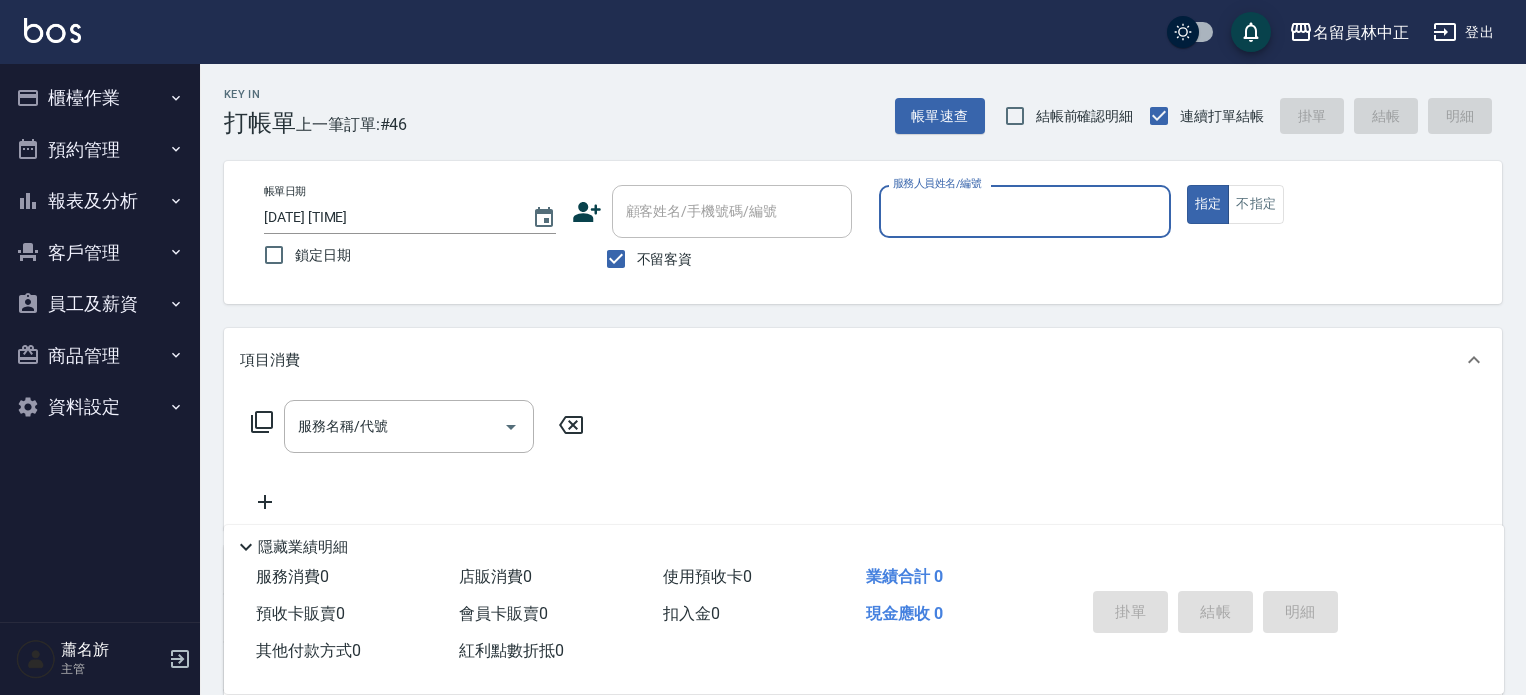 scroll, scrollTop: 0, scrollLeft: 0, axis: both 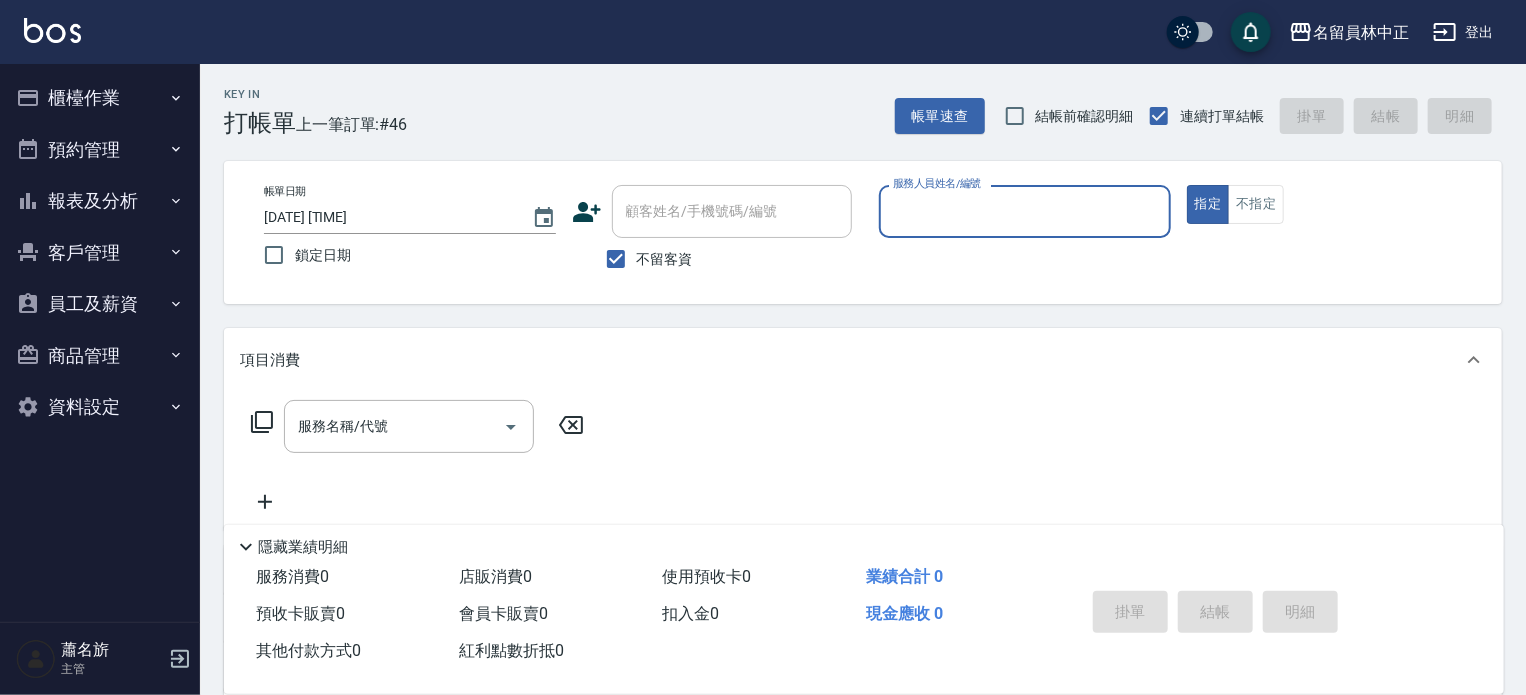 click on "櫃檯作業" at bounding box center [100, 98] 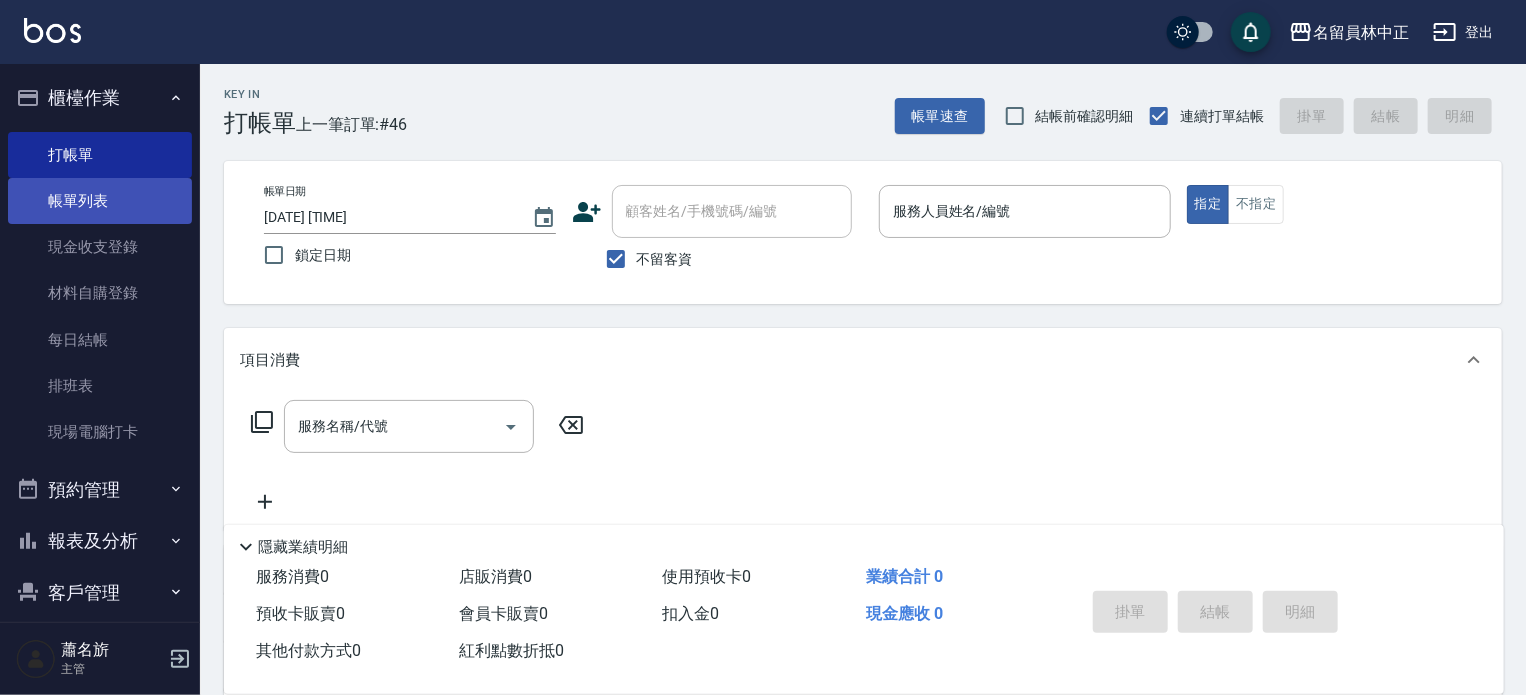 click on "帳單列表" at bounding box center [100, 201] 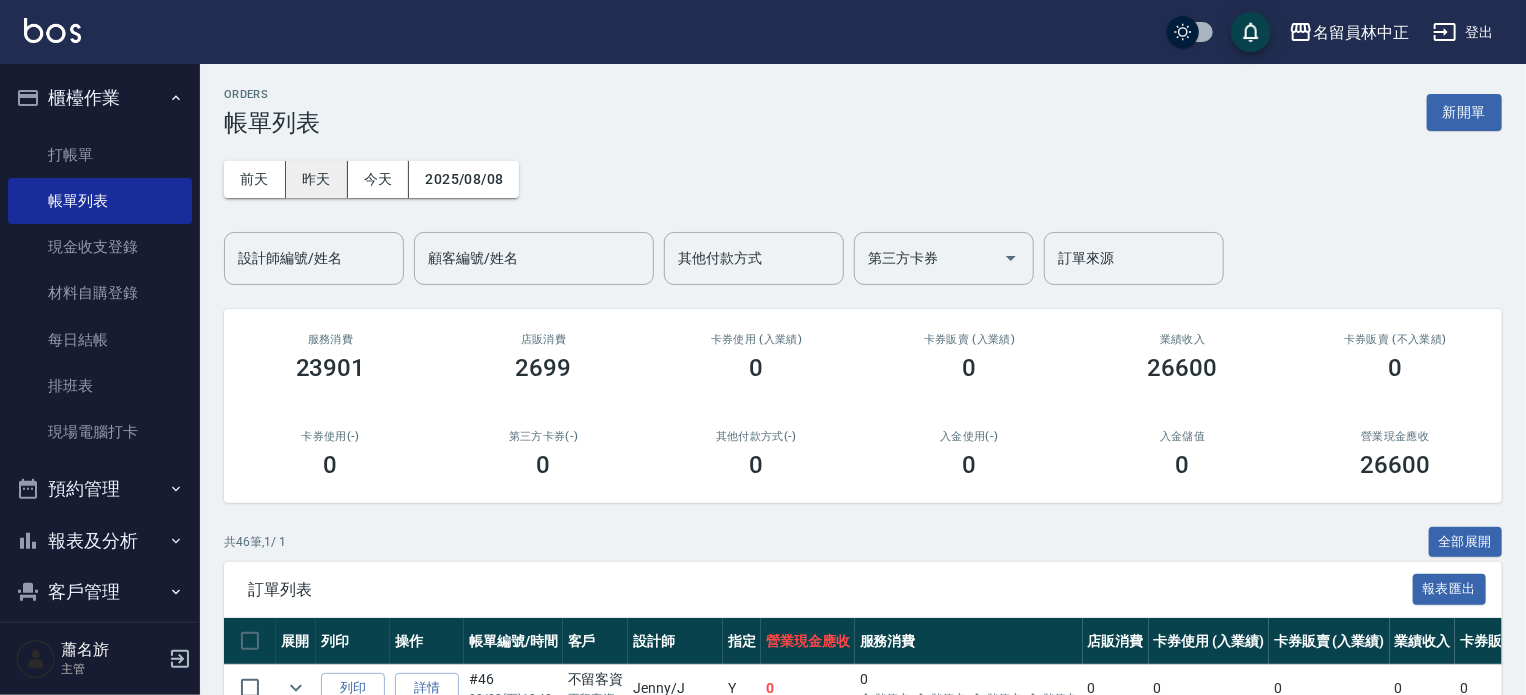 click on "昨天" at bounding box center [317, 179] 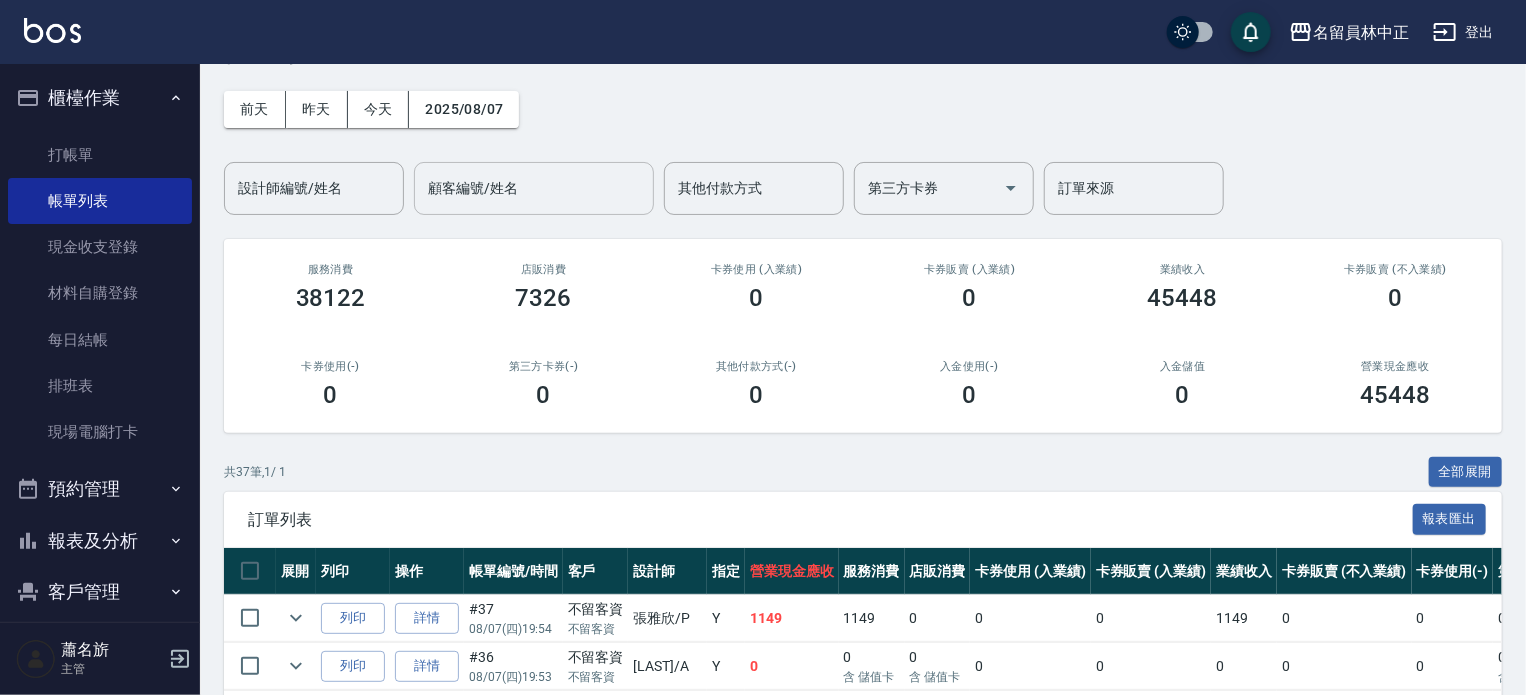 scroll, scrollTop: 100, scrollLeft: 0, axis: vertical 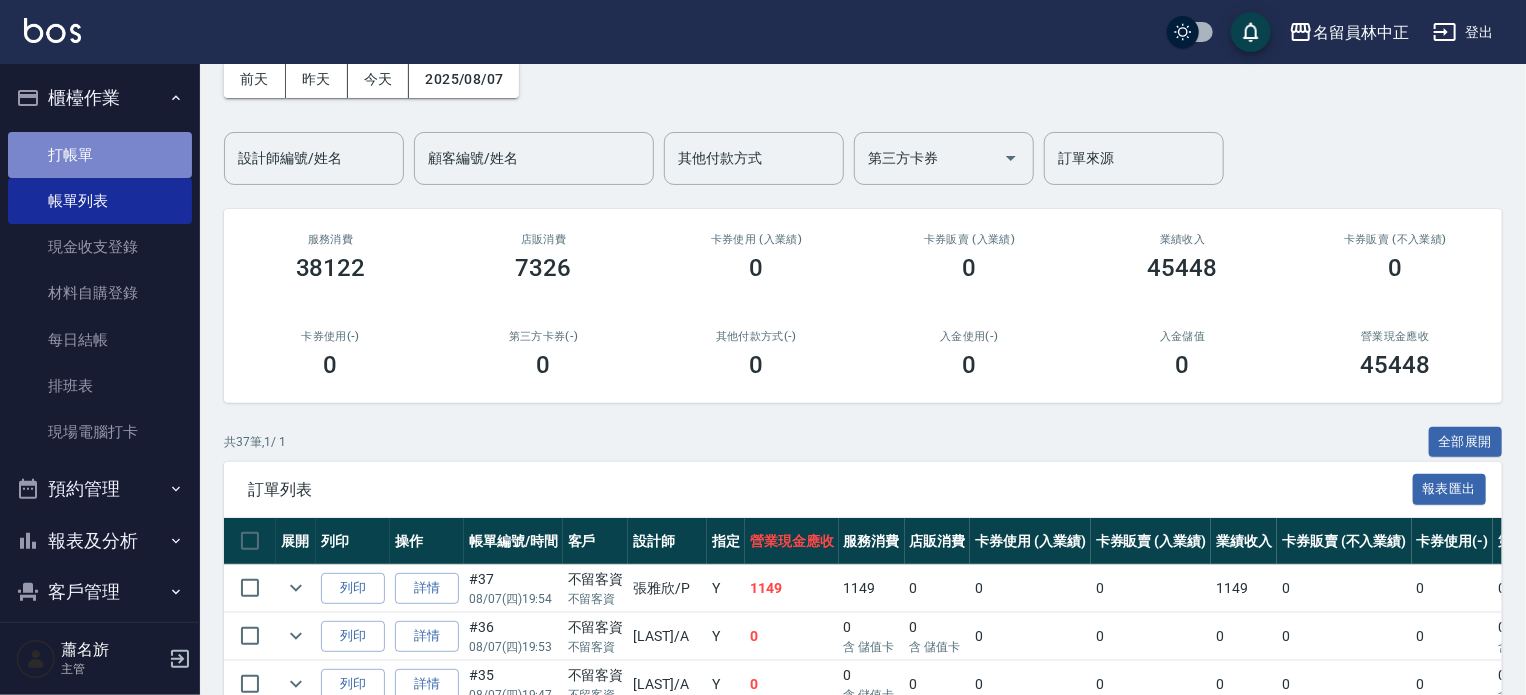 click on "打帳單" at bounding box center (100, 155) 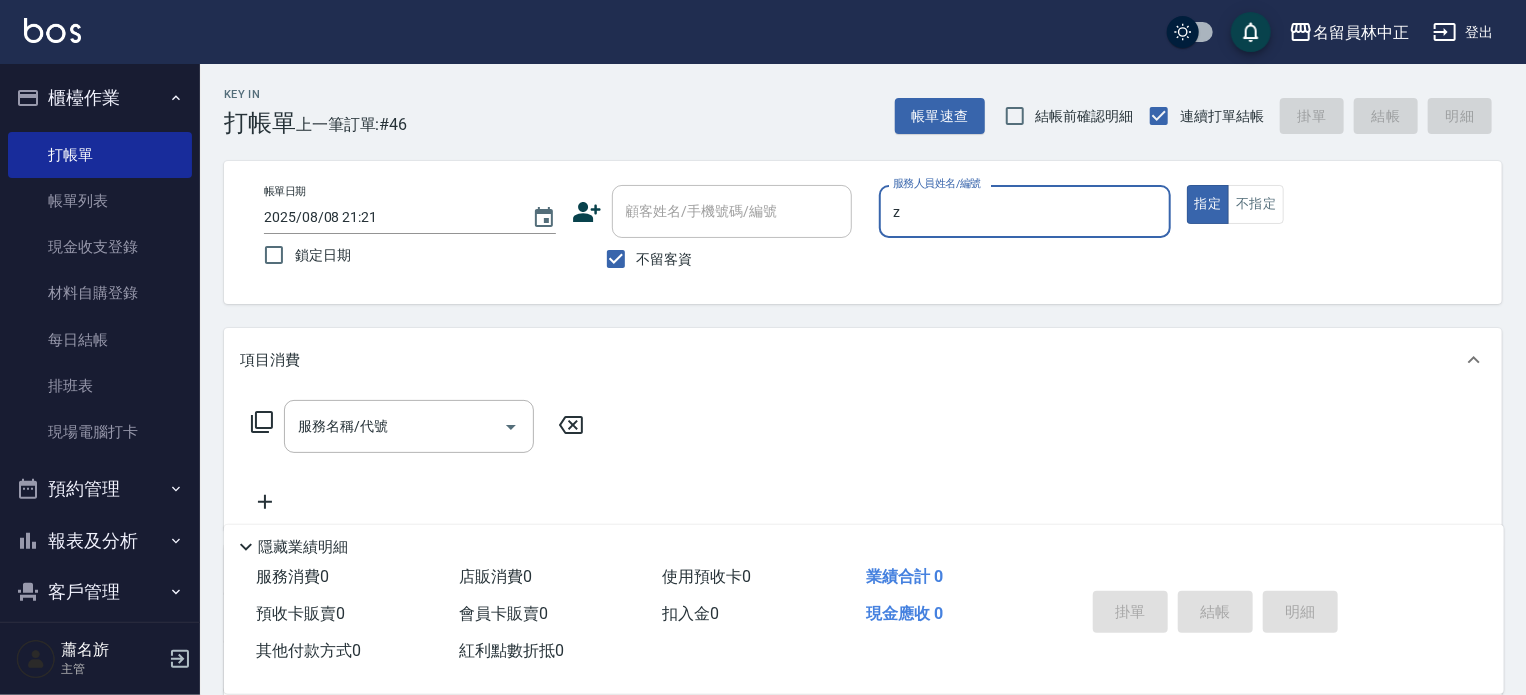 type on "維尼-Z" 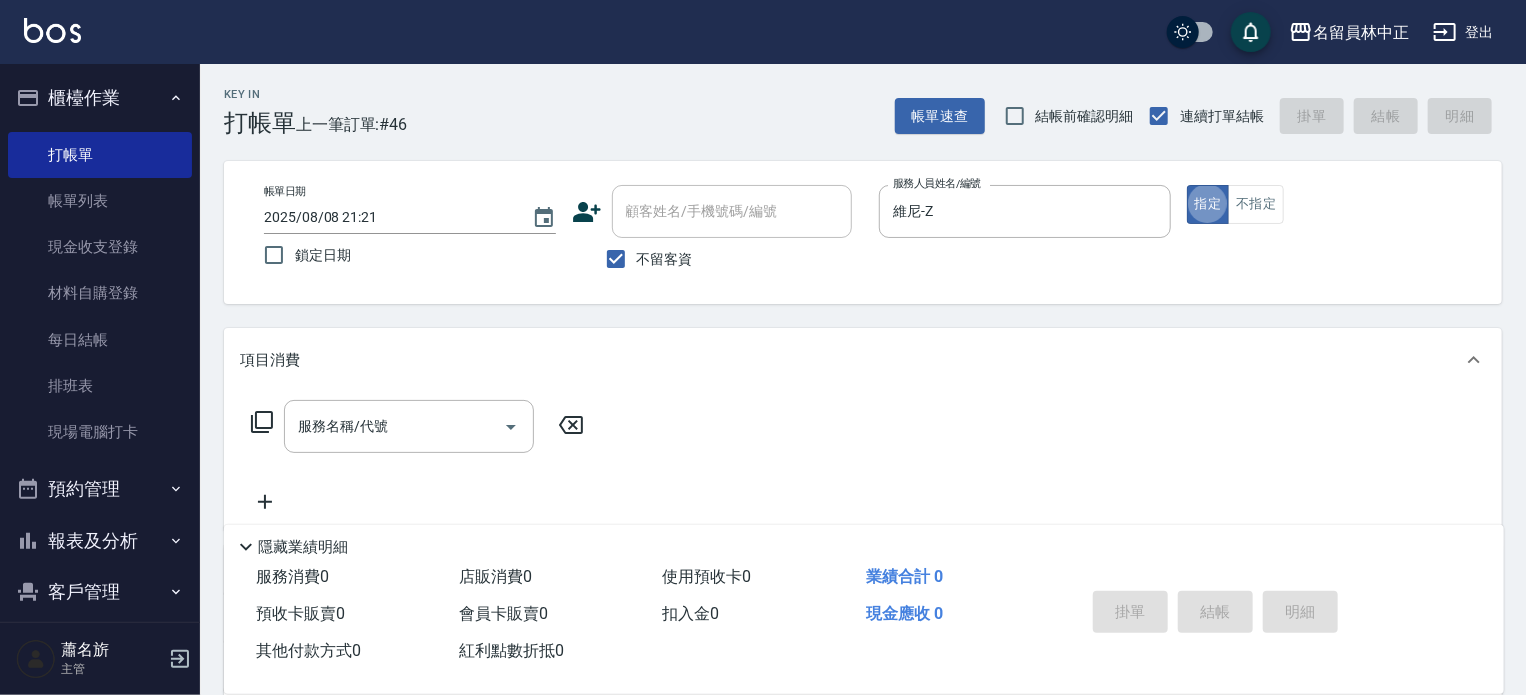 type on "true" 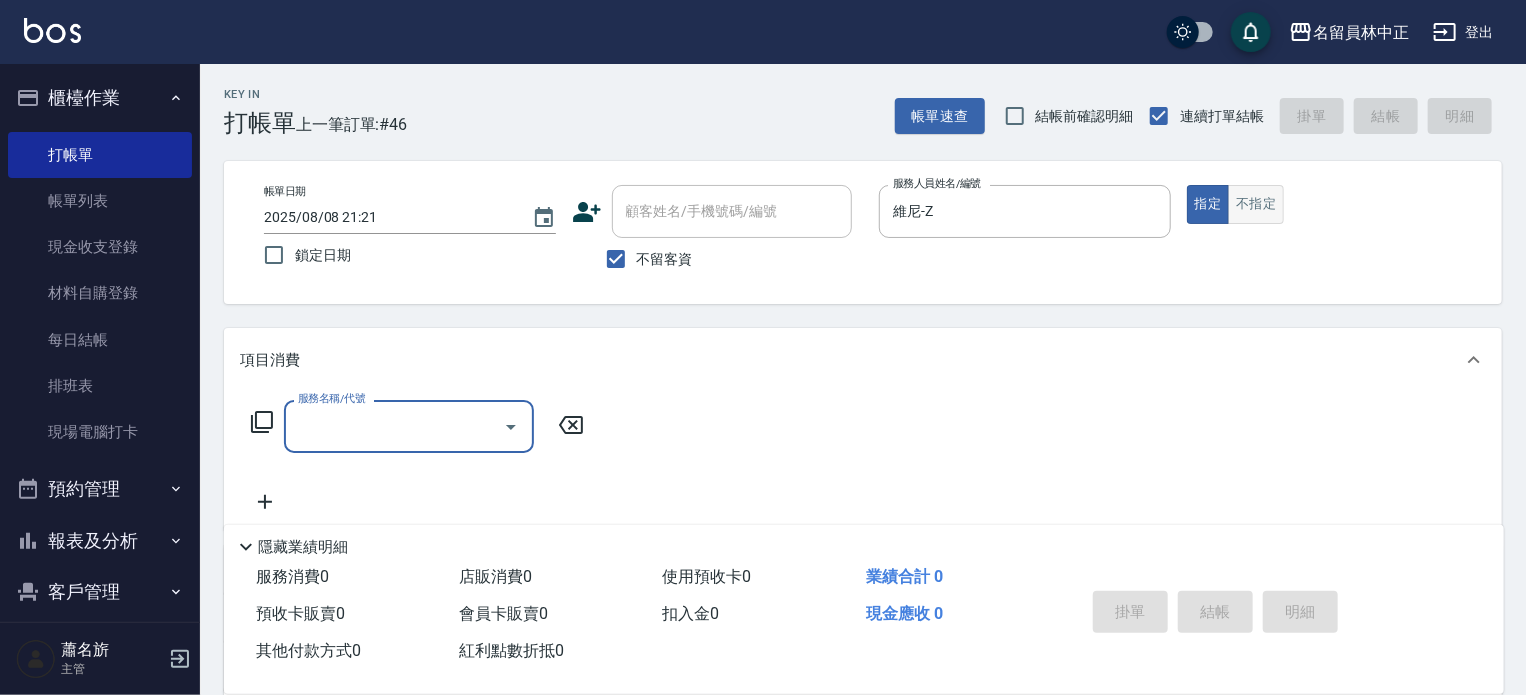 click on "不指定" at bounding box center (1256, 204) 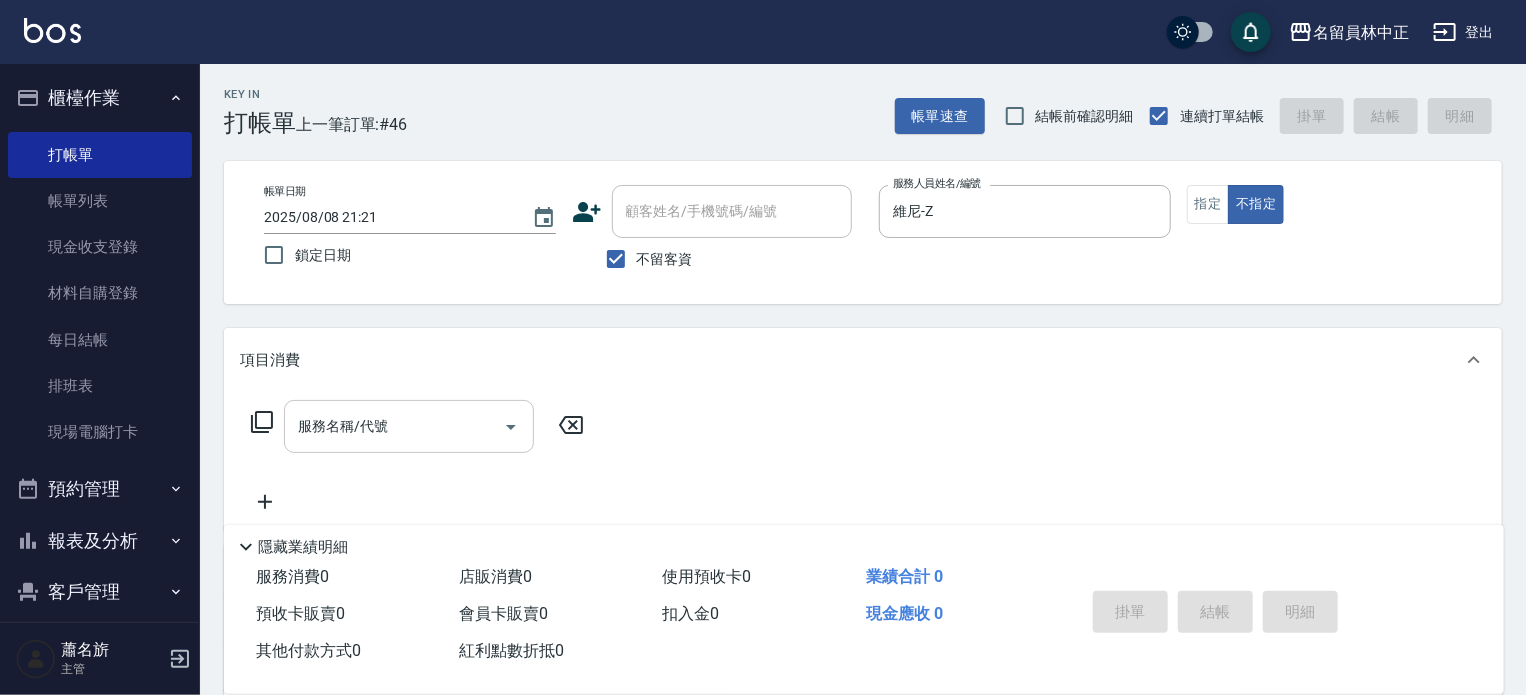 click on "服務名稱/代號" at bounding box center (409, 426) 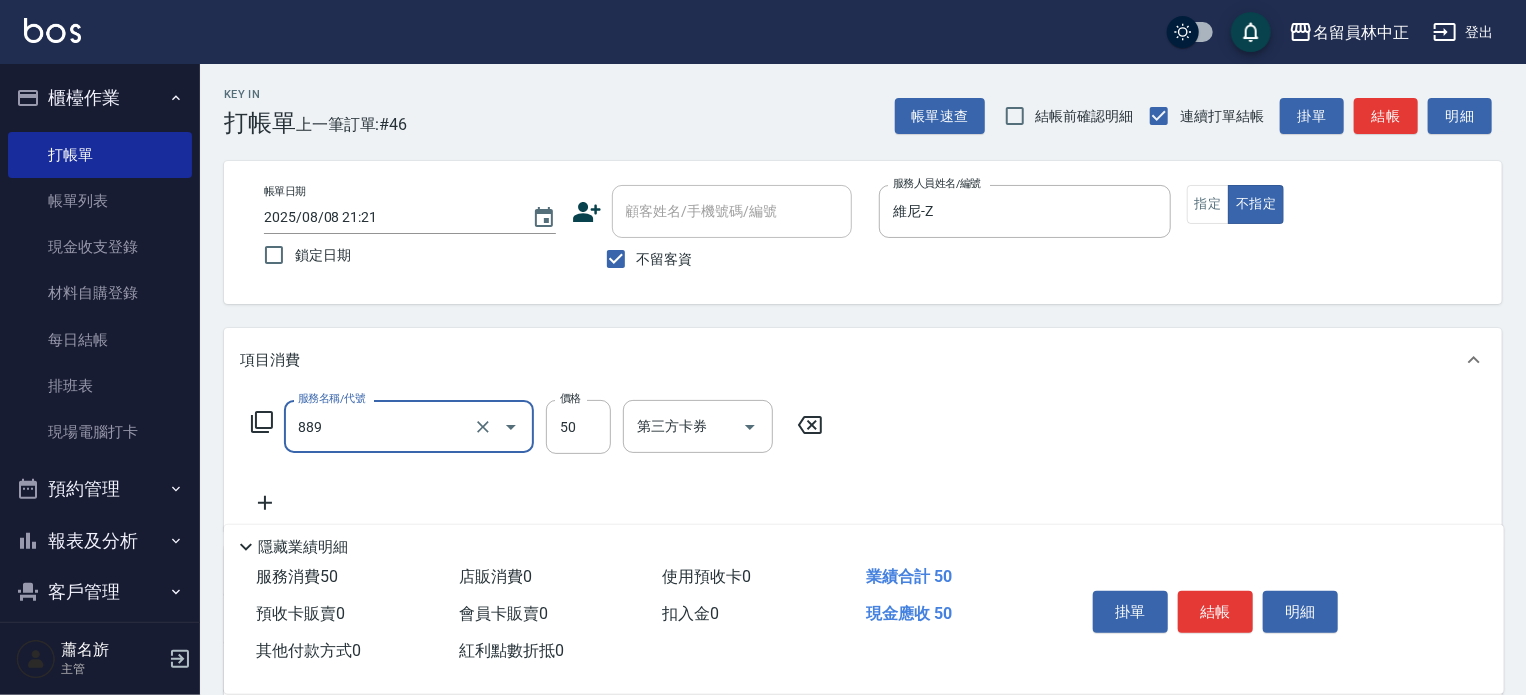 type on "精油(889)" 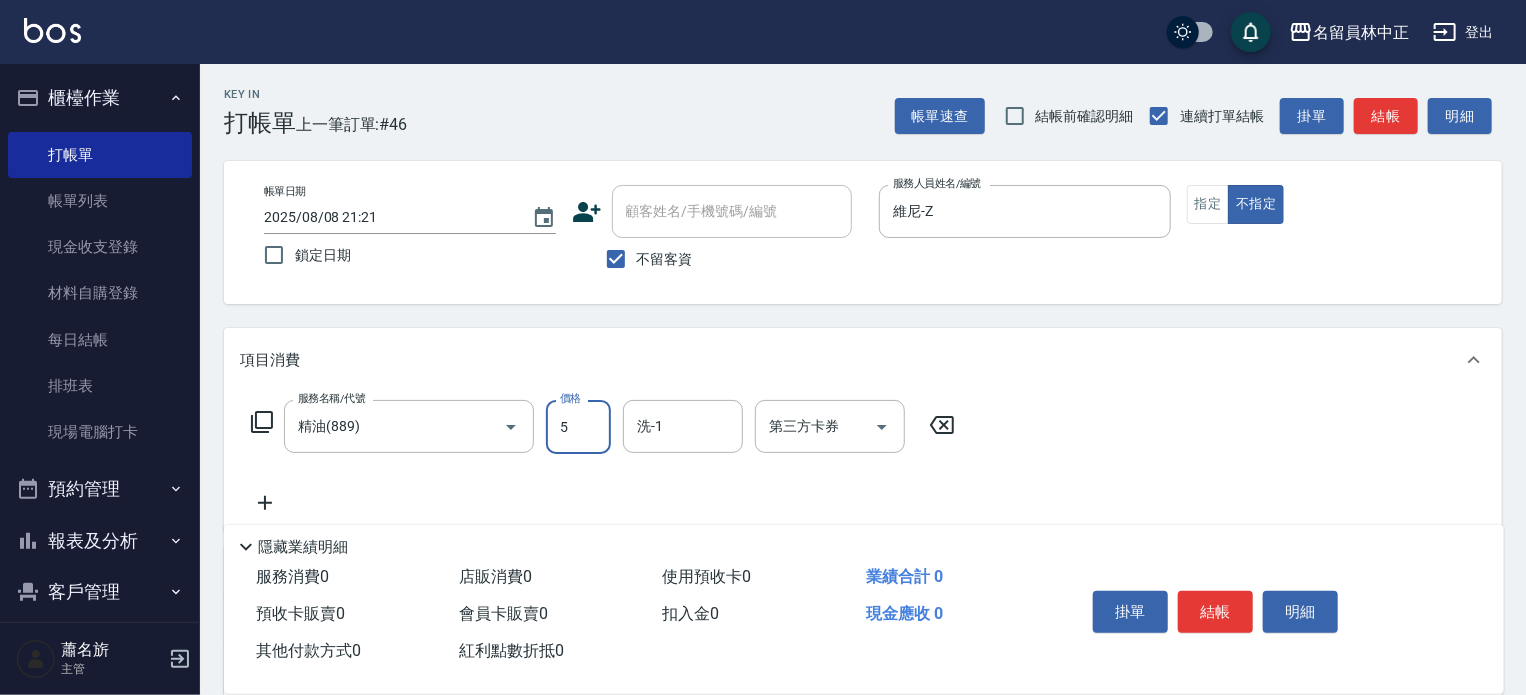 type on "50" 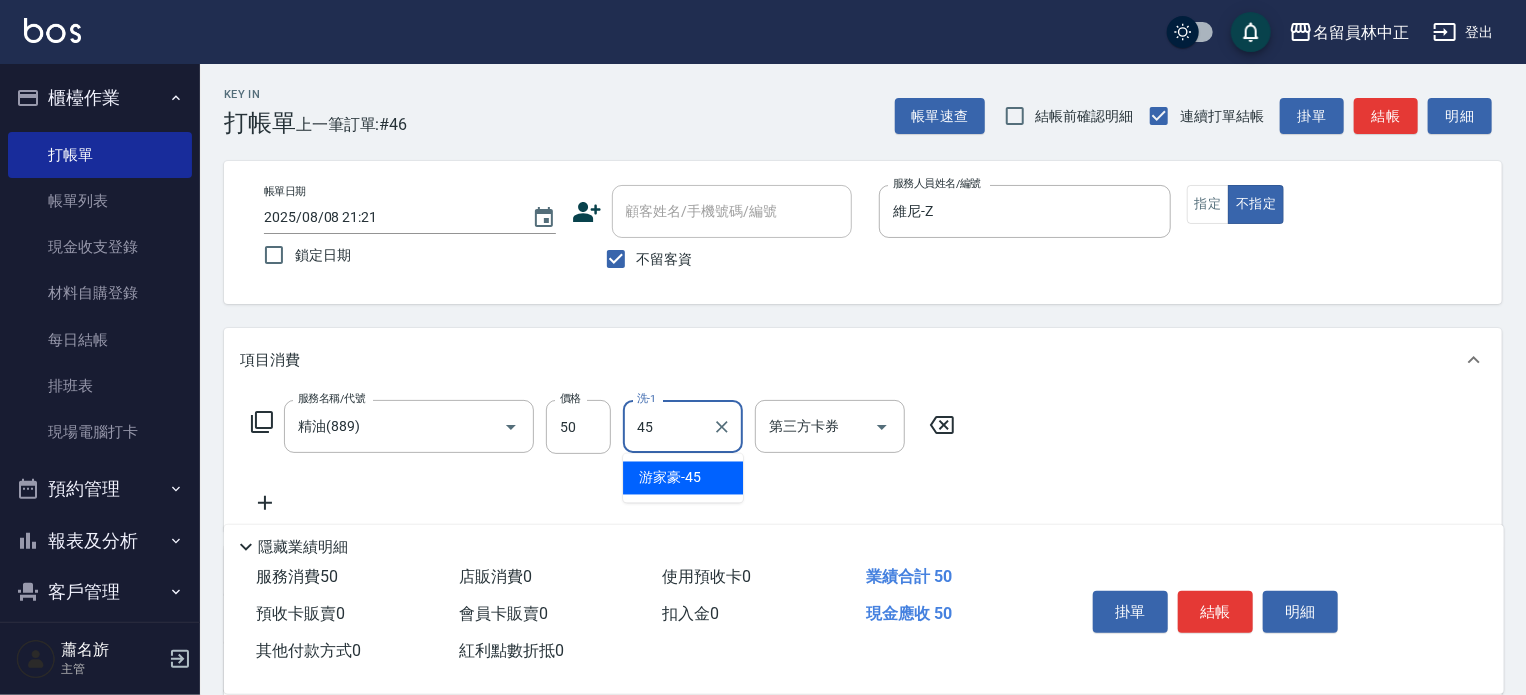 type on "[LAST]-" 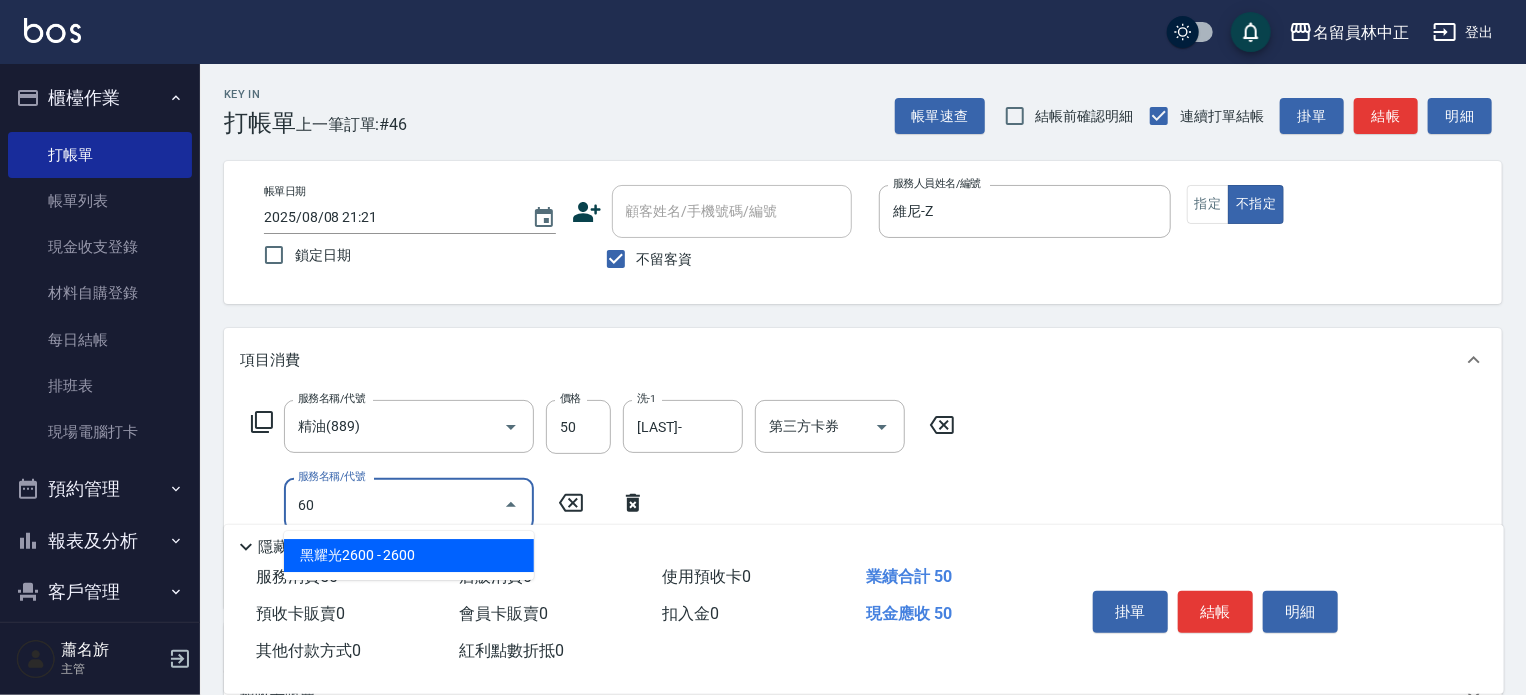 type on "602" 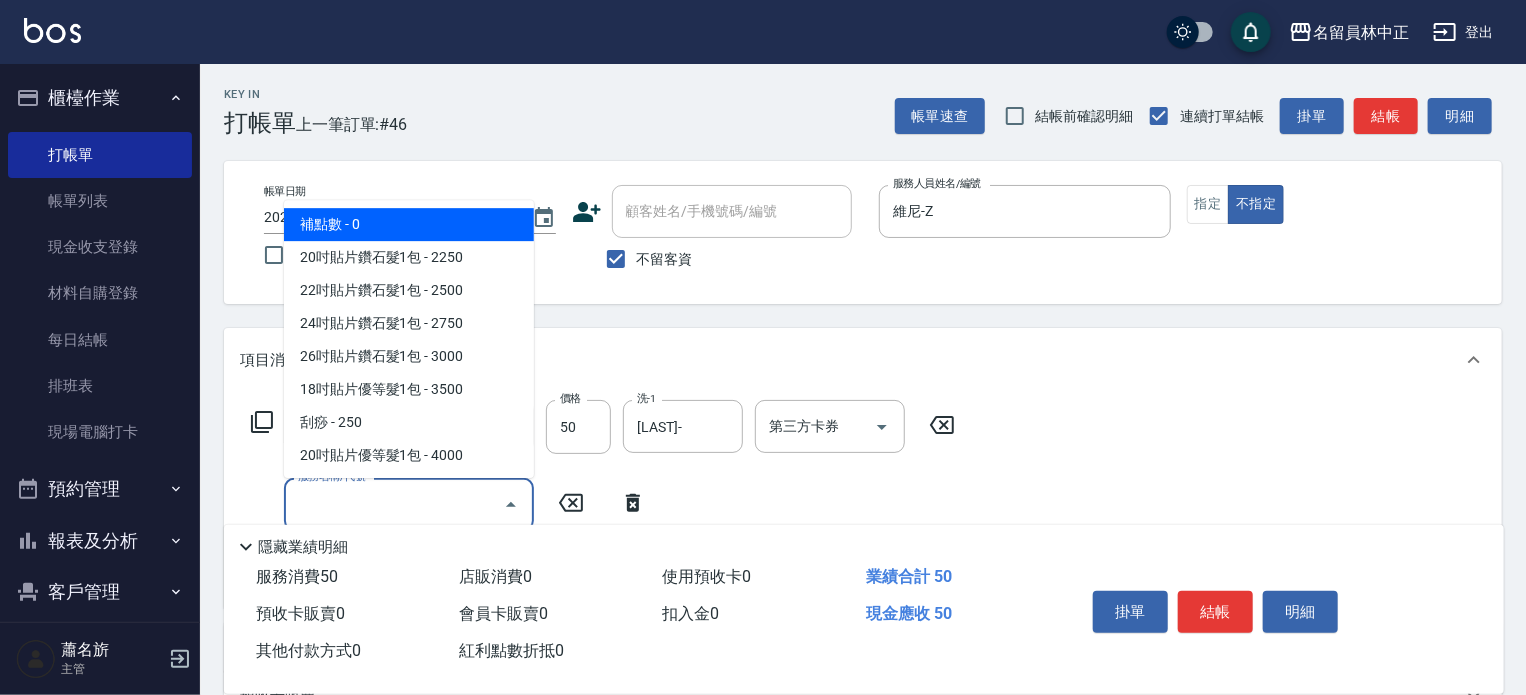 type on "0" 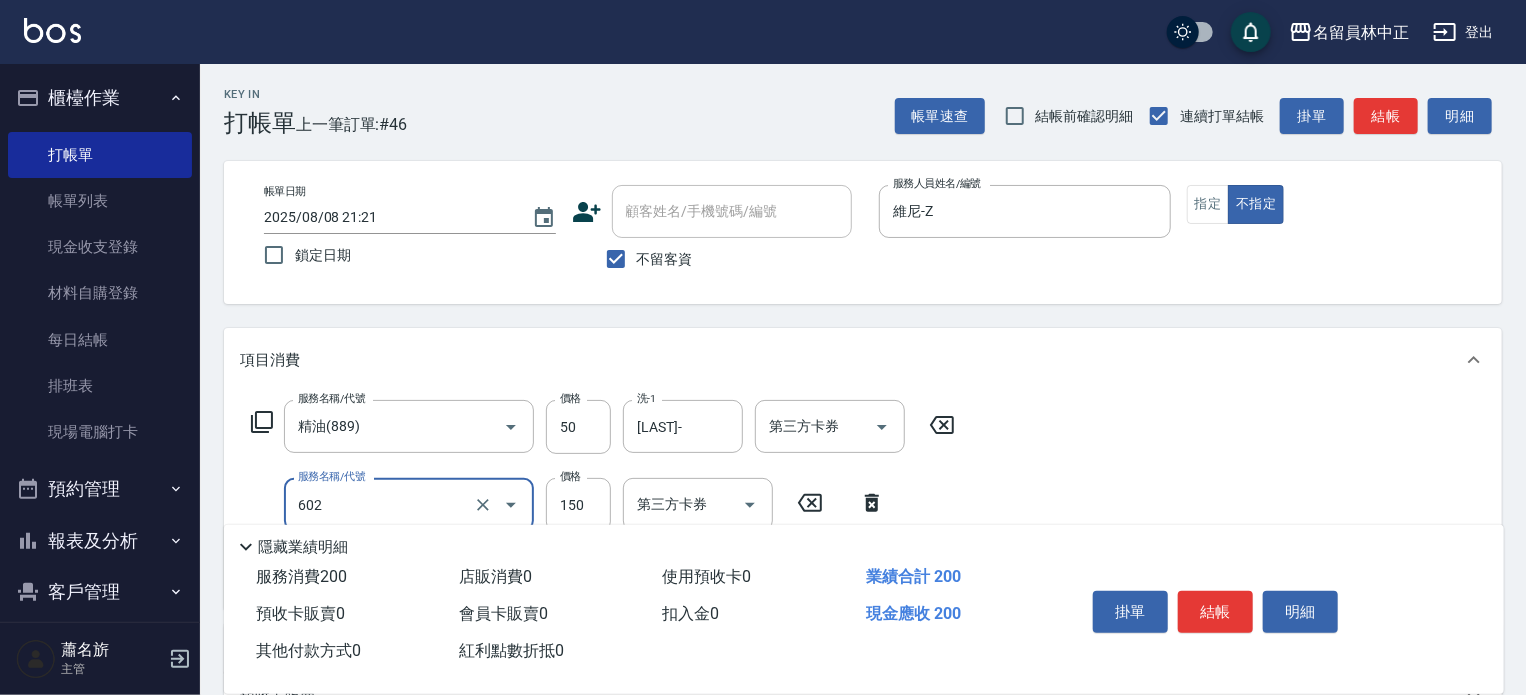 type on "一般洗髮(602)" 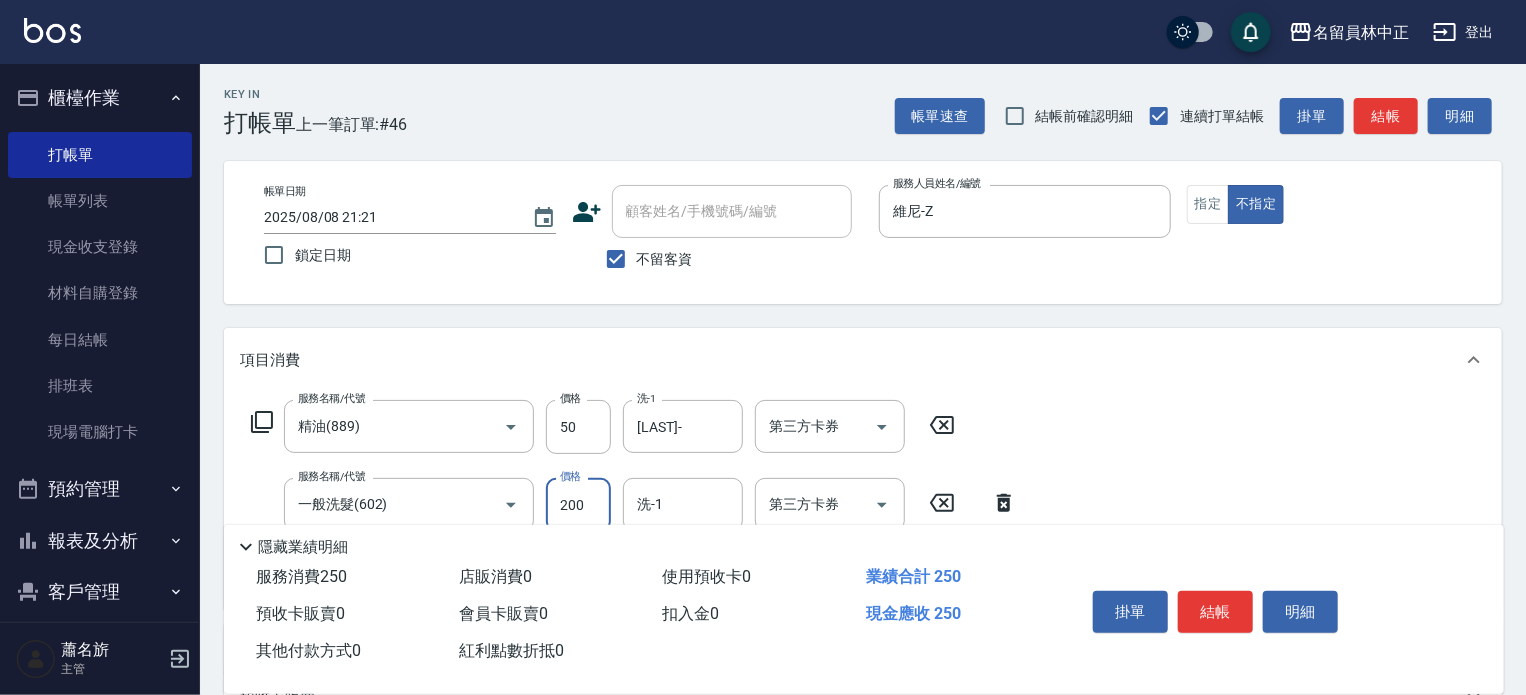 type on "200" 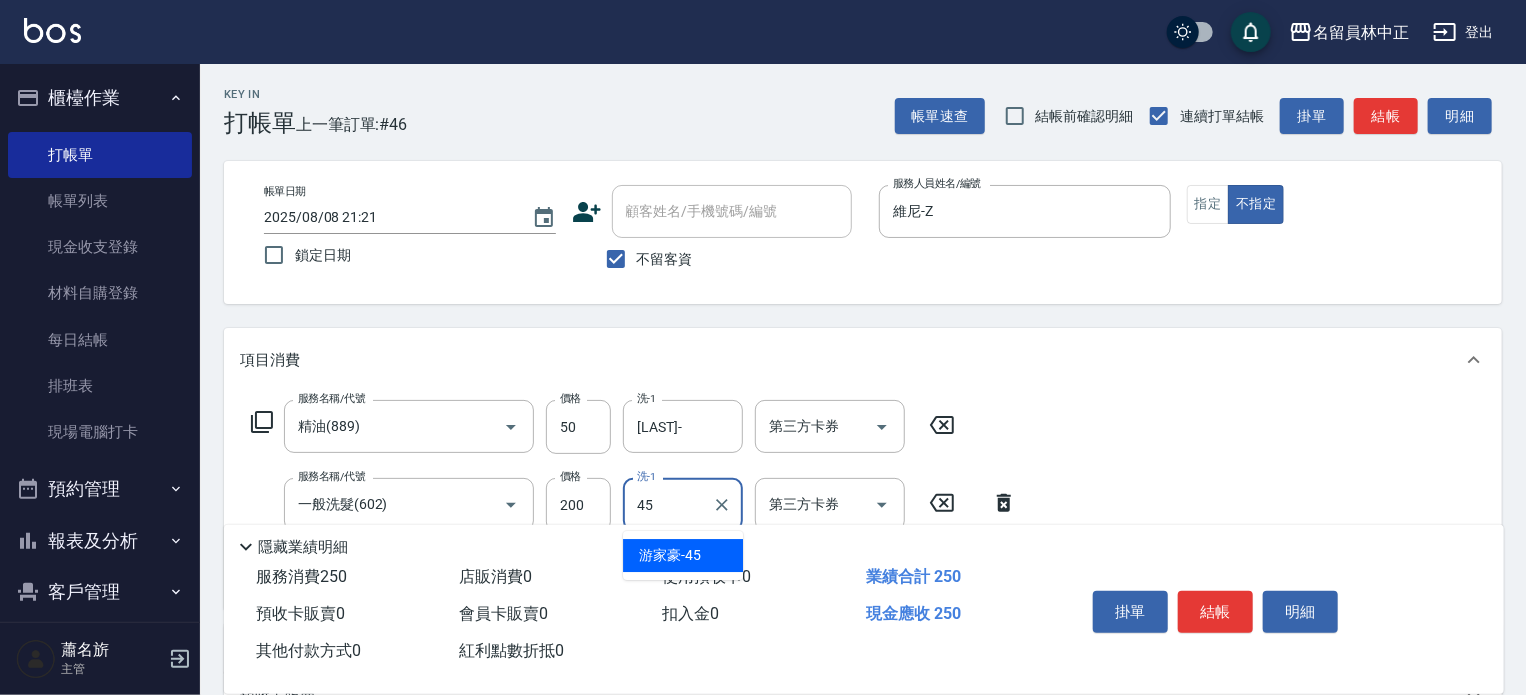 type on "[LAST]-" 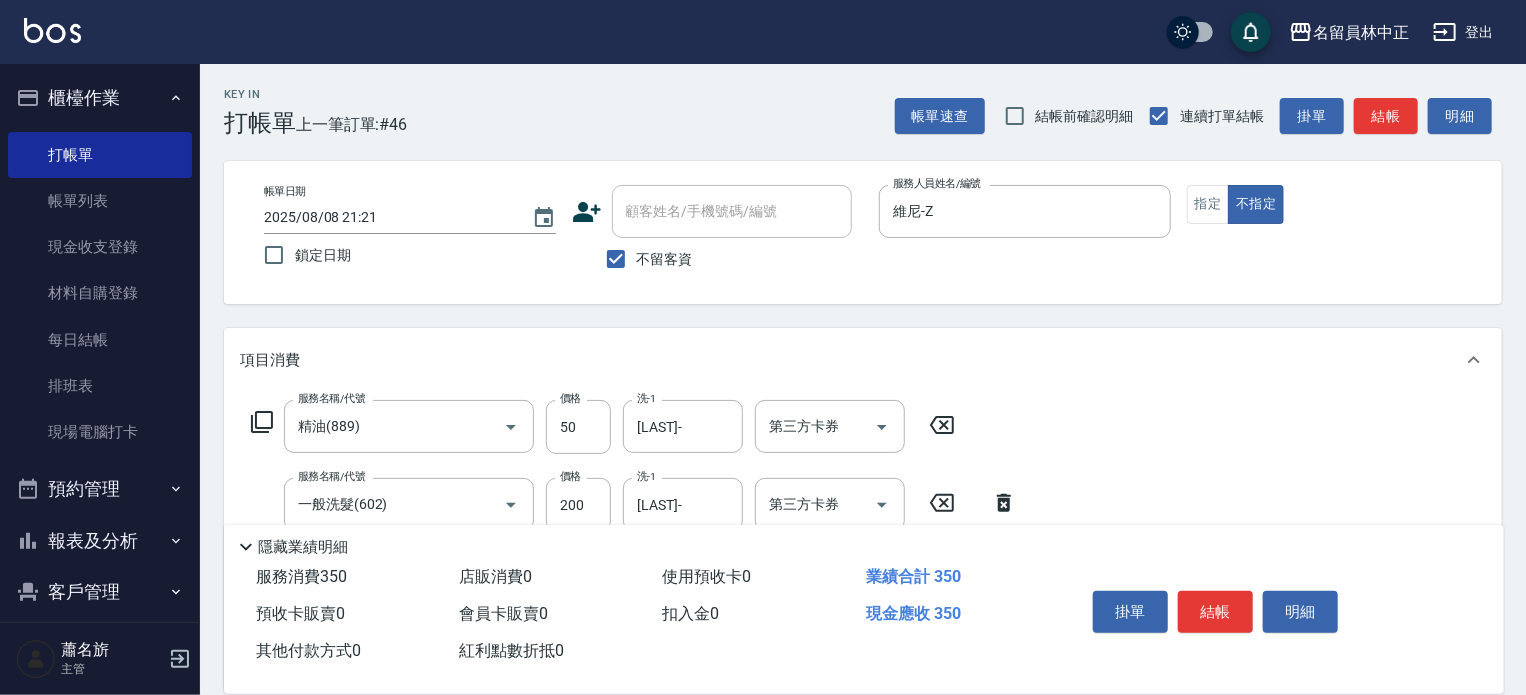 type on "剪髮(302)" 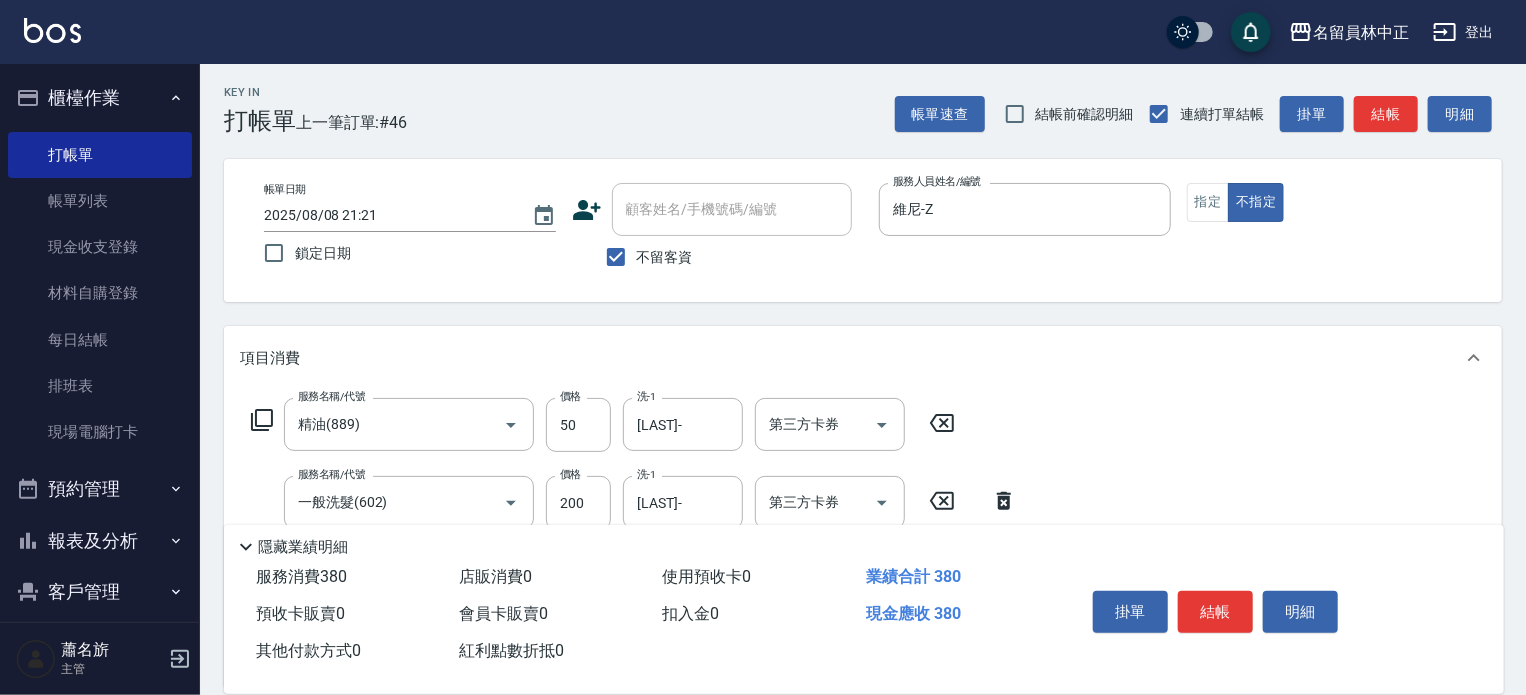 scroll, scrollTop: 0, scrollLeft: 0, axis: both 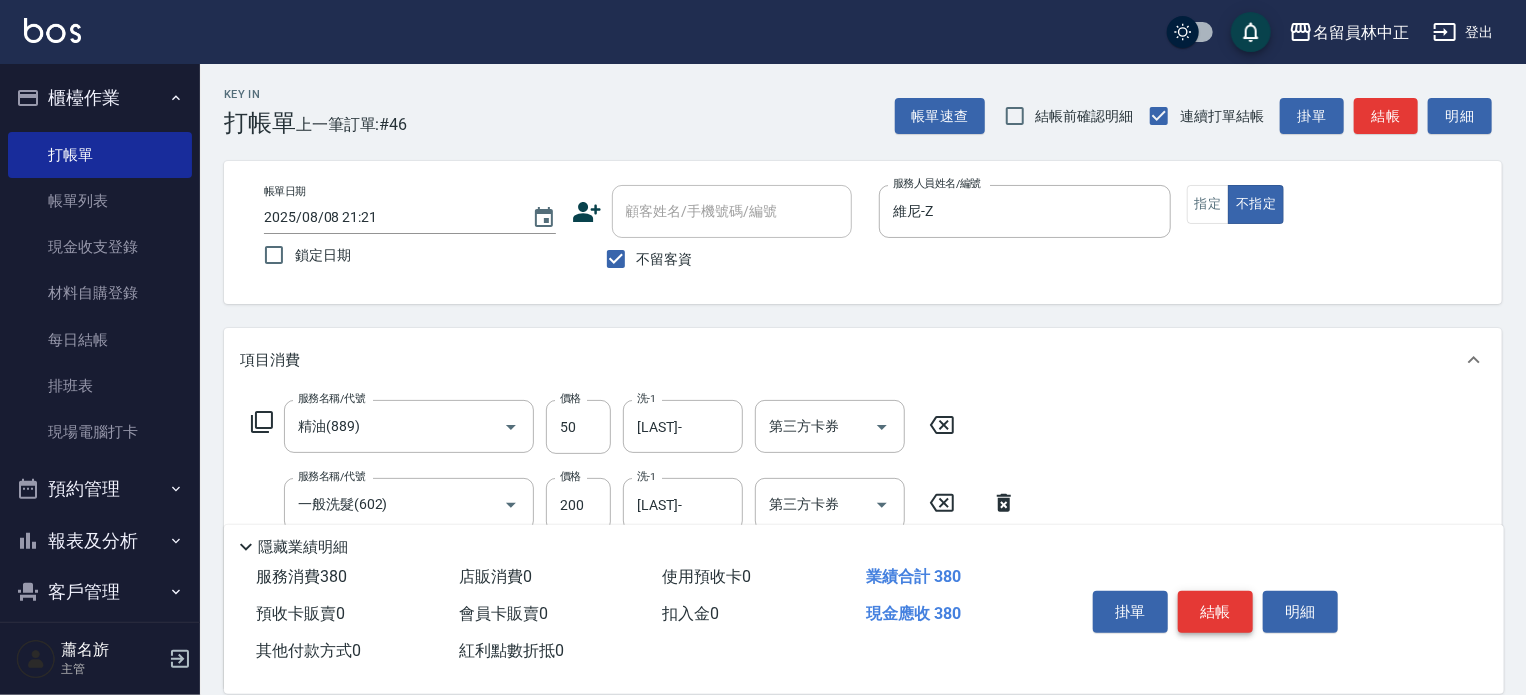 type on "130" 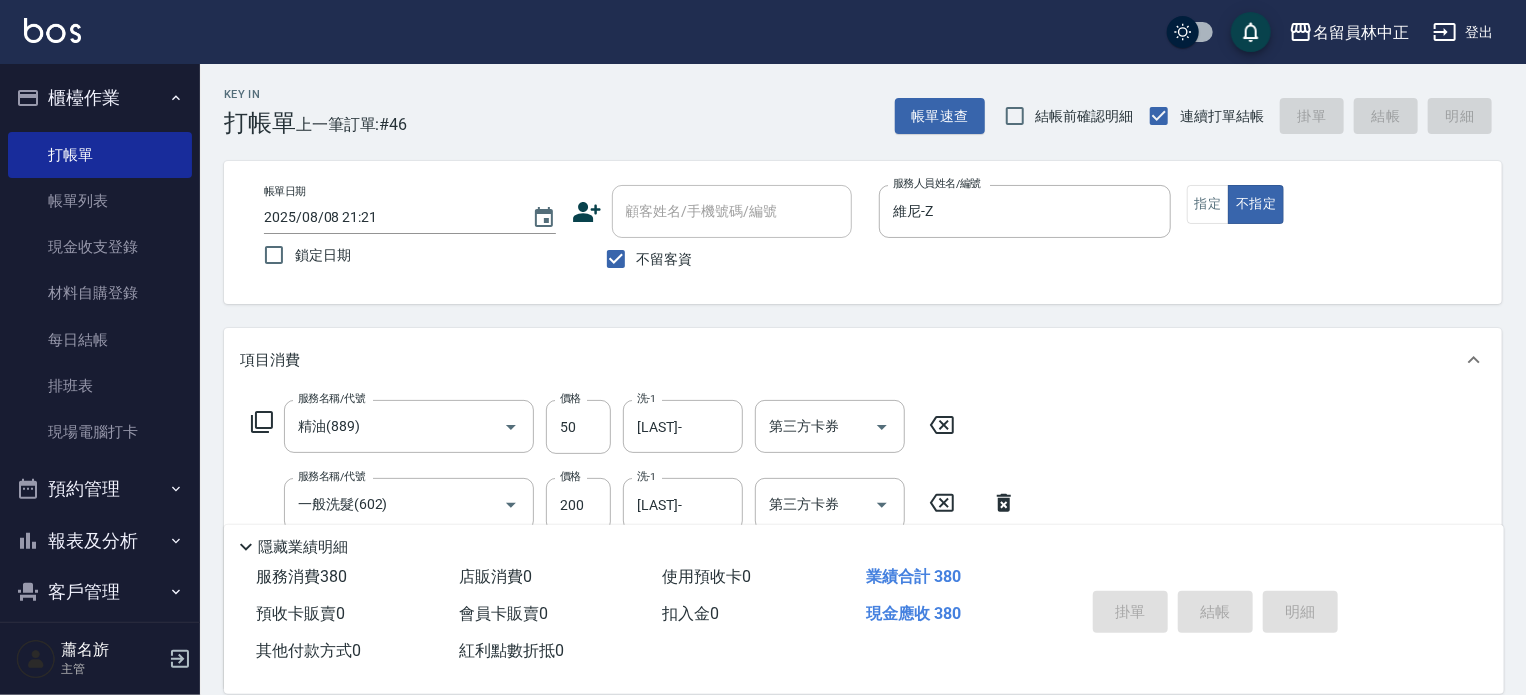 type 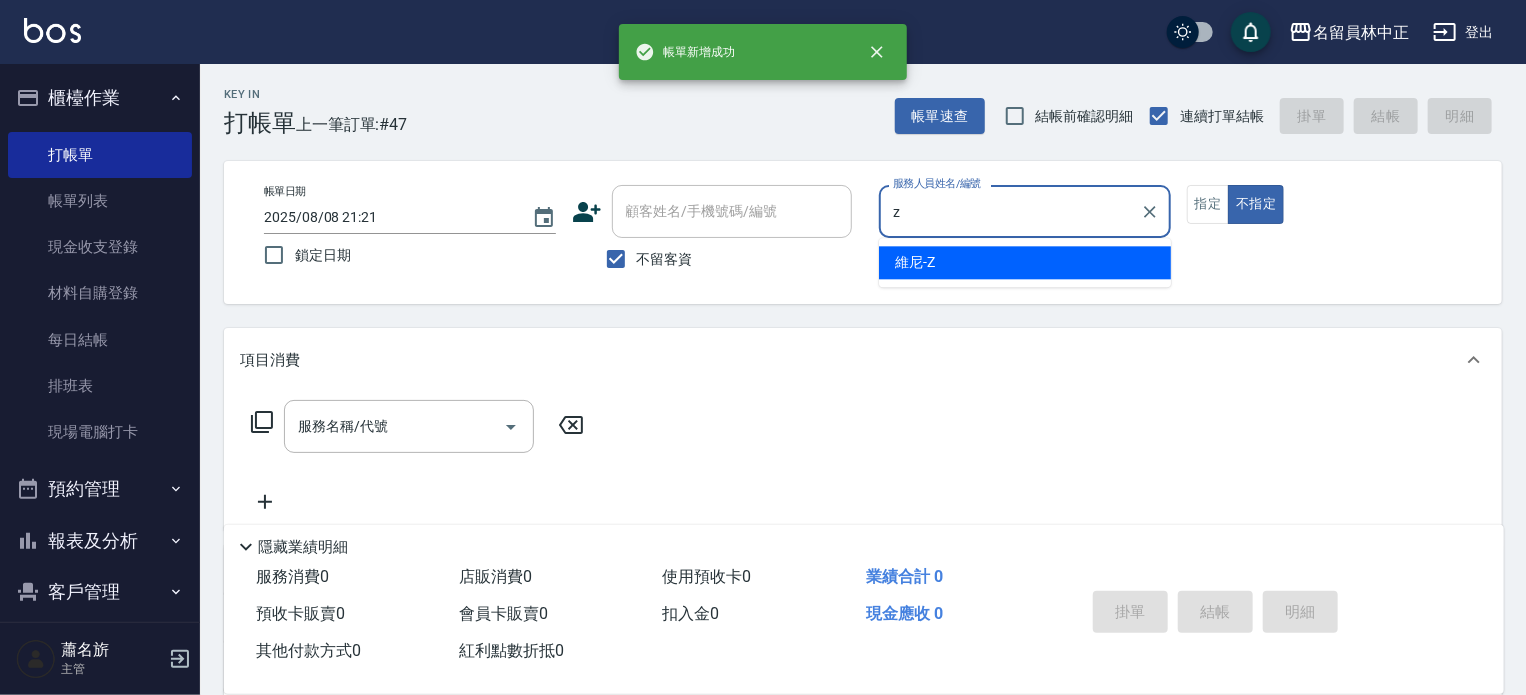 type on "維尼-Z" 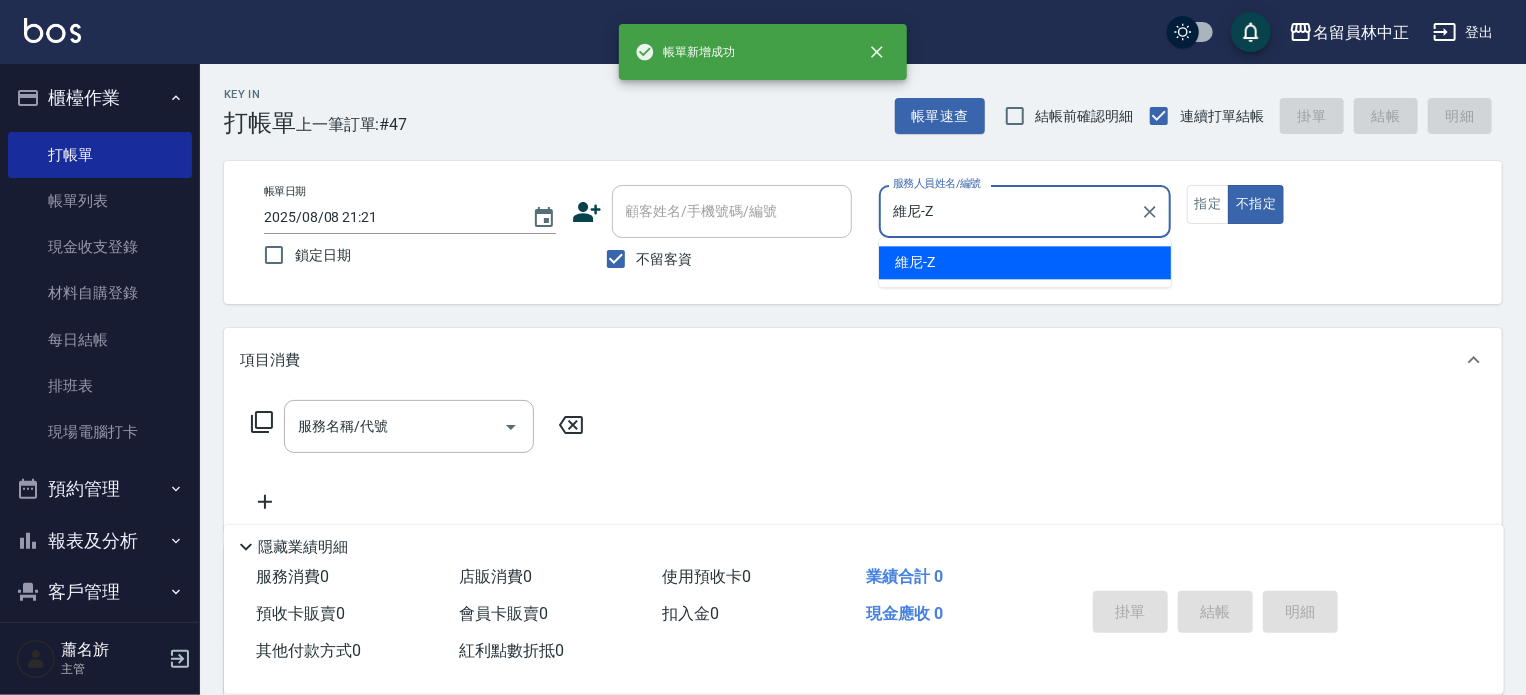 type on "false" 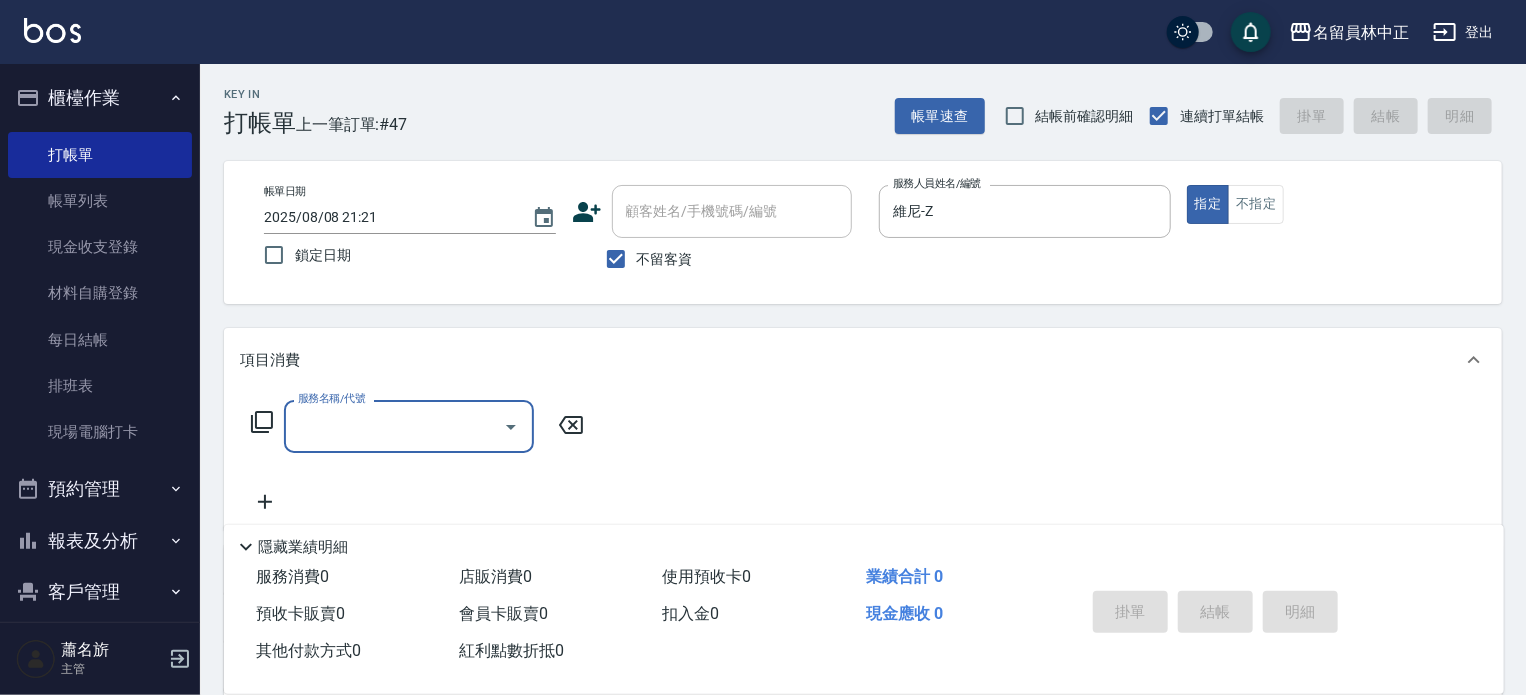 scroll, scrollTop: 200, scrollLeft: 0, axis: vertical 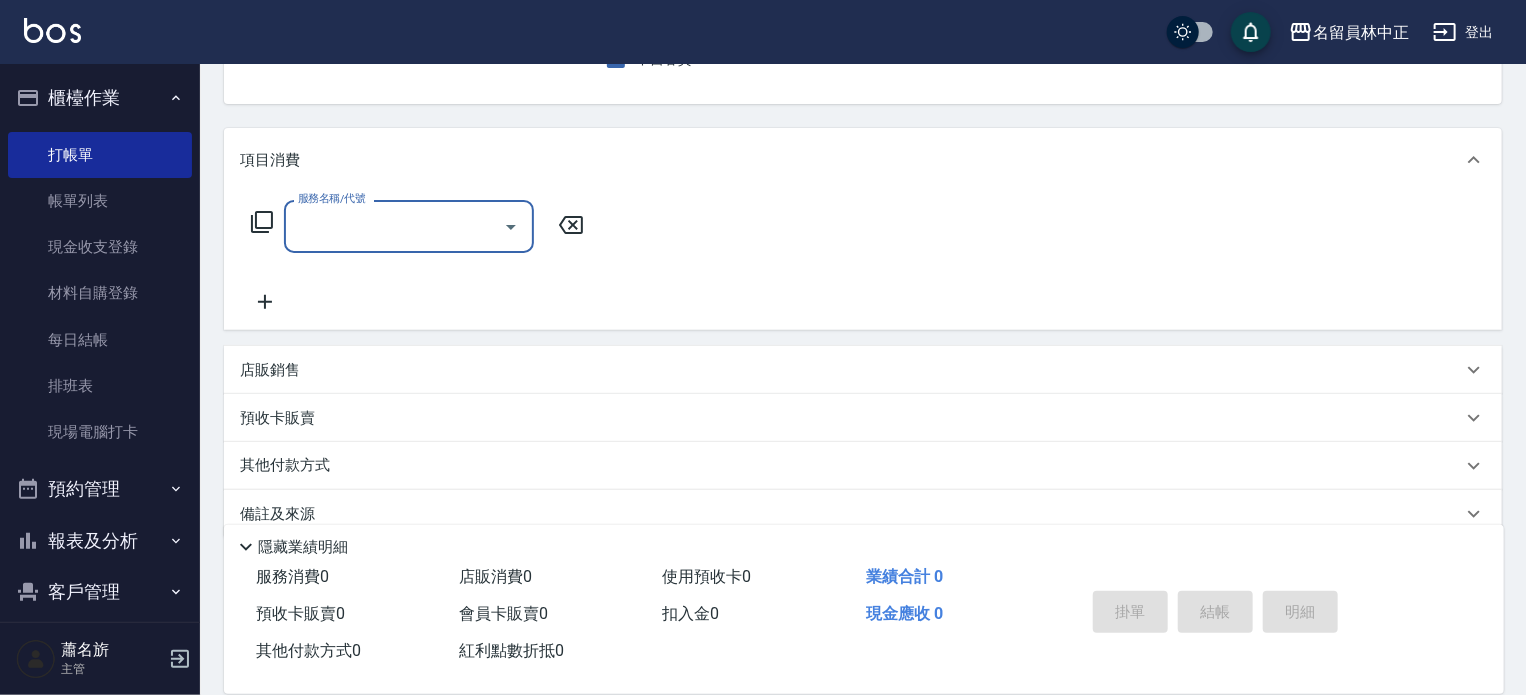click on "店販銷售" at bounding box center (863, 370) 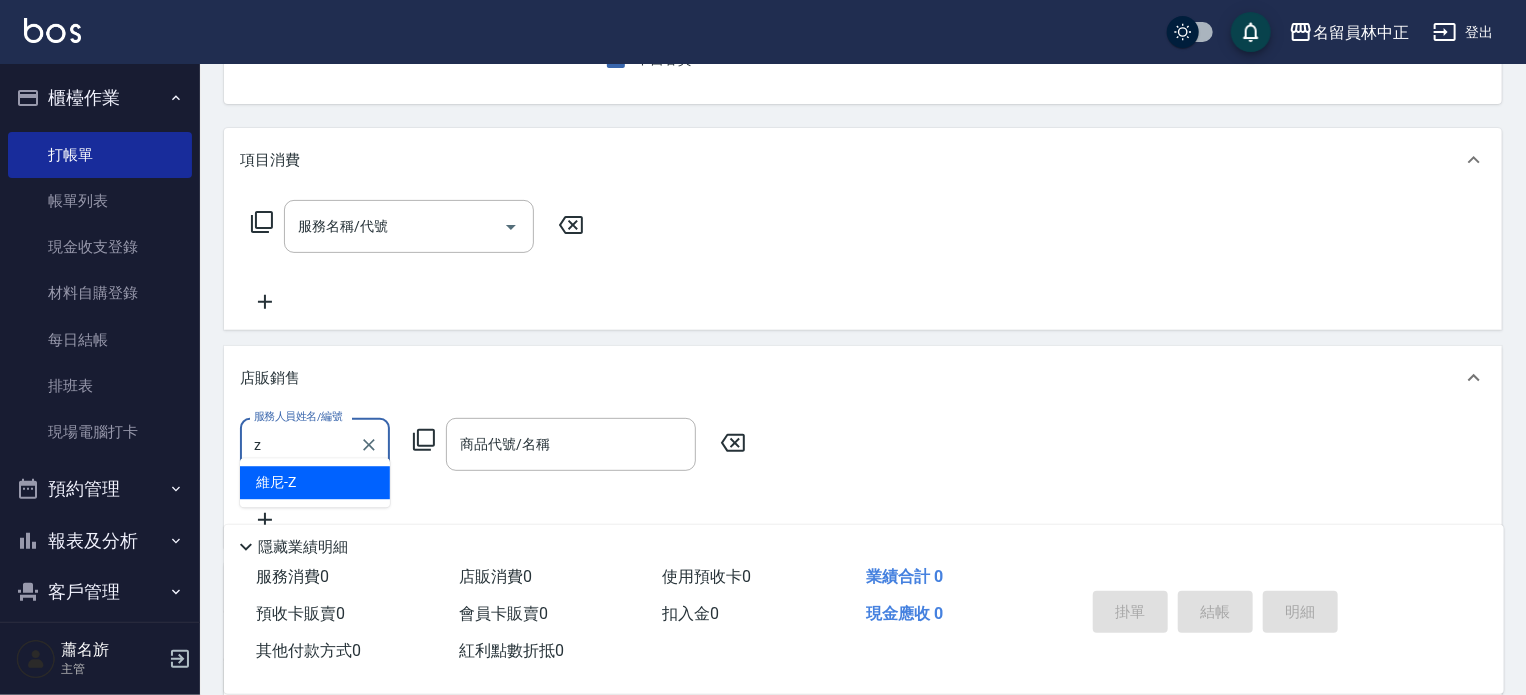 scroll, scrollTop: 0, scrollLeft: 0, axis: both 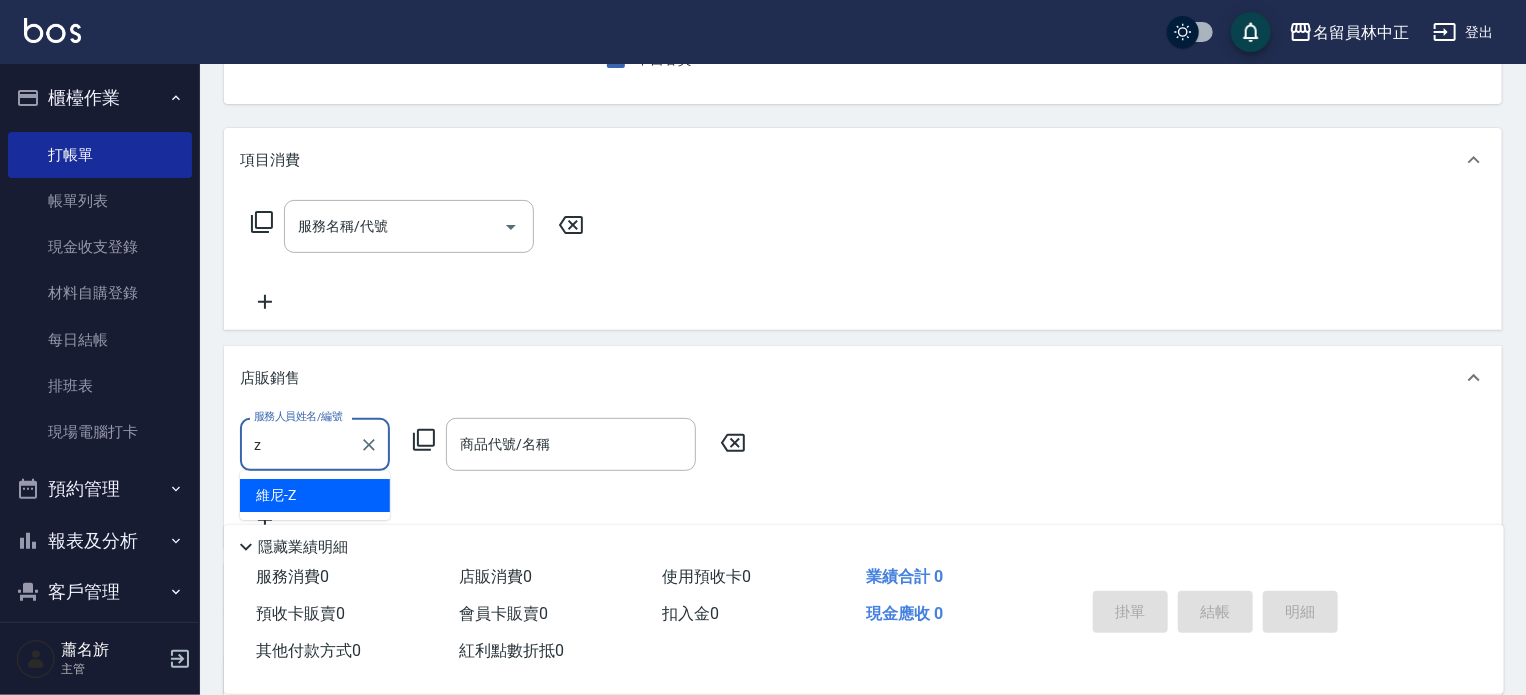 type on "維尼-Z" 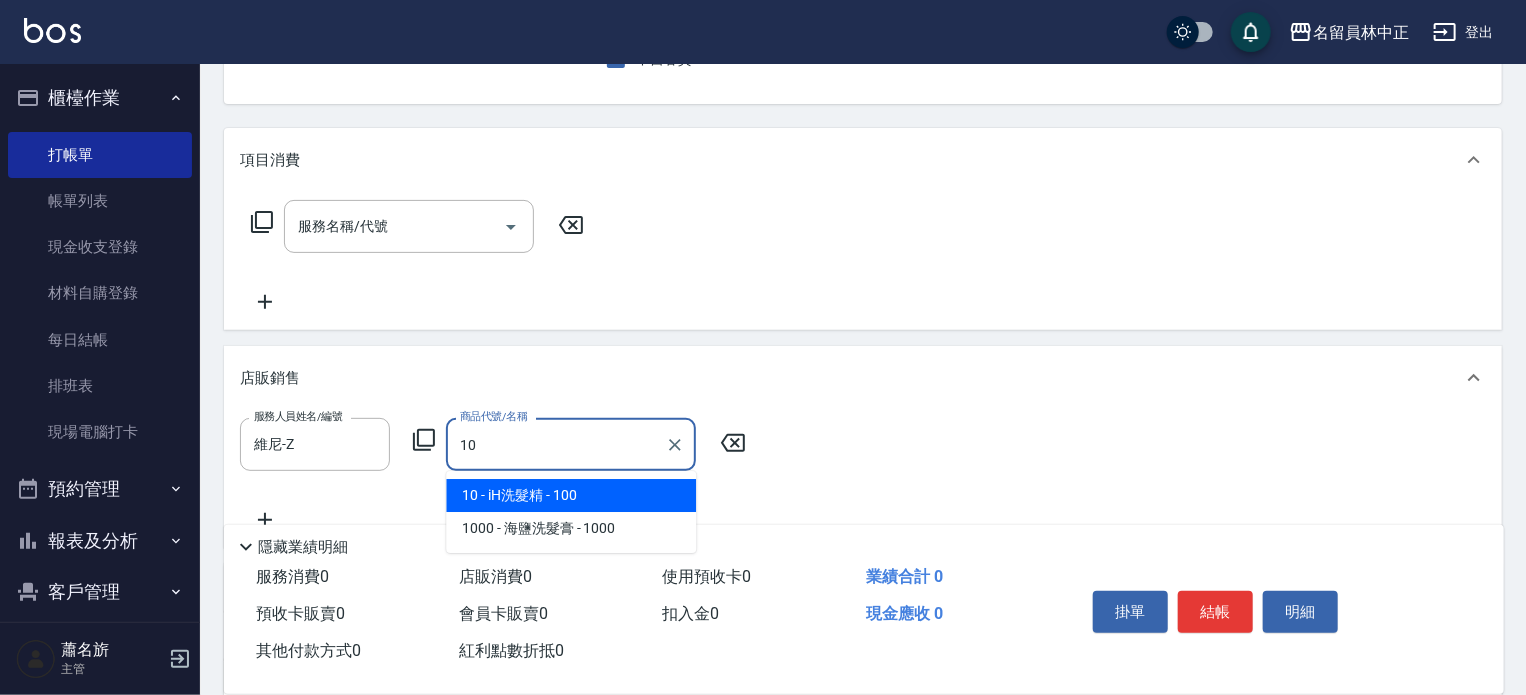 type on "iH洗髮精" 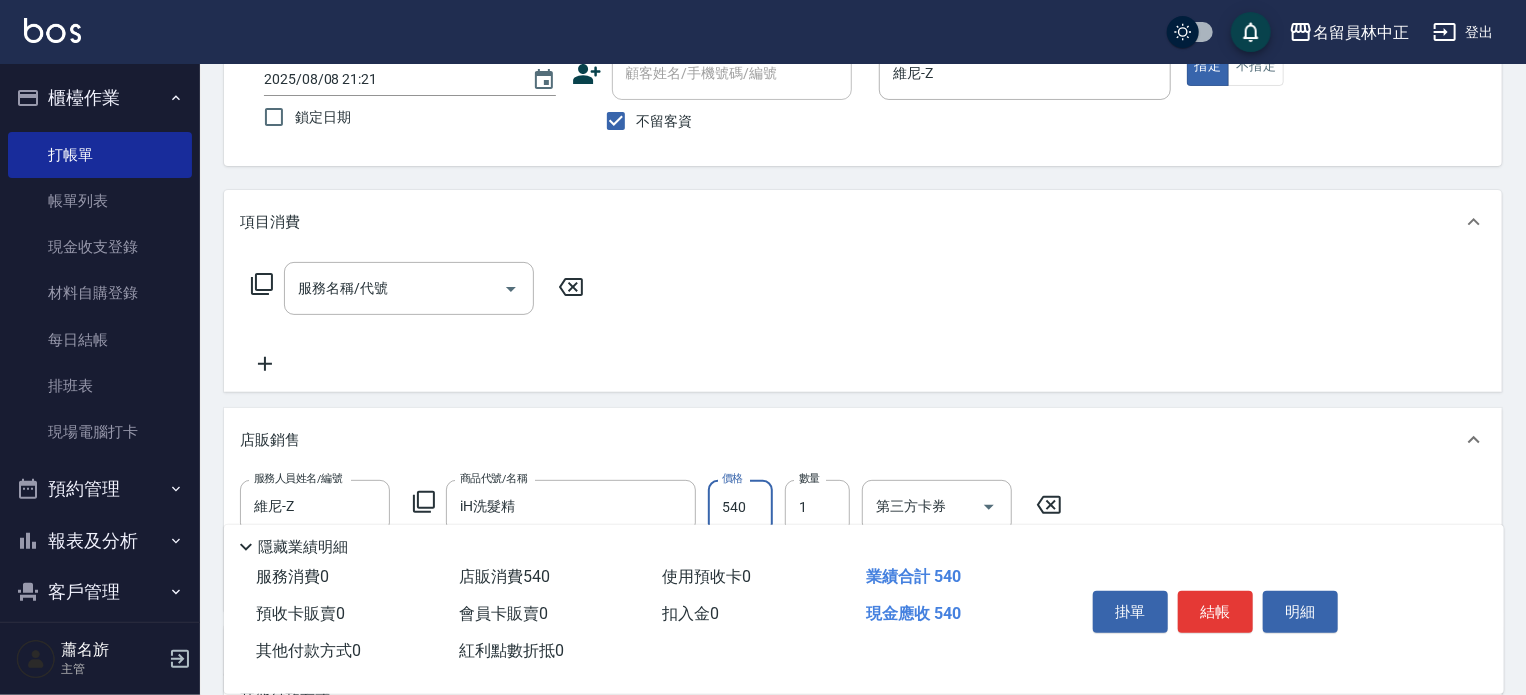 scroll, scrollTop: 100, scrollLeft: 0, axis: vertical 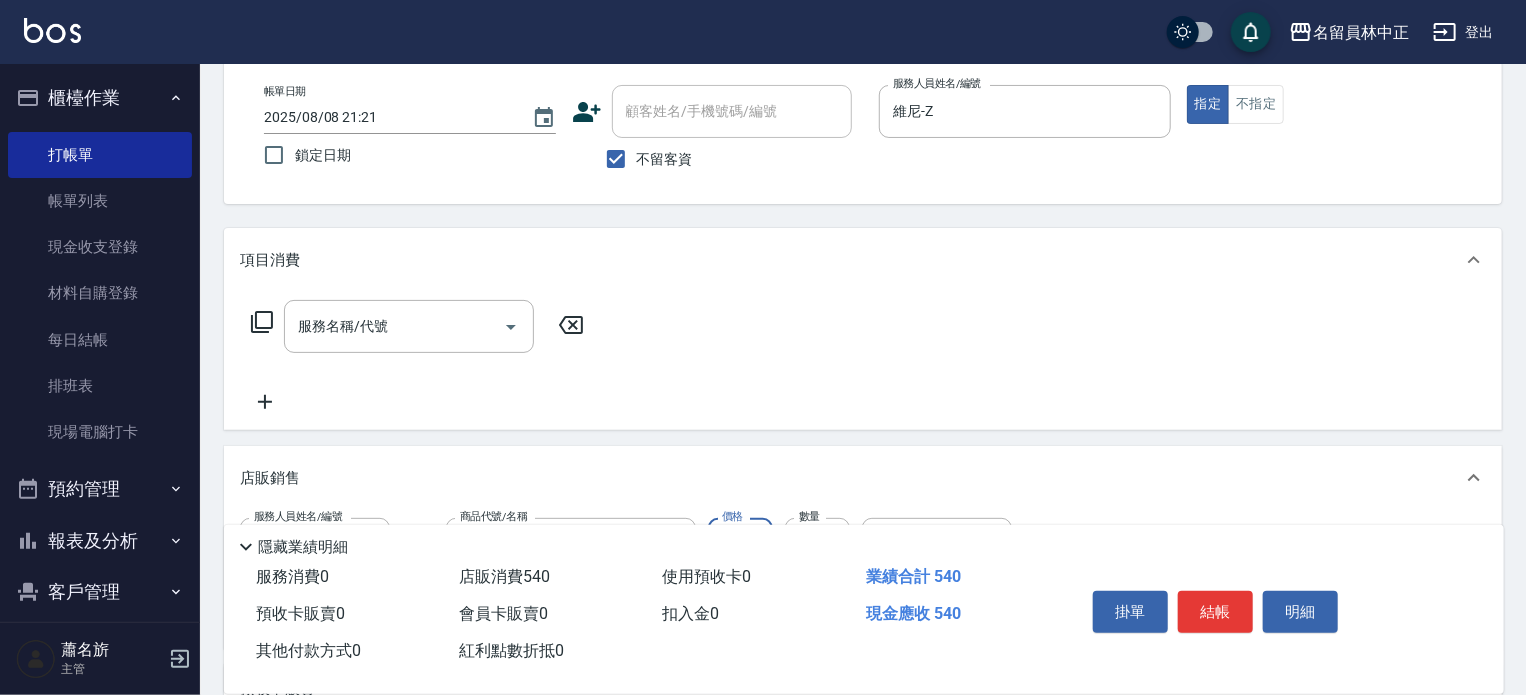 type on "540" 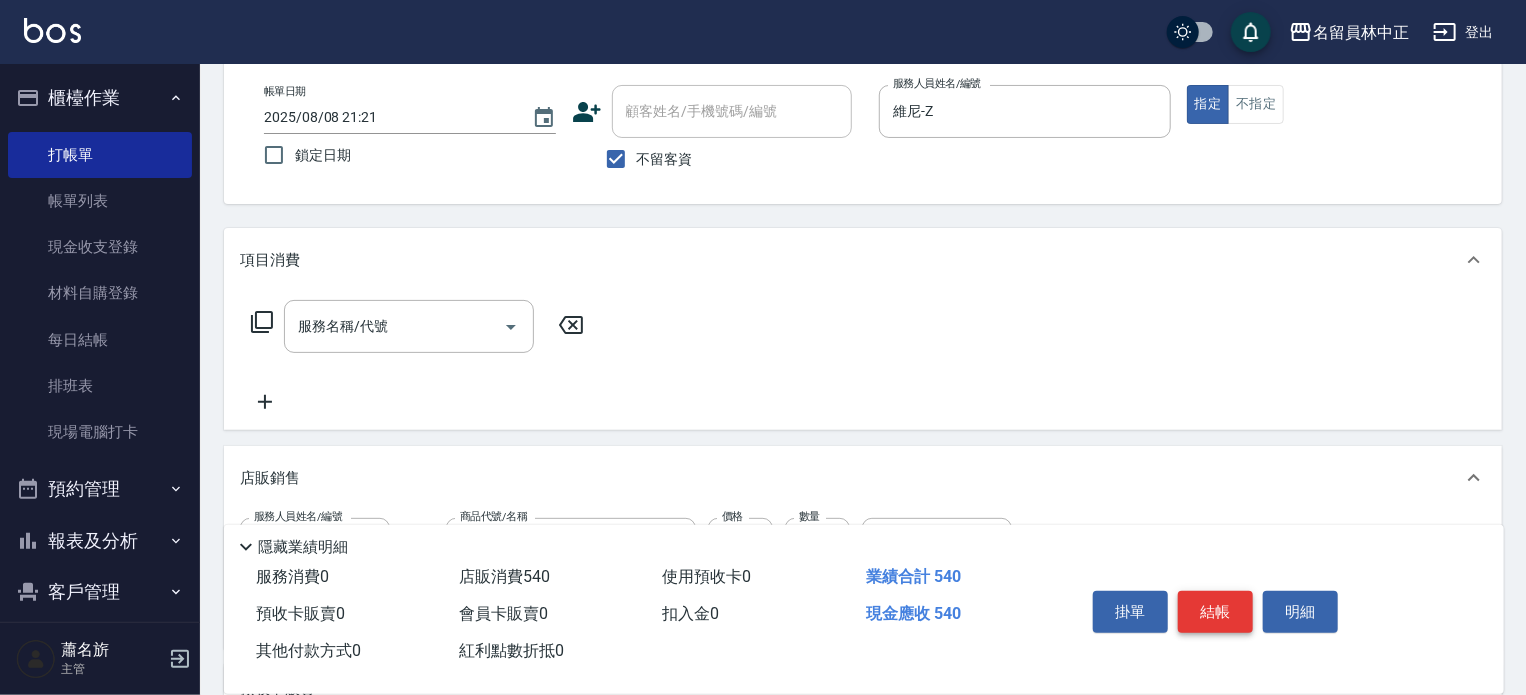 click on "結帳" at bounding box center [1215, 612] 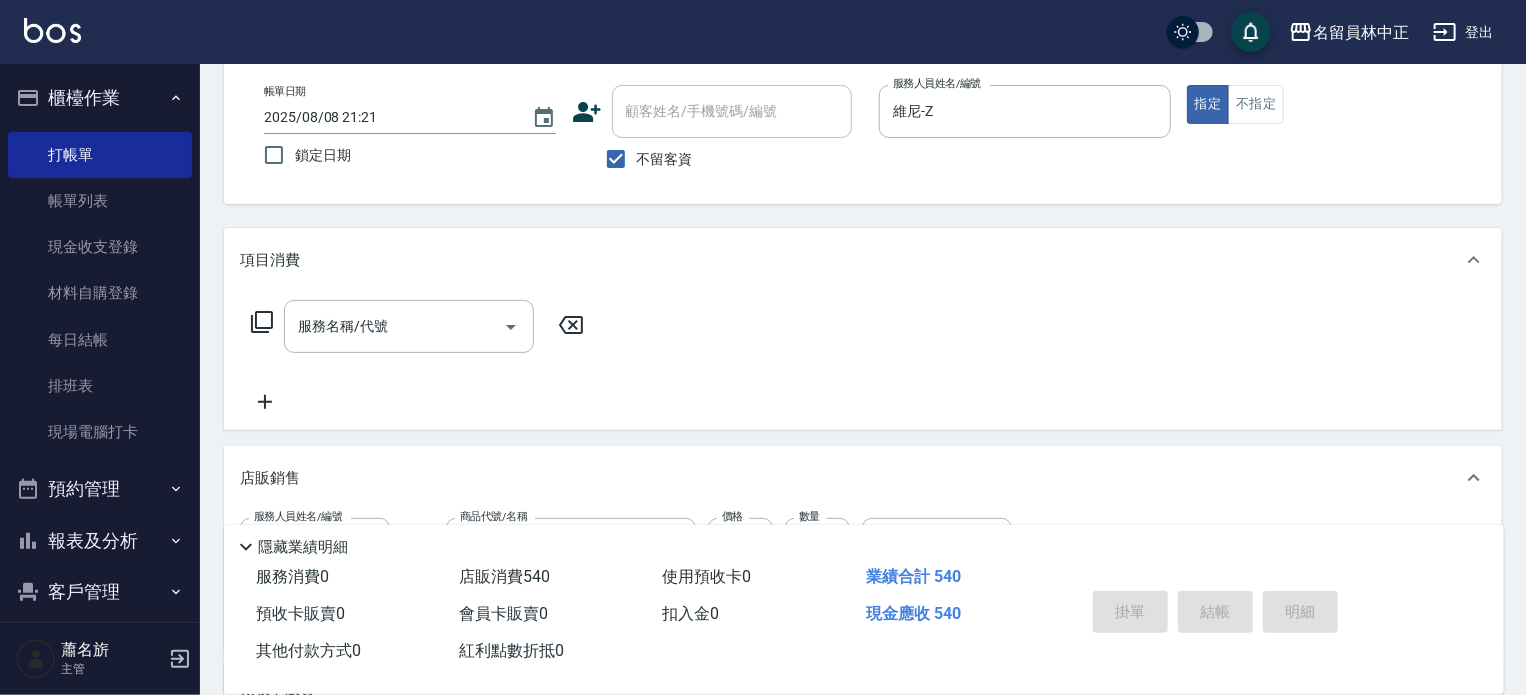 type on "[DATE] [TIME]" 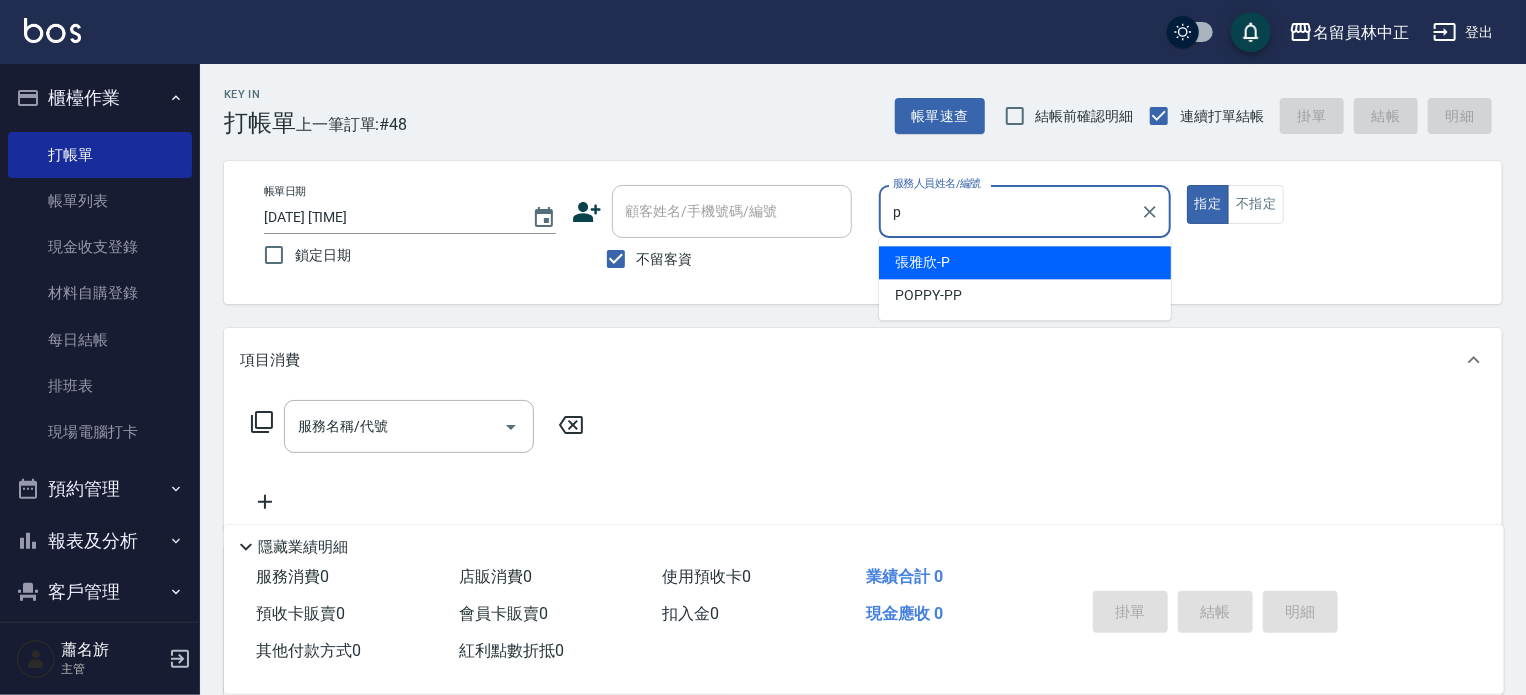 type on "[LAST]-P" 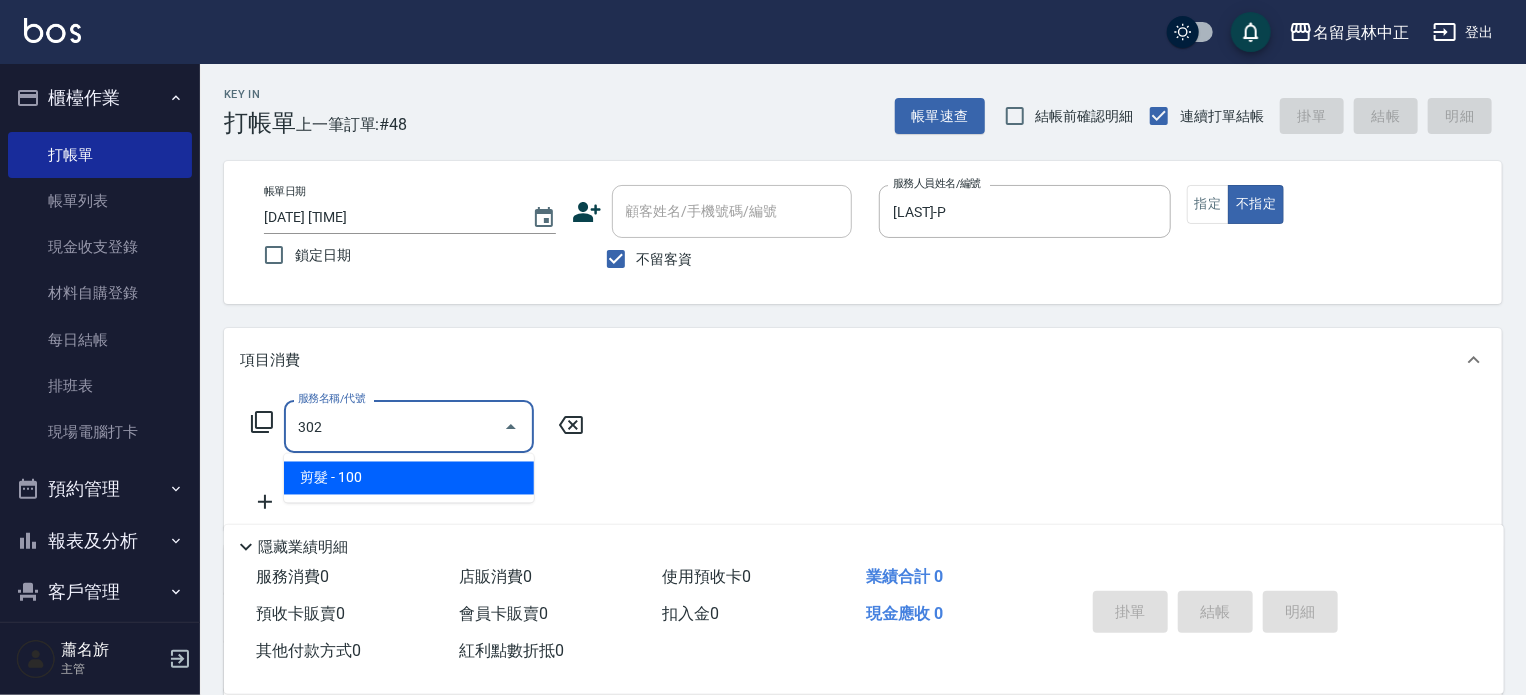 type on "剪髮(302)" 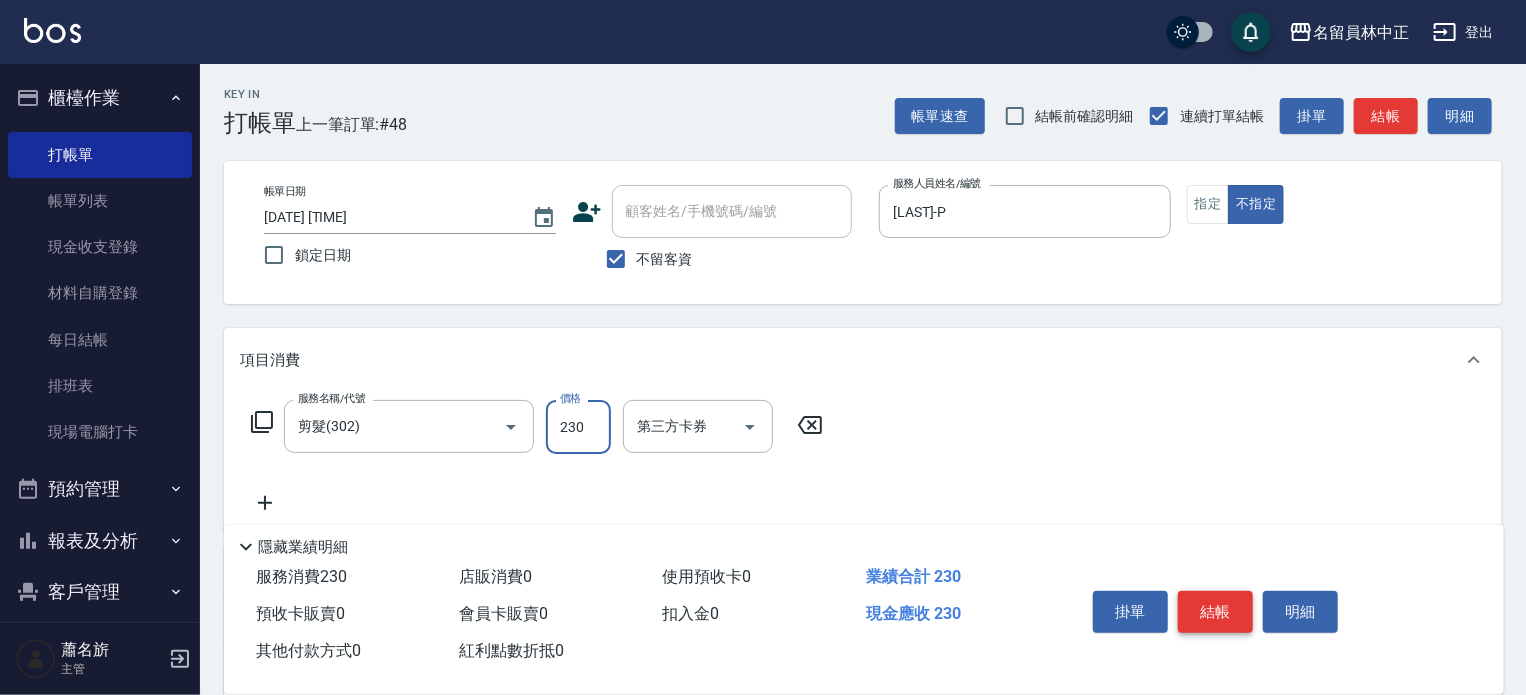 type on "230" 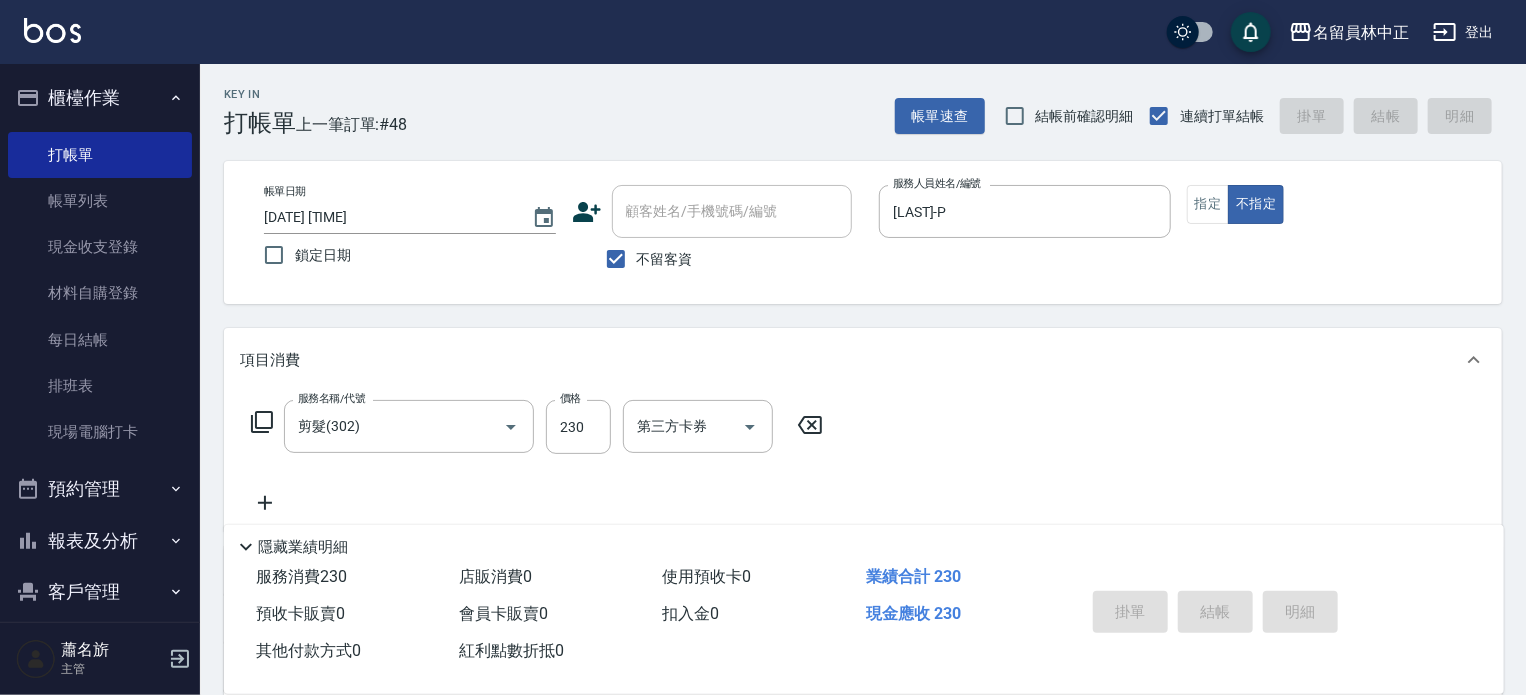 type 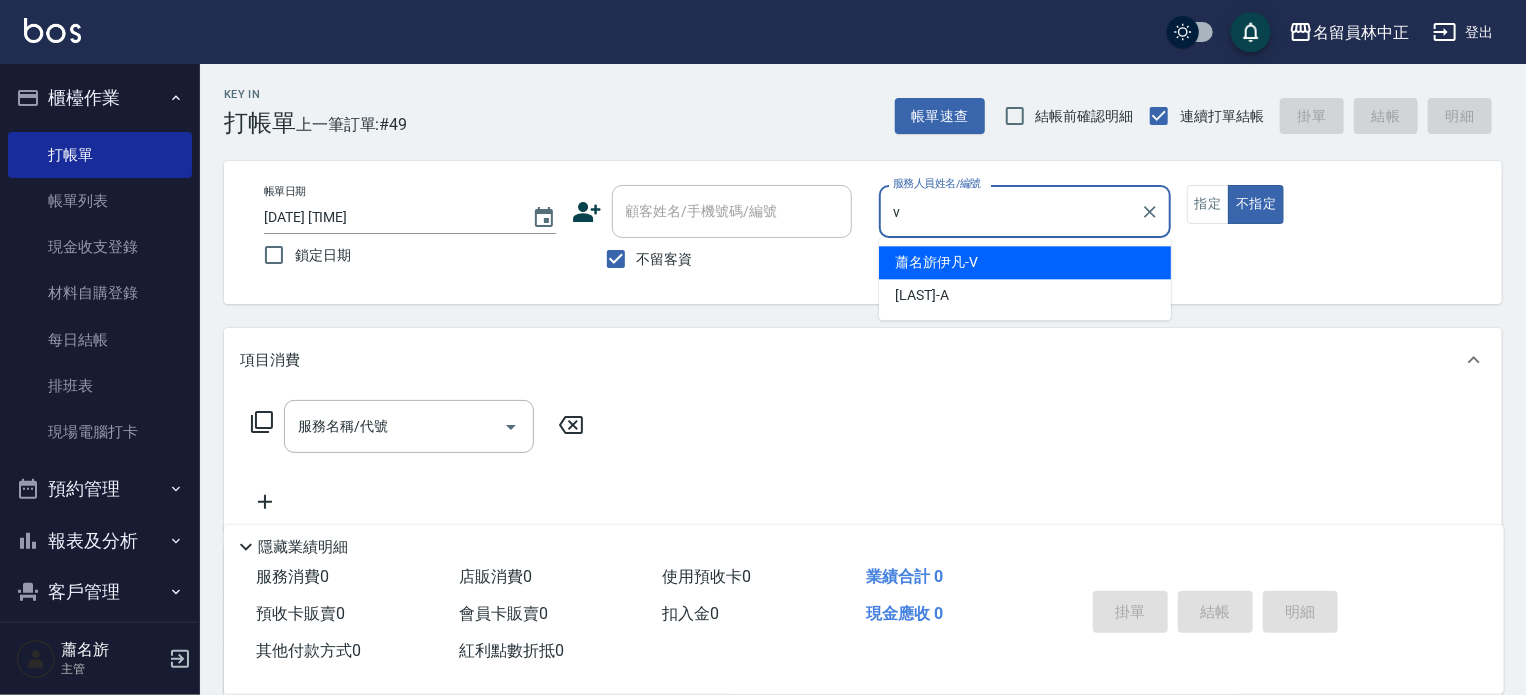 type on "[LAST]-[V]" 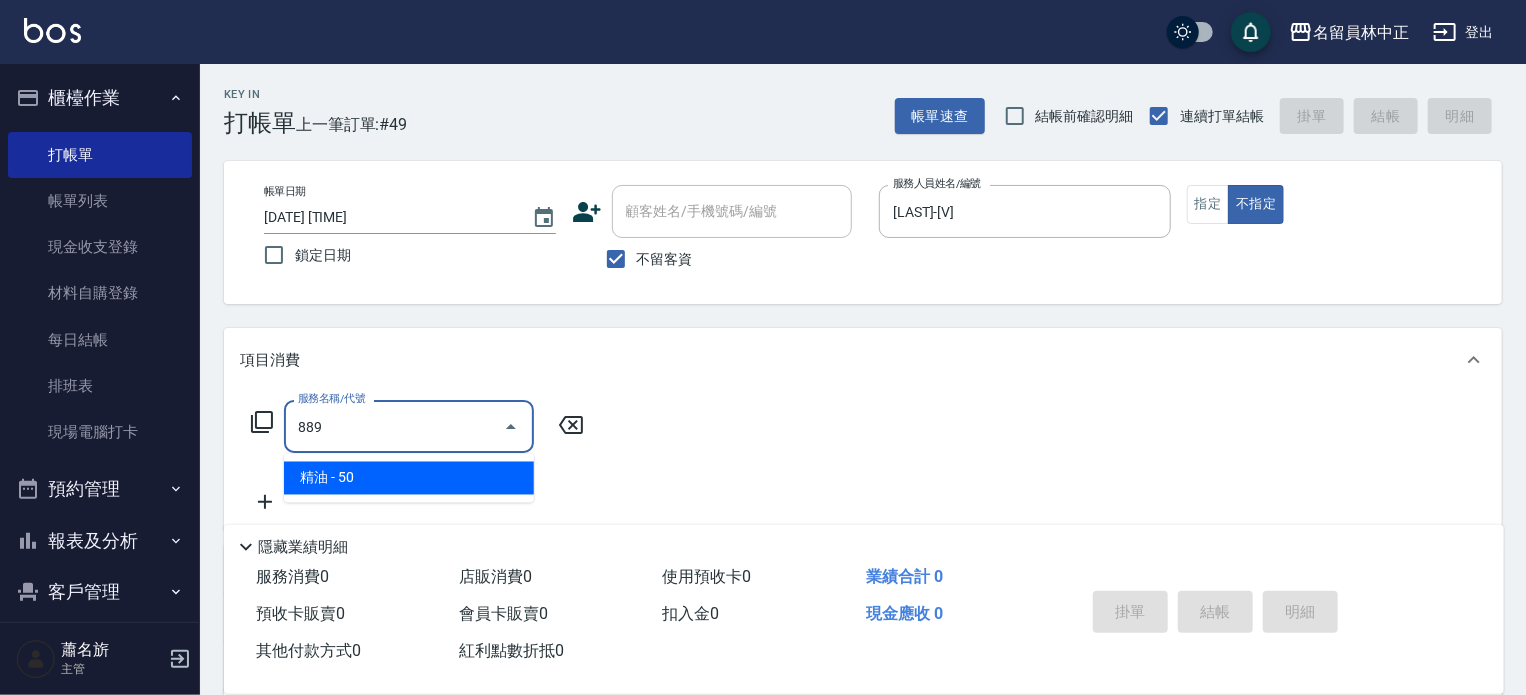 type on "精油(889)" 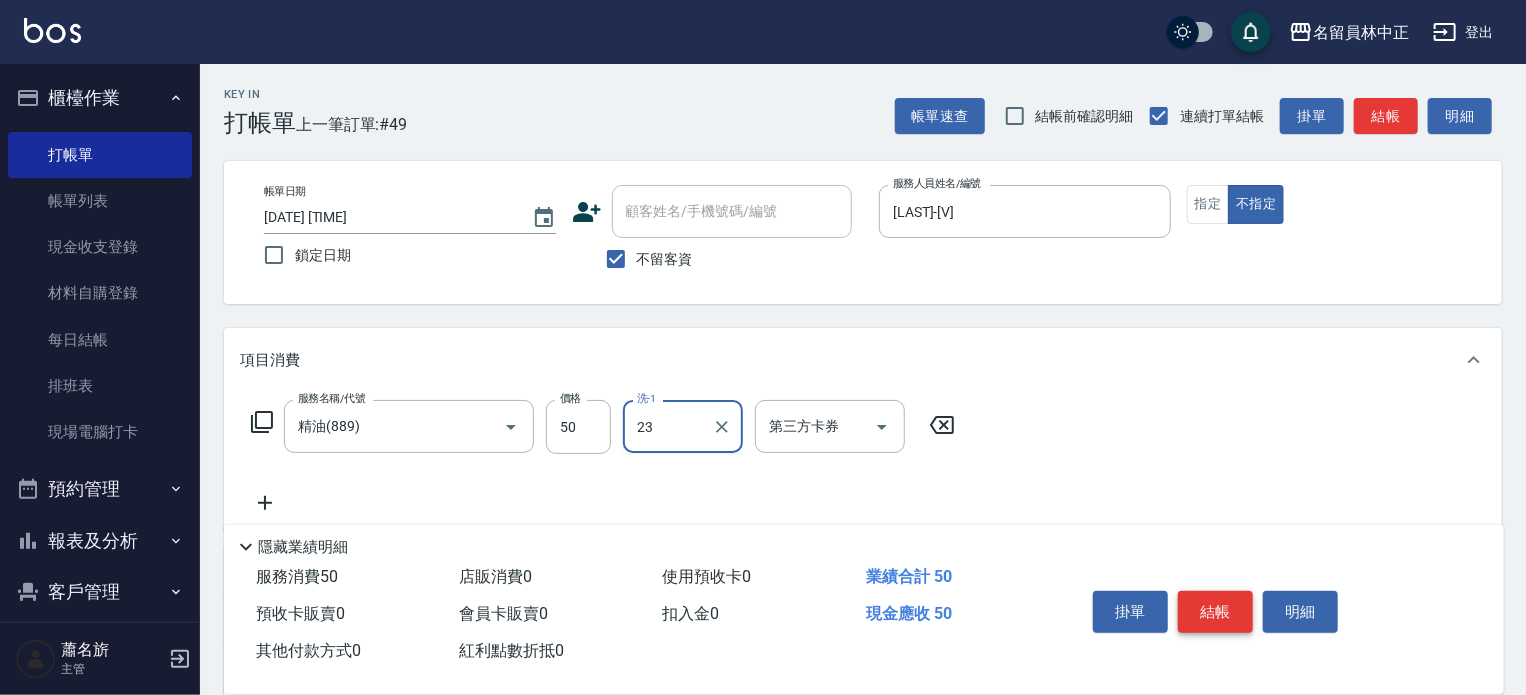 type on "[LAST]-" 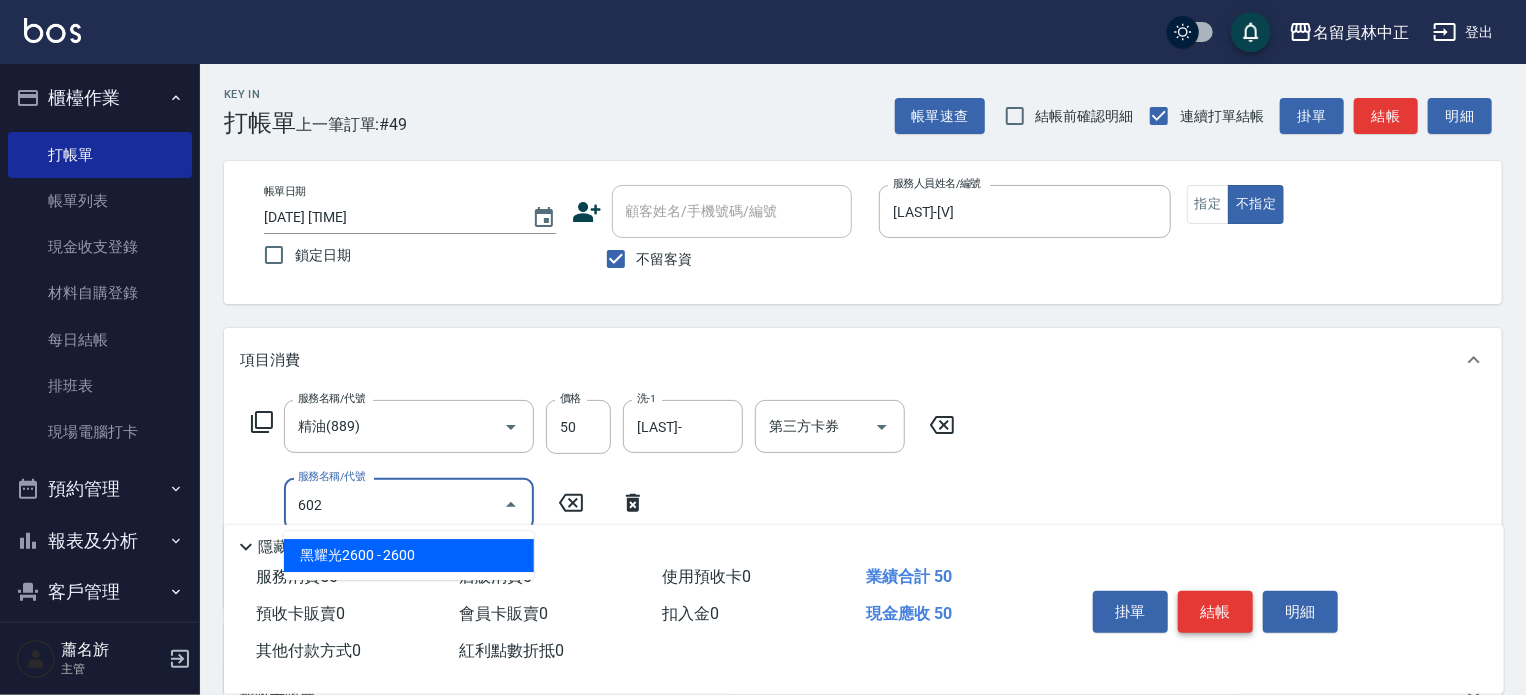 type on "一般洗髮(602)" 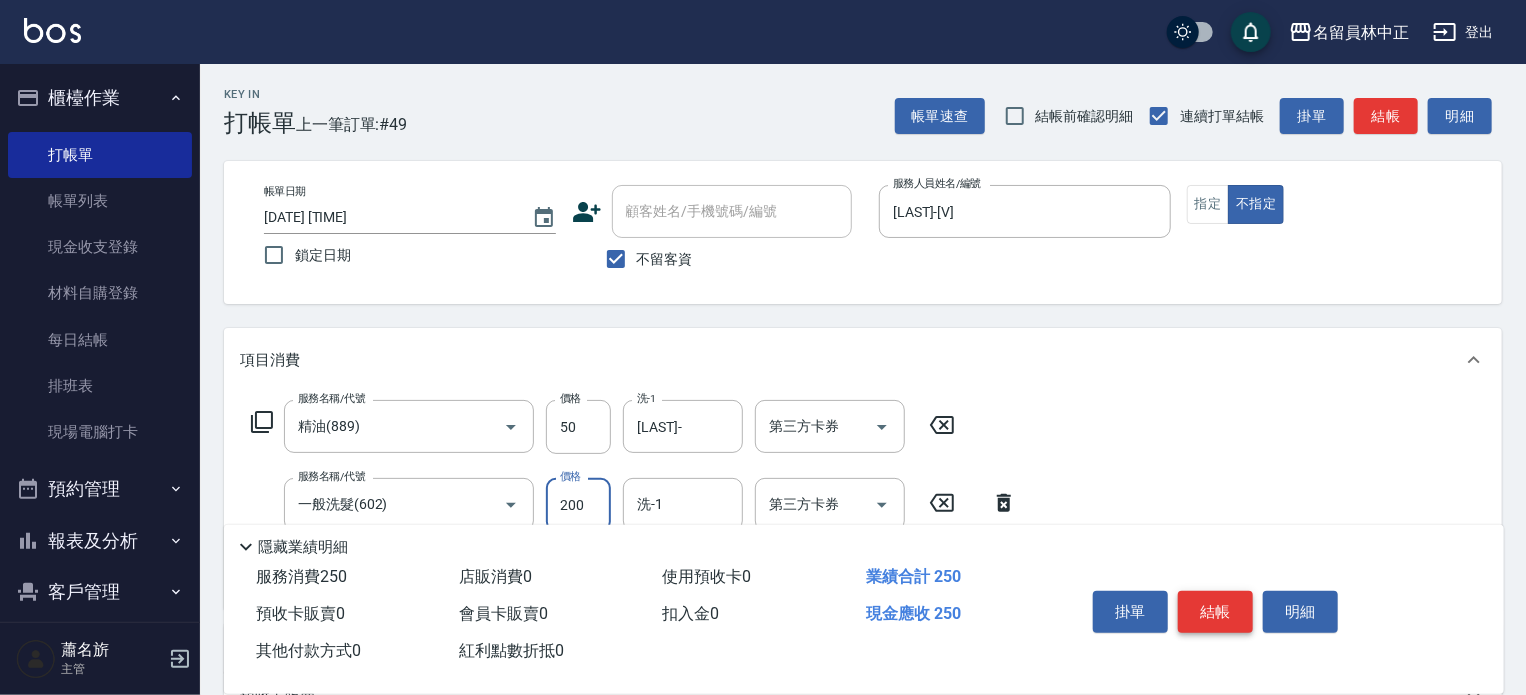type on "200" 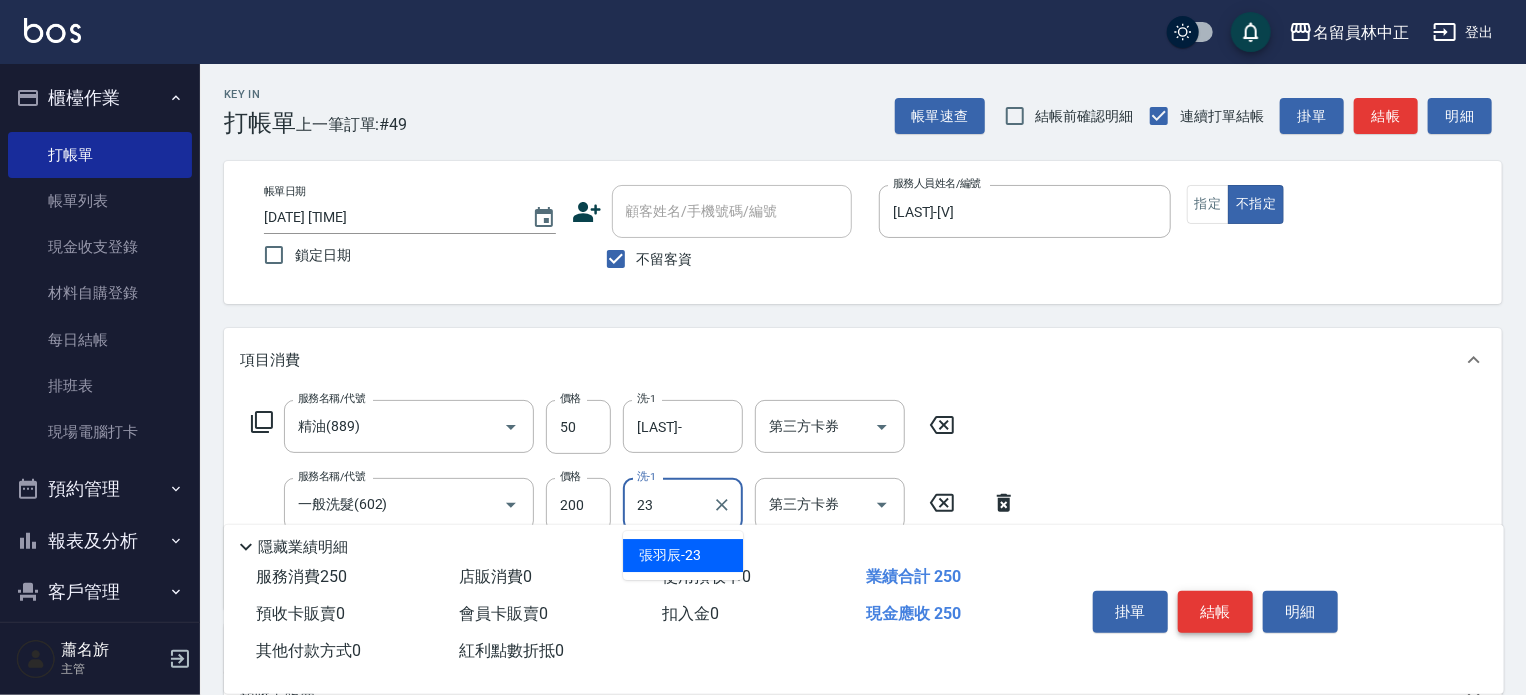 type on "[LAST]-" 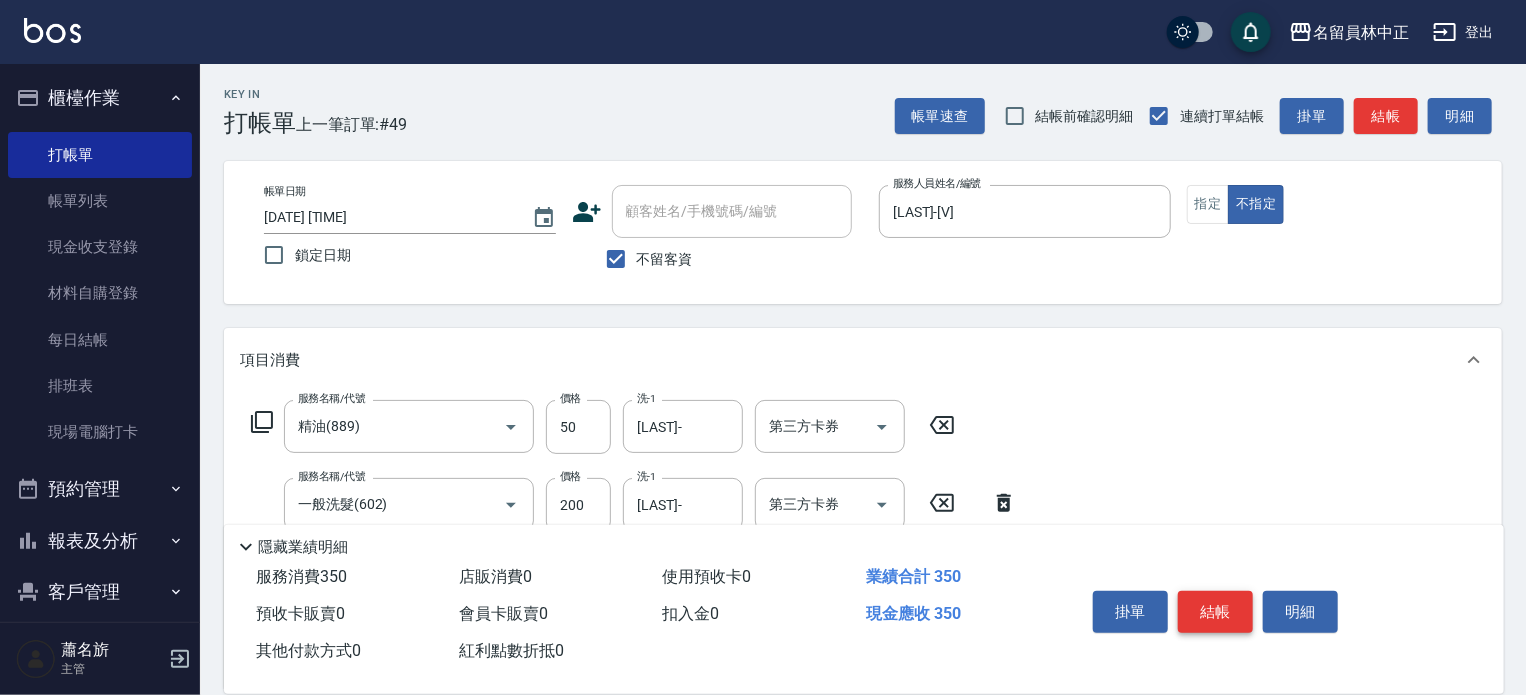 type on "剪髮(302)" 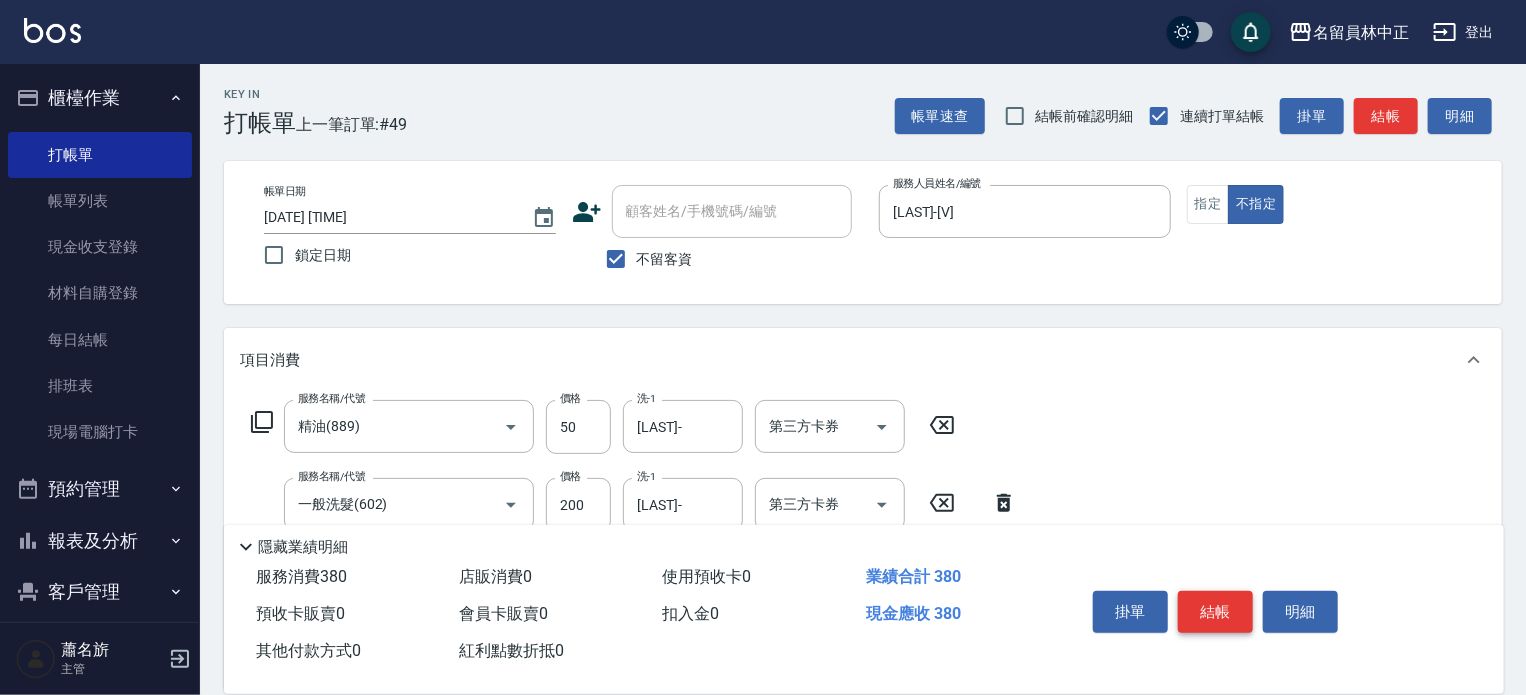 type on "130" 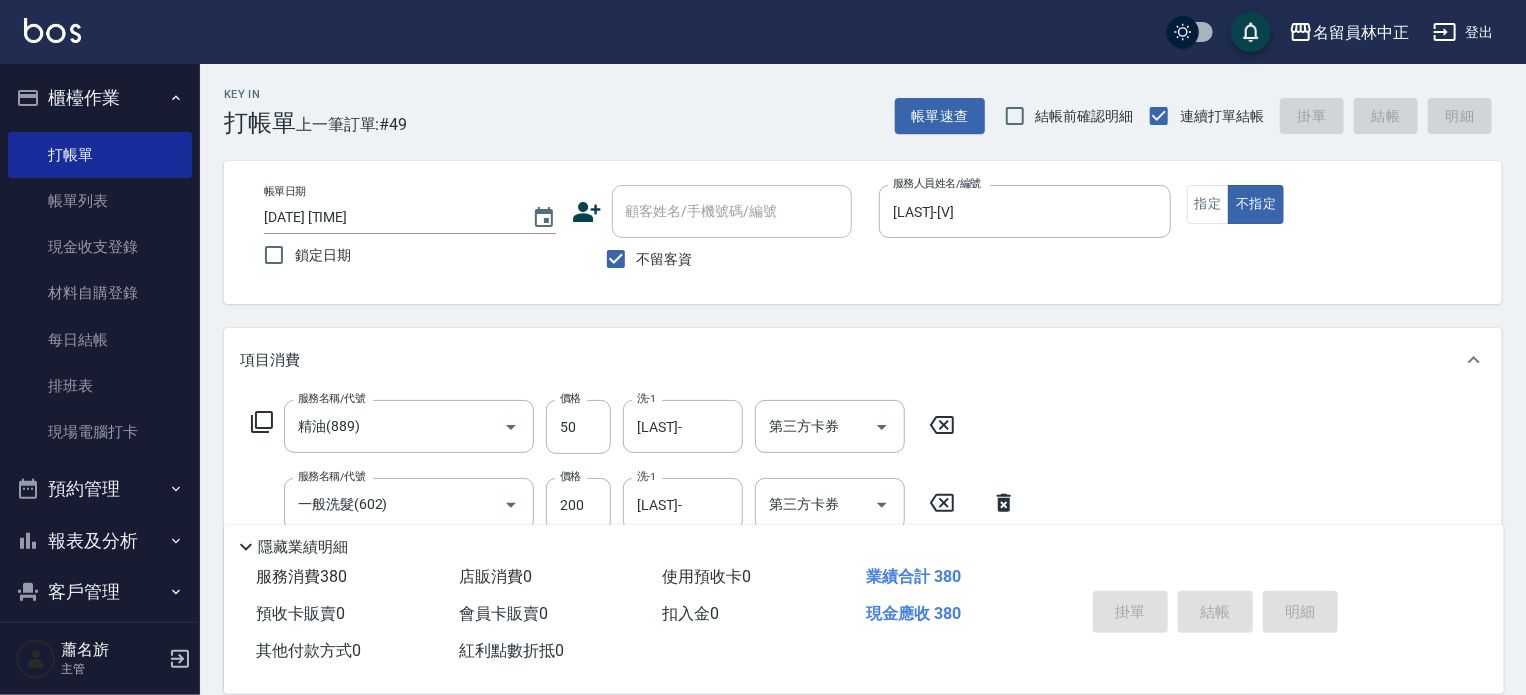 type 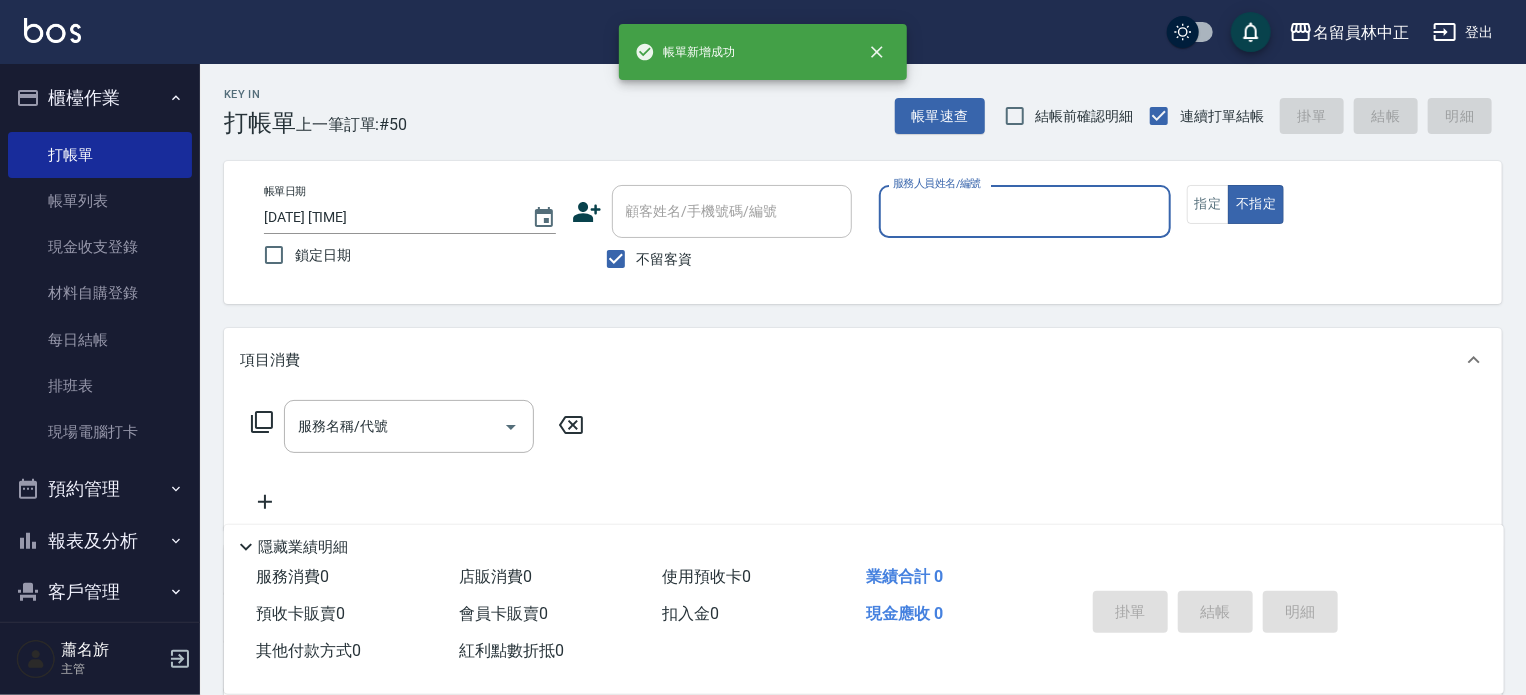 click on "不指定" at bounding box center (1256, 204) 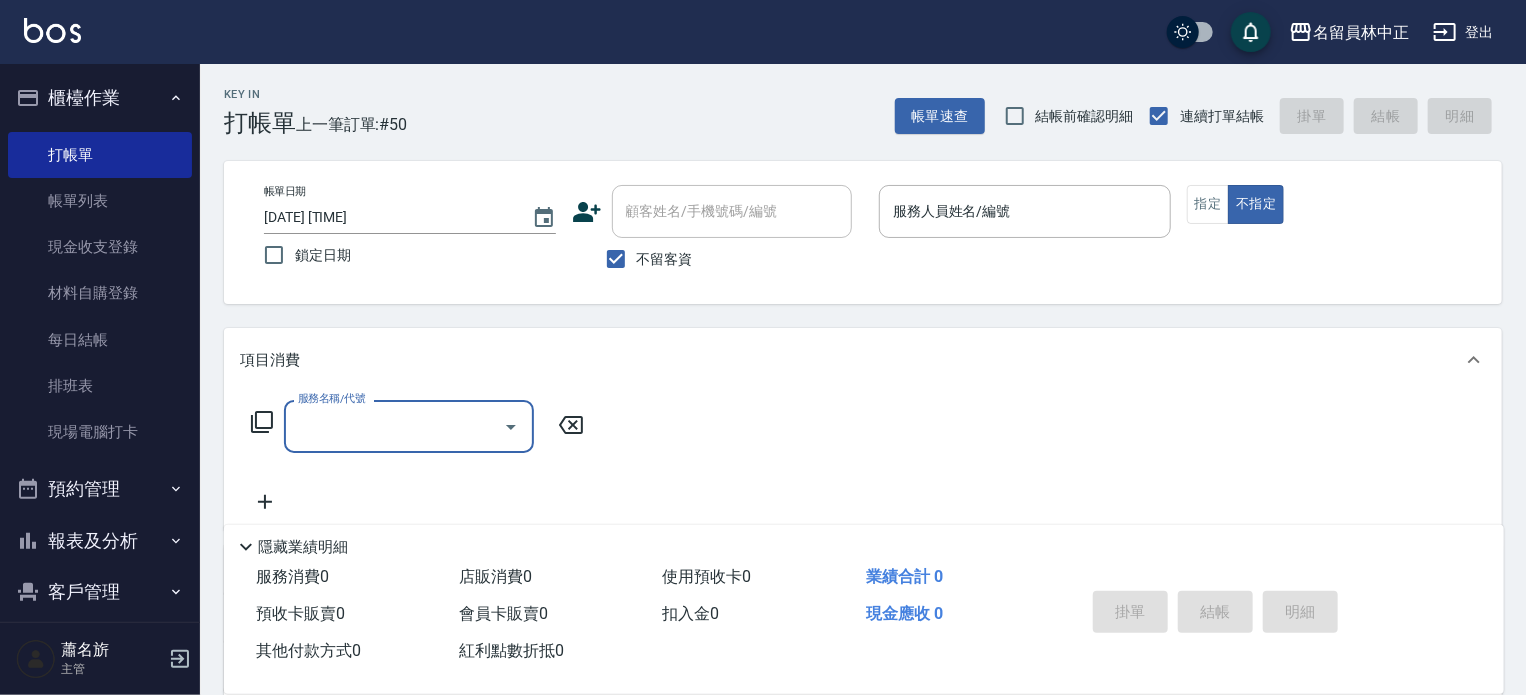 type on "p" 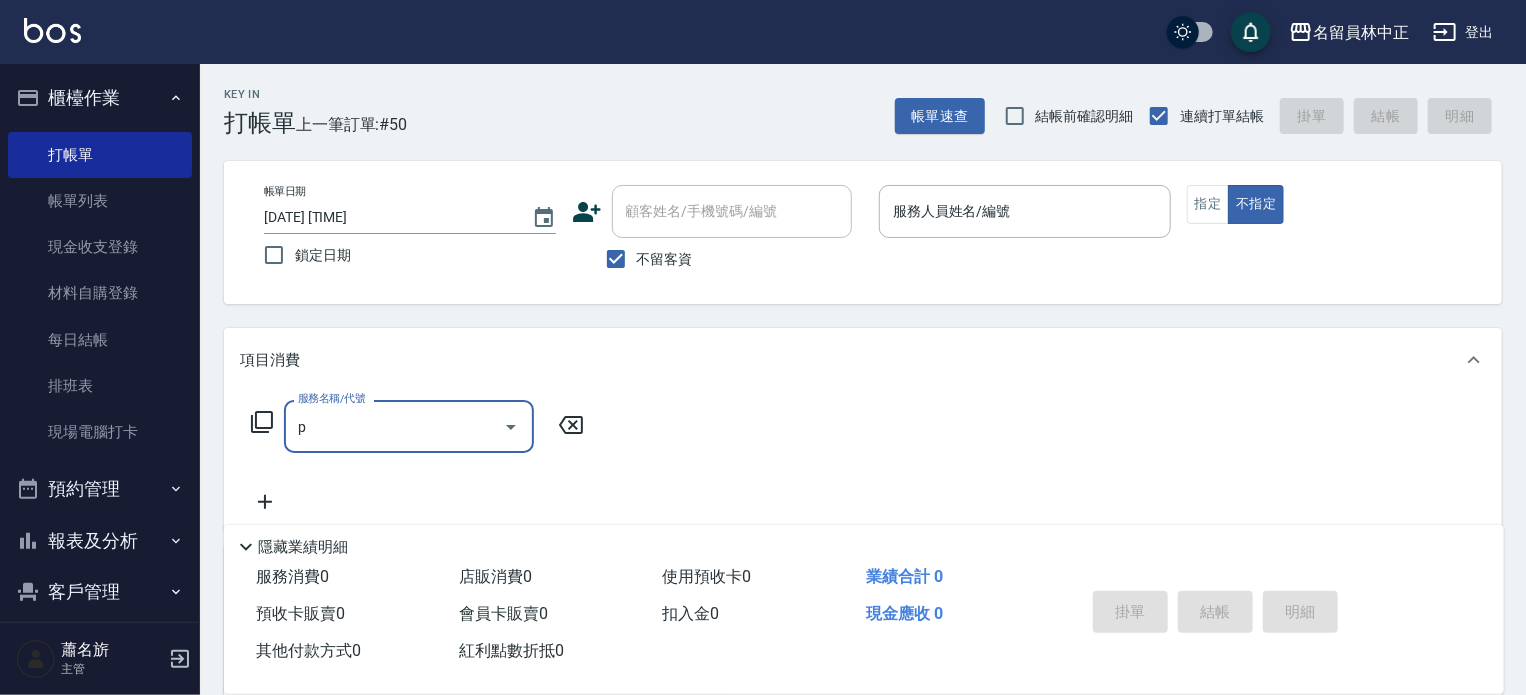 type 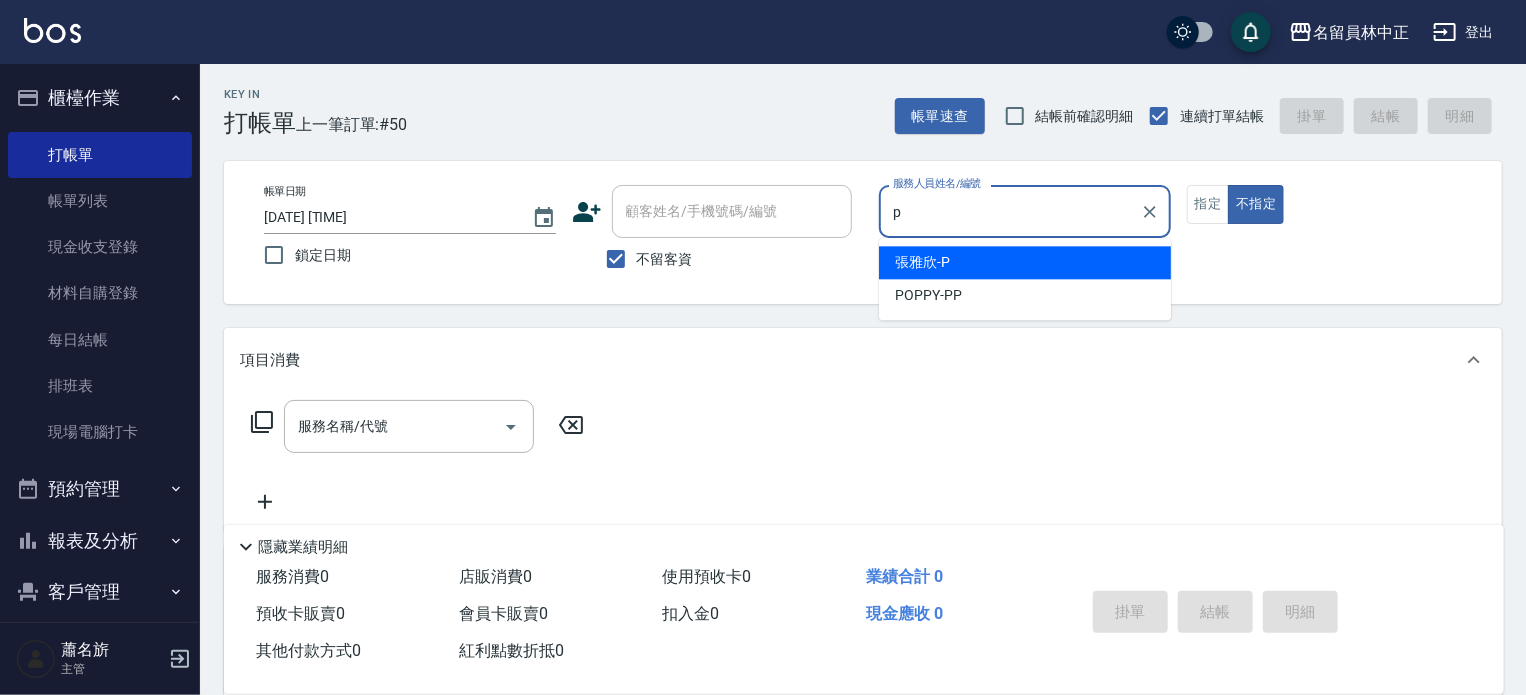type on "[LAST]-P" 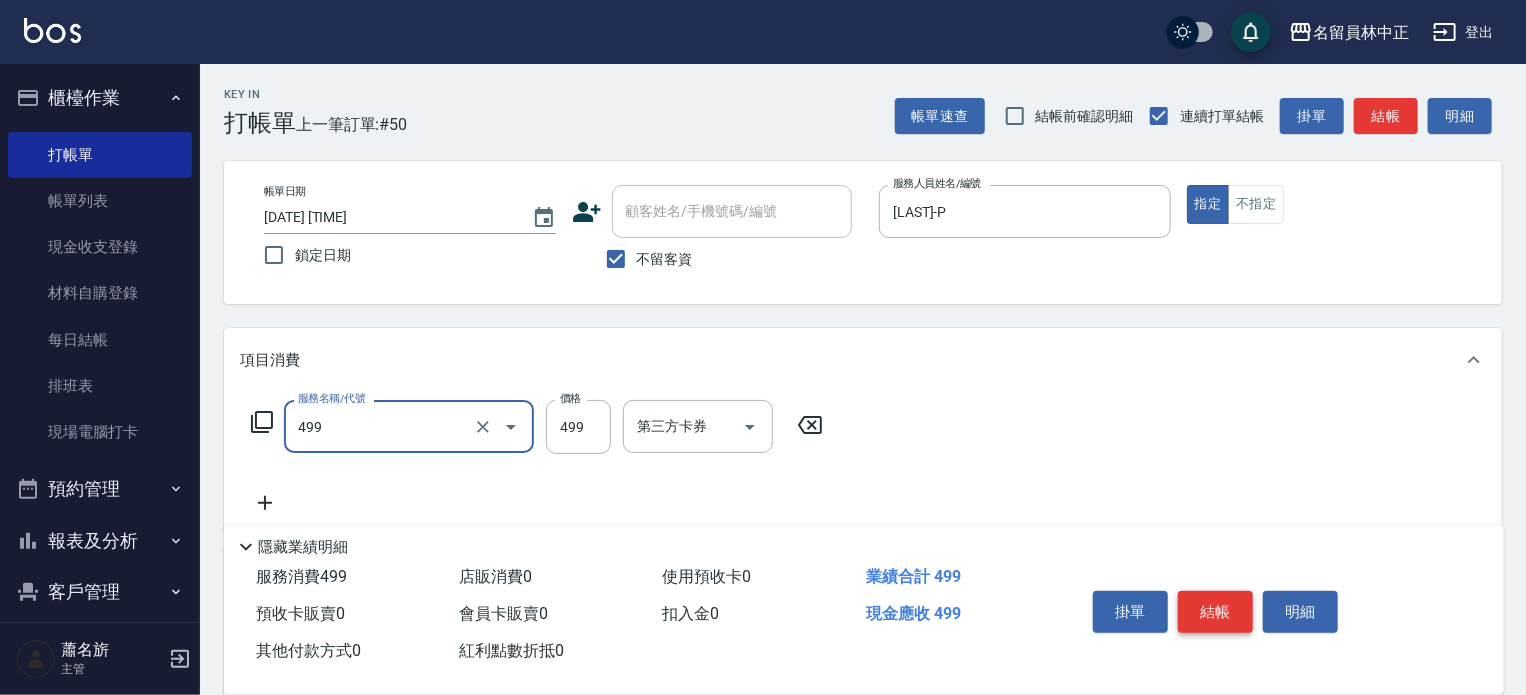 type on "去角質洗髮(499)" 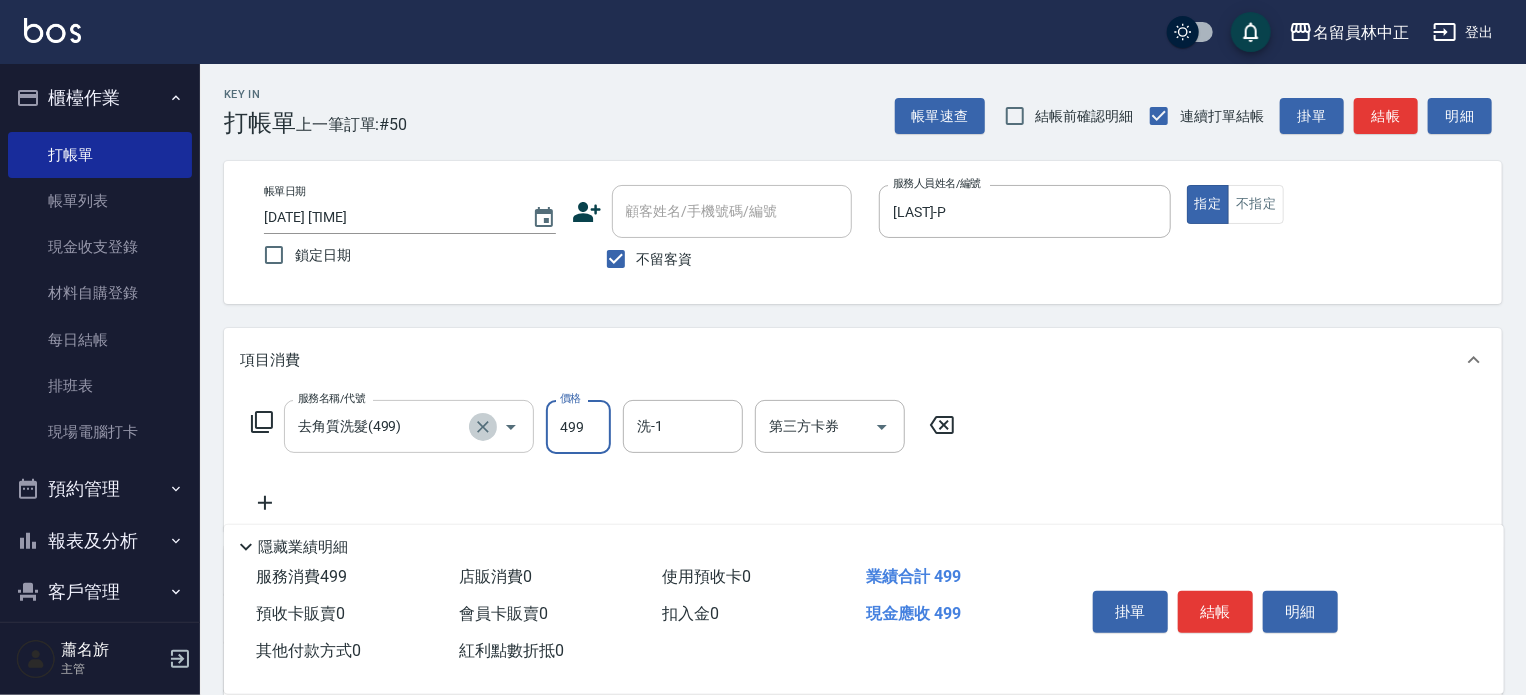 click at bounding box center [483, 427] 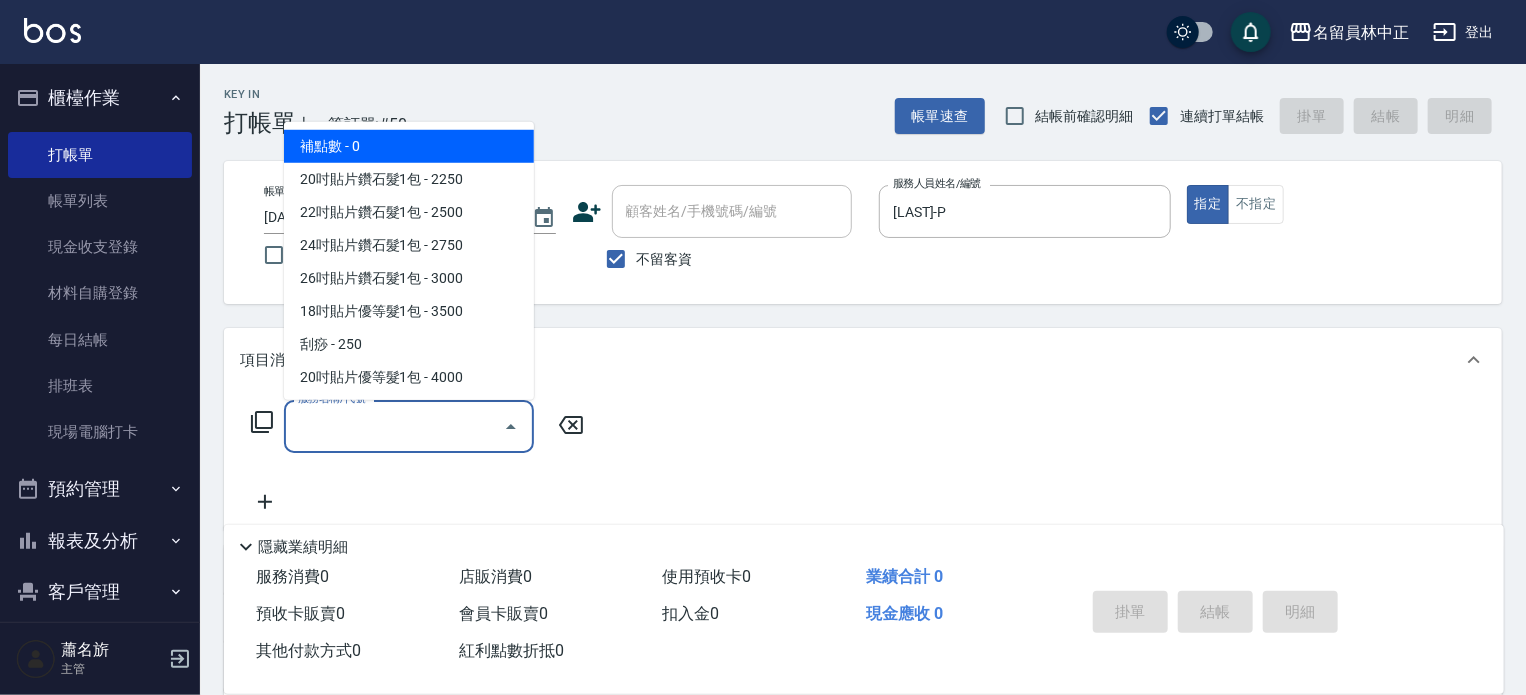 type on "0" 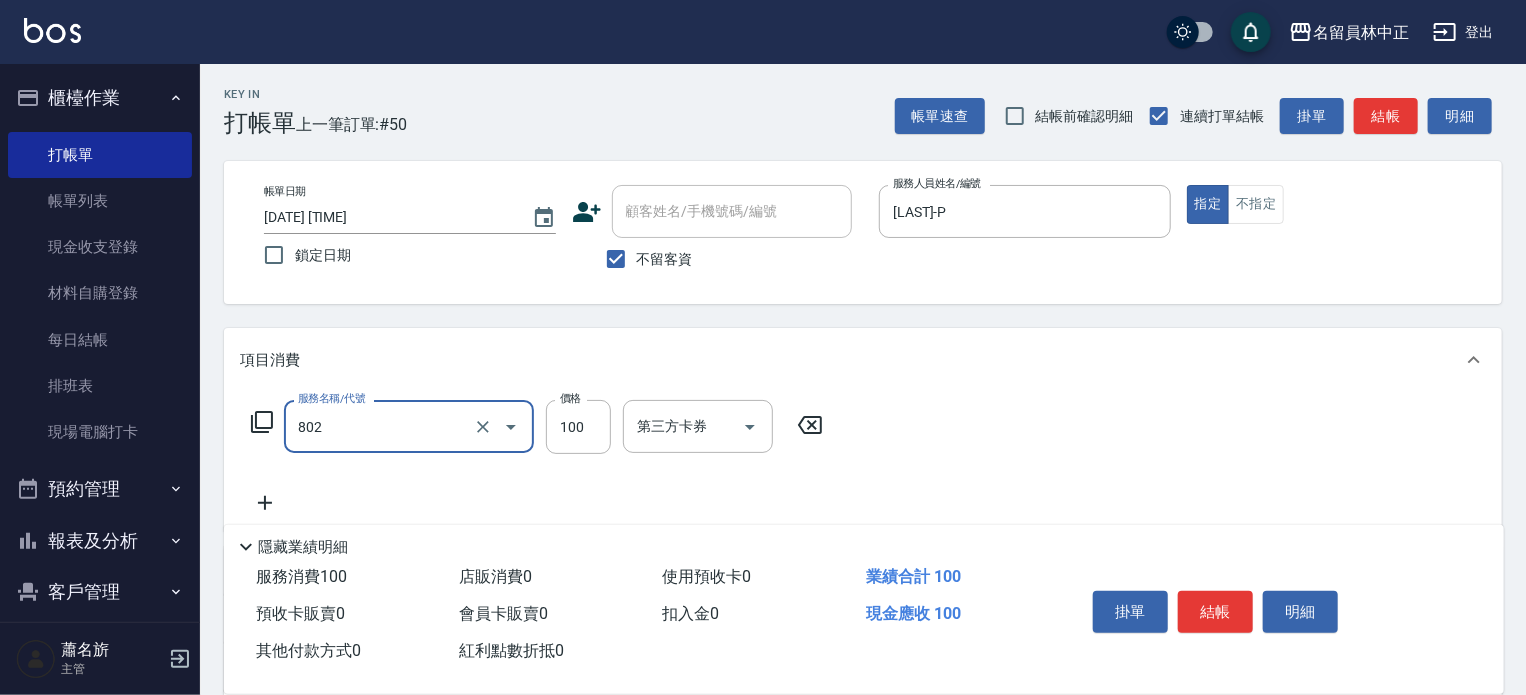 type on "VIP儲值(802)" 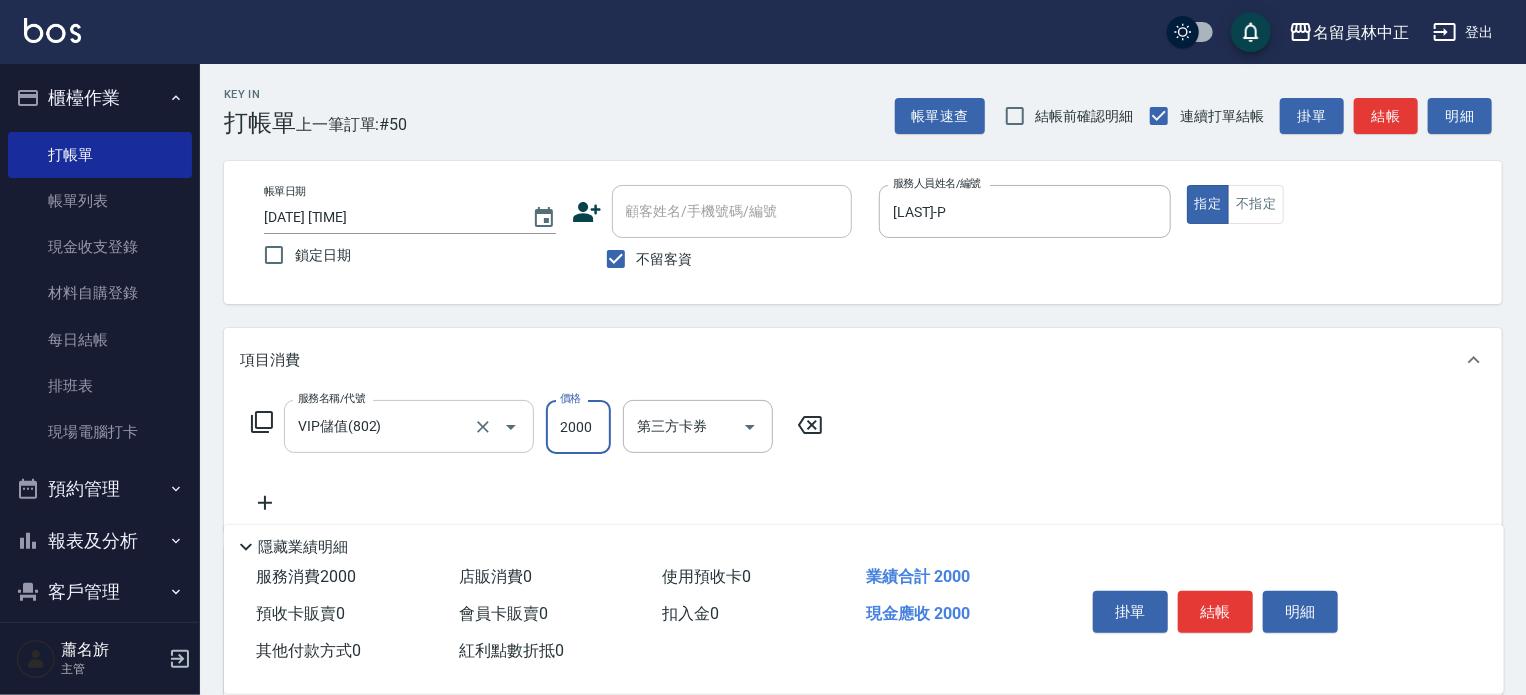 type on "2000" 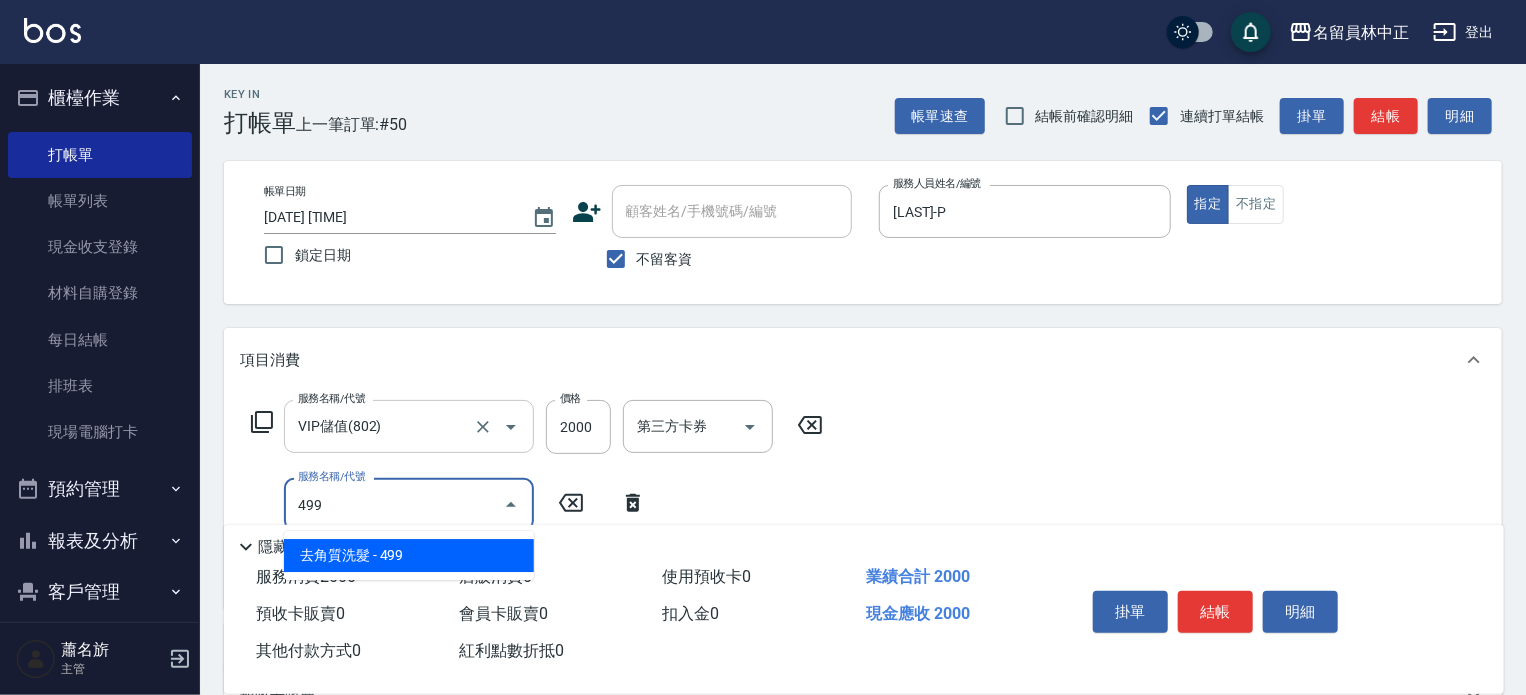 type on "去角質洗髮(499)" 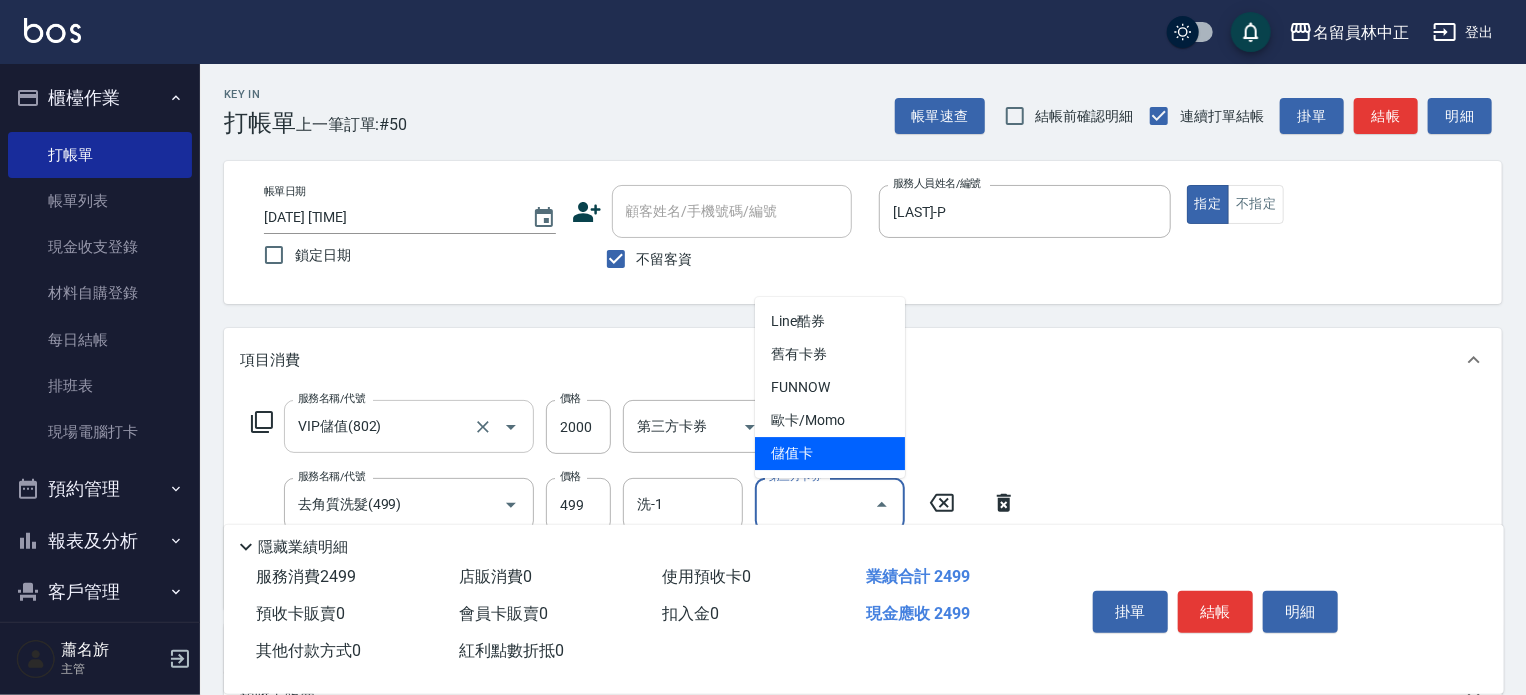 type on "儲值卡" 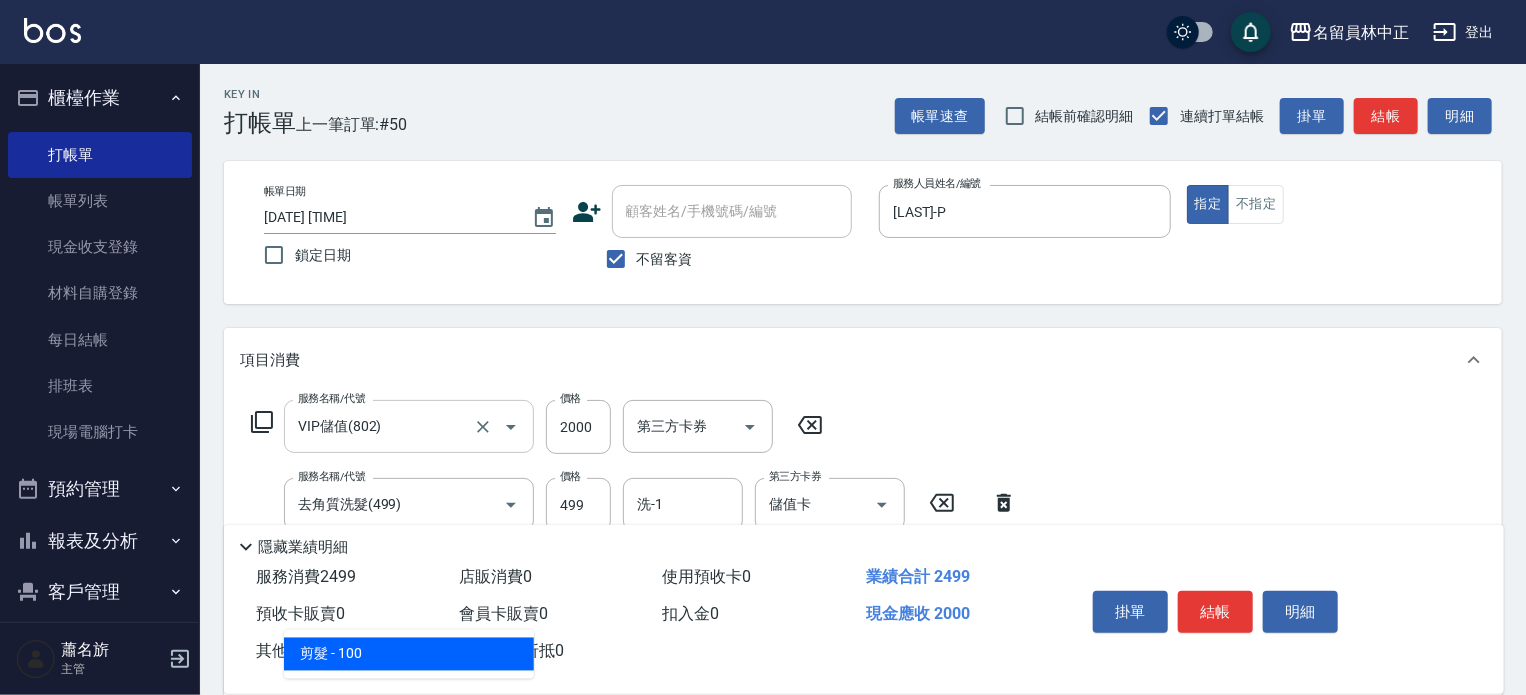 type on "剪髮(302)" 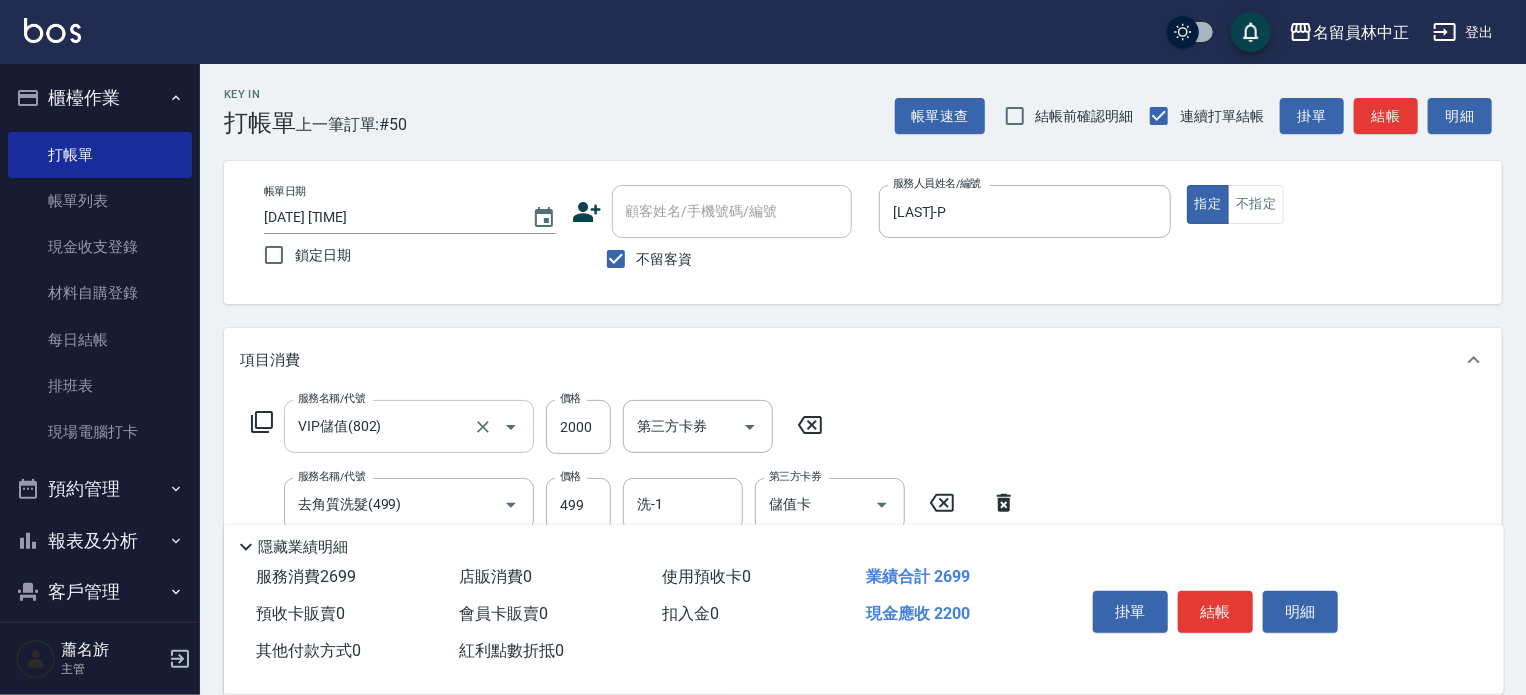 type on "200" 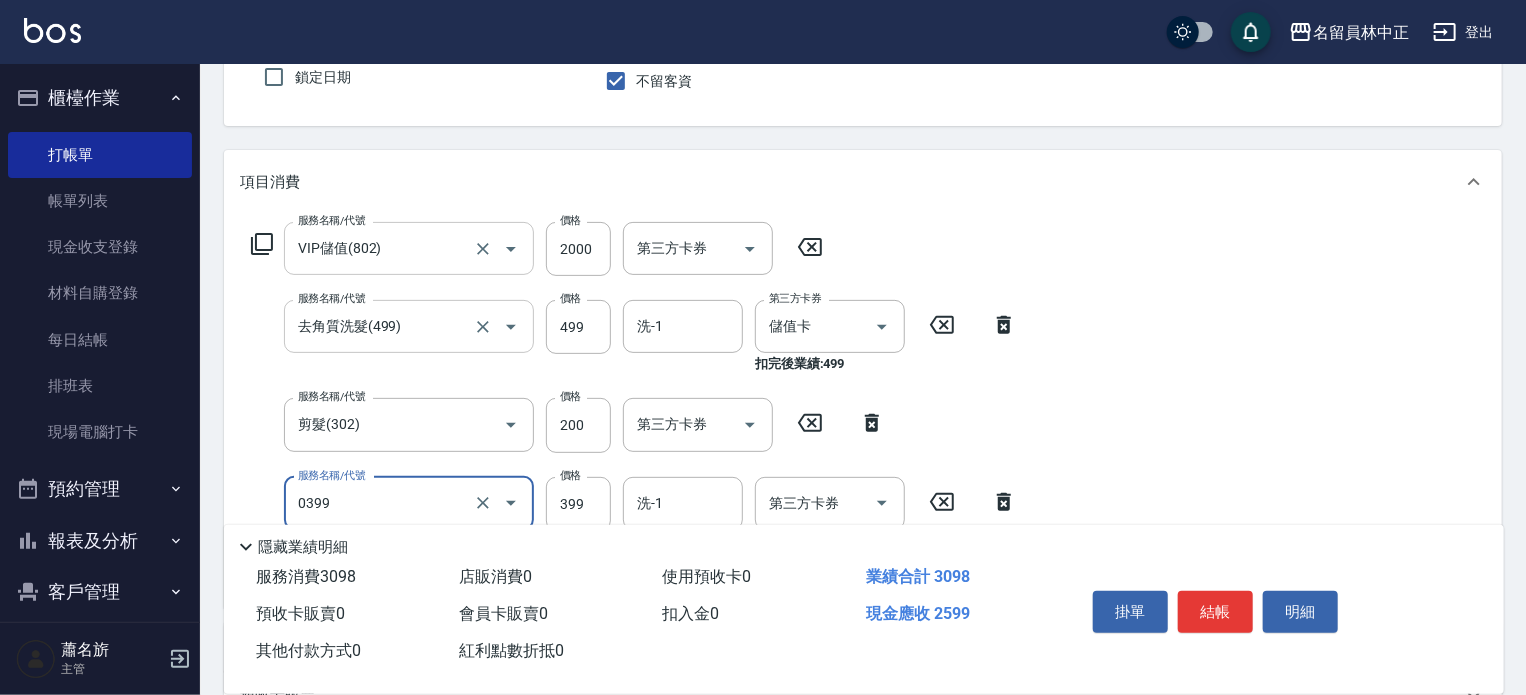 scroll, scrollTop: 303, scrollLeft: 0, axis: vertical 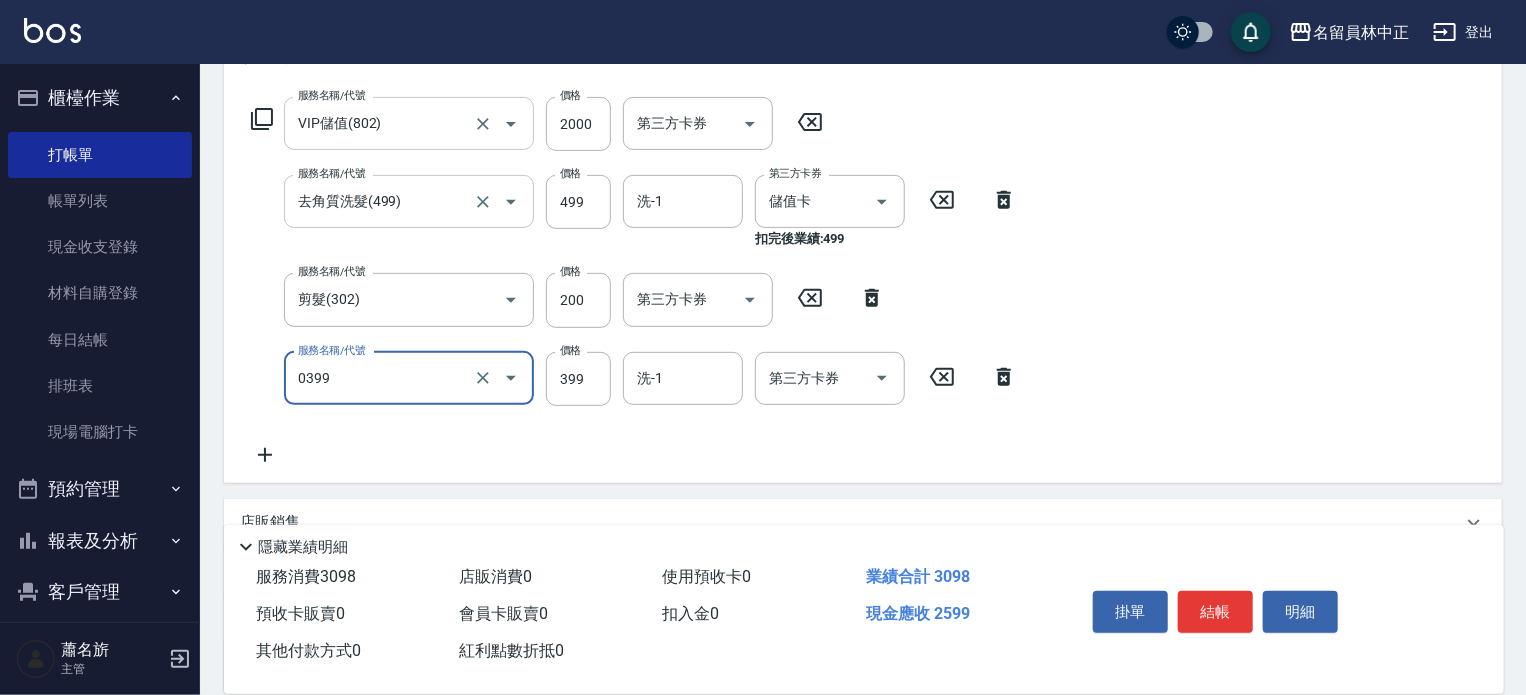 type on "海鹽SPA(0399)" 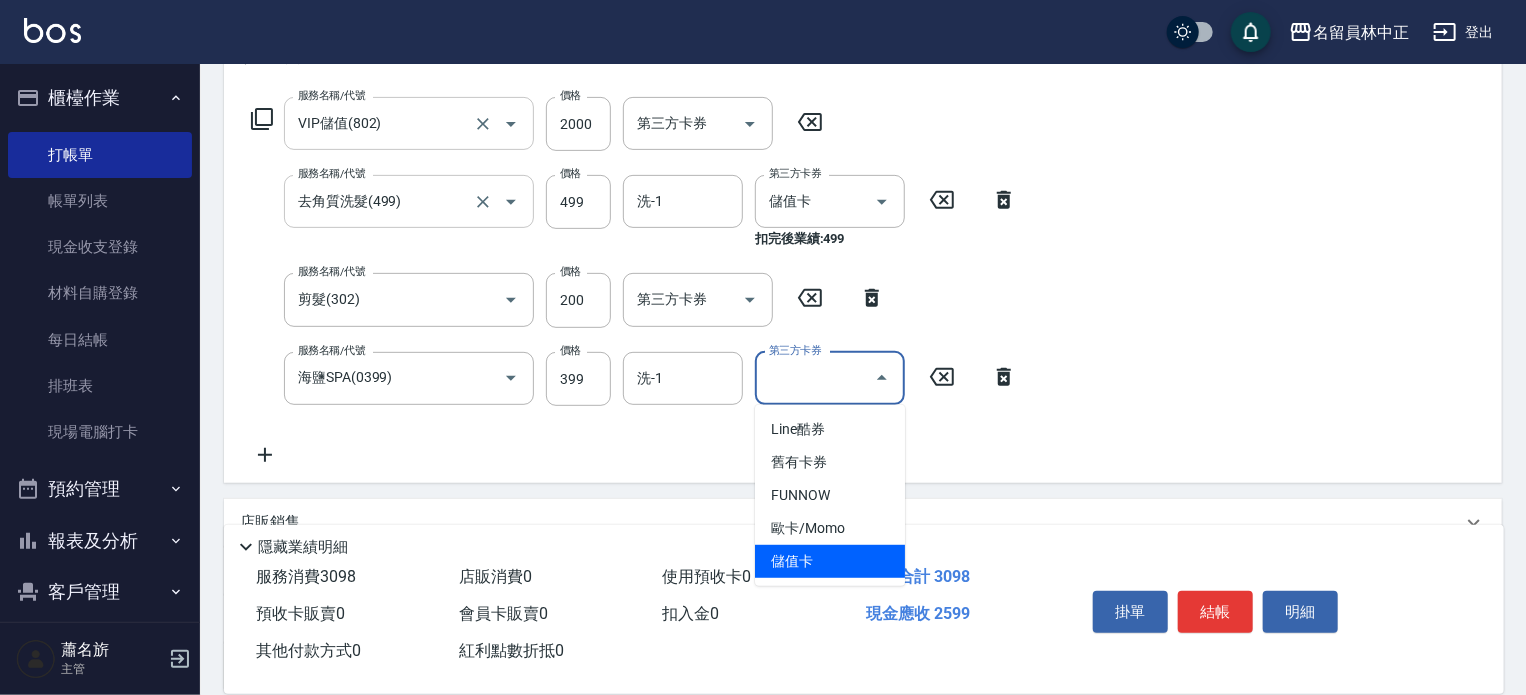 type on "儲值卡" 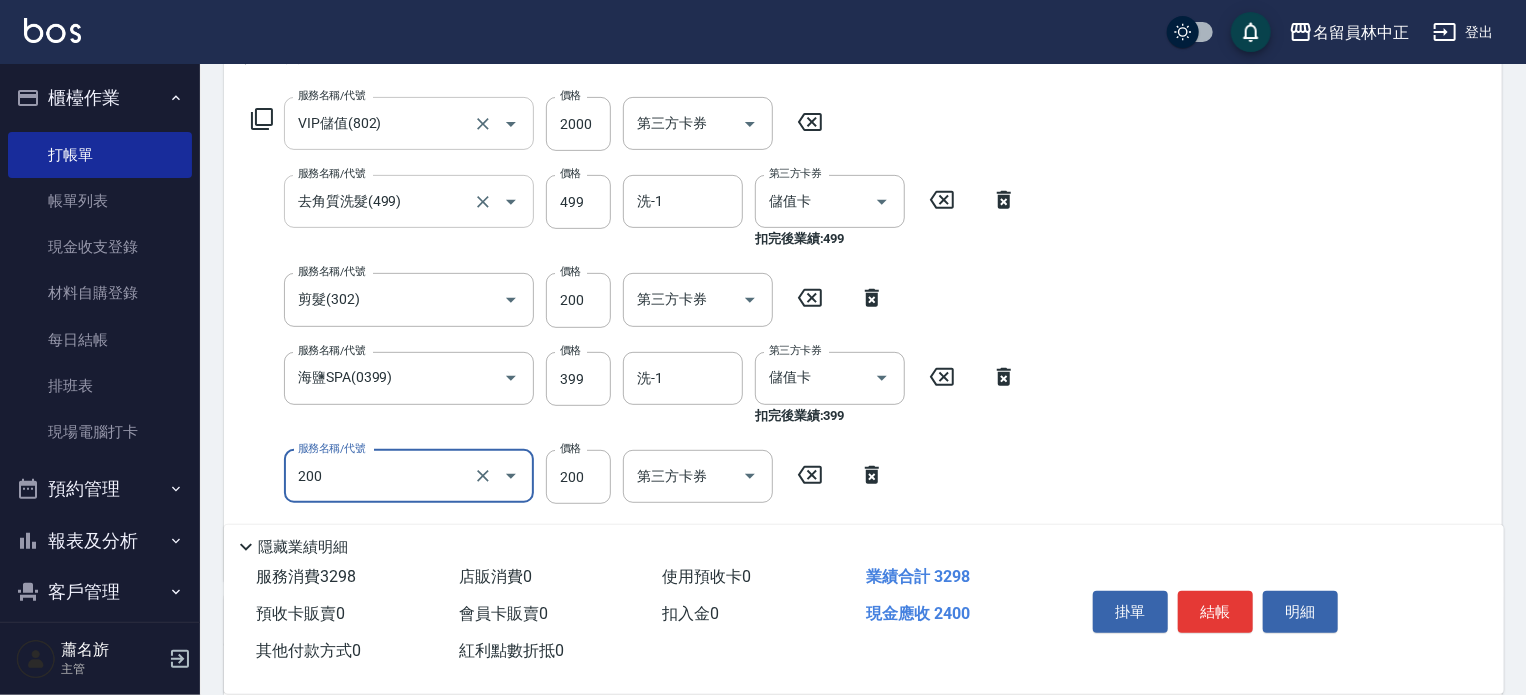 type on "自備護髮(200)" 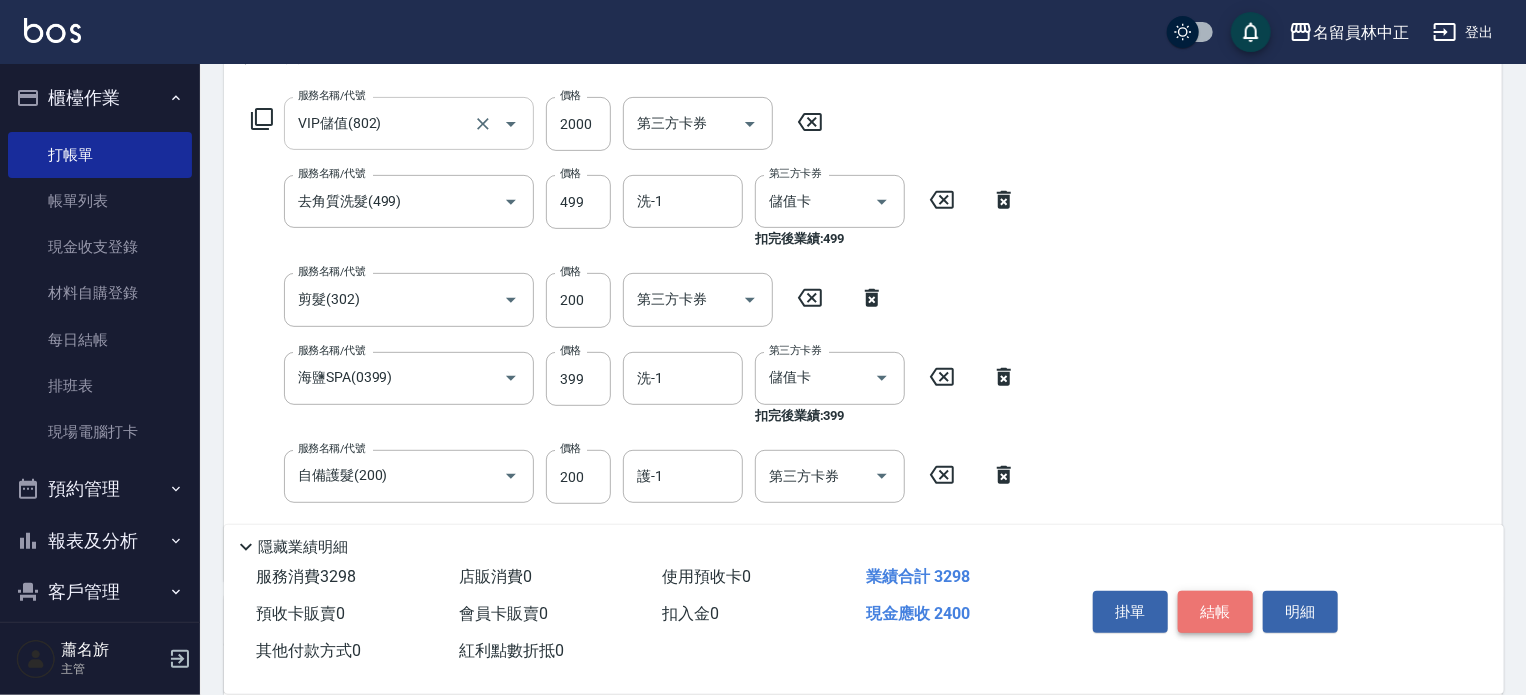 click on "結帳" at bounding box center [1215, 612] 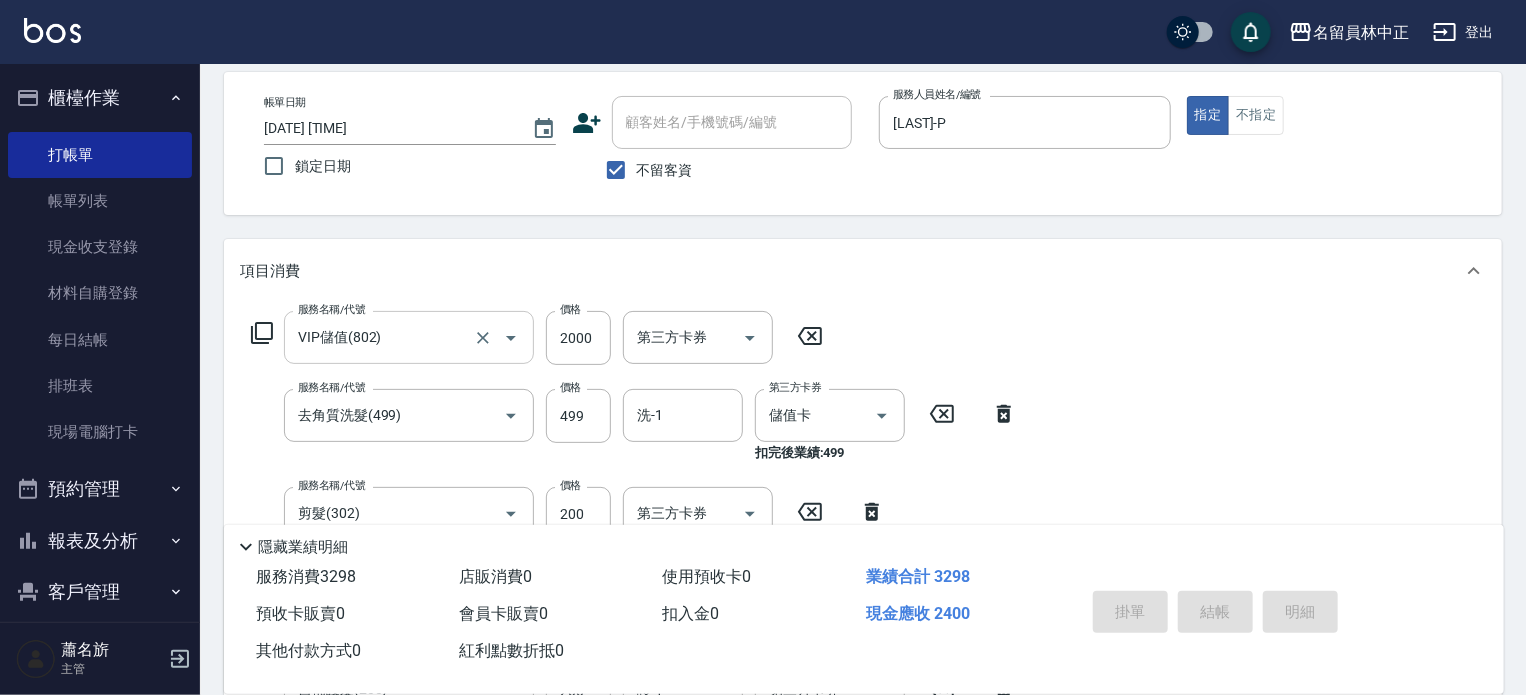 scroll, scrollTop: 0, scrollLeft: 0, axis: both 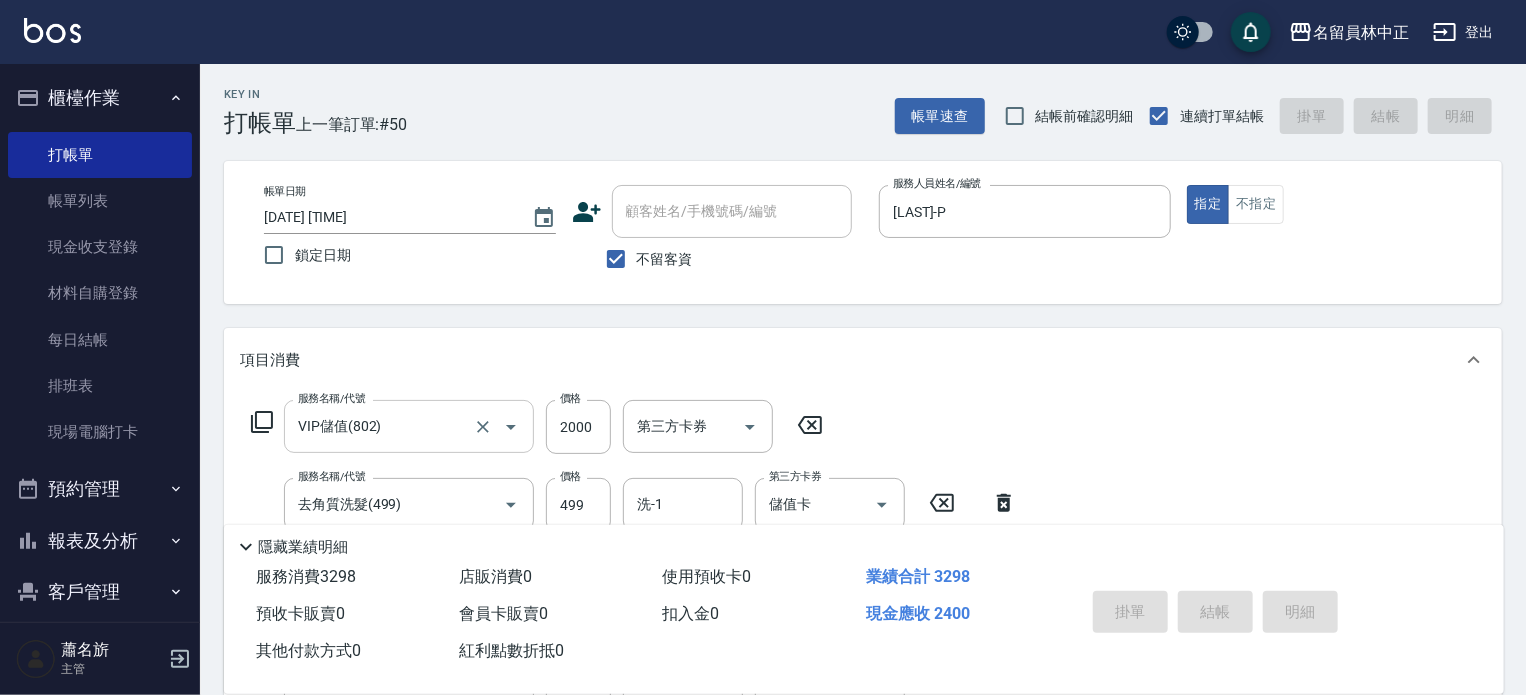 type on "2025/08/08 21:23" 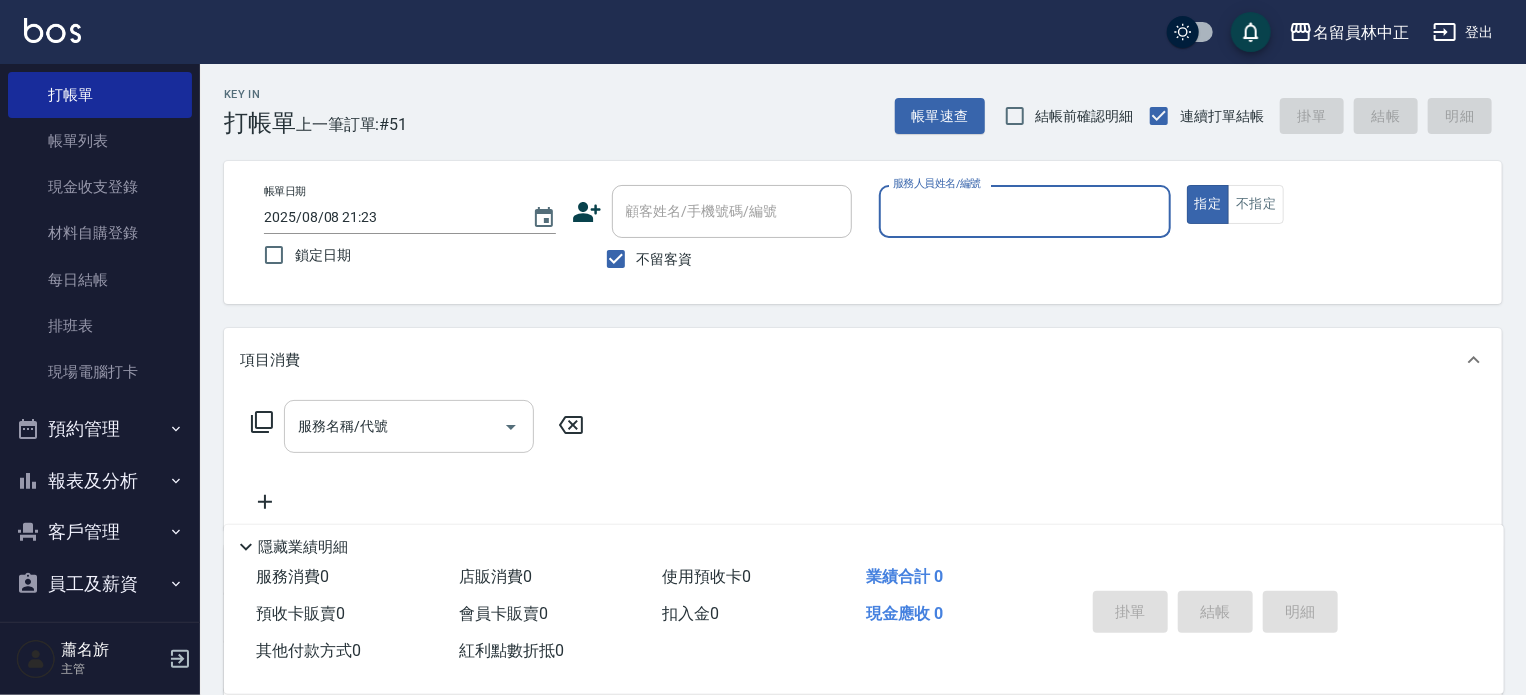 scroll, scrollTop: 173, scrollLeft: 0, axis: vertical 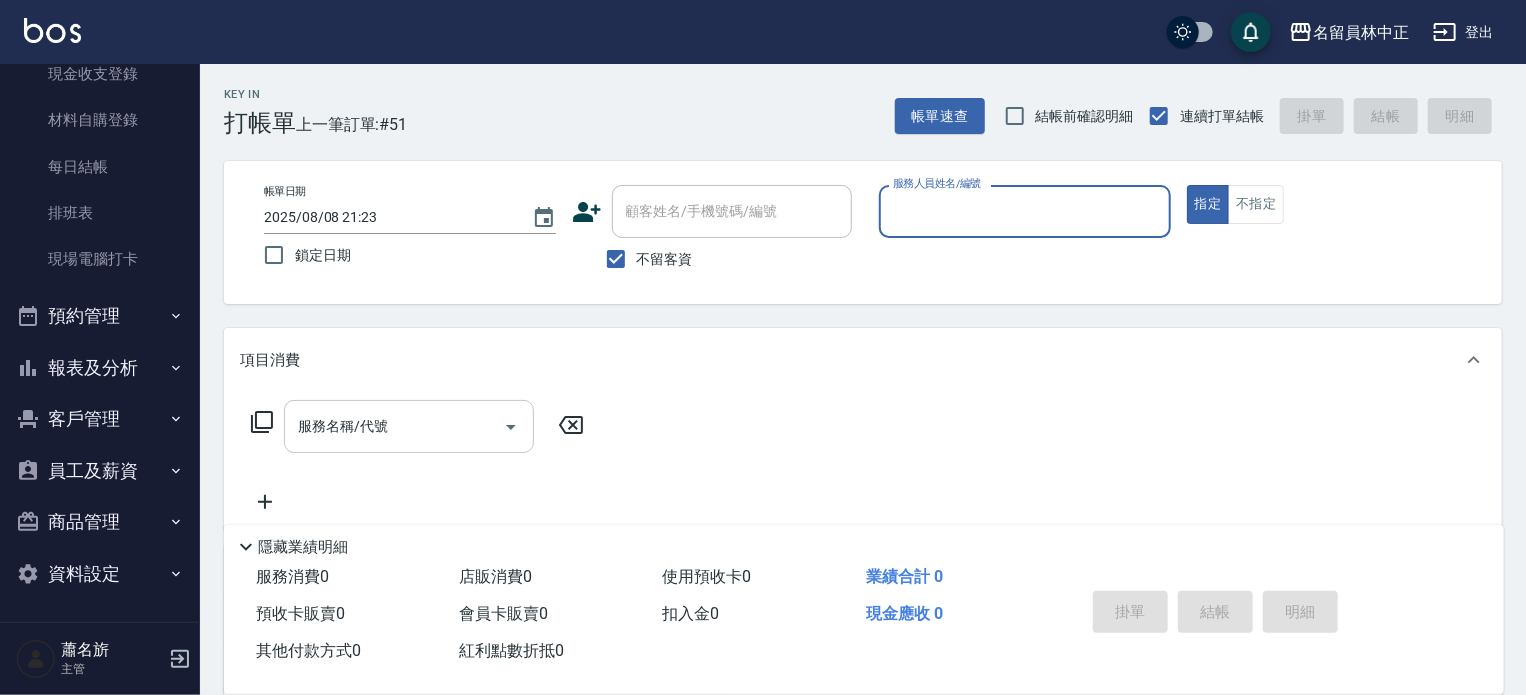 click on "報表及分析" at bounding box center (100, 368) 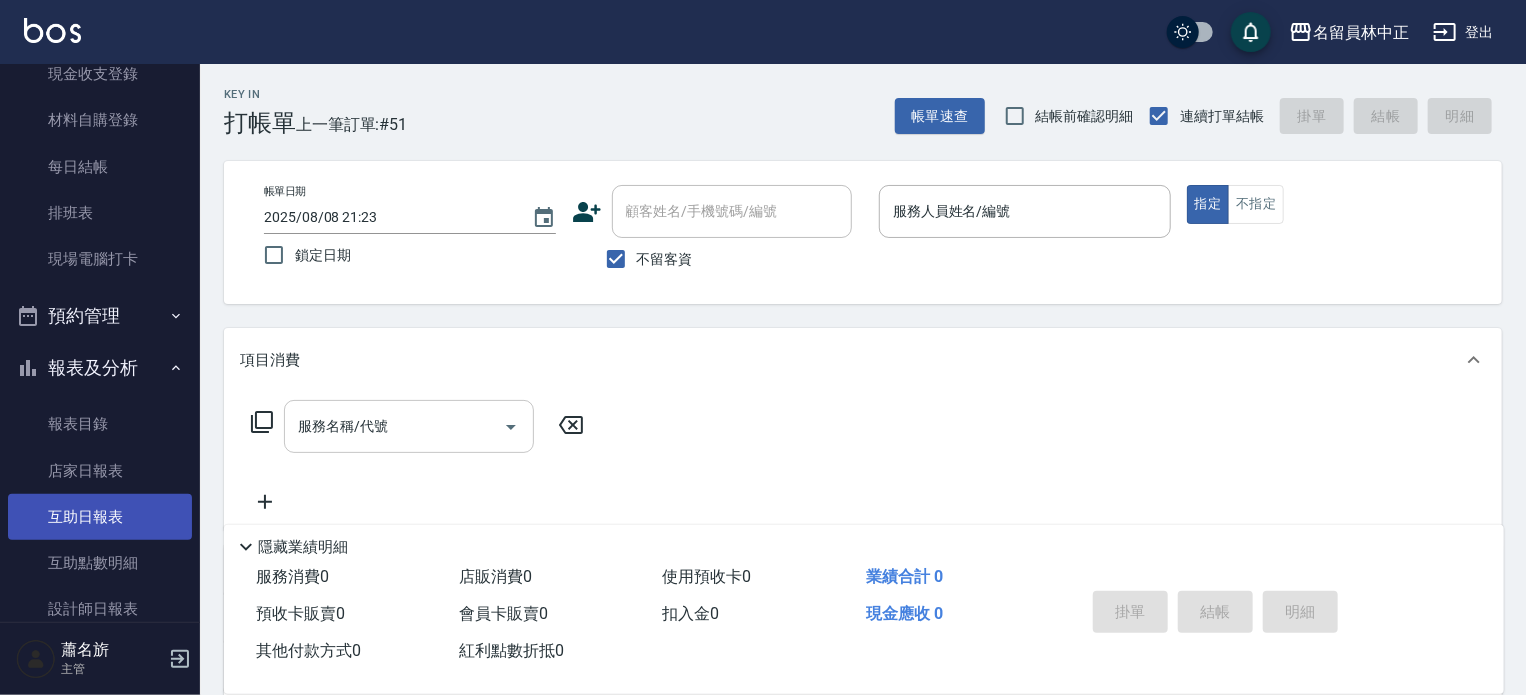 click on "互助日報表" at bounding box center (100, 517) 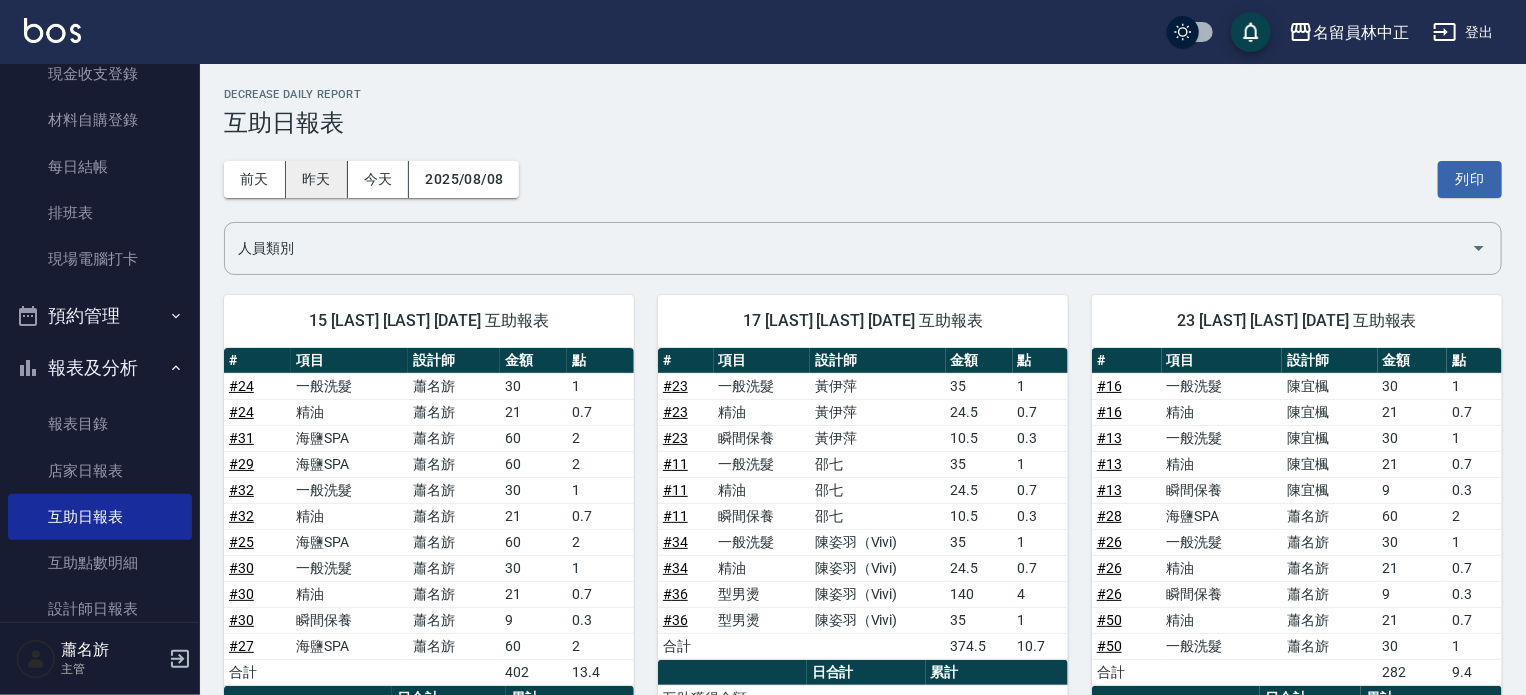 click on "昨天" at bounding box center (317, 179) 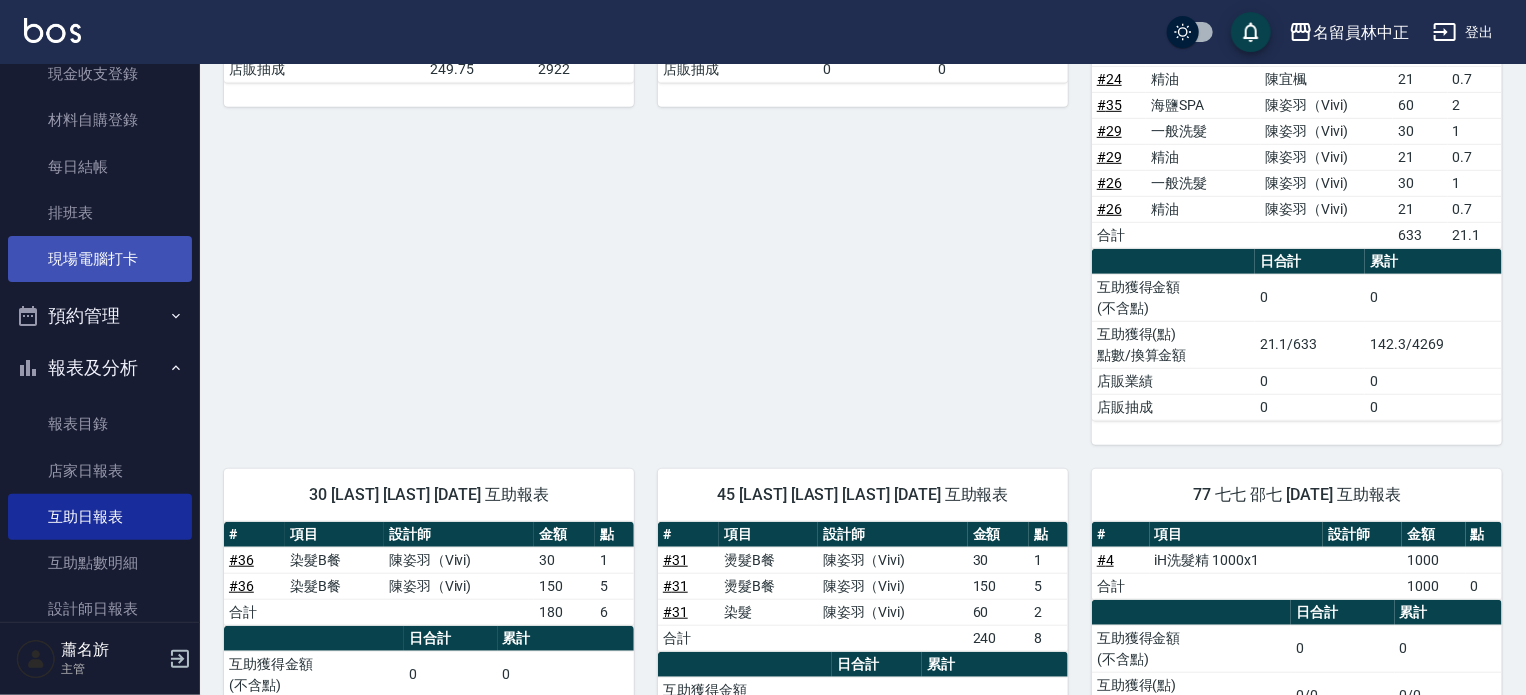 scroll, scrollTop: 500, scrollLeft: 0, axis: vertical 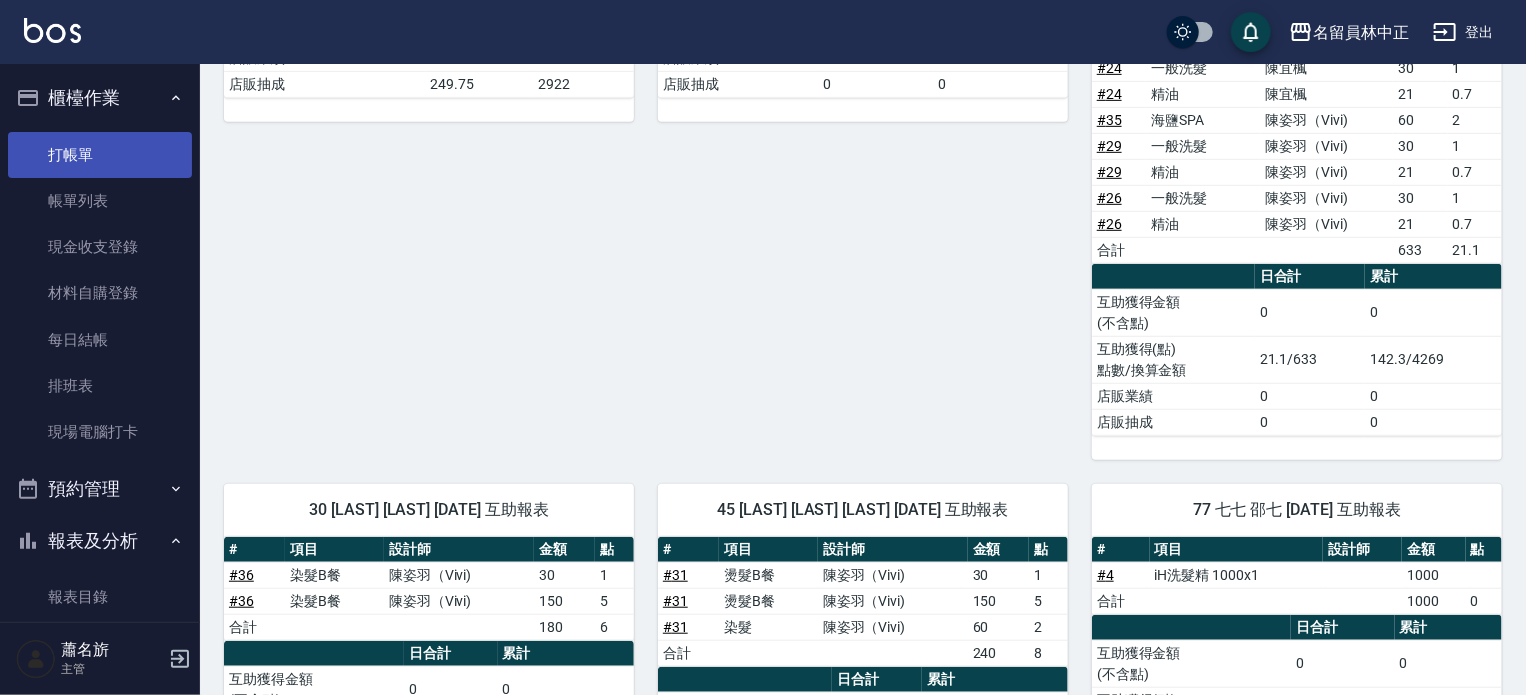 click on "打帳單" at bounding box center (100, 155) 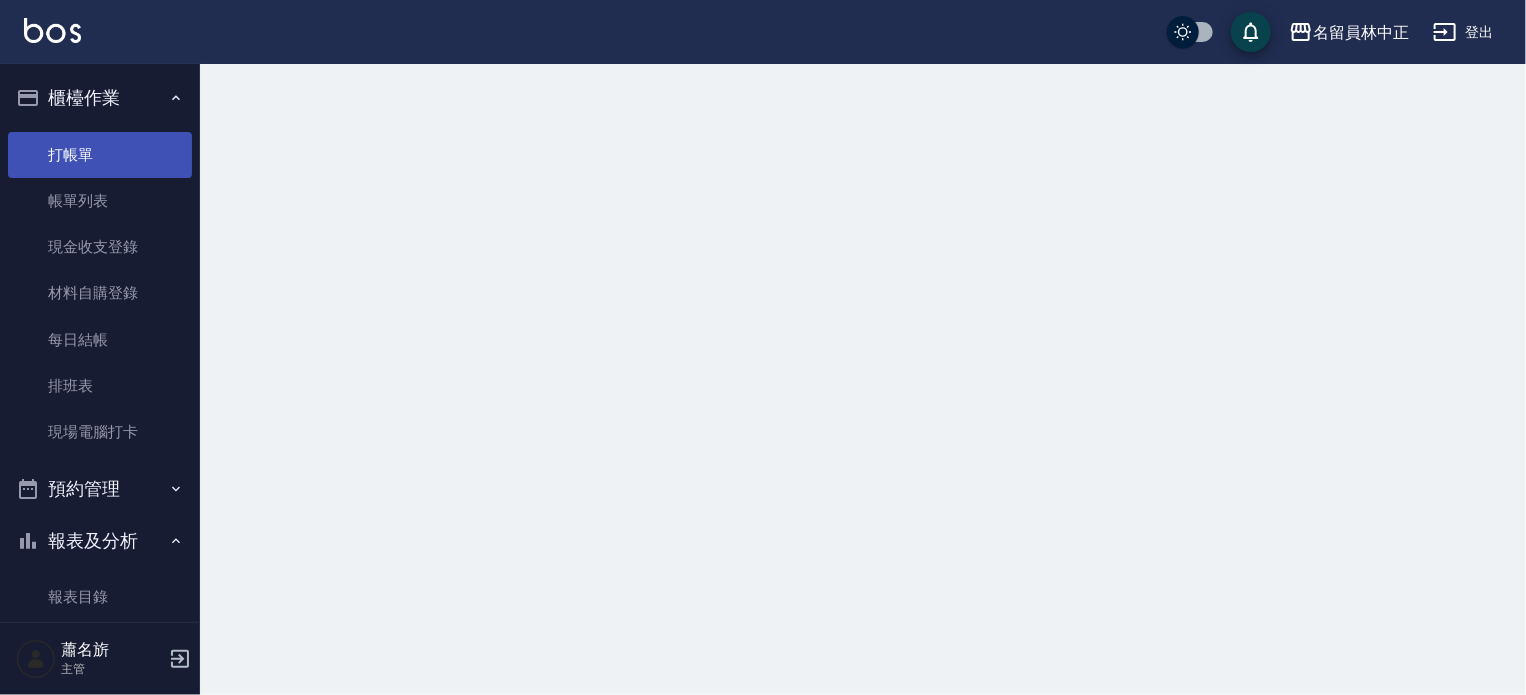 scroll, scrollTop: 0, scrollLeft: 0, axis: both 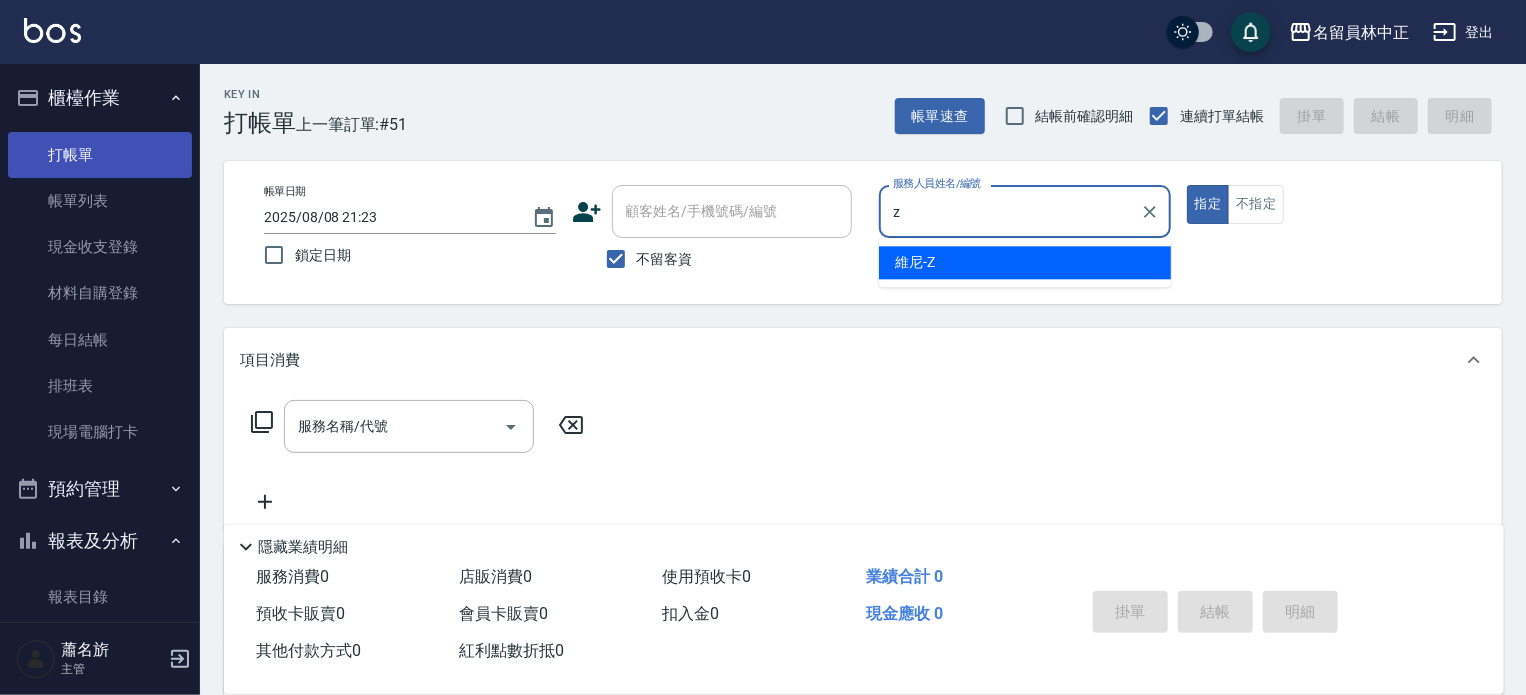 type on "z" 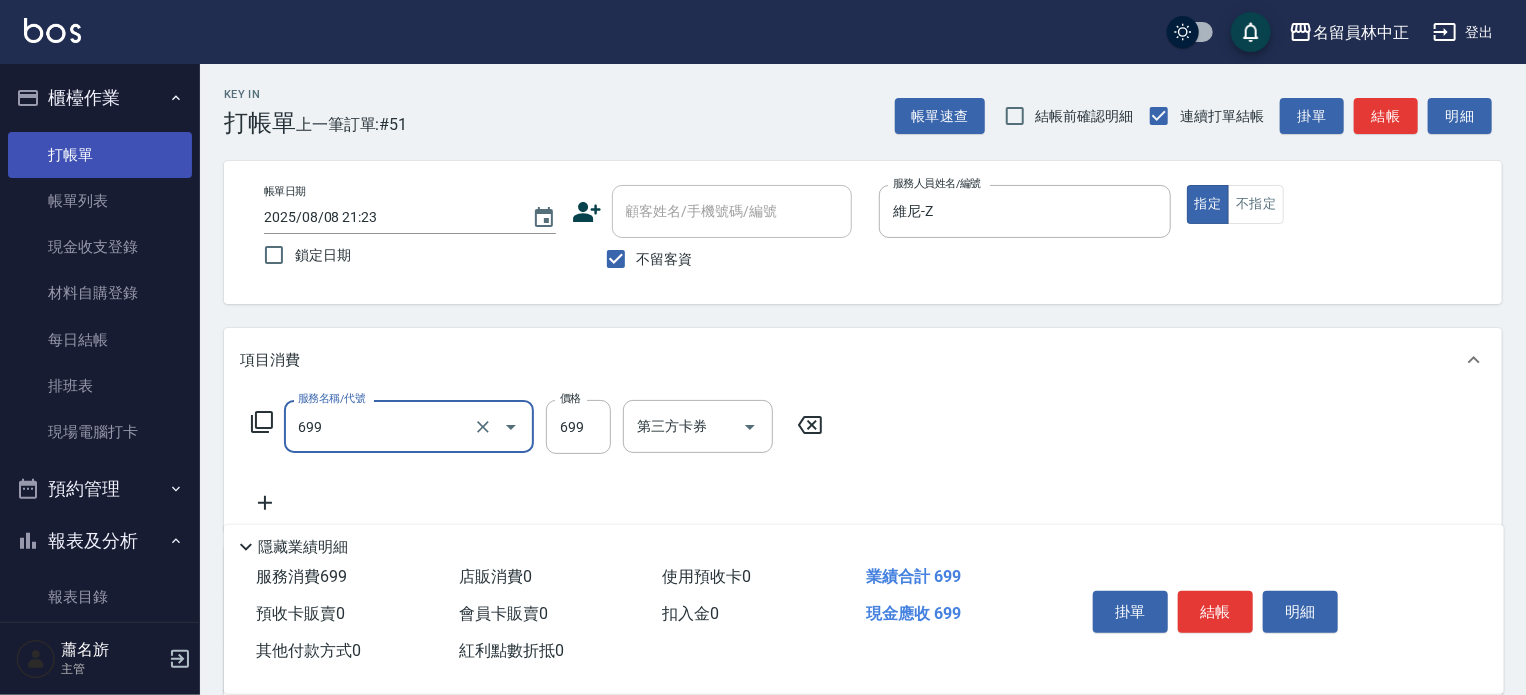 type on "精油洗髮(699)" 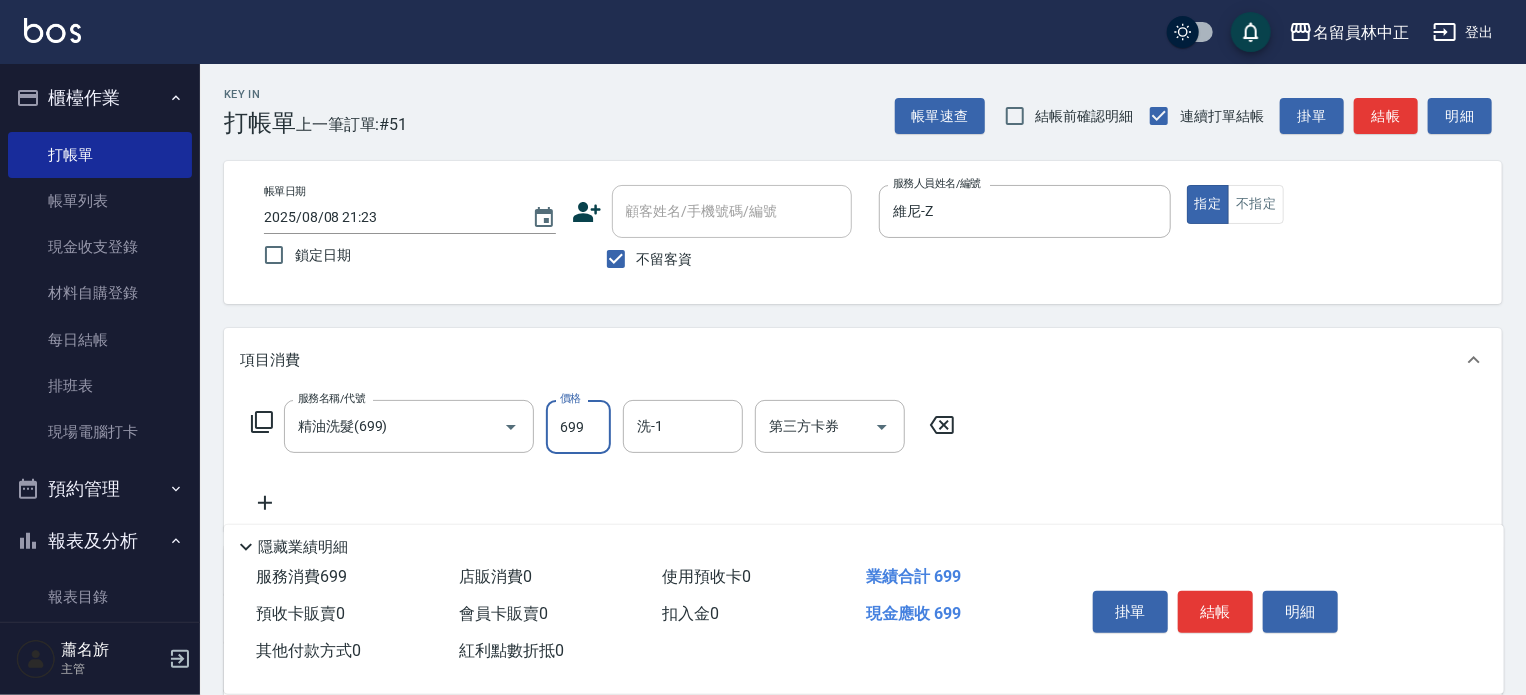 click on "699" at bounding box center (578, 427) 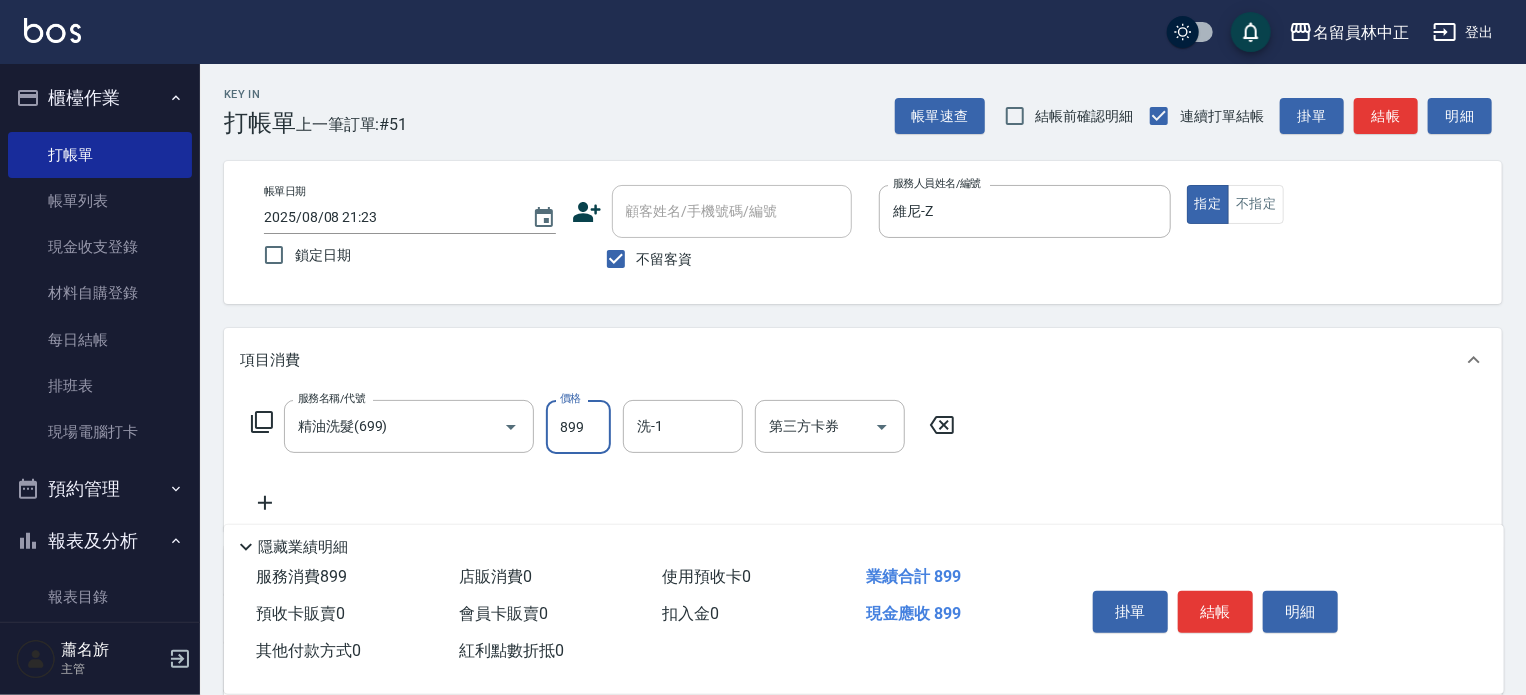 type on "899" 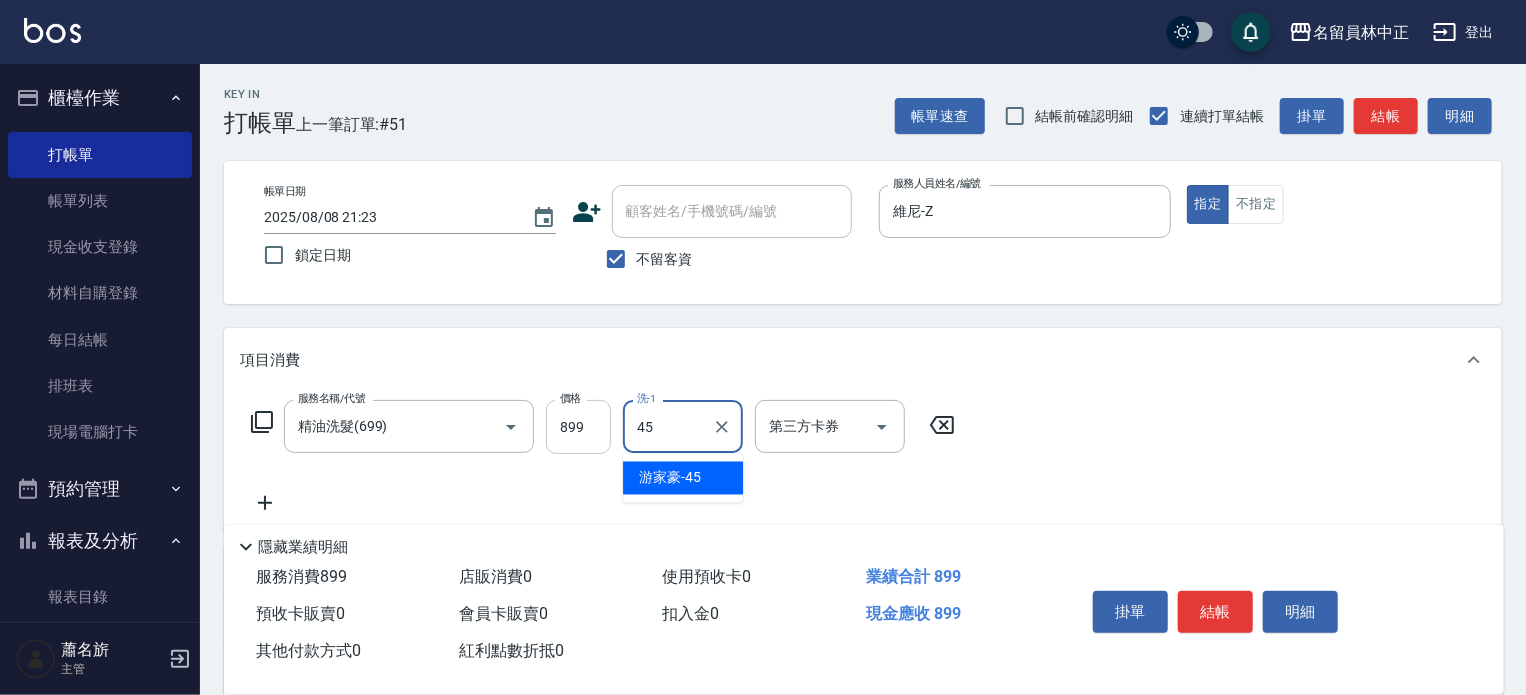 type on "[LAST]-" 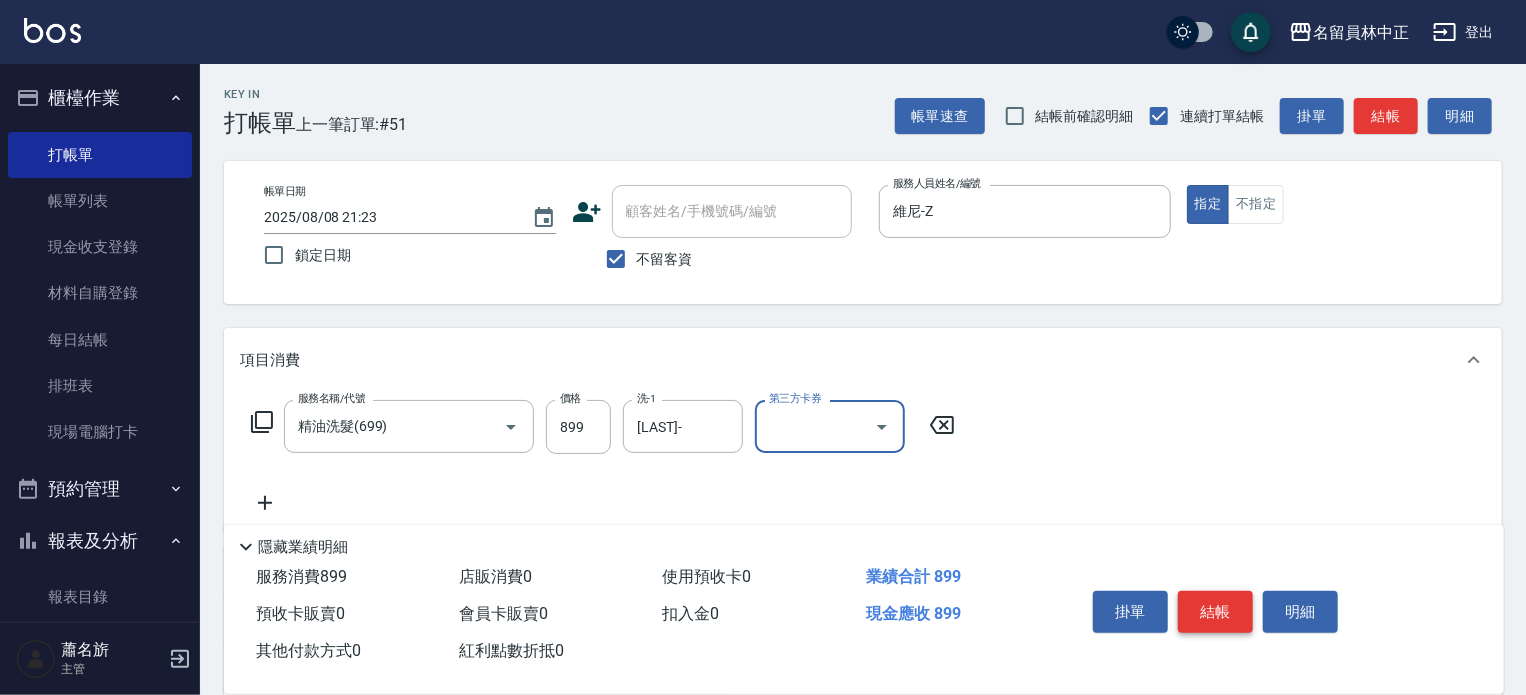 click on "結帳" at bounding box center (1215, 612) 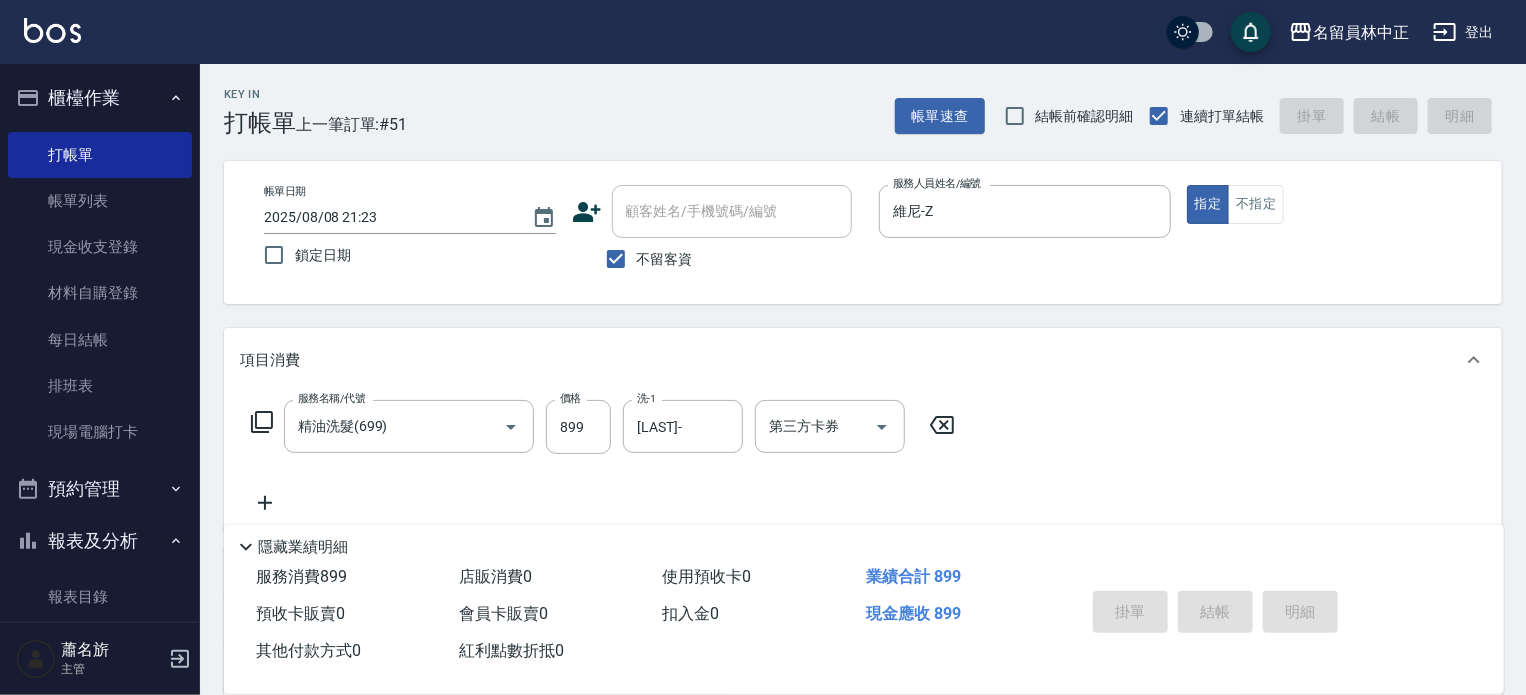 type 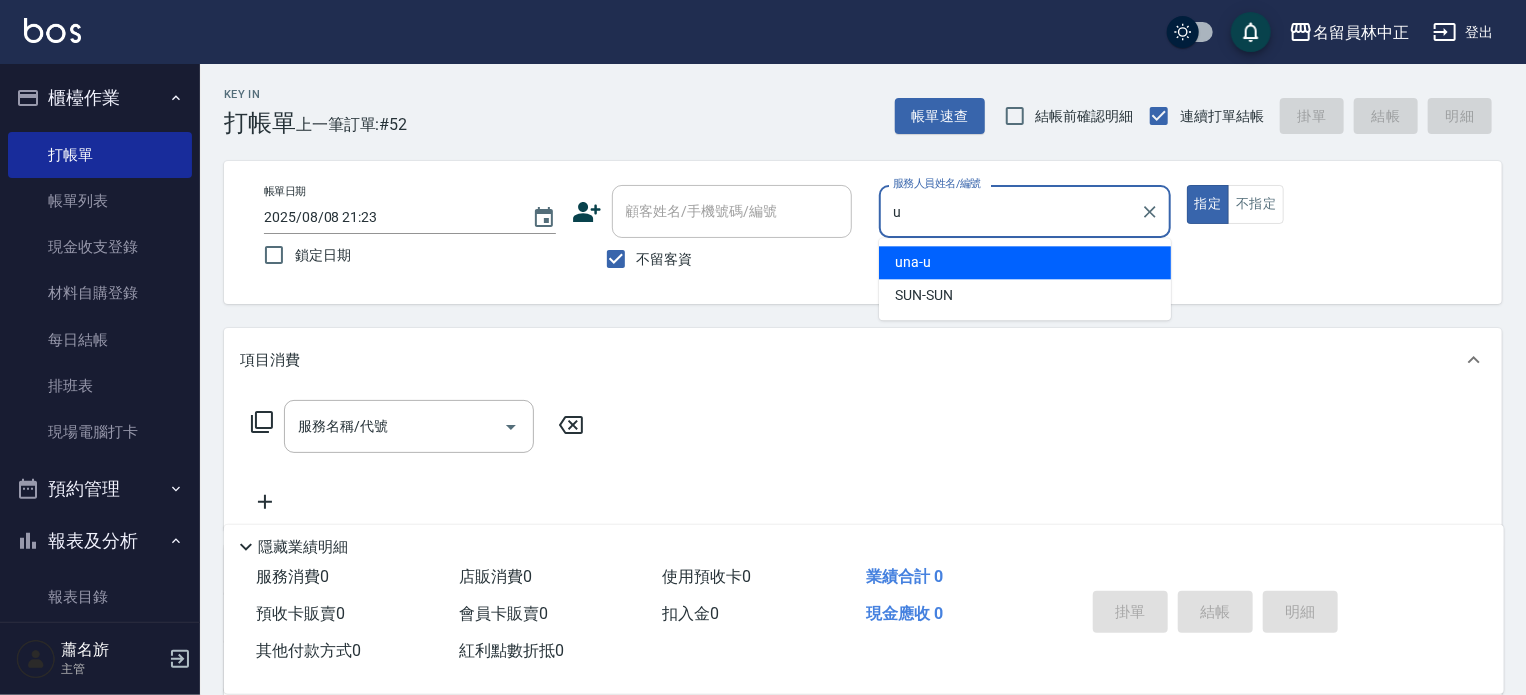 type on "una-u" 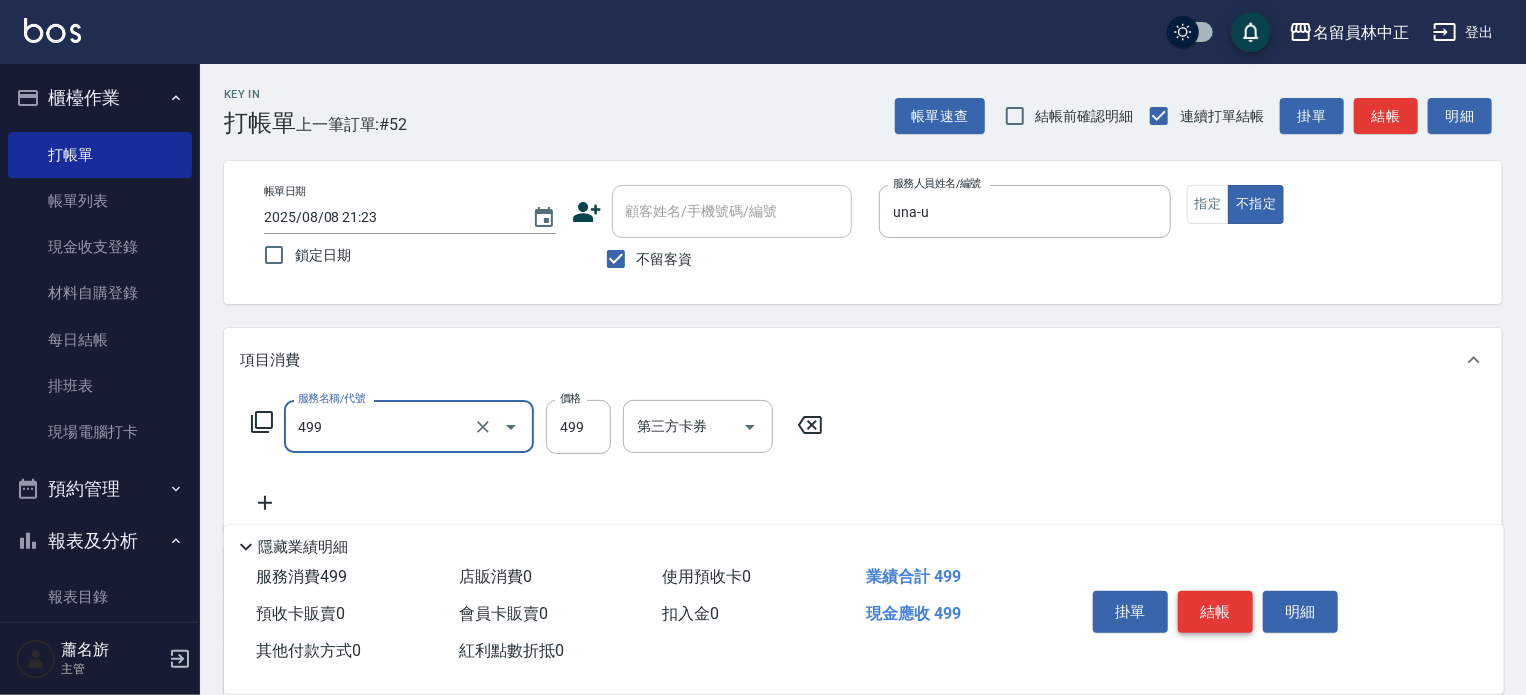 type on "去角質洗髮(499)" 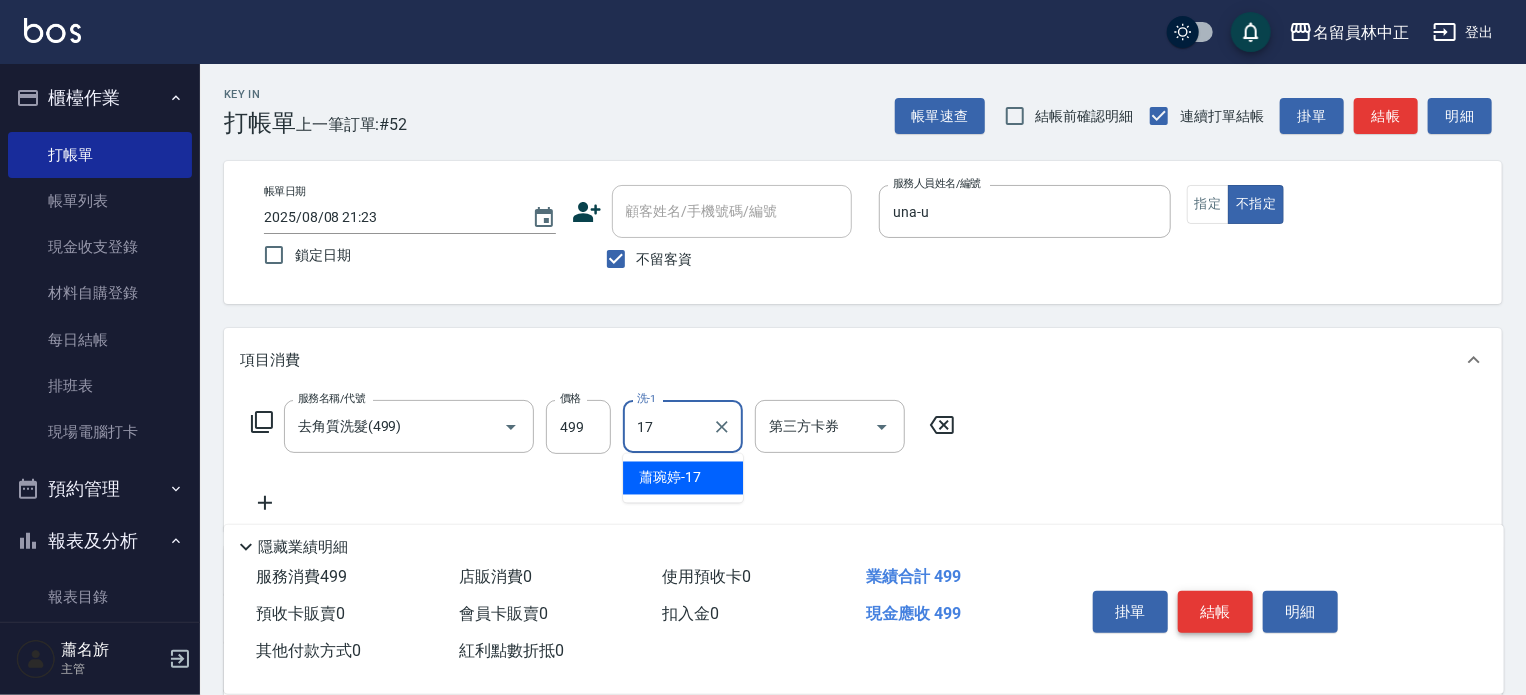type on "[LAST]-" 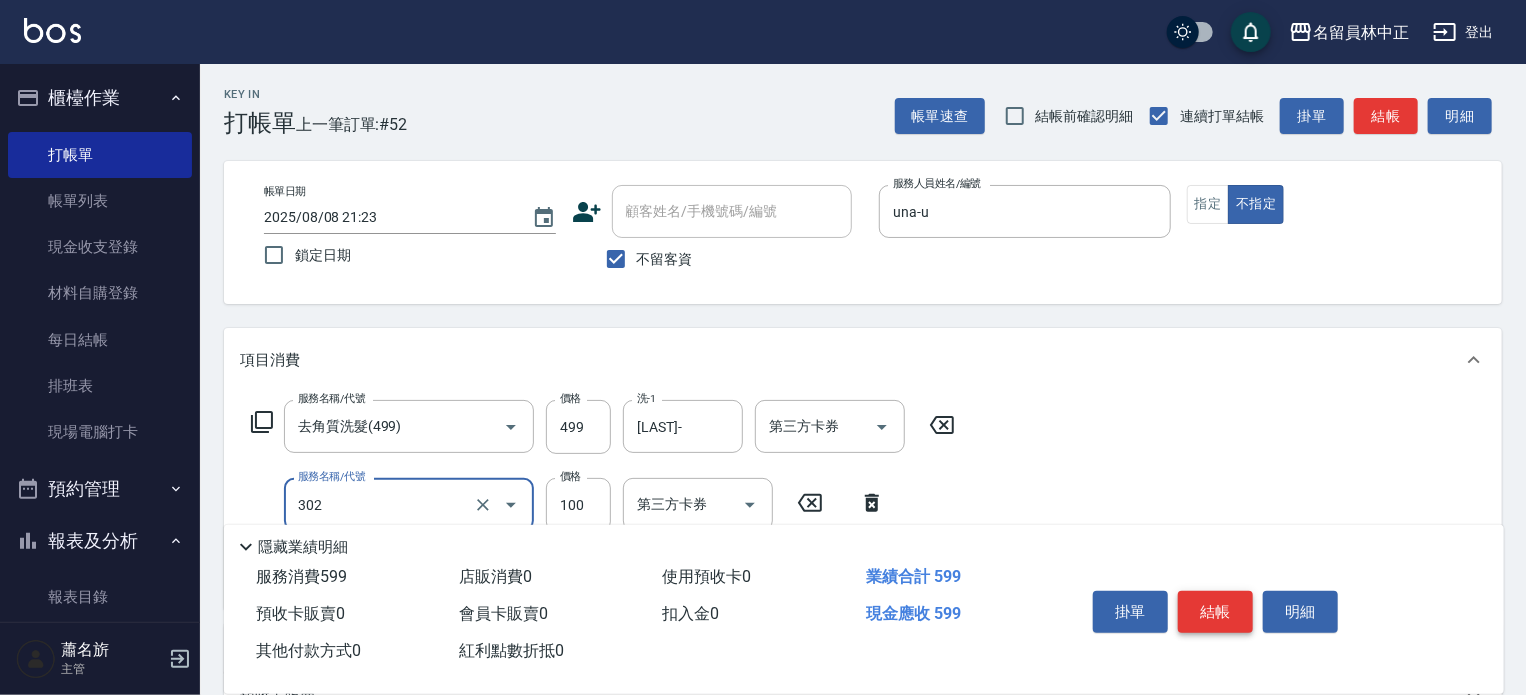 type on "剪髮(302)" 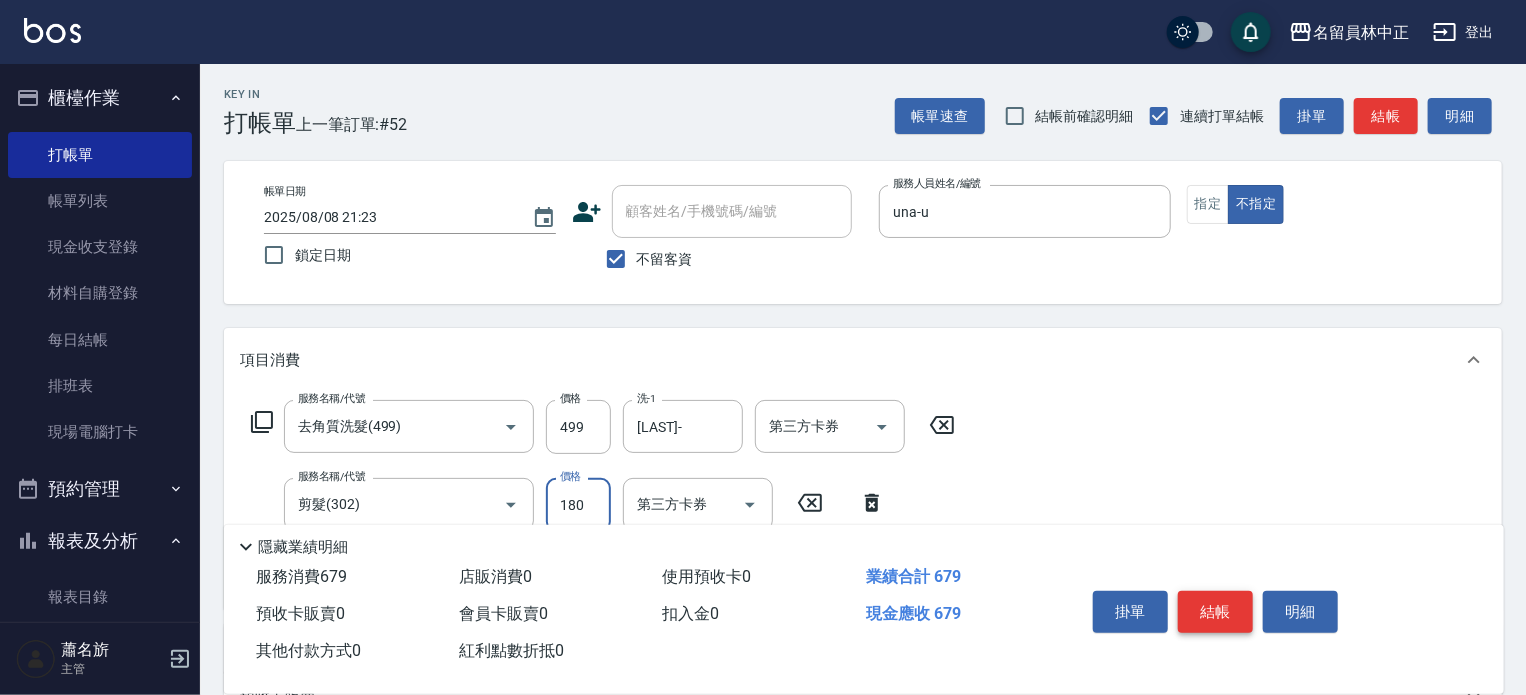 type on "180" 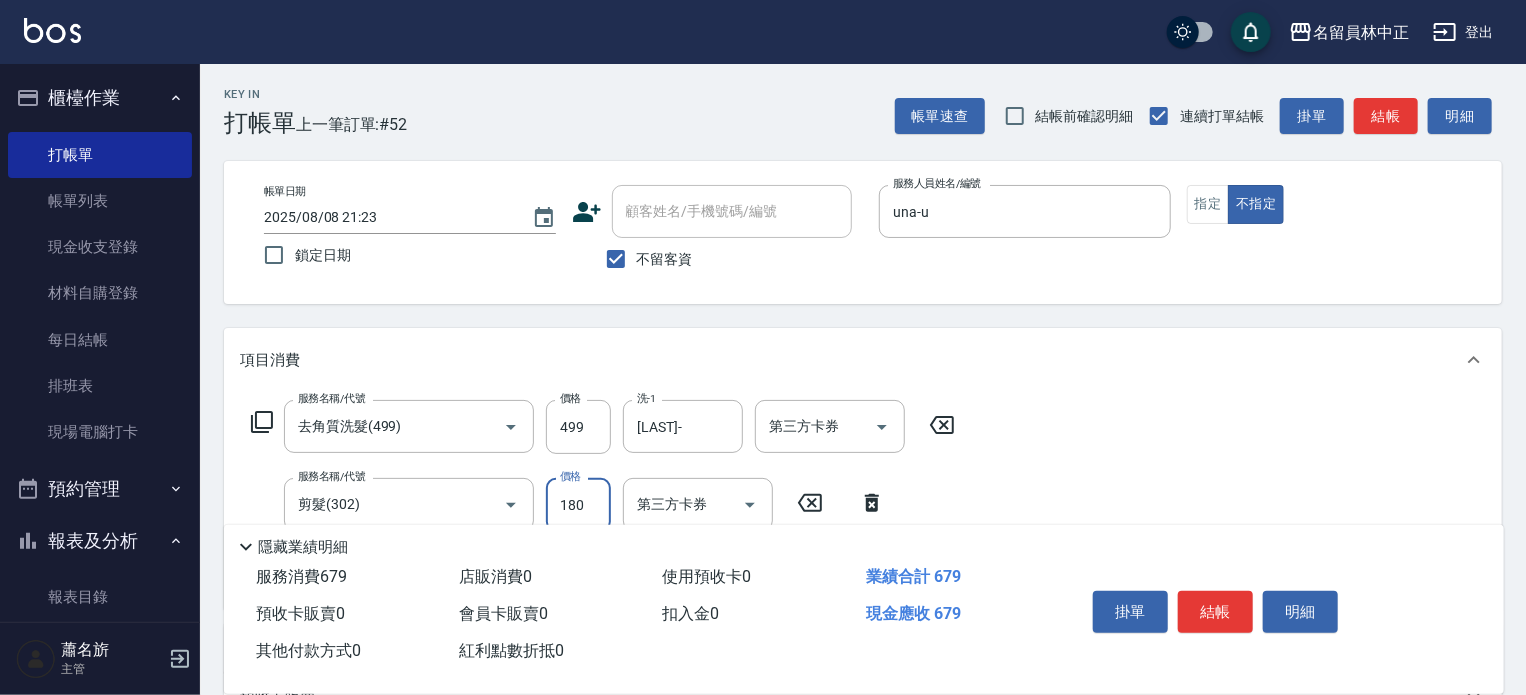 click on "結帳" at bounding box center (1215, 612) 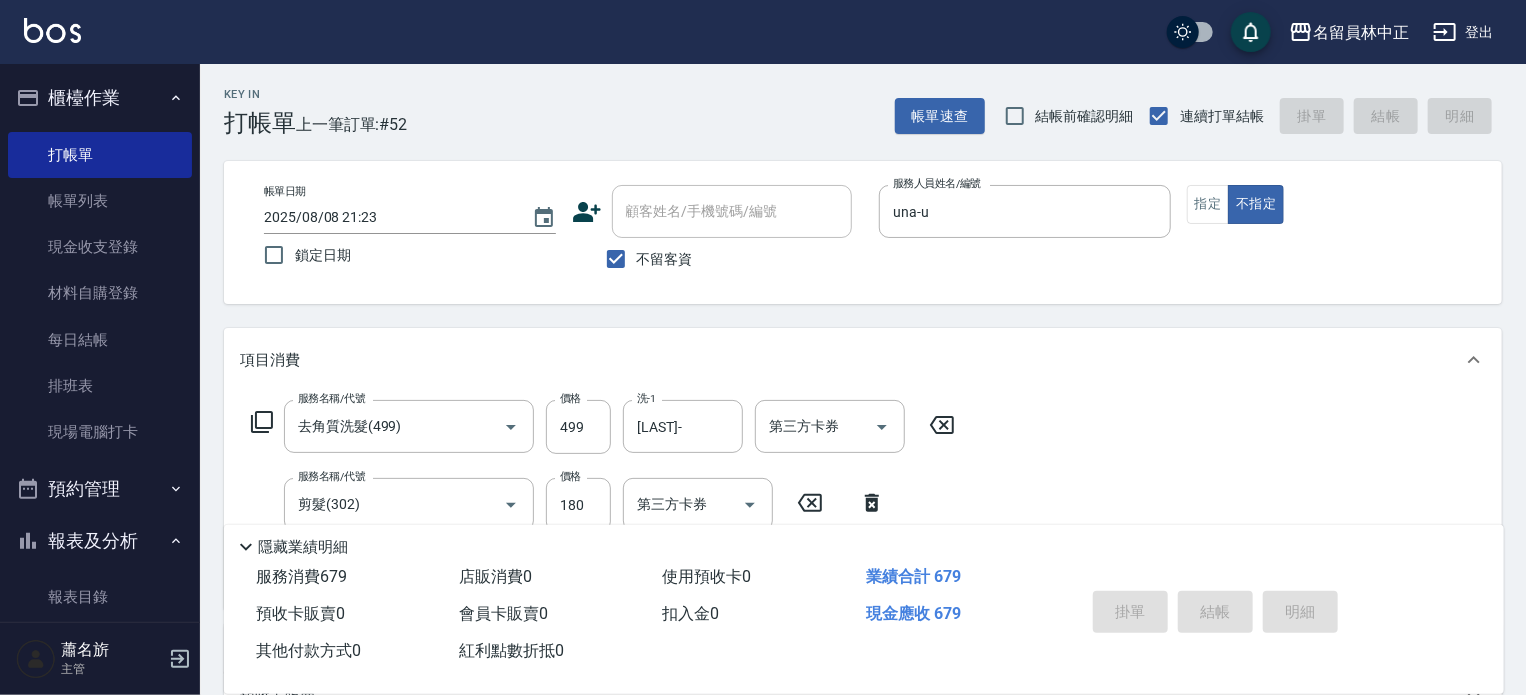 type 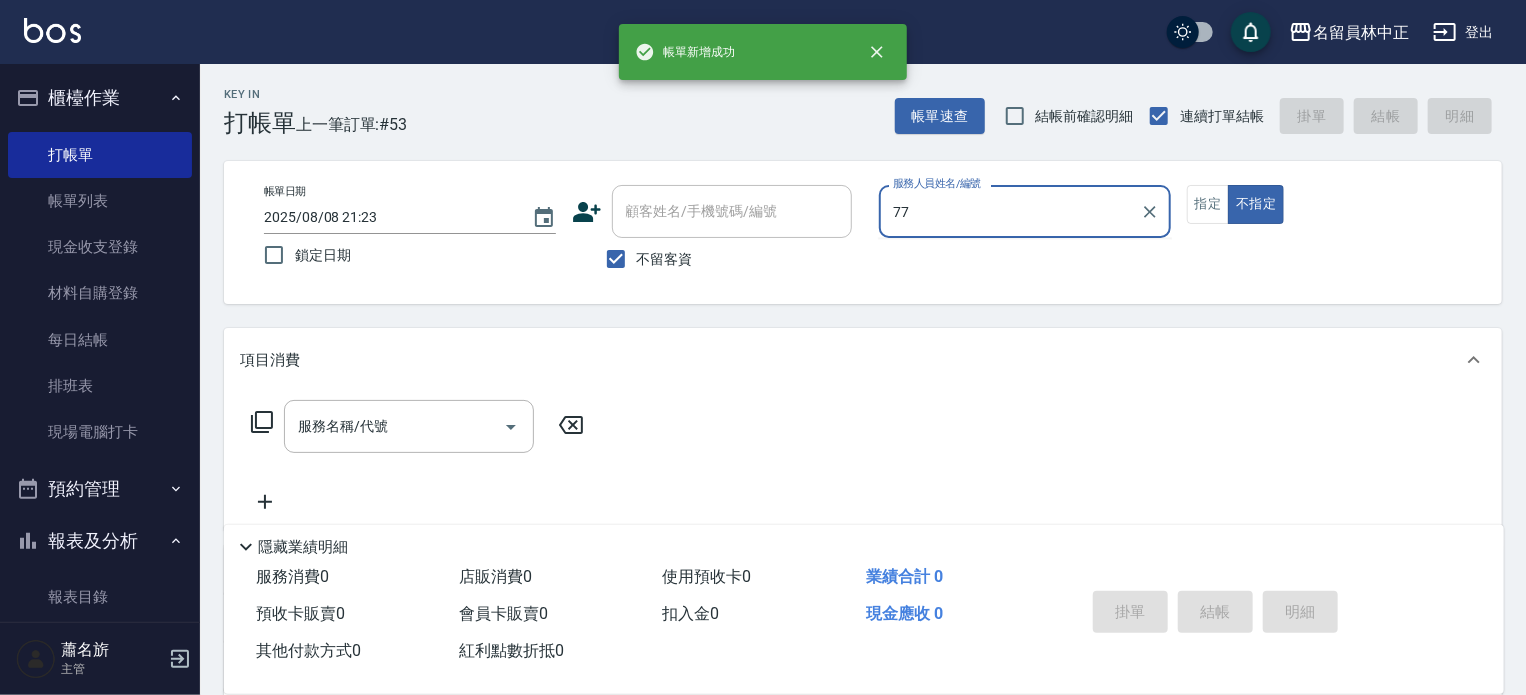 type on "七七-77" 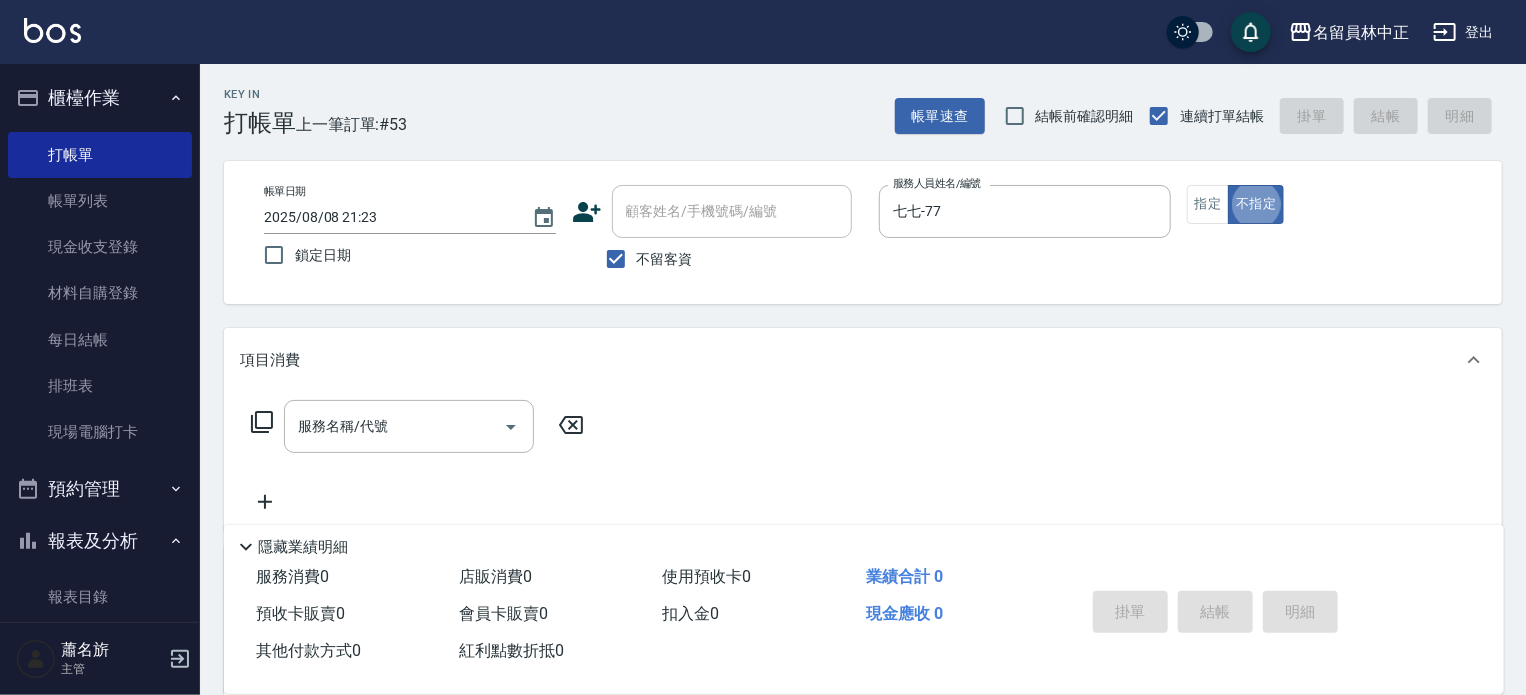 type on "false" 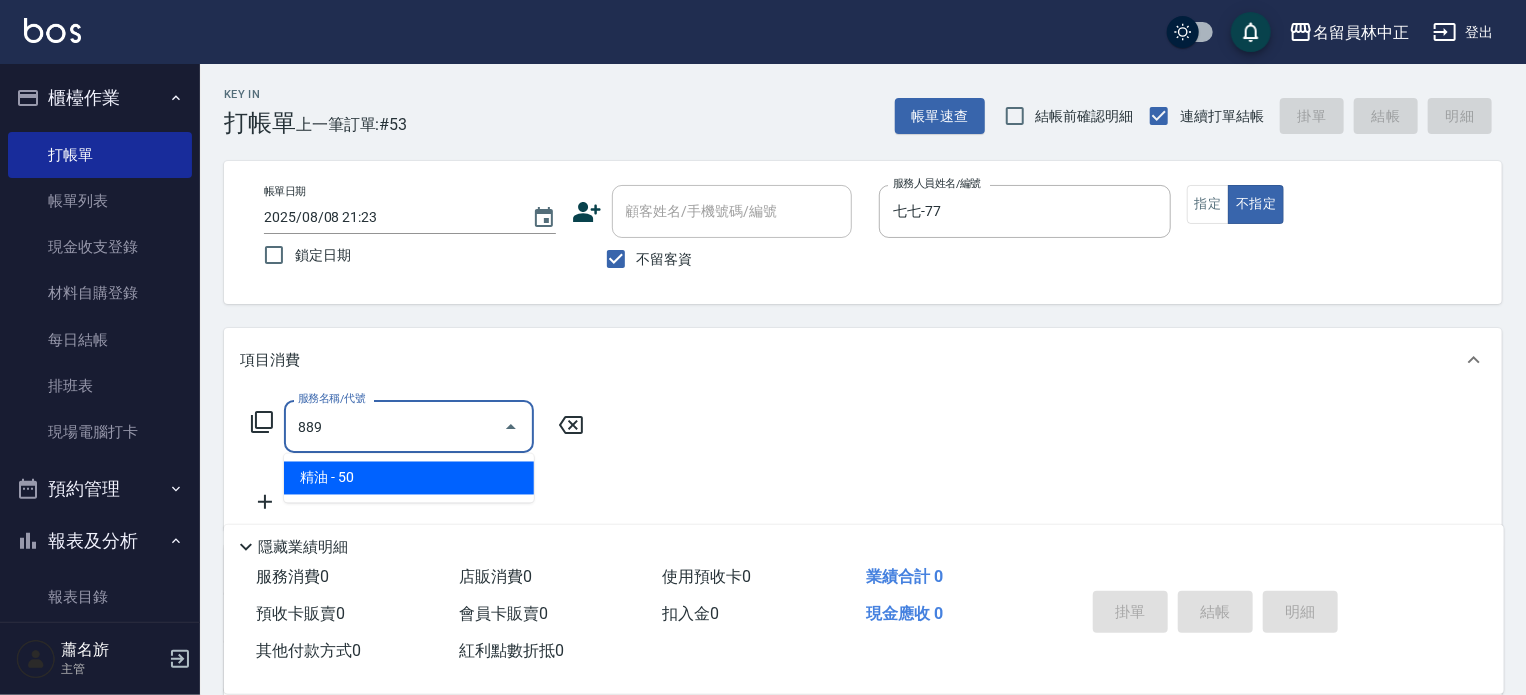 type on "精油(889)" 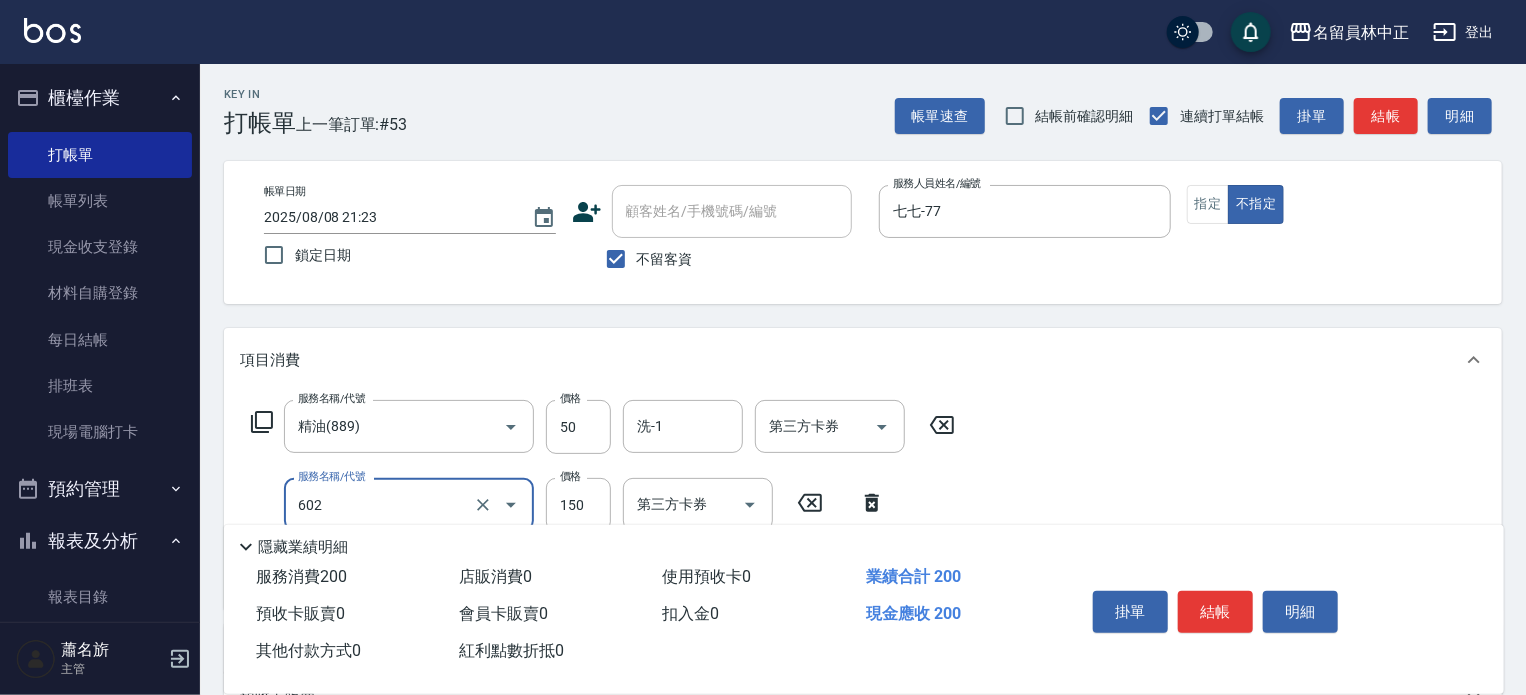 type on "一般洗髮(602)" 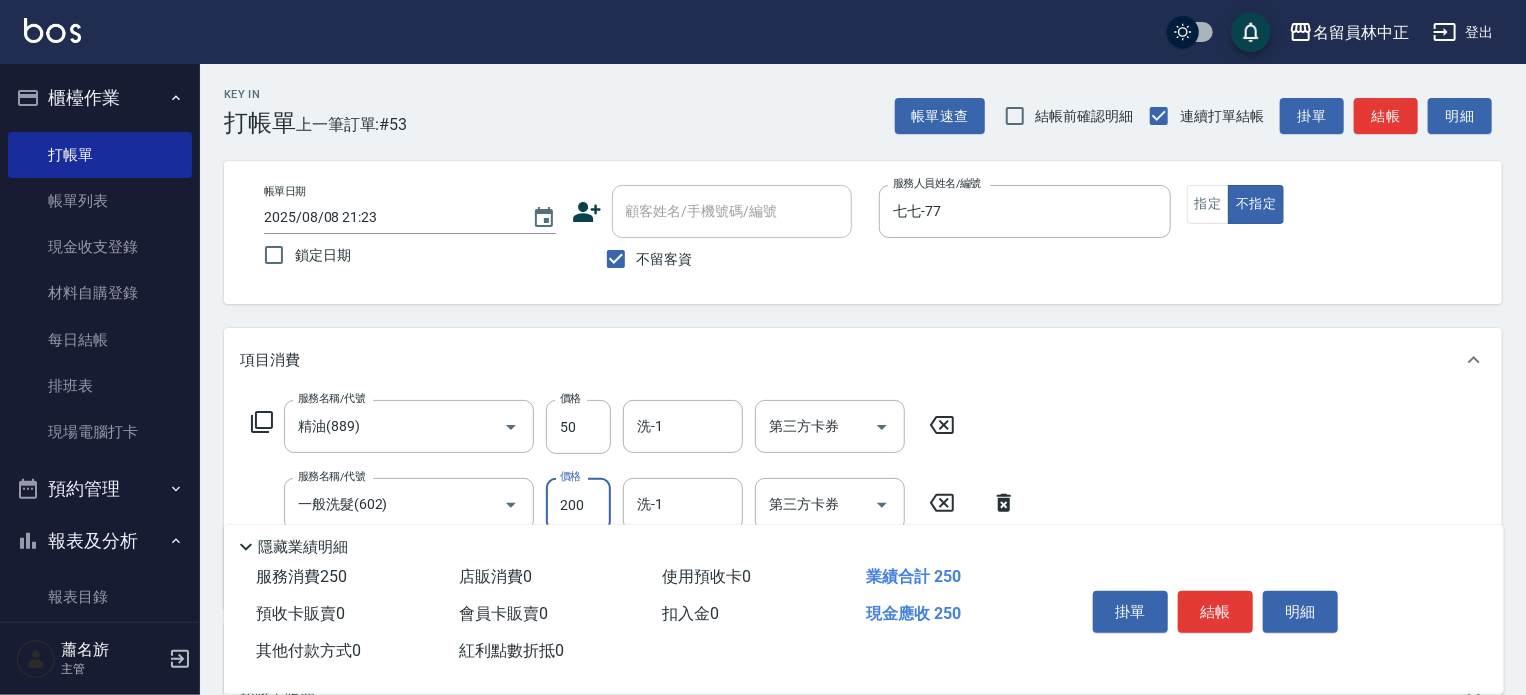 type on "200" 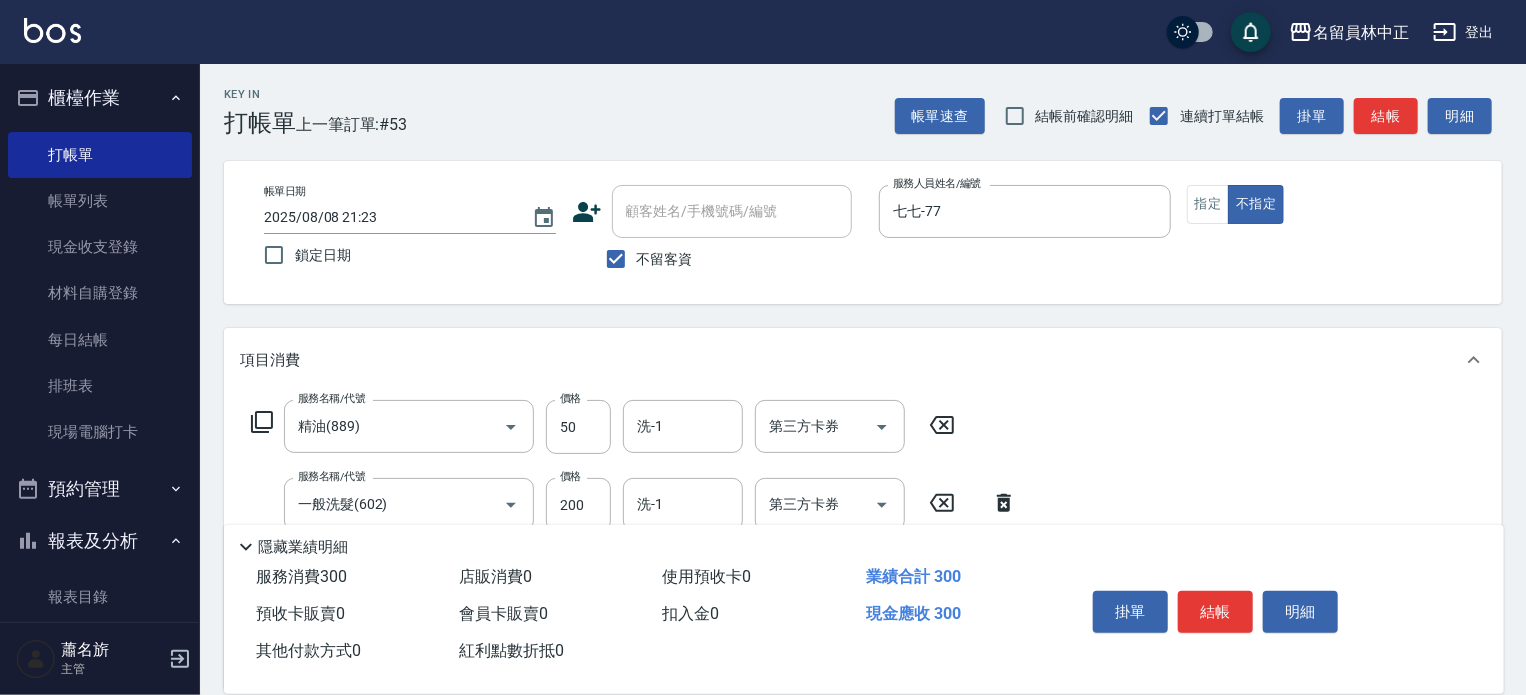 type on "瞬間保養(415)" 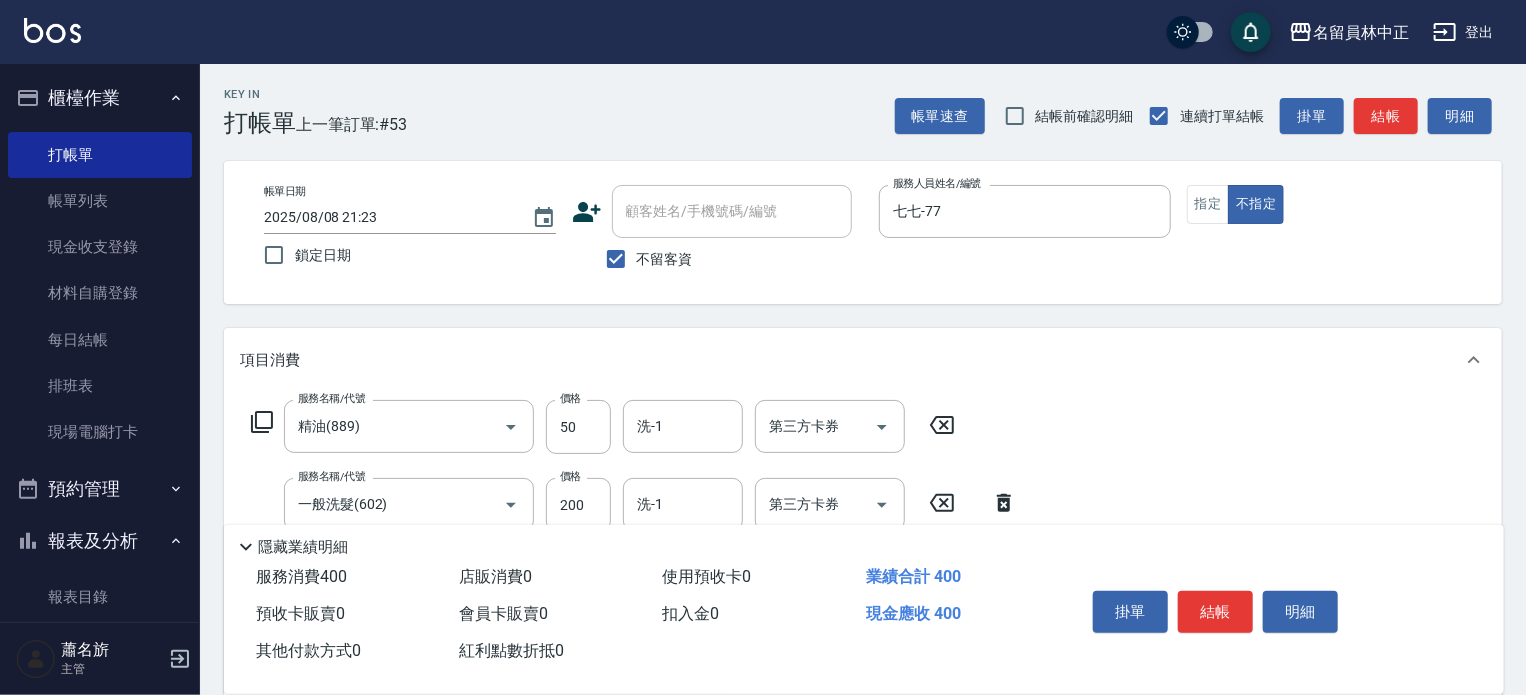 type on "剪髮(302)" 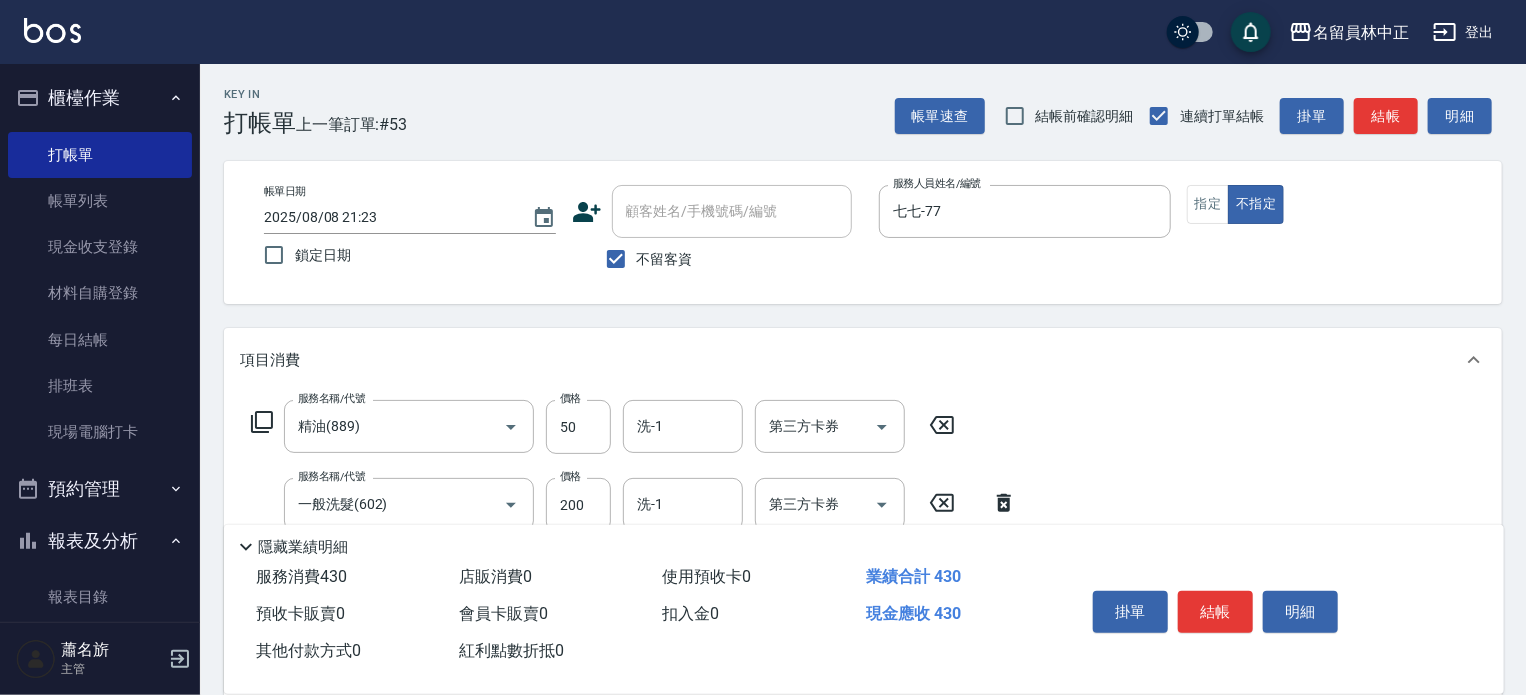 type on "130" 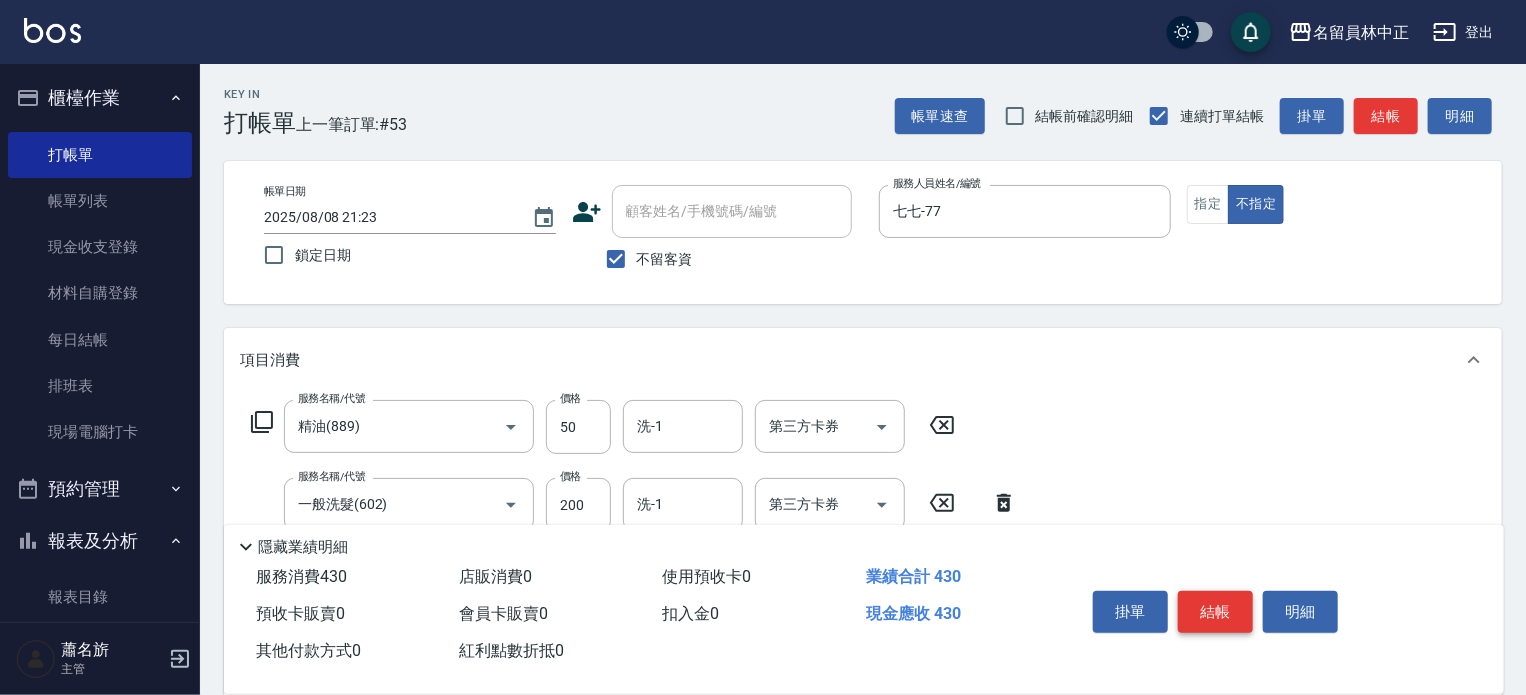 click on "結帳" at bounding box center (1215, 612) 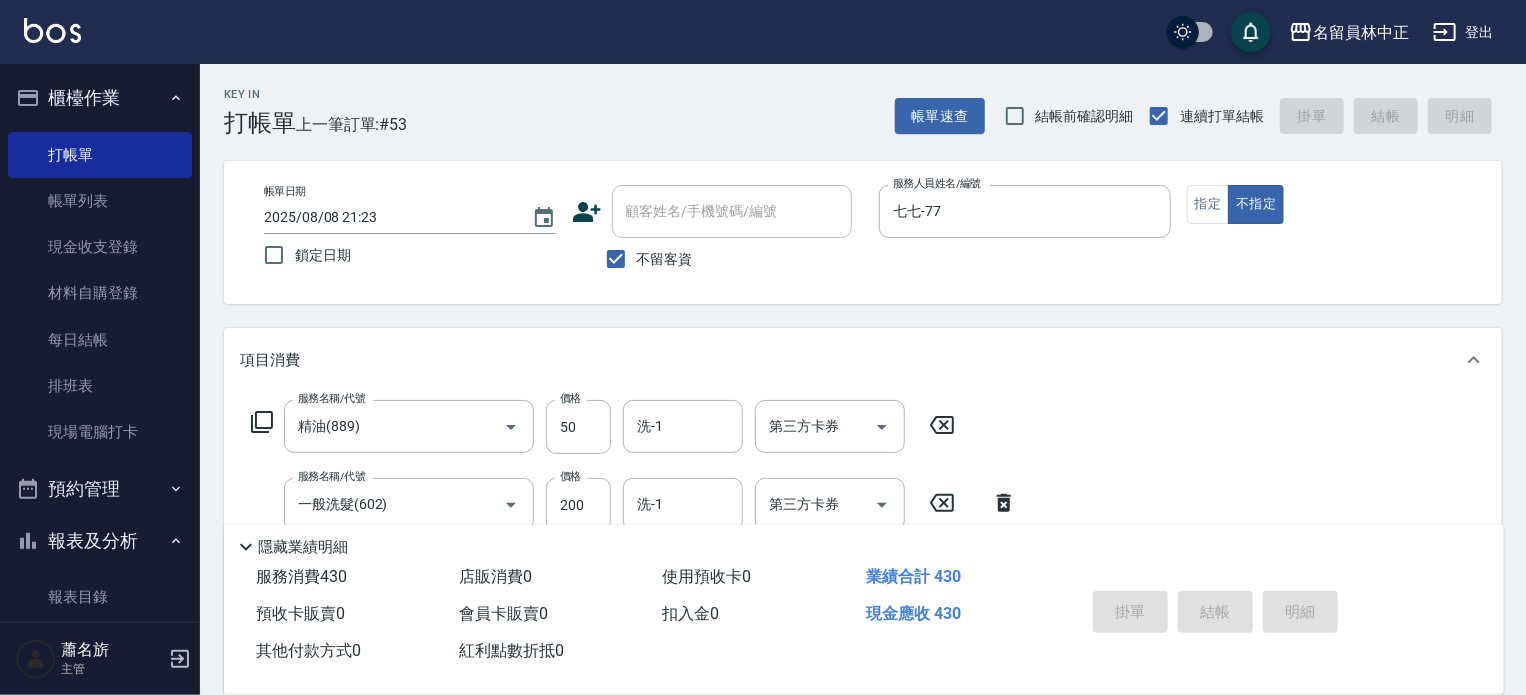type 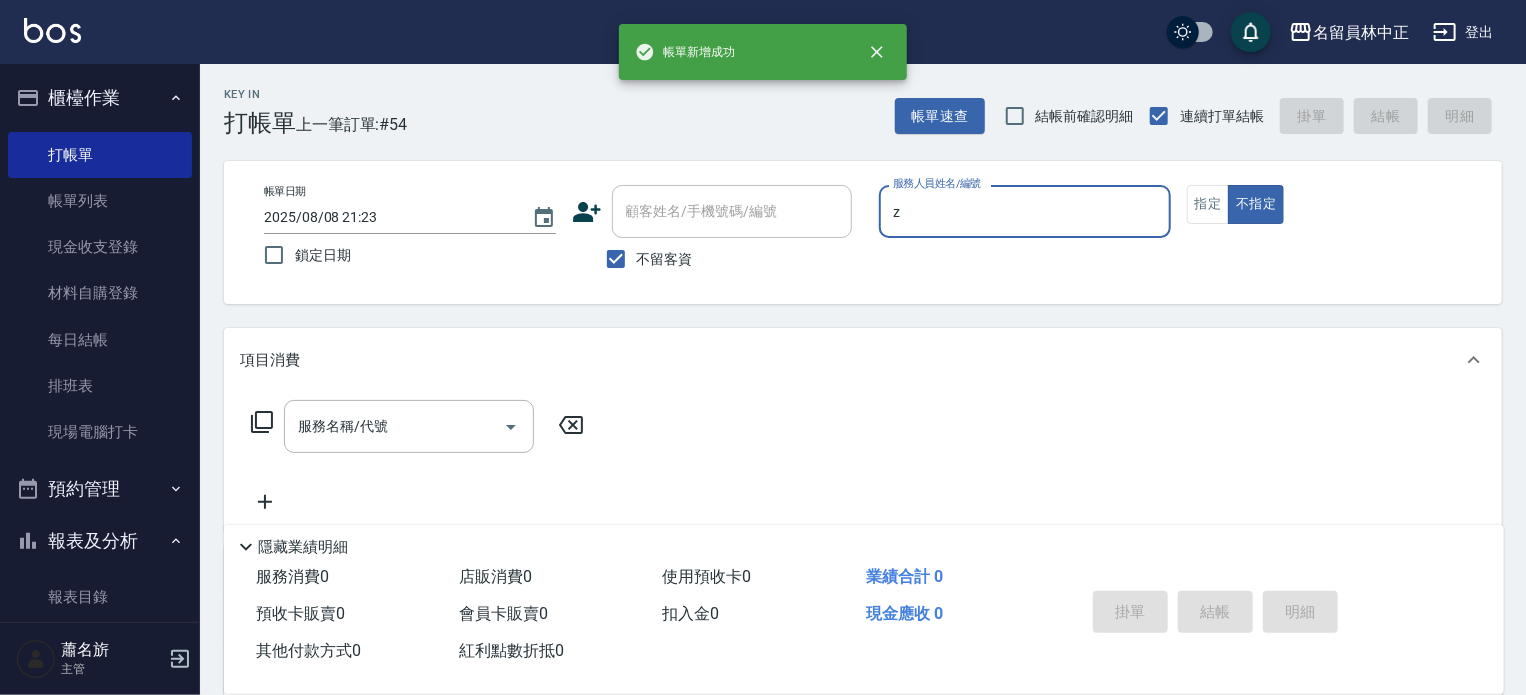 type on "維尼-Z" 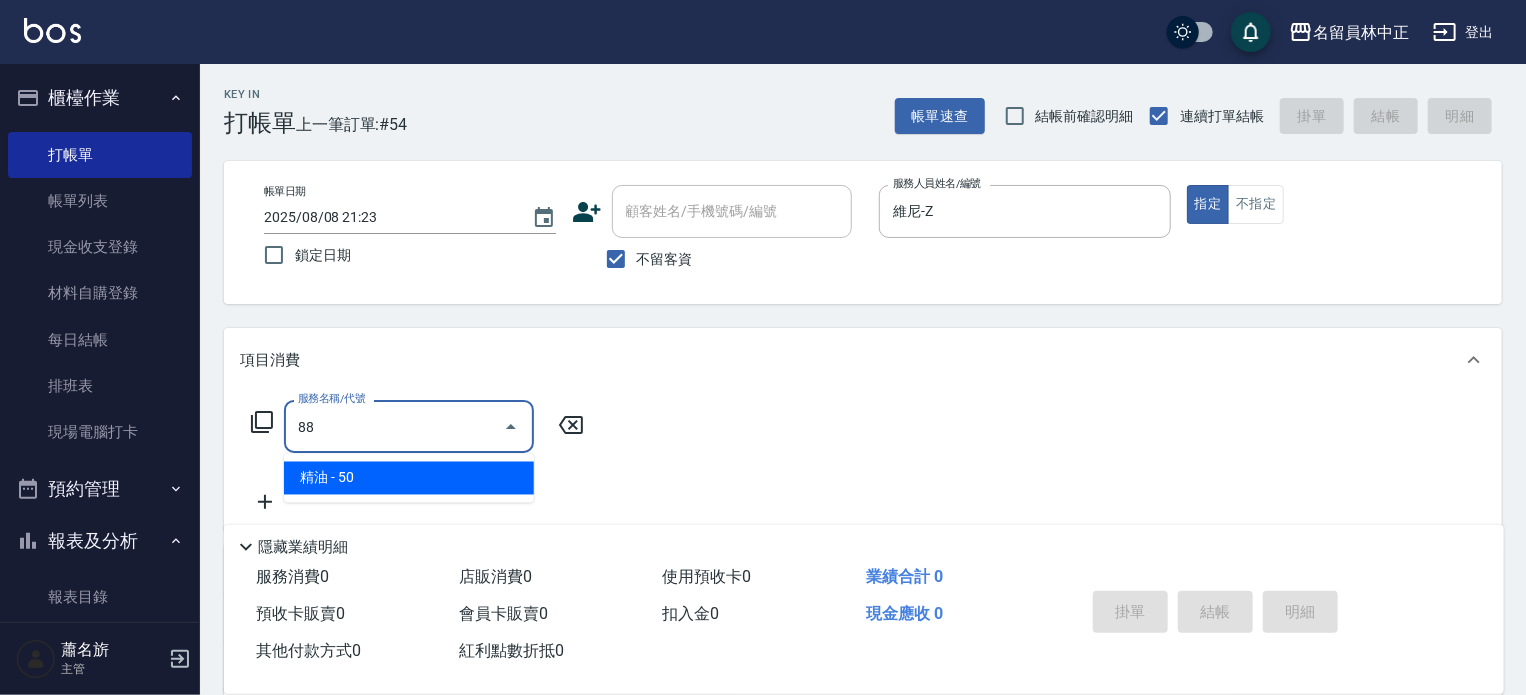 type on "8" 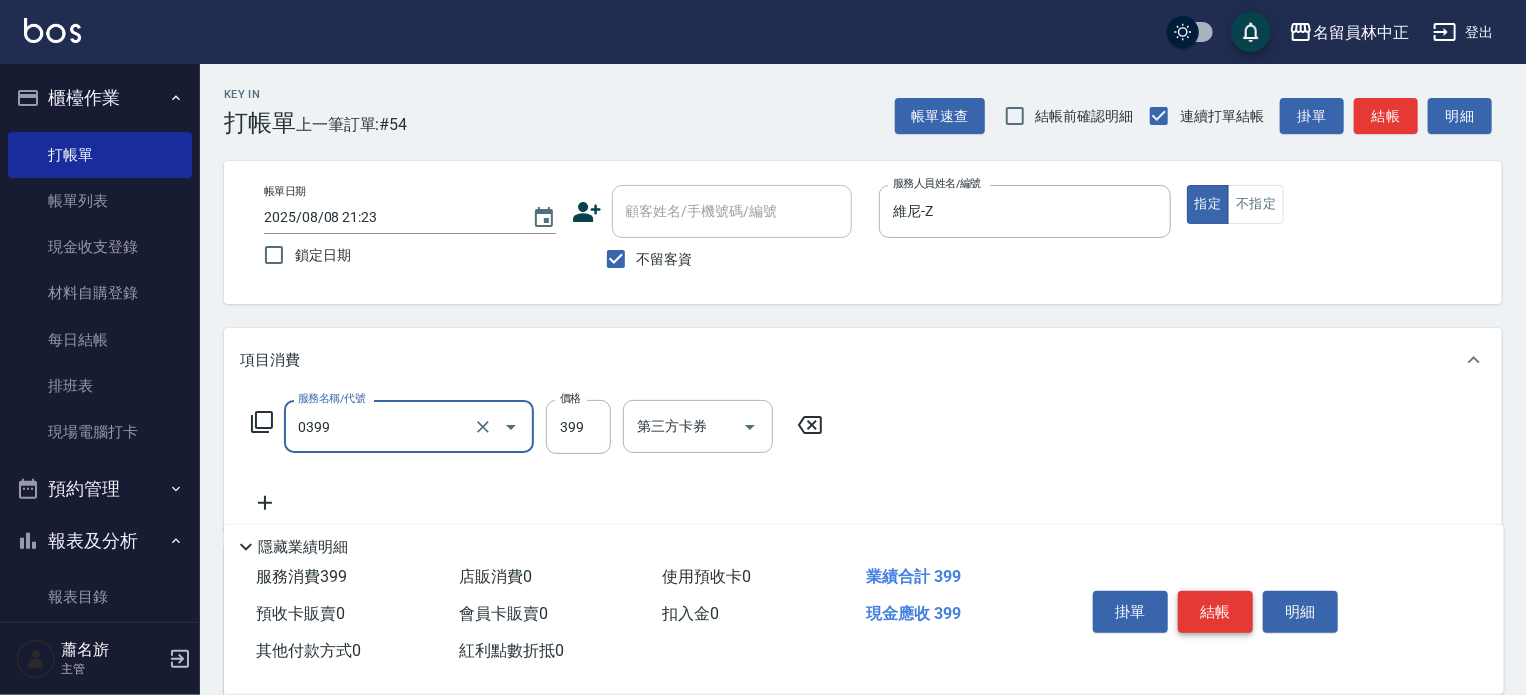 type on "海鹽SPA(0399)" 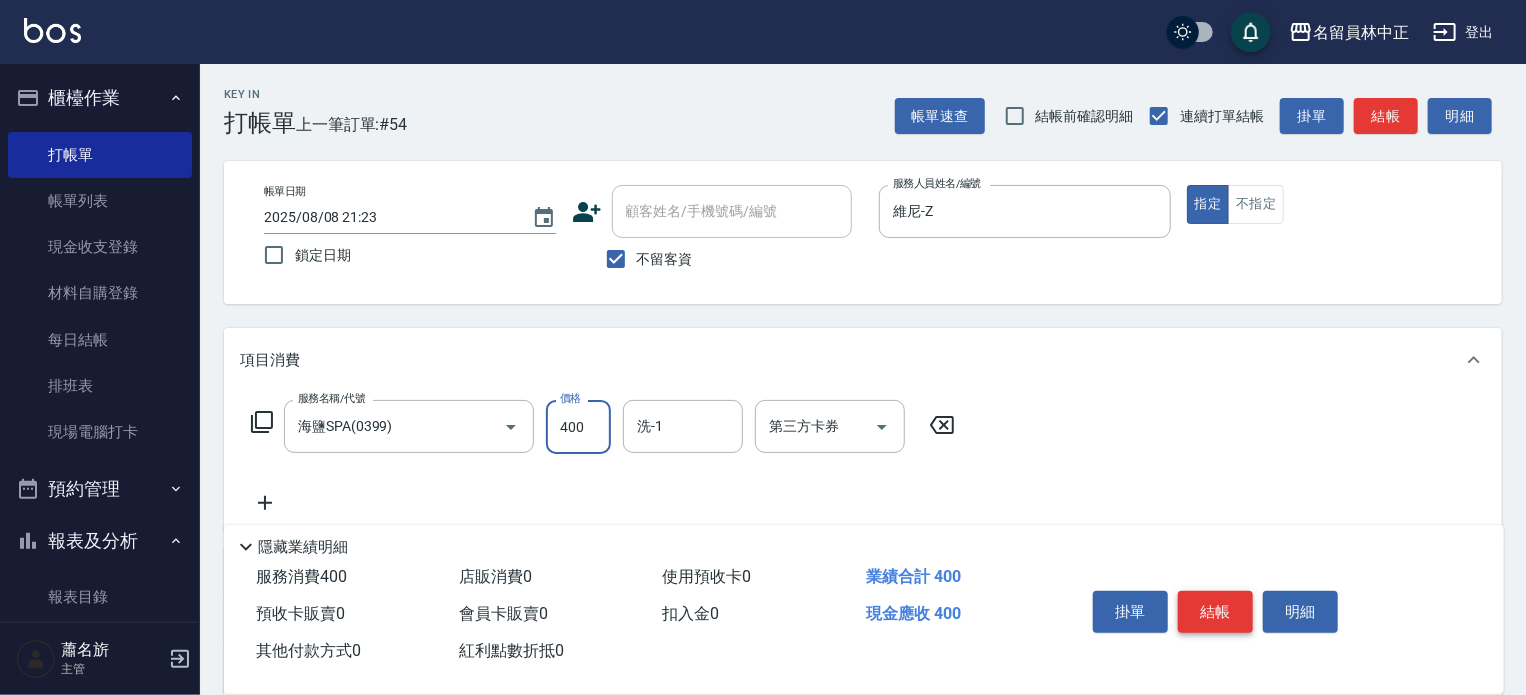 type on "400" 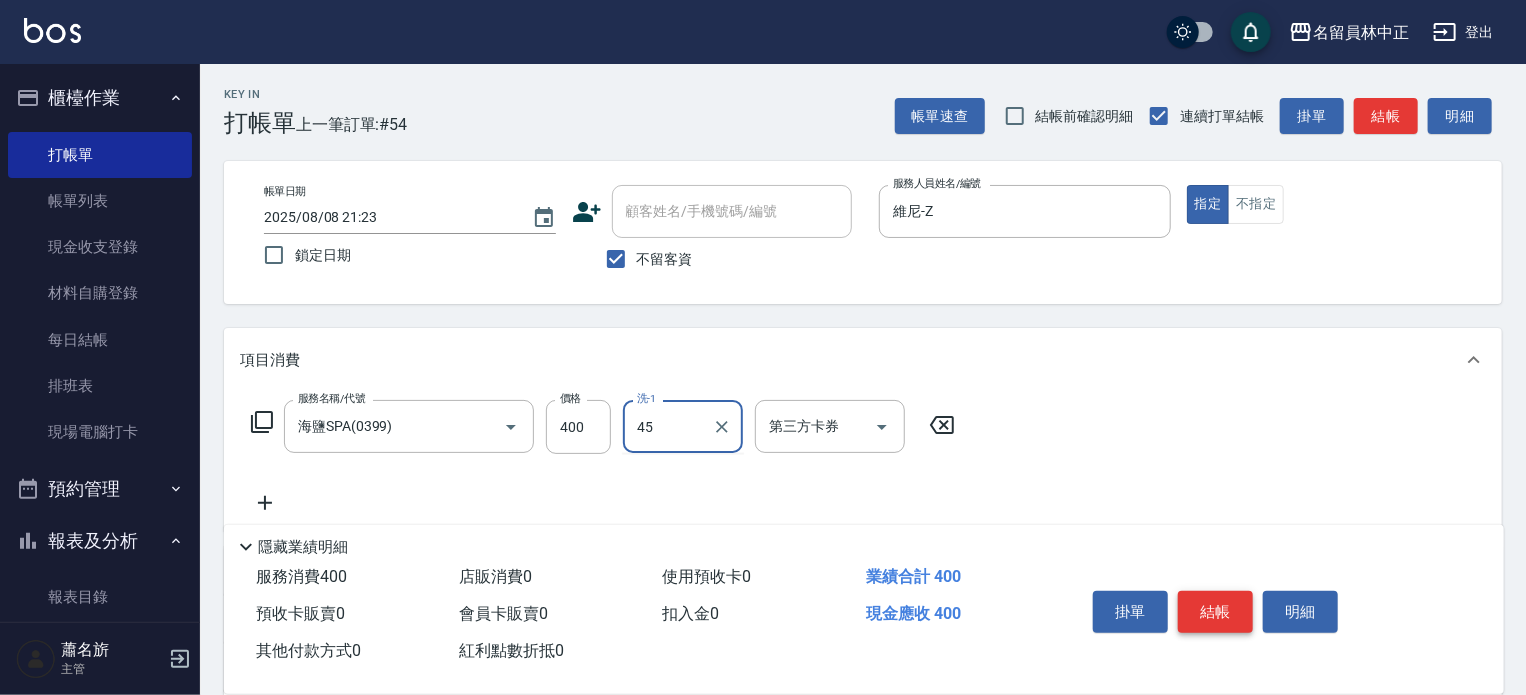 type on "[LAST]-" 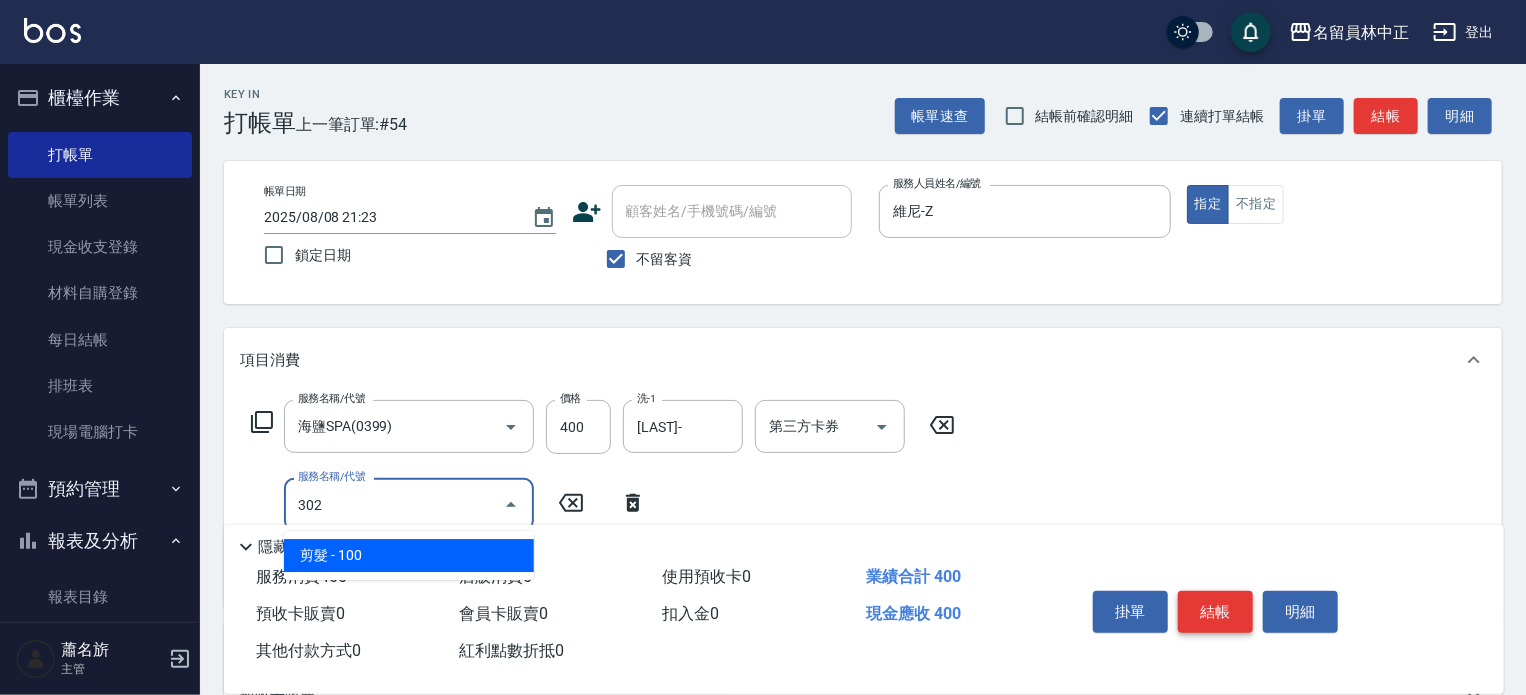 type on "剪髮(302)" 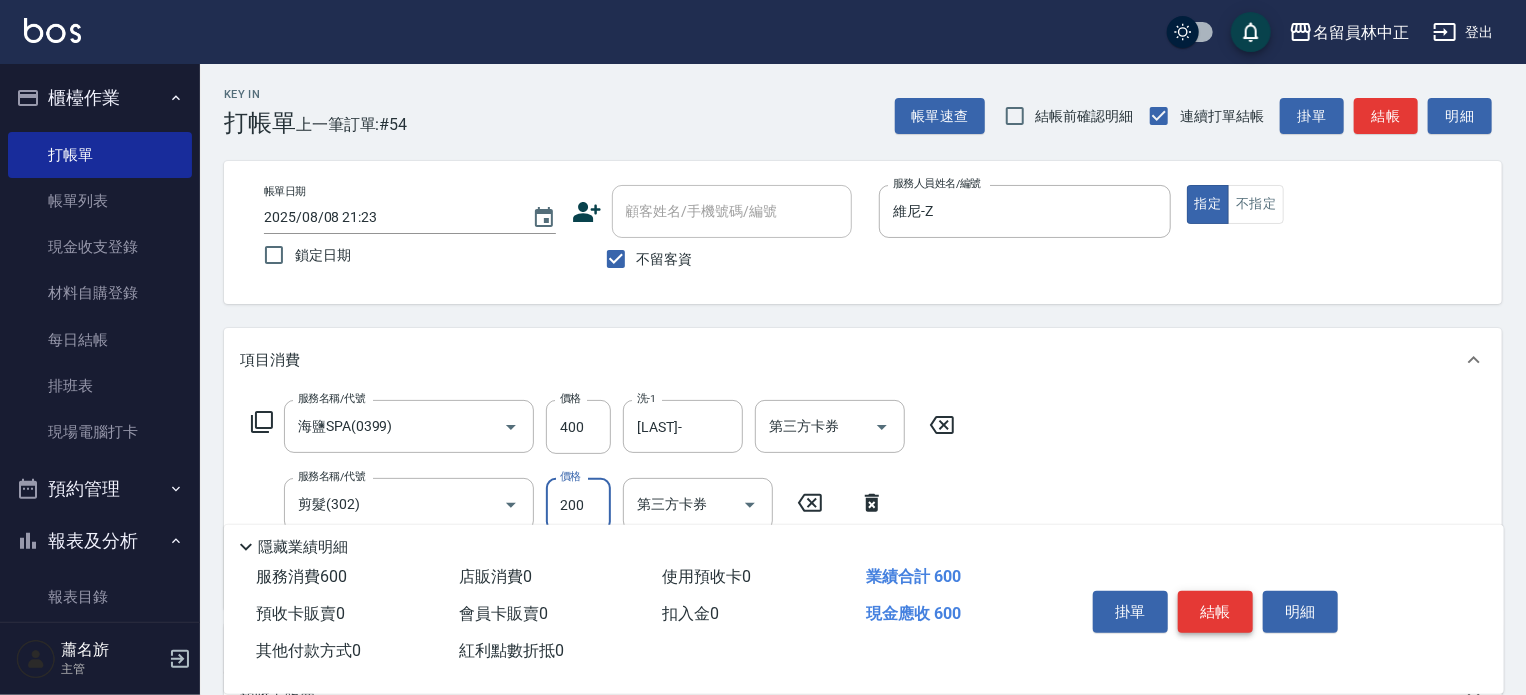 type on "200" 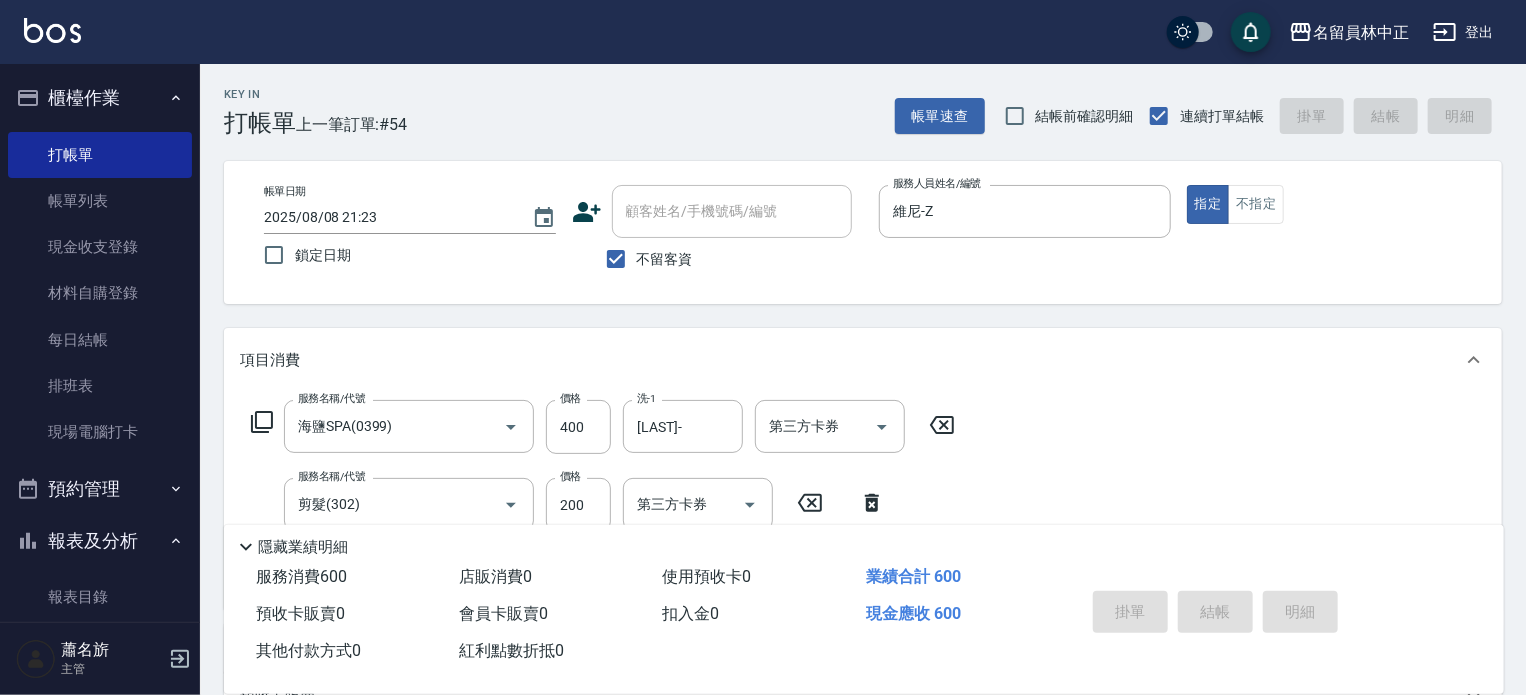 type 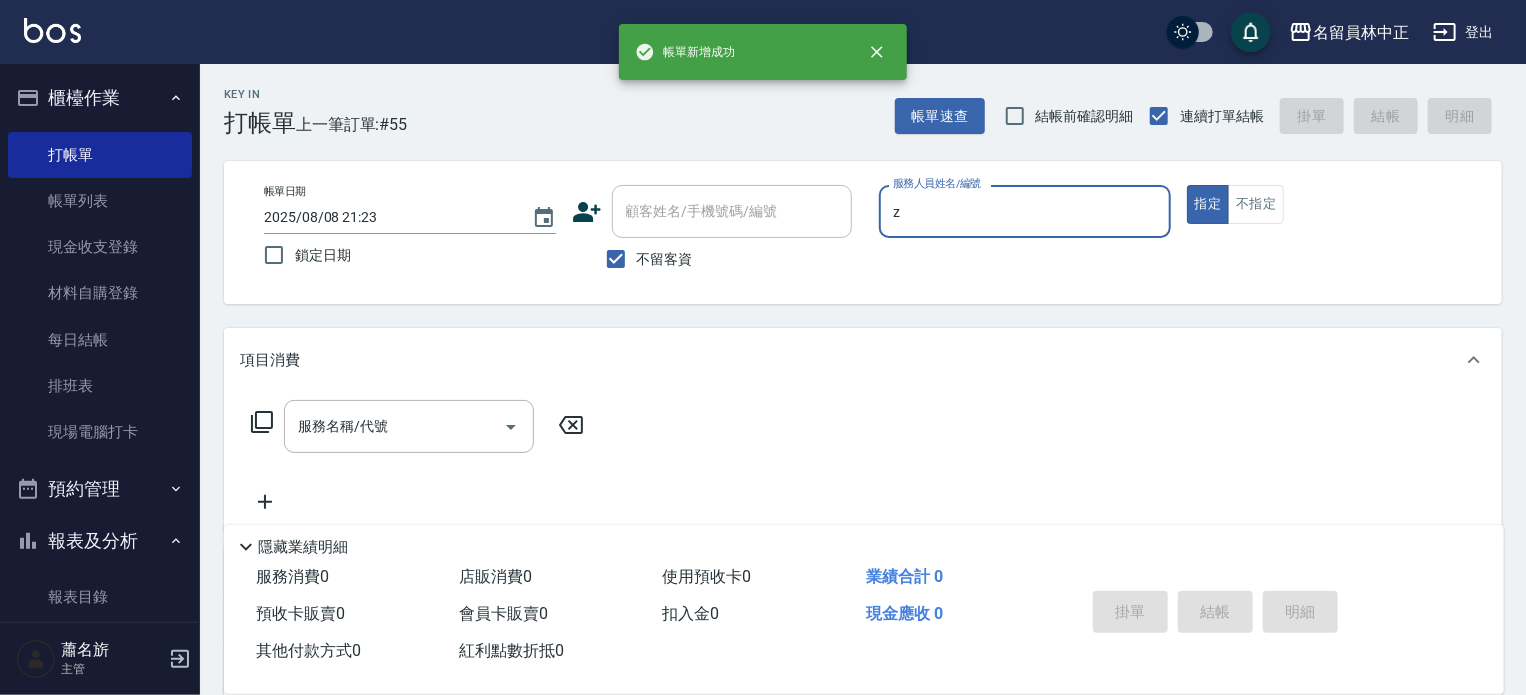 type on "維尼-Z" 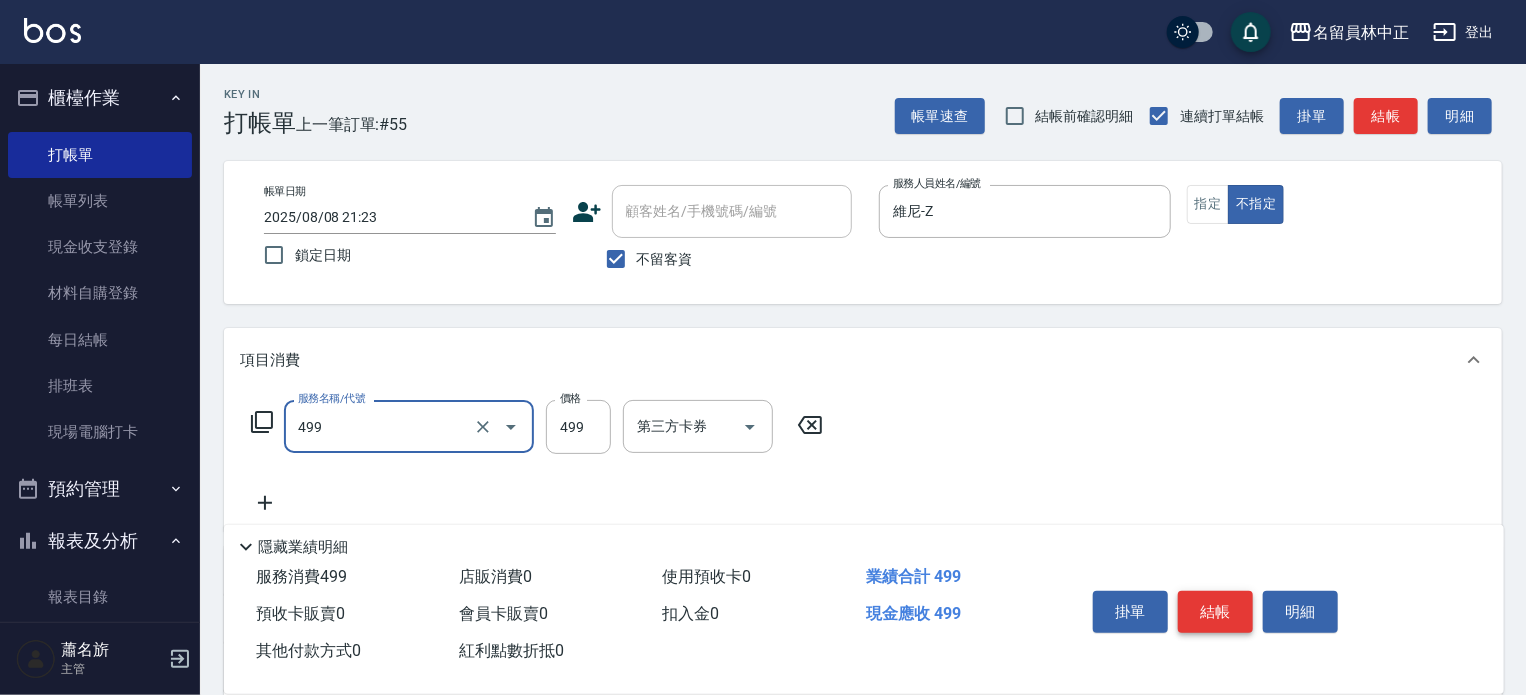 type on "去角質洗髮(499)" 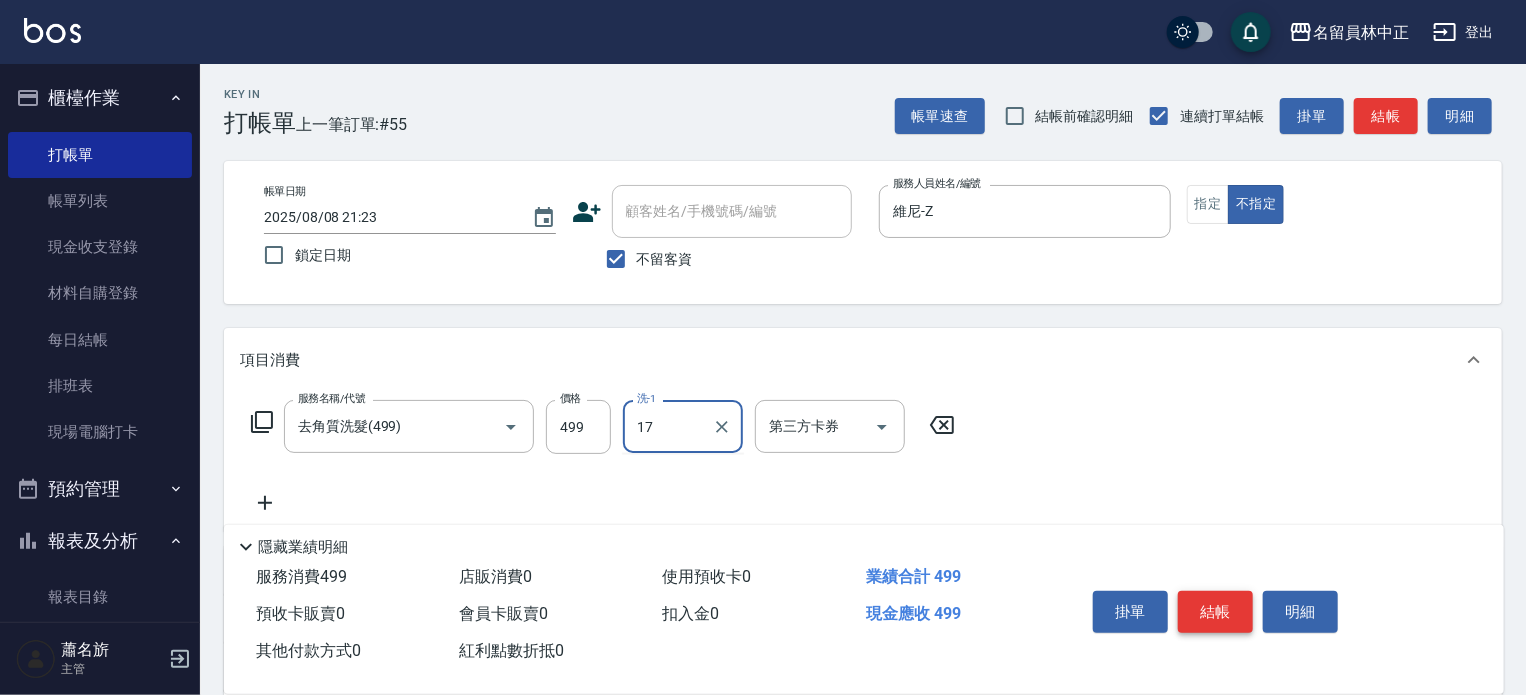 type on "[LAST]-" 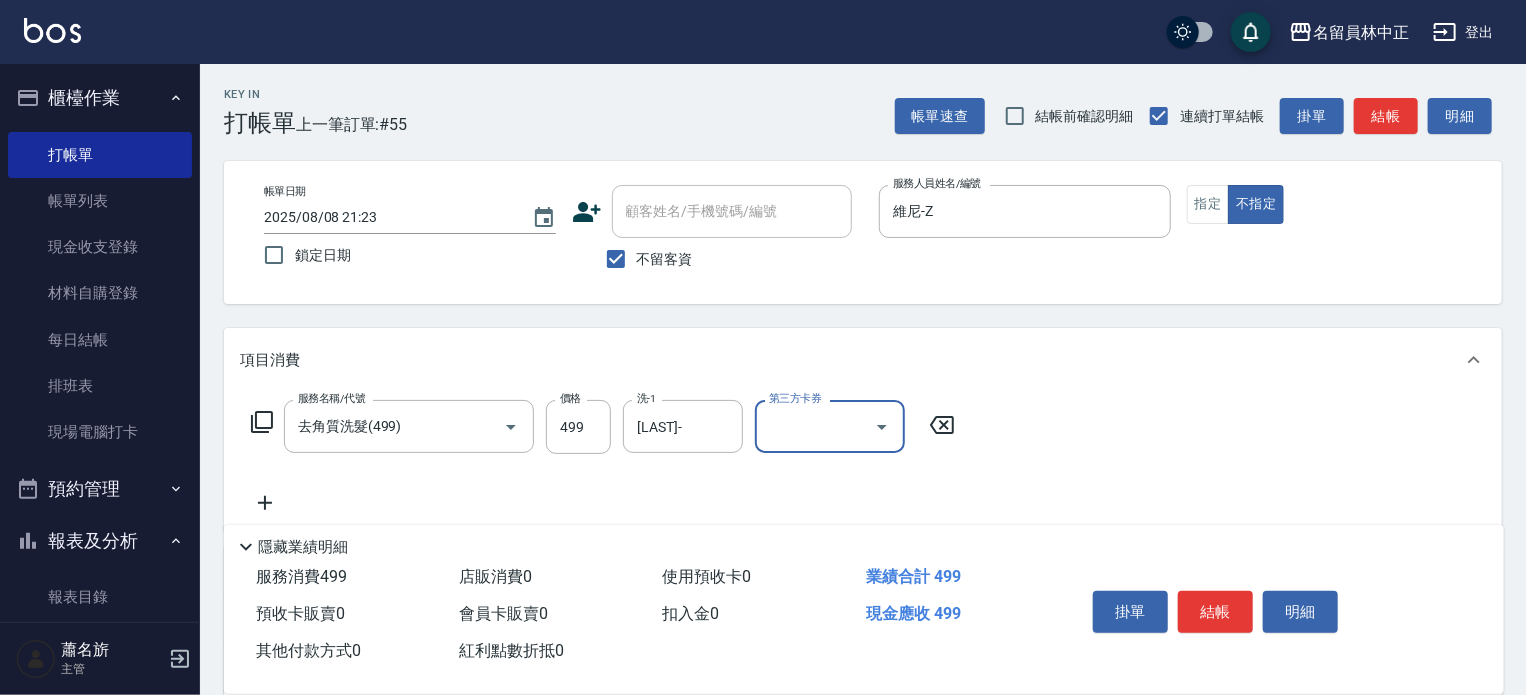 drag, startPoint x: 1224, startPoint y: 609, endPoint x: 1210, endPoint y: 612, distance: 14.3178215 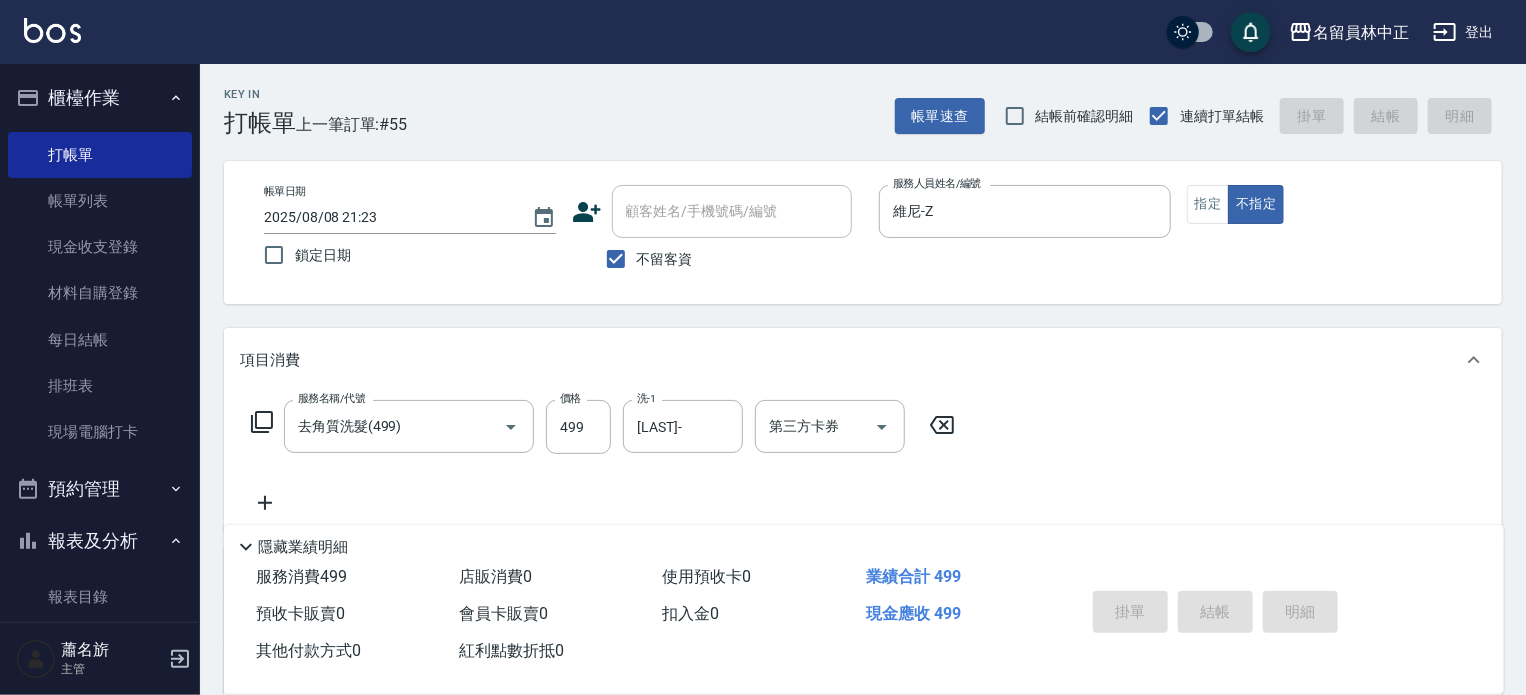type on "[DATE] [TIME]" 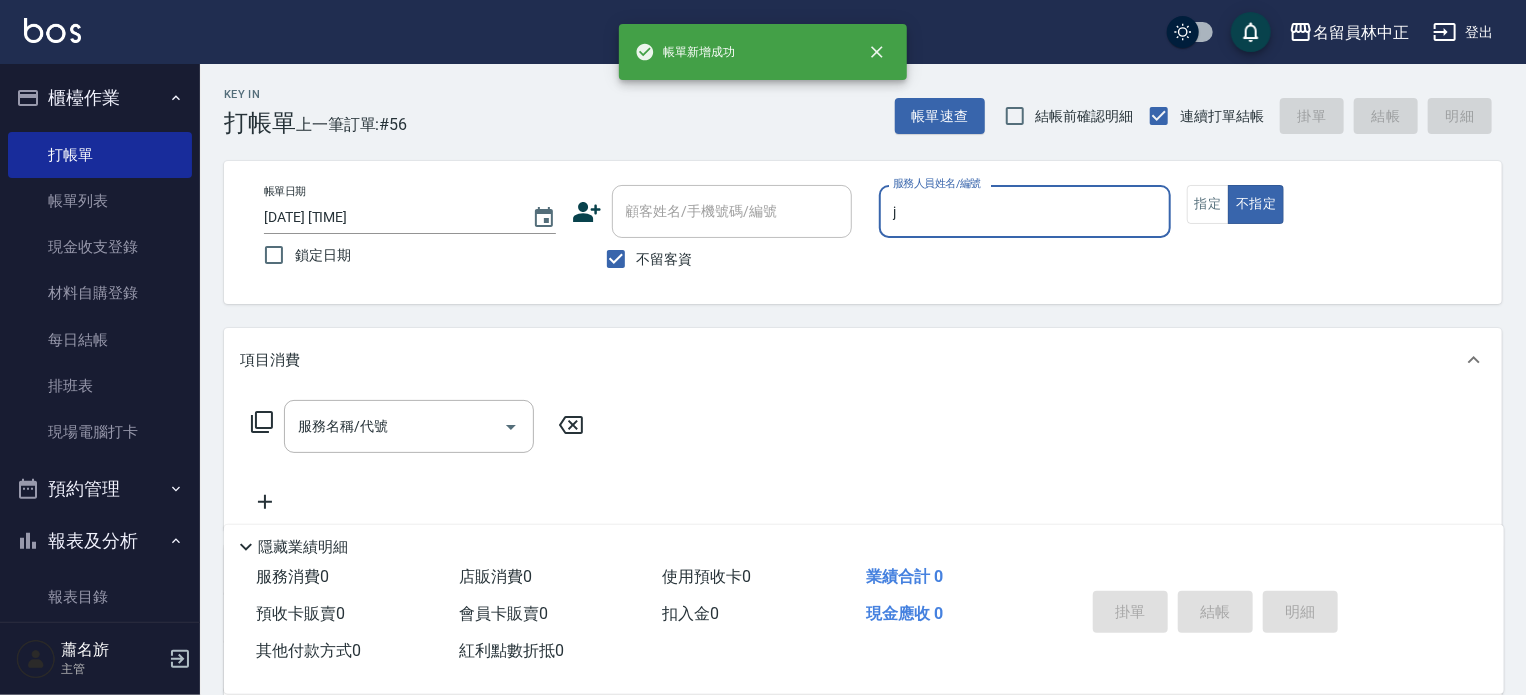 type on "Jenny -J" 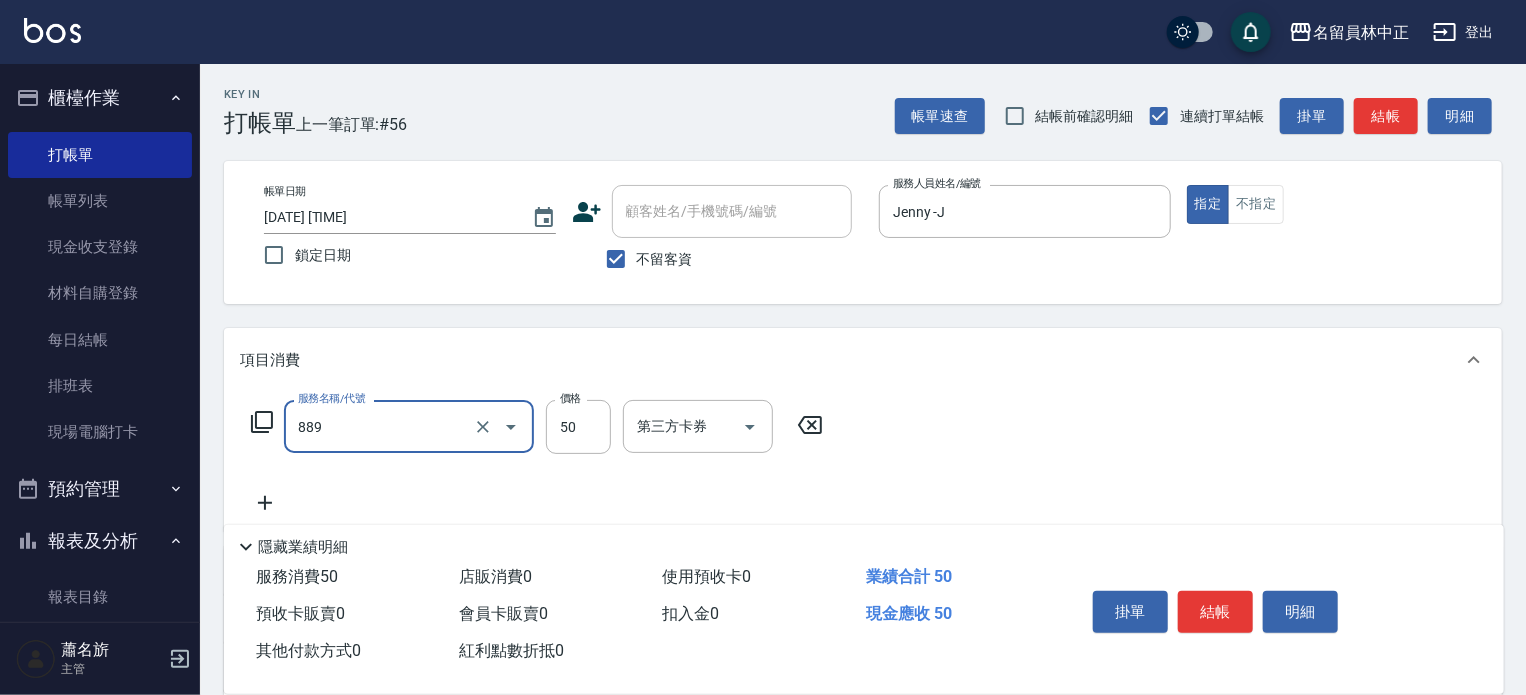 type on "精油(889)" 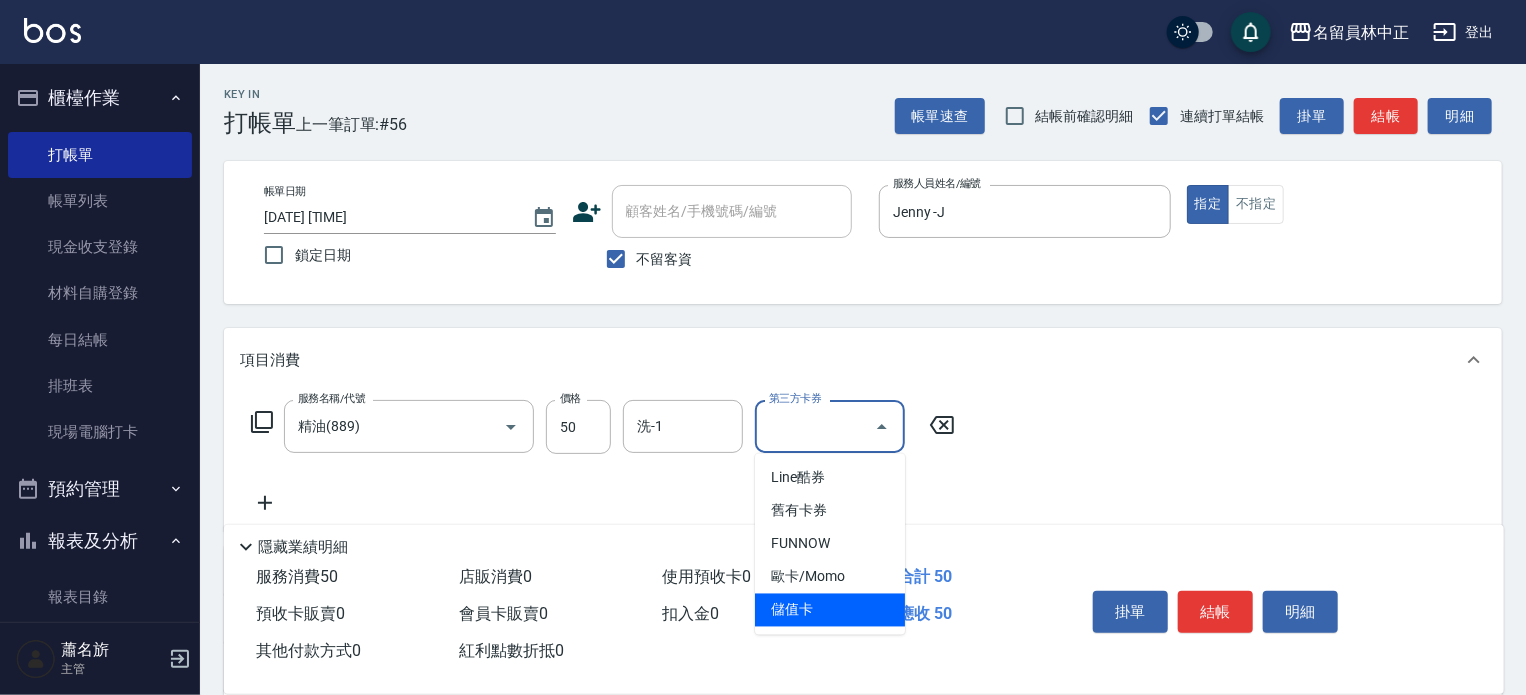 type on "儲值卡" 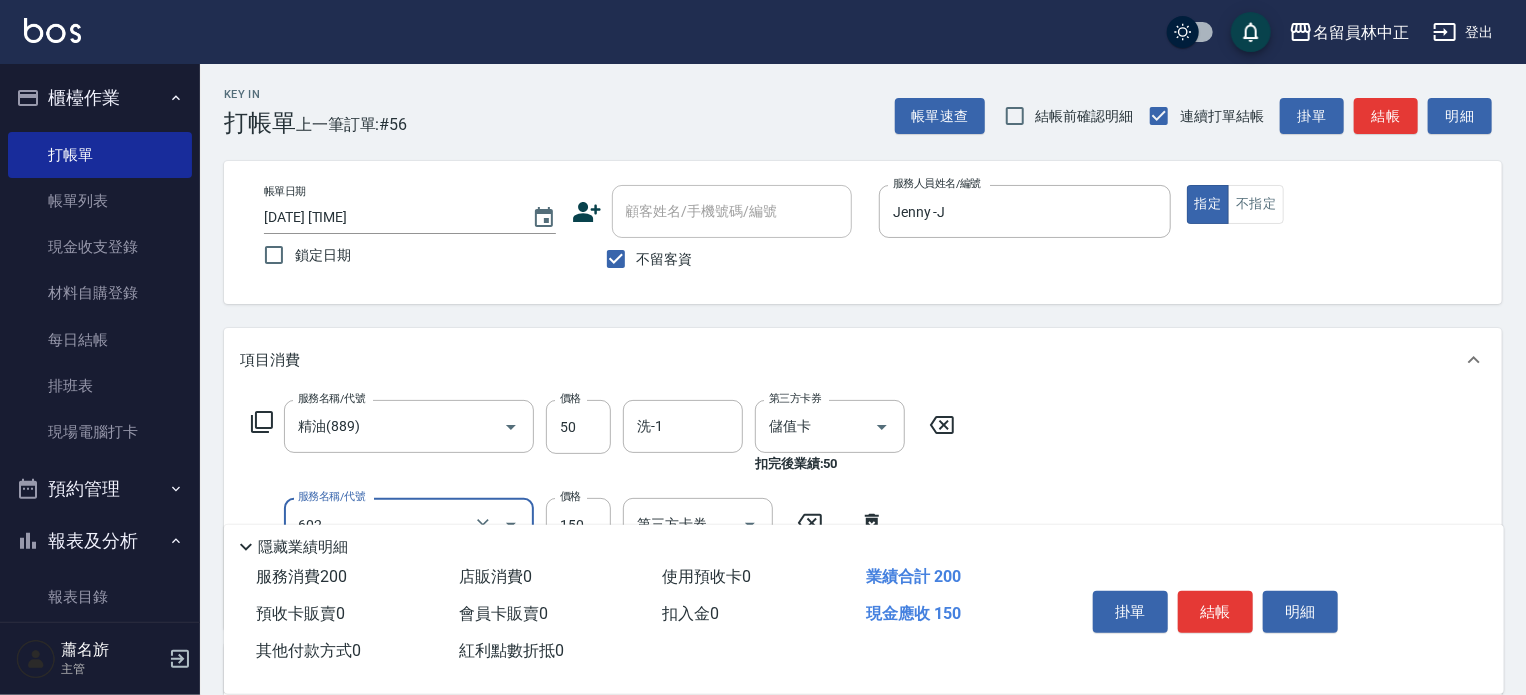 type on "一般洗髮(602)" 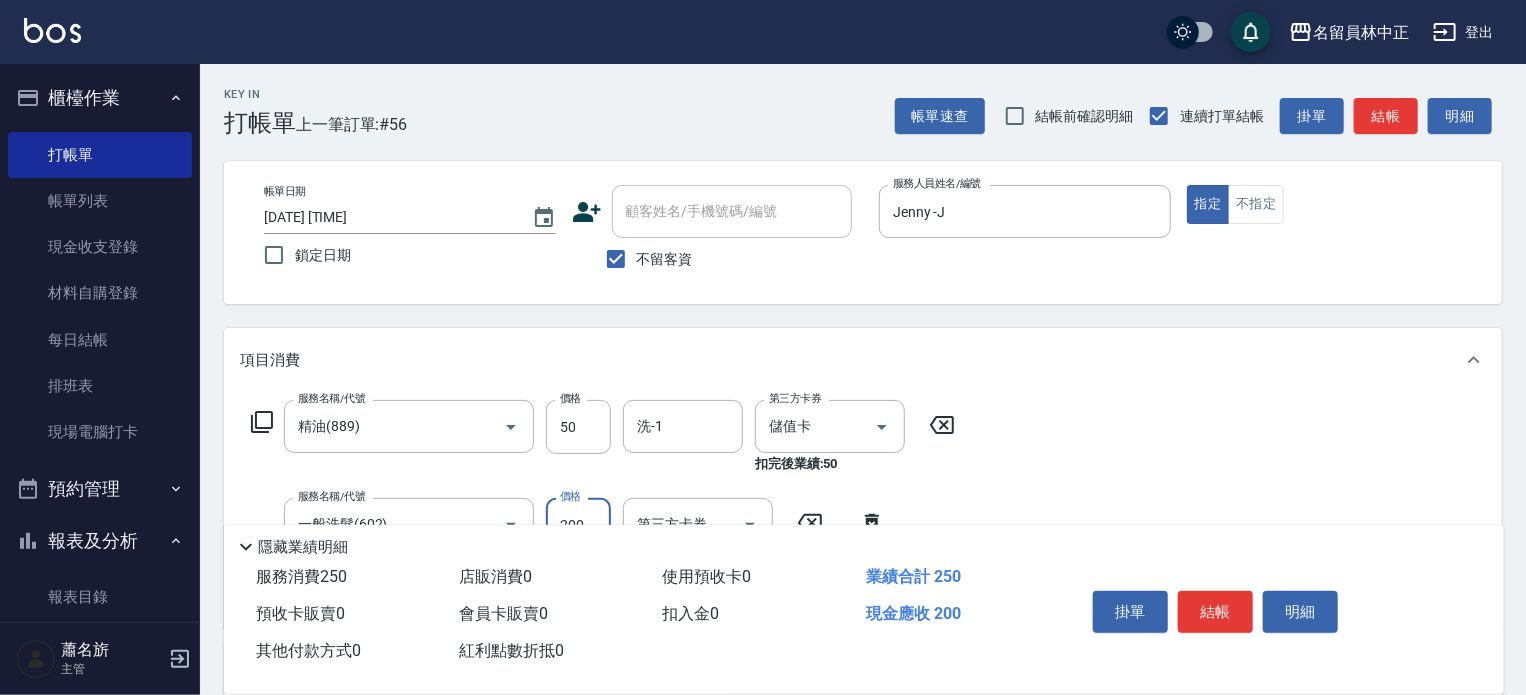 type on "200" 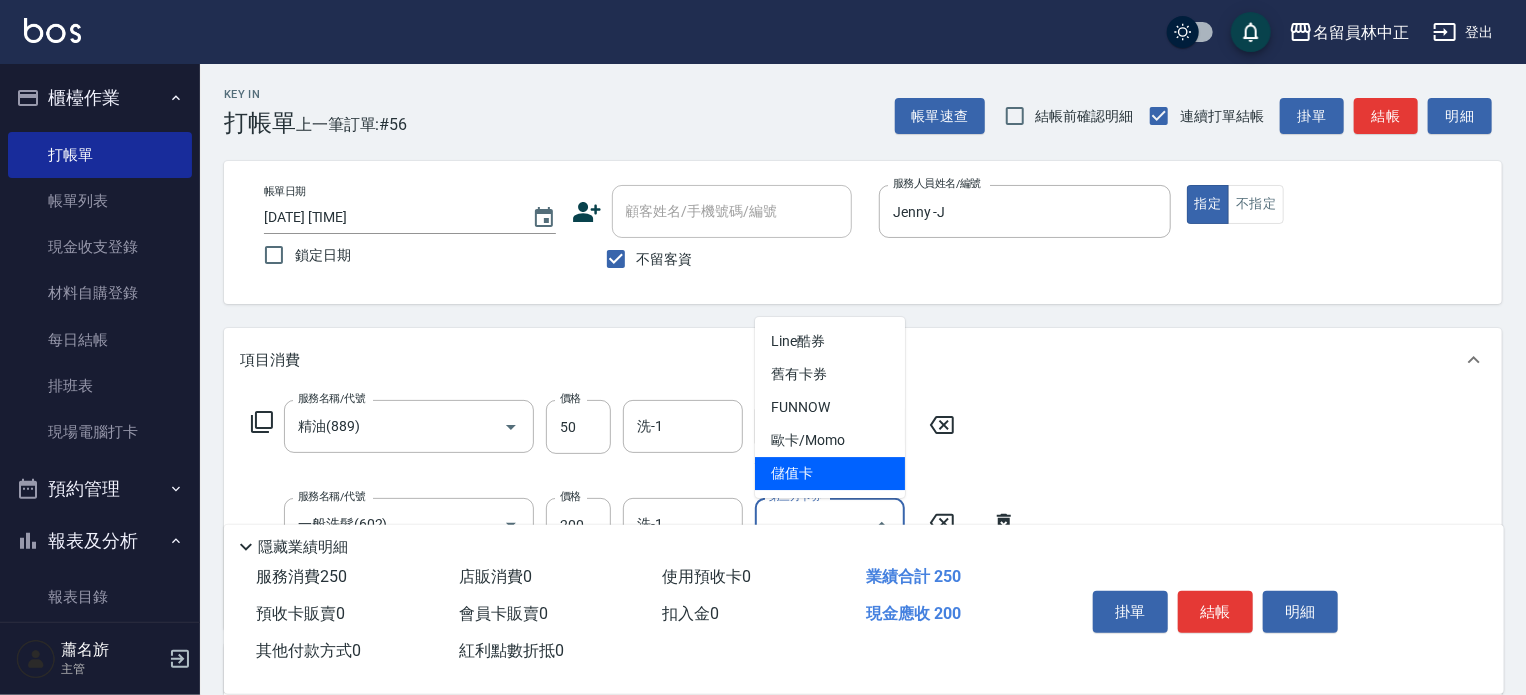 type on "儲值卡" 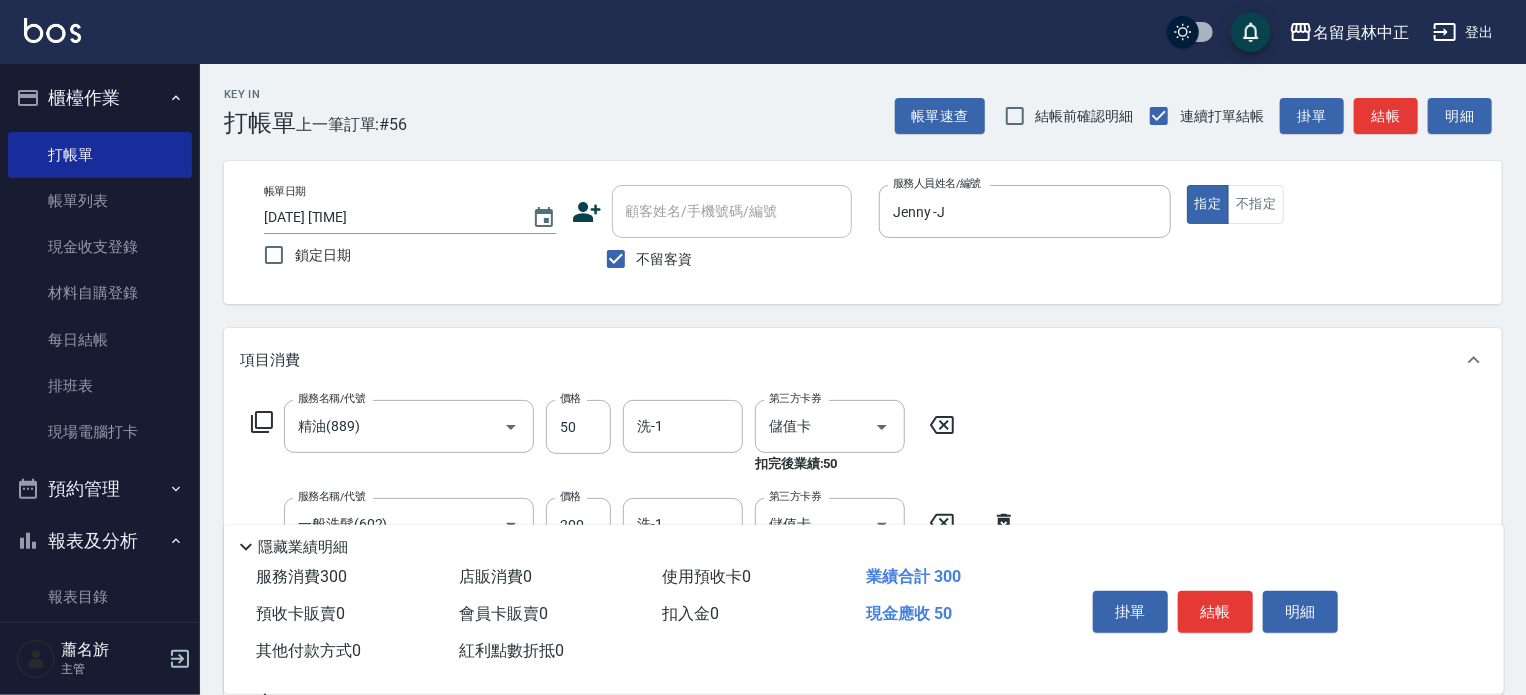 type on "瞬間保養(415)" 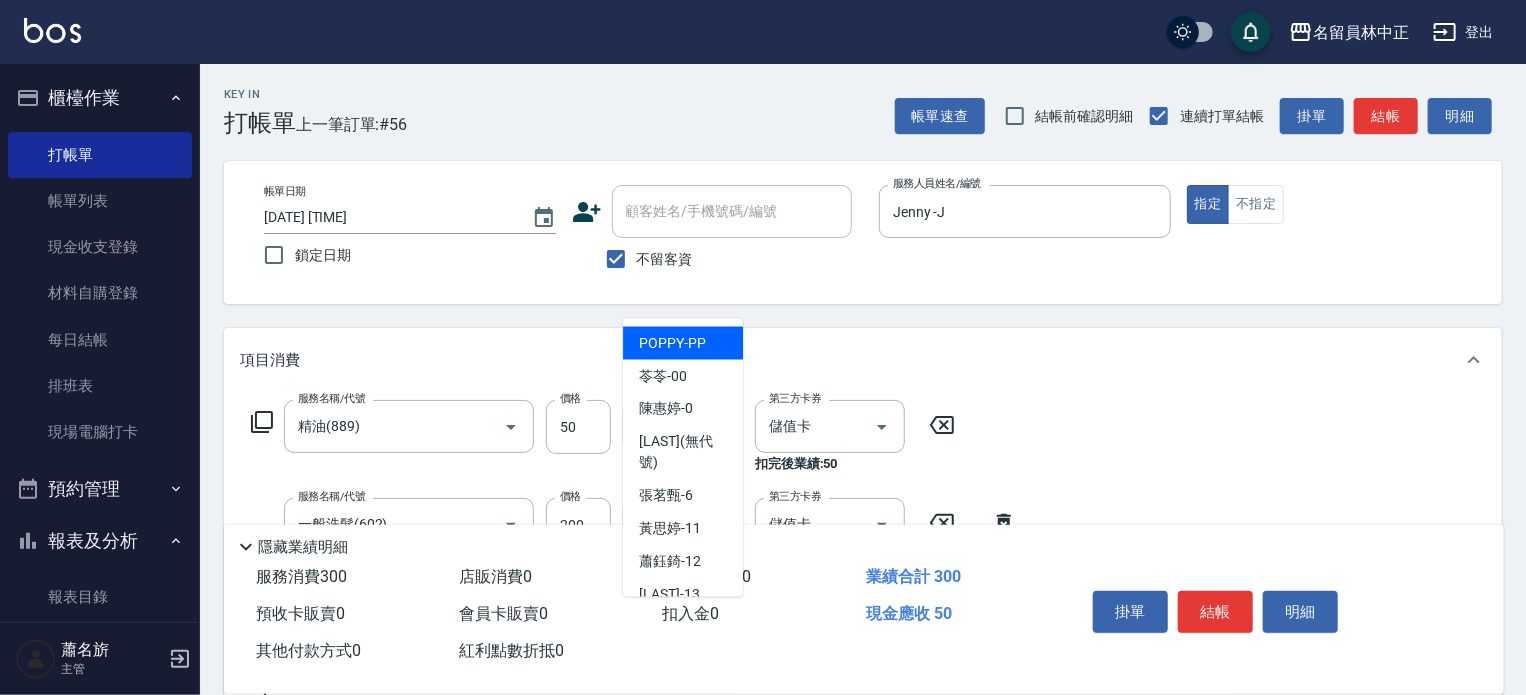 scroll, scrollTop: 1290, scrollLeft: 0, axis: vertical 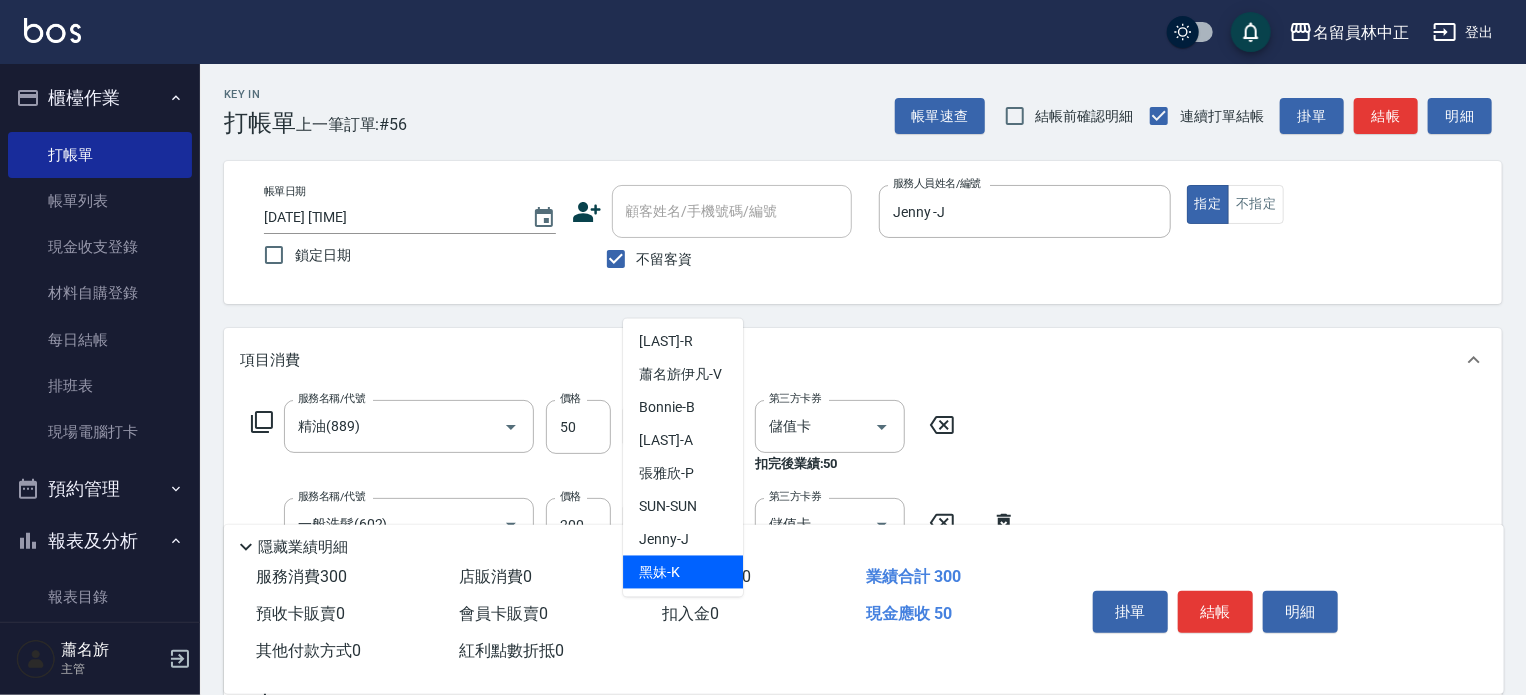 type on "黑妹-K" 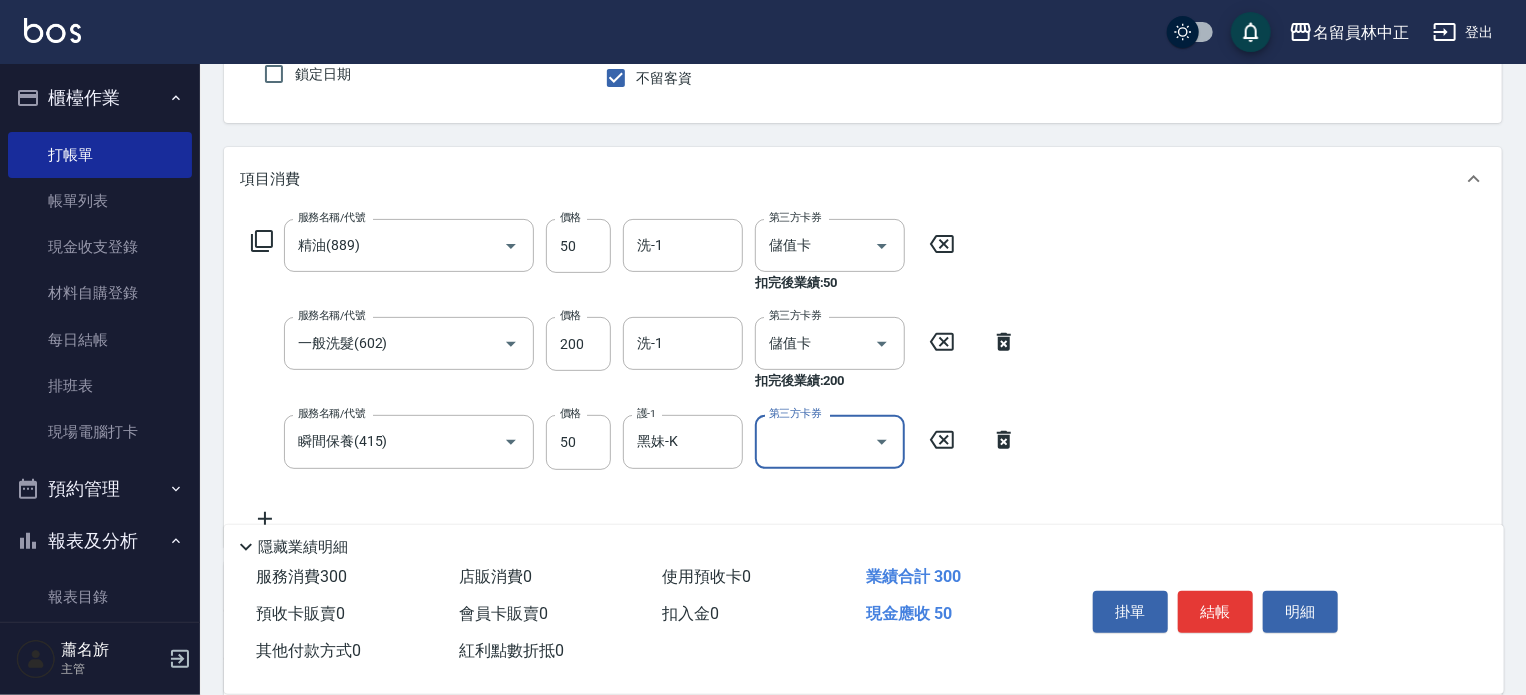 scroll, scrollTop: 300, scrollLeft: 0, axis: vertical 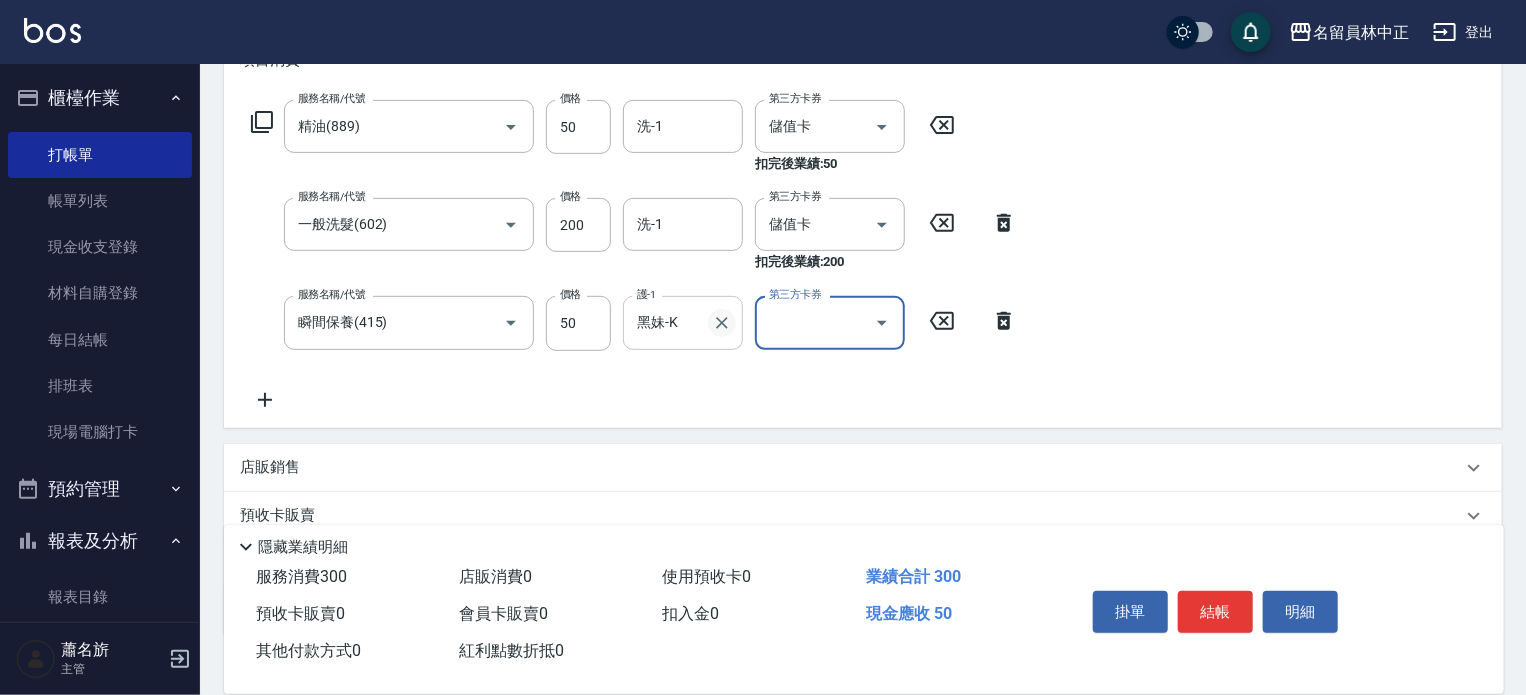 drag, startPoint x: 740, startPoint y: 311, endPoint x: 712, endPoint y: 321, distance: 29.732138 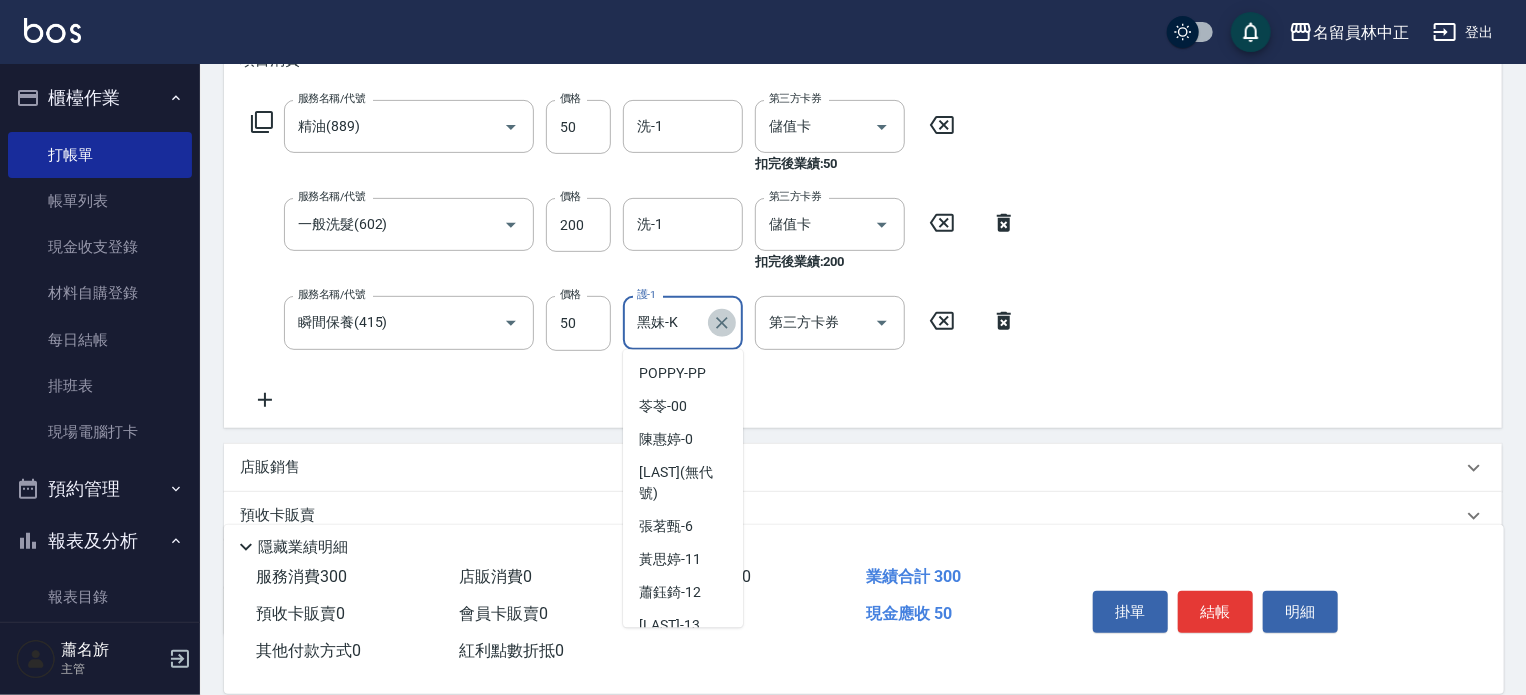 click 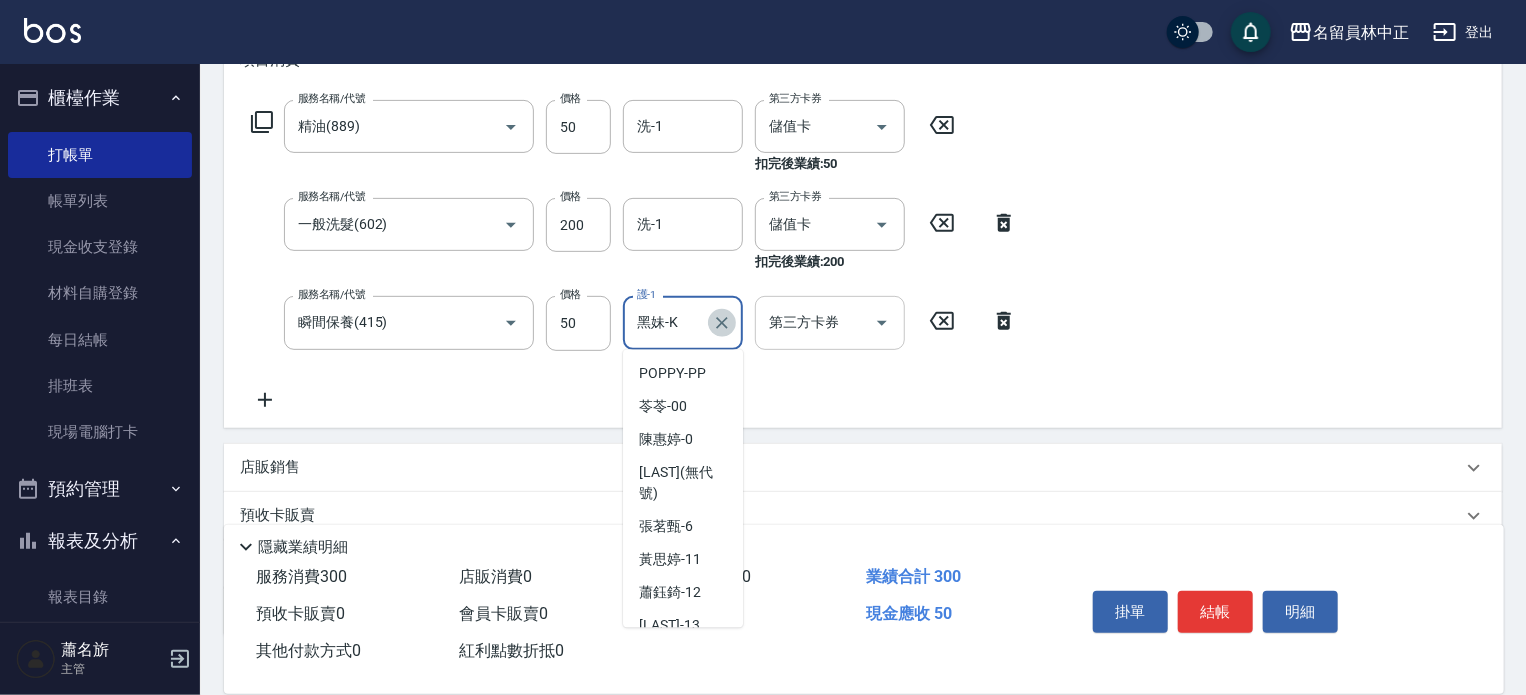type 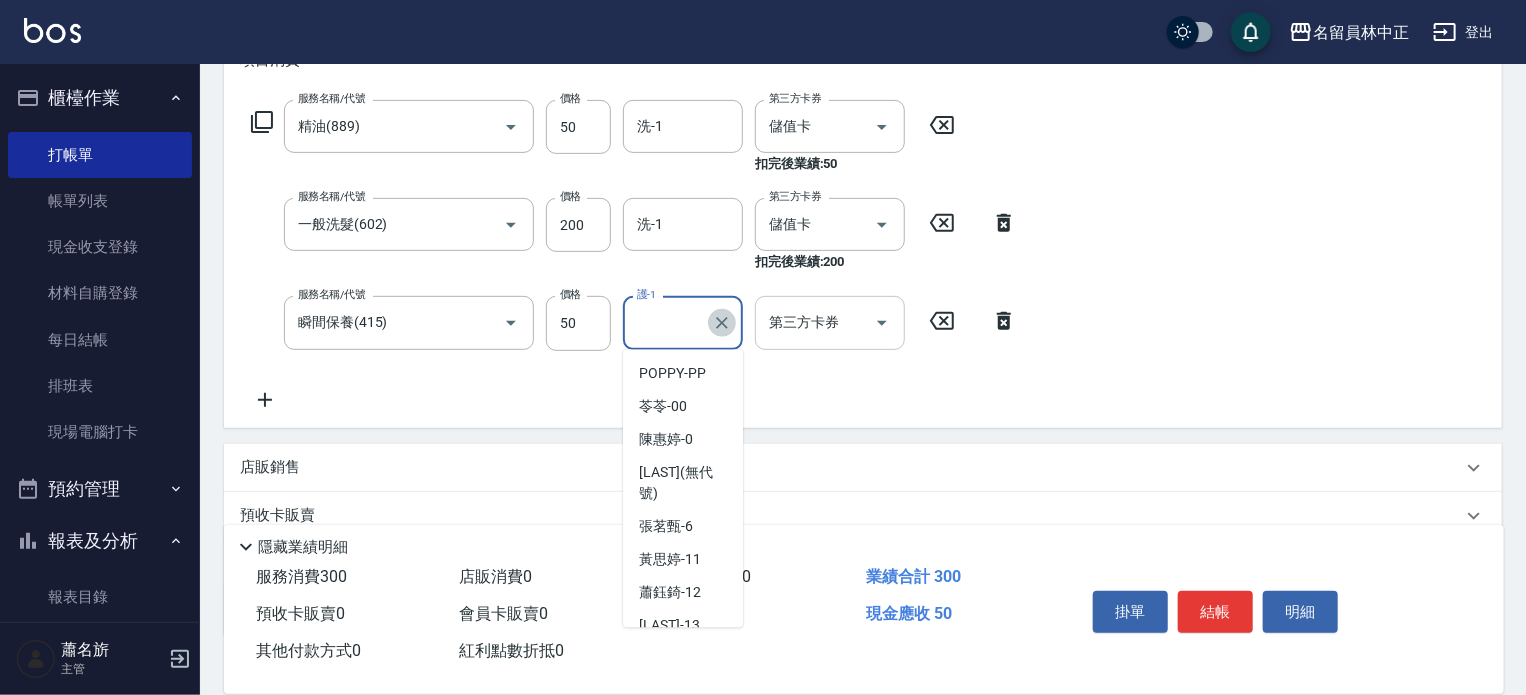 scroll, scrollTop: 8, scrollLeft: 0, axis: vertical 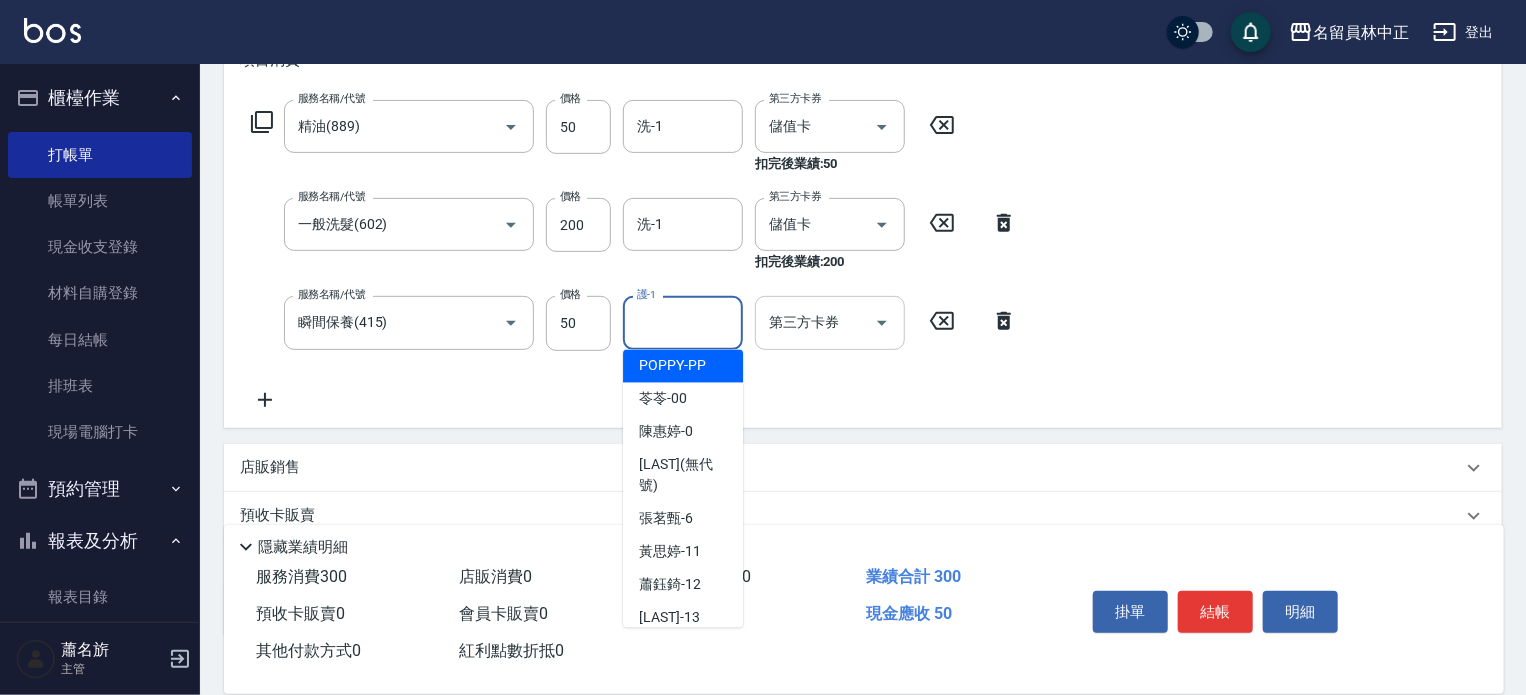 click on "第三方卡券" at bounding box center [815, 322] 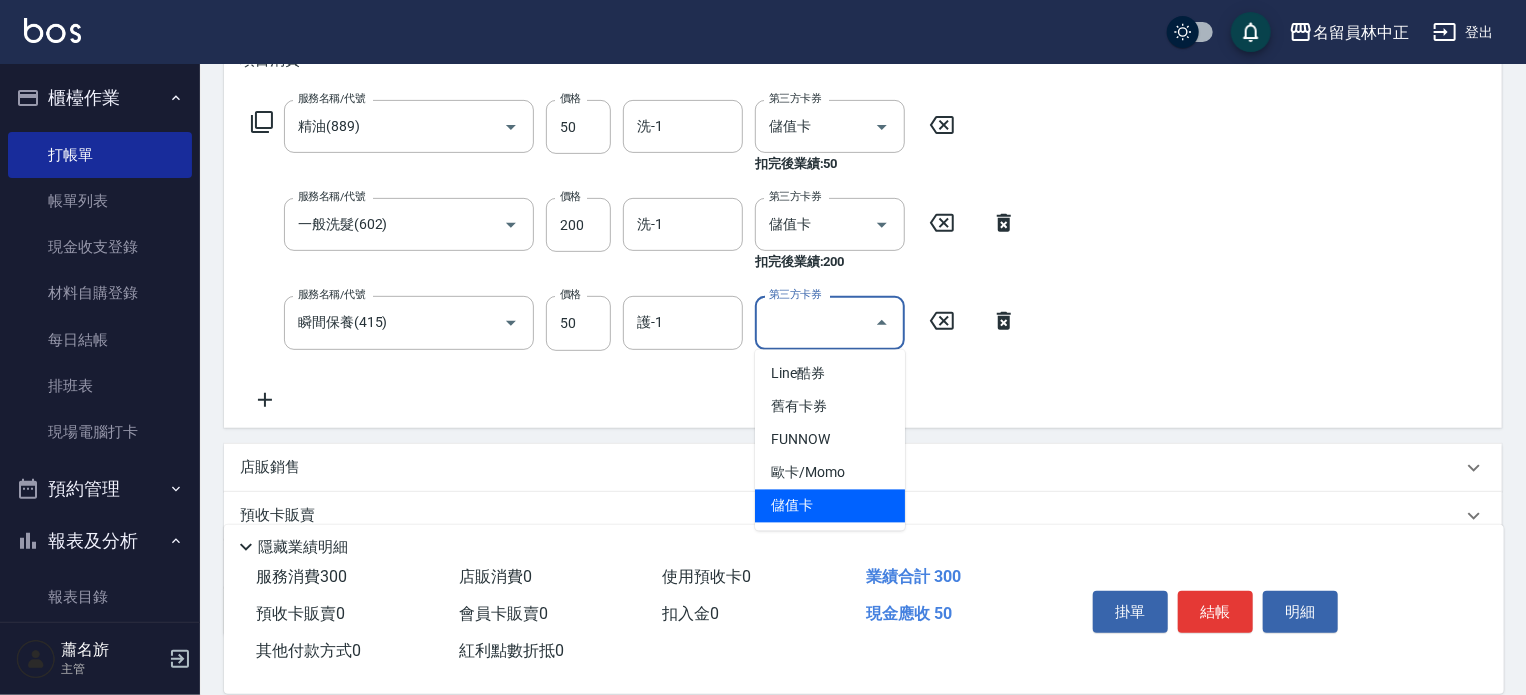 click on "儲值卡" at bounding box center [830, 506] 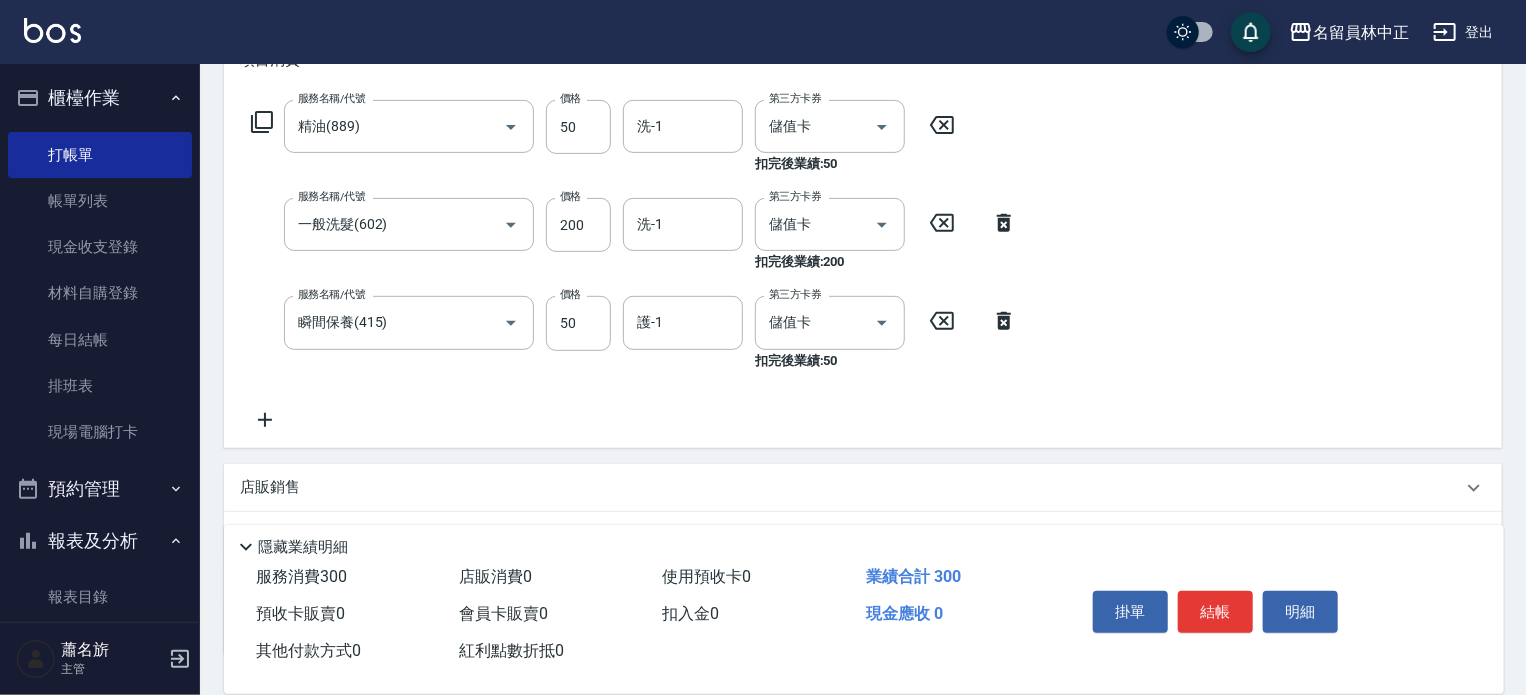 click 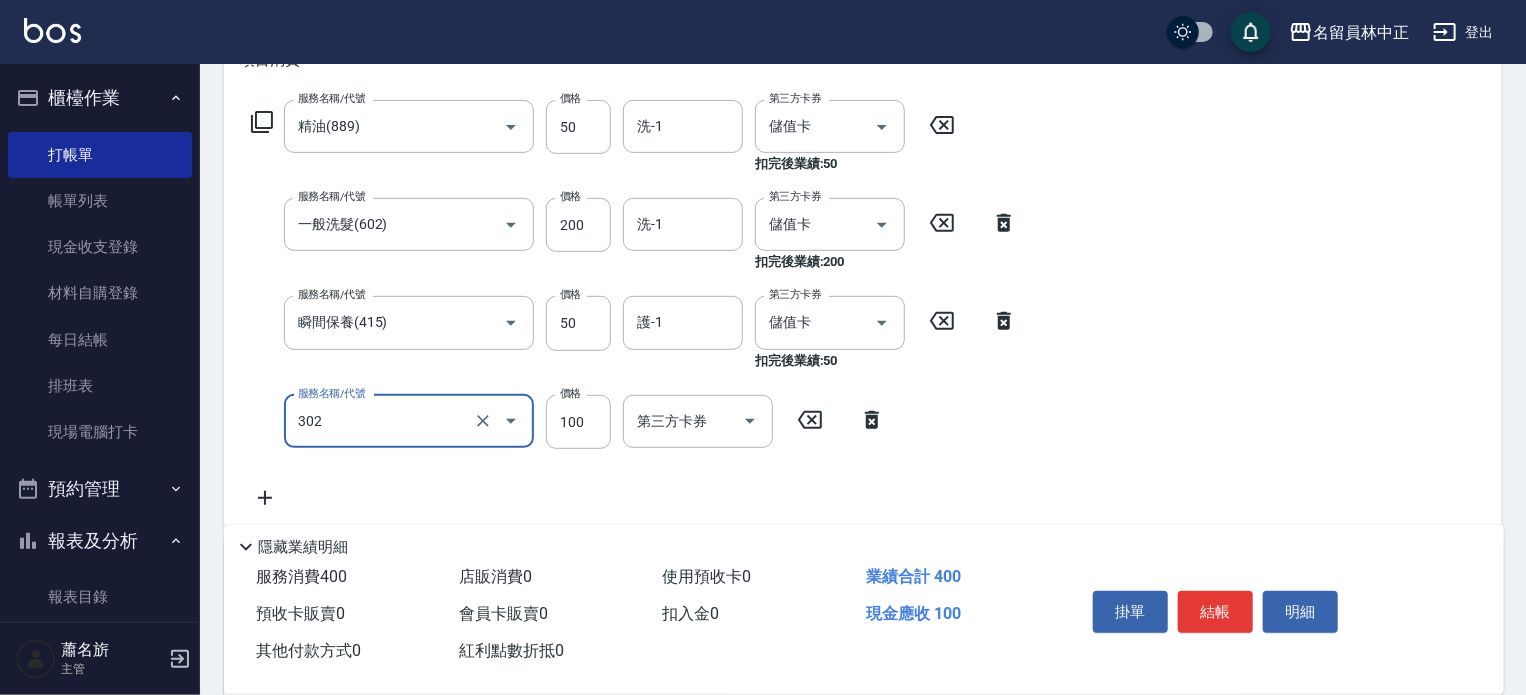 type on "剪髮(302)" 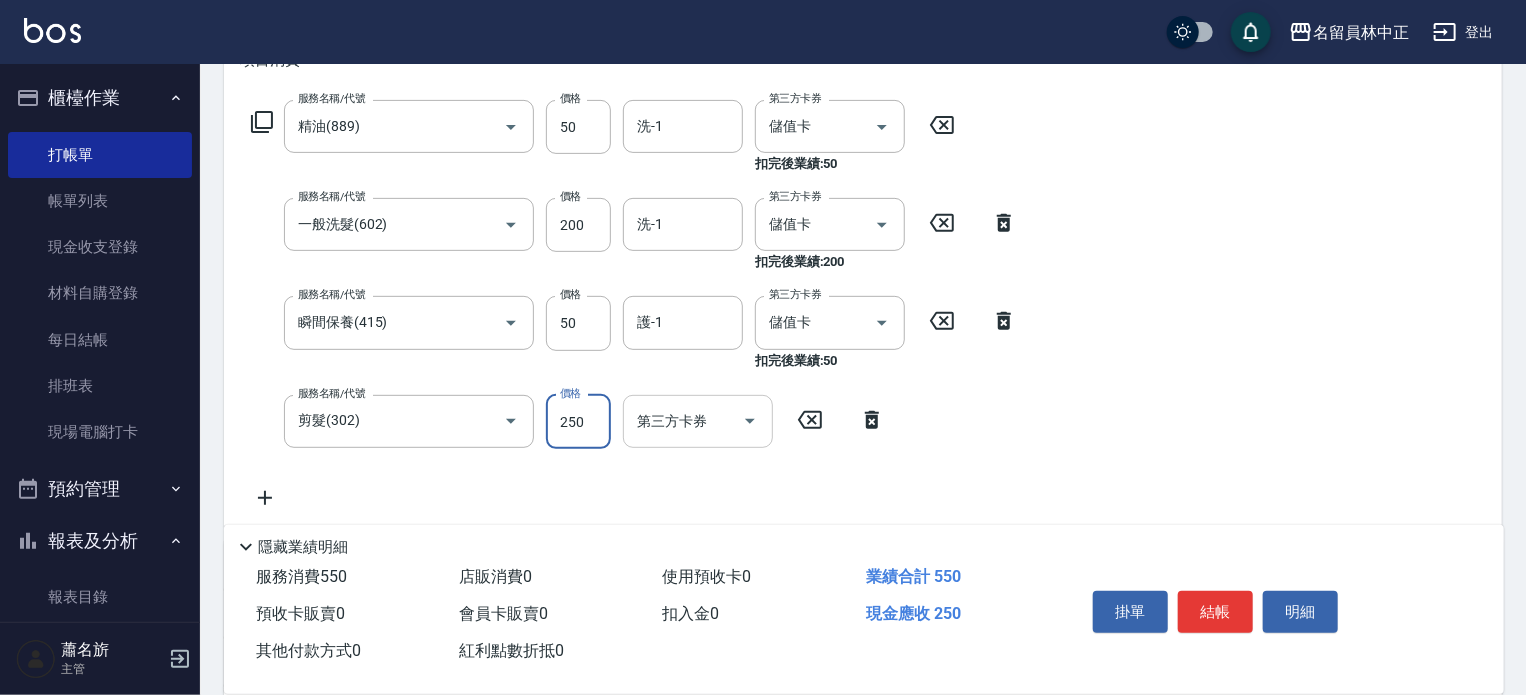 type on "250" 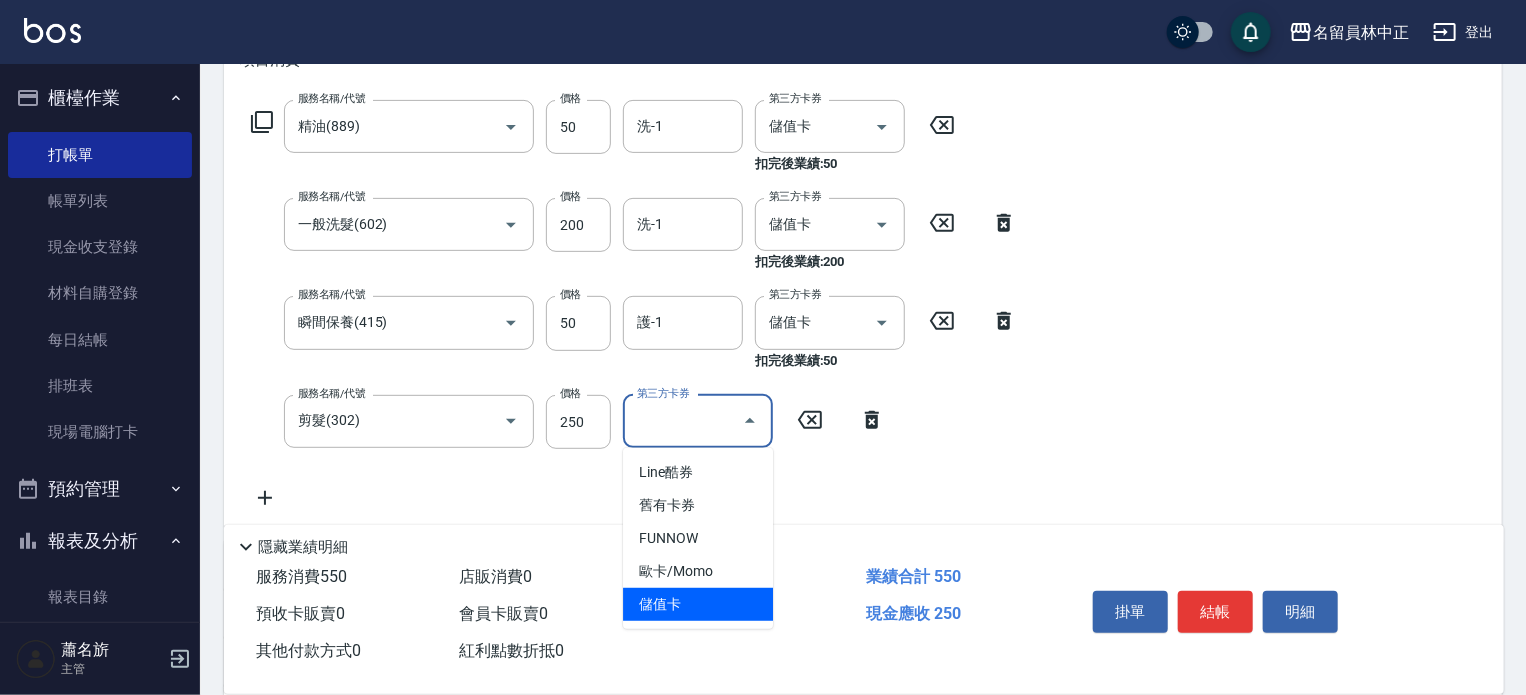 click on "儲值卡" at bounding box center [698, 604] 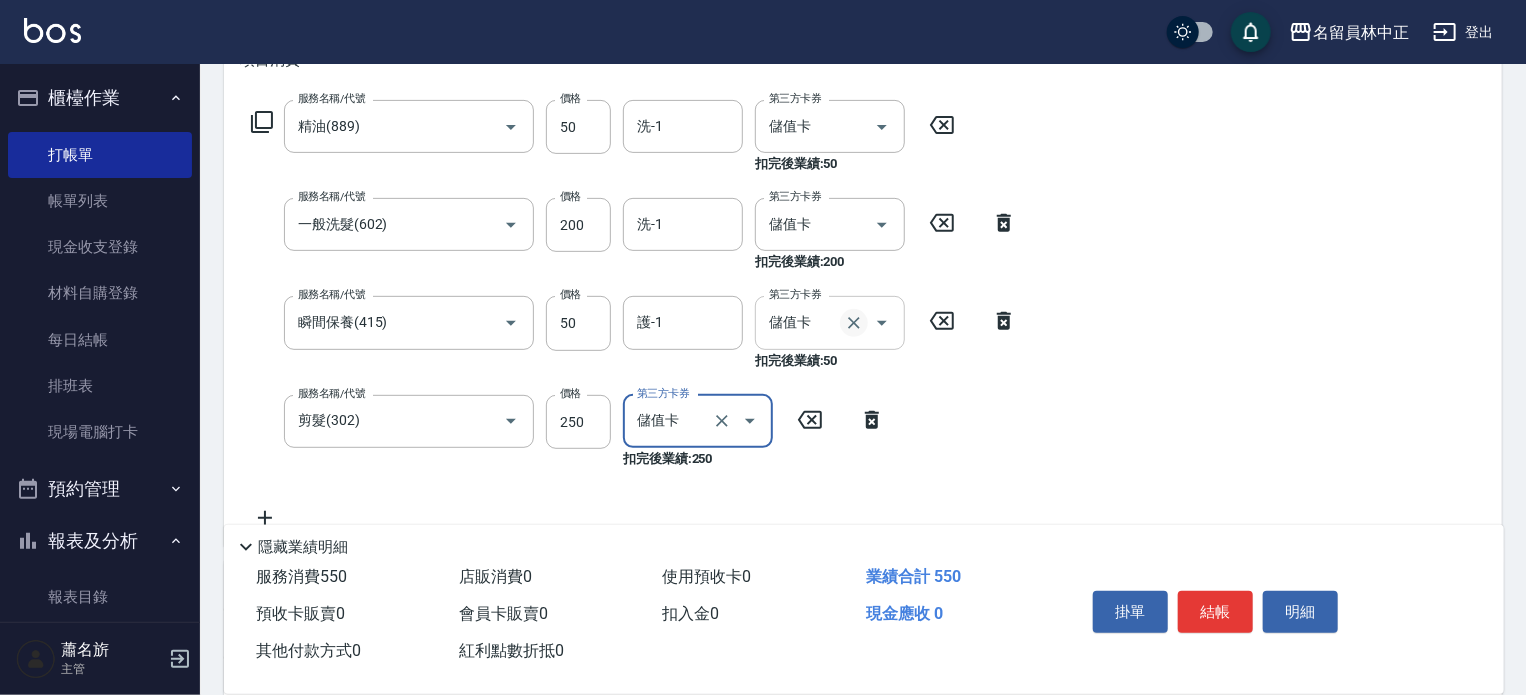 click 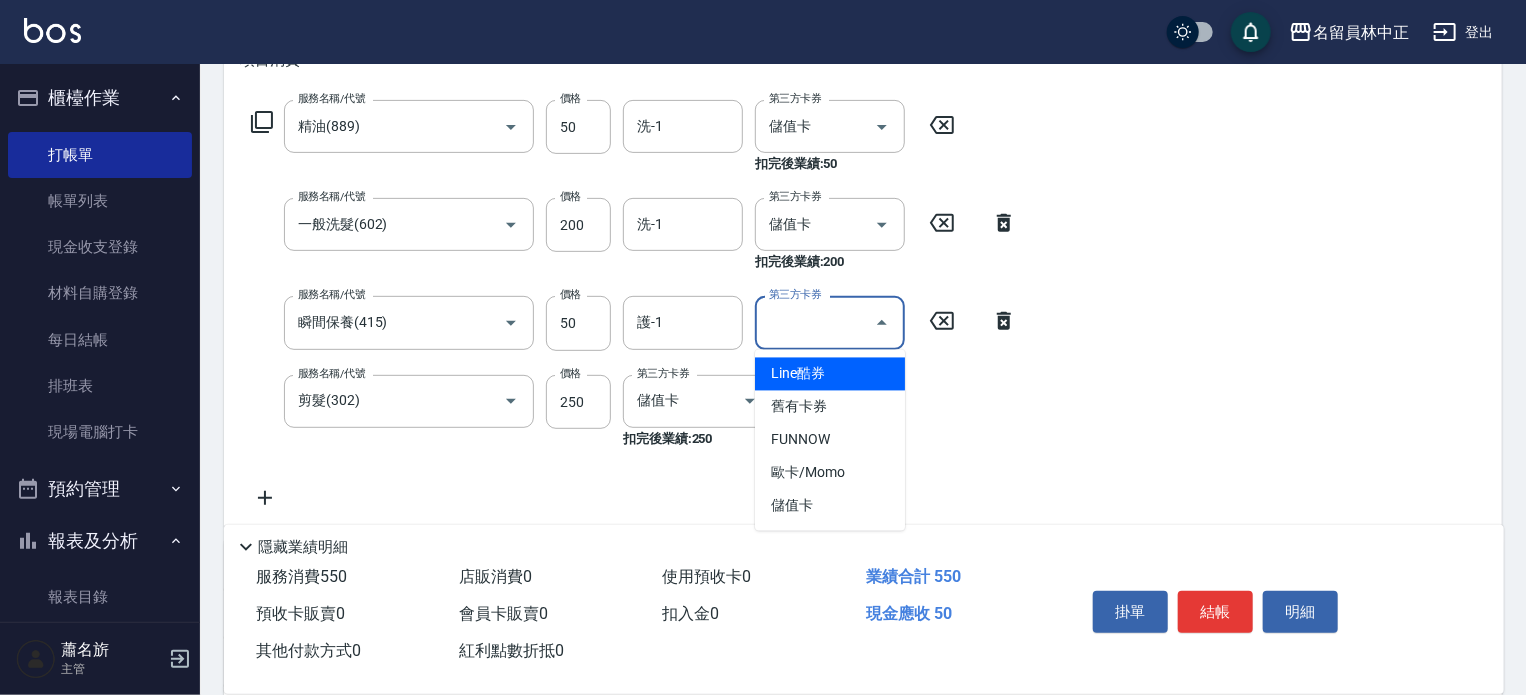 click on "第三方卡券" at bounding box center (815, 322) 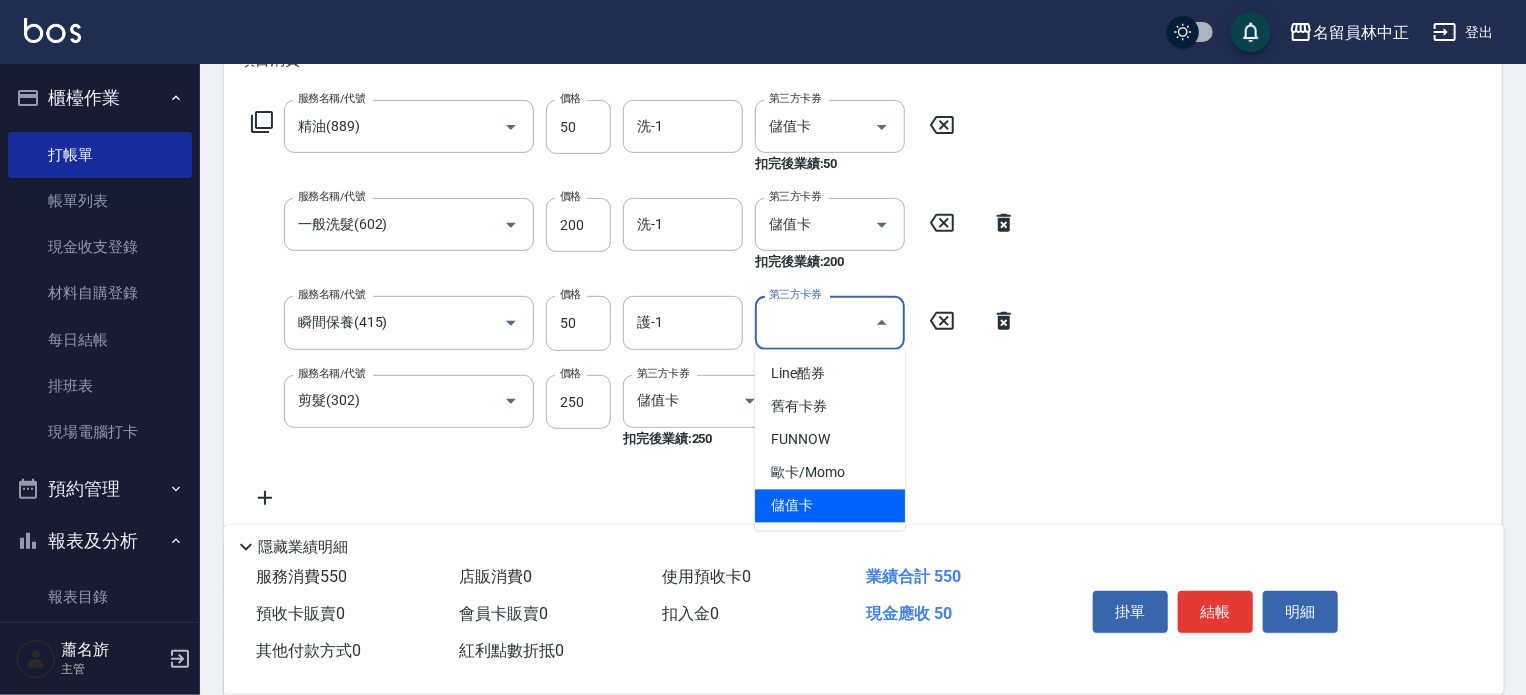 click on "儲值卡" at bounding box center [830, 506] 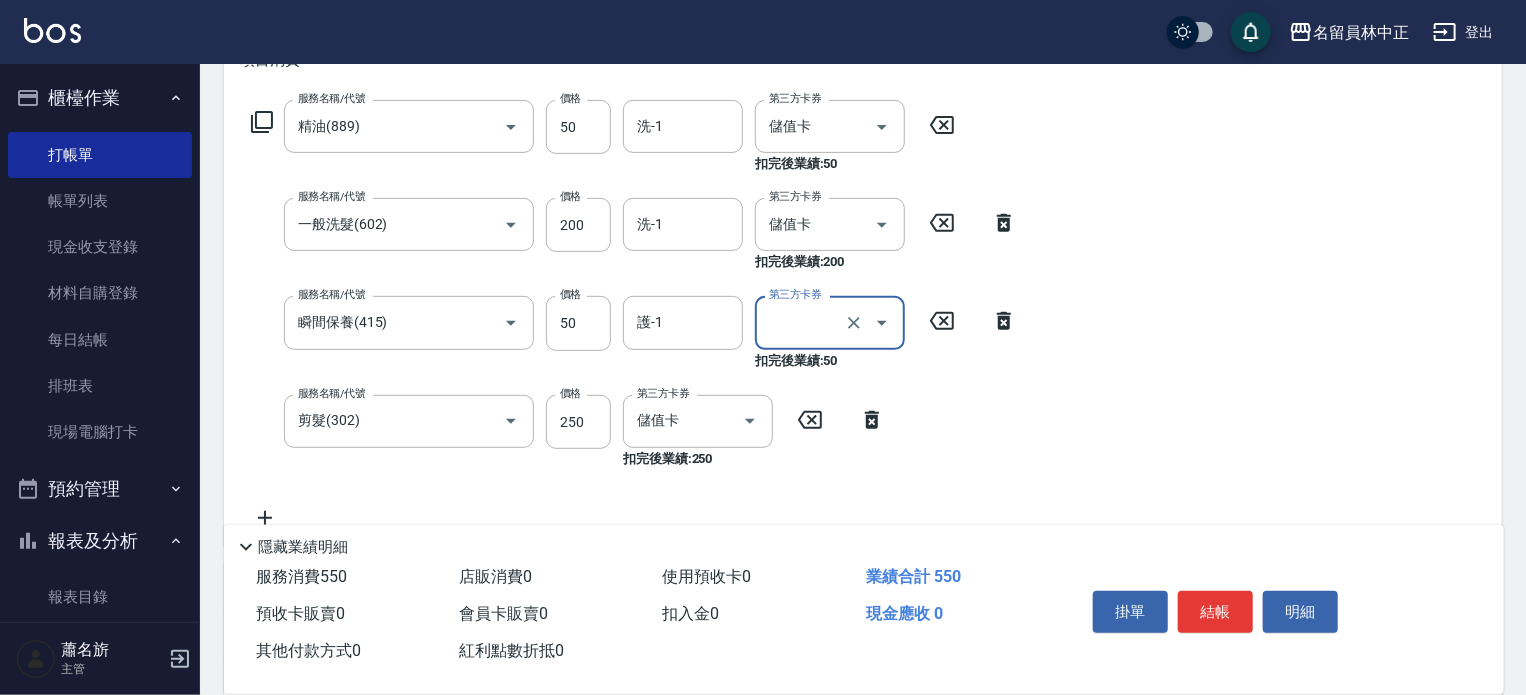 type on "儲值卡" 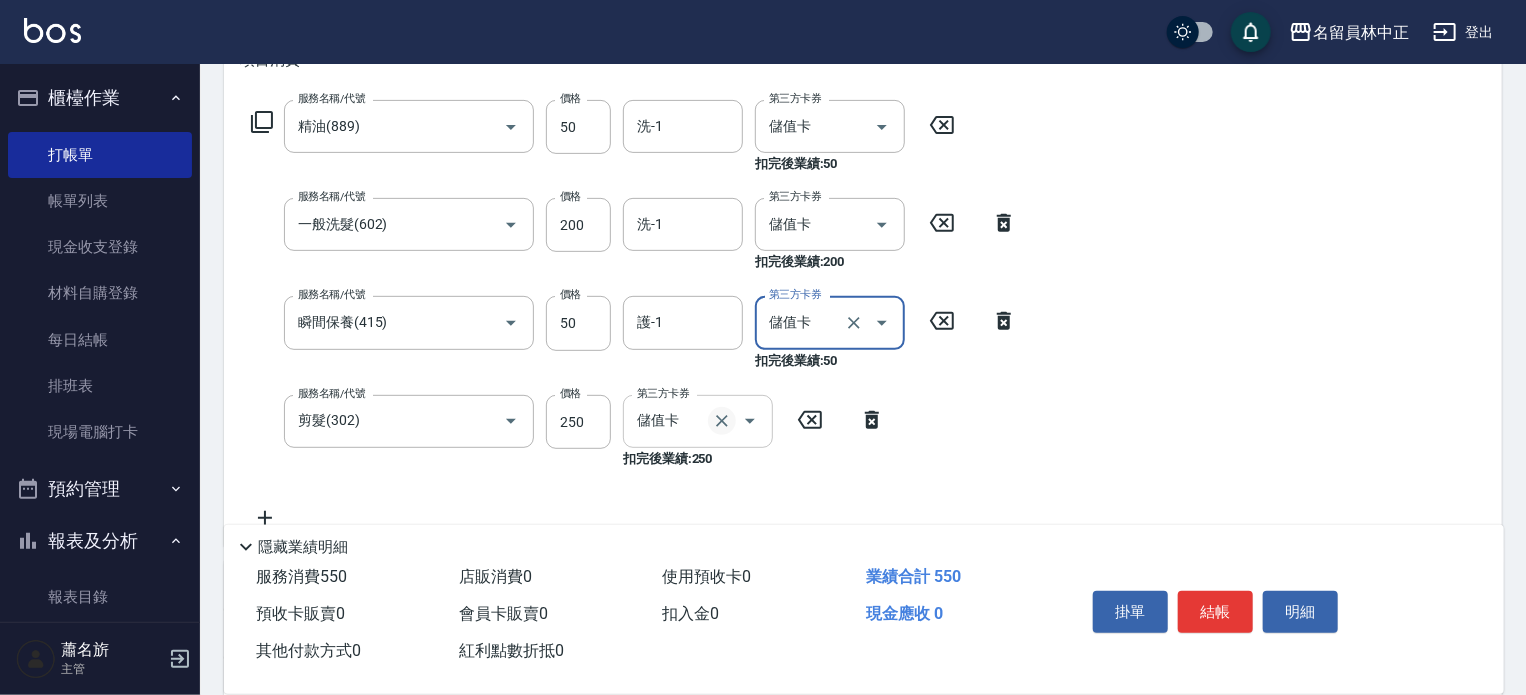click 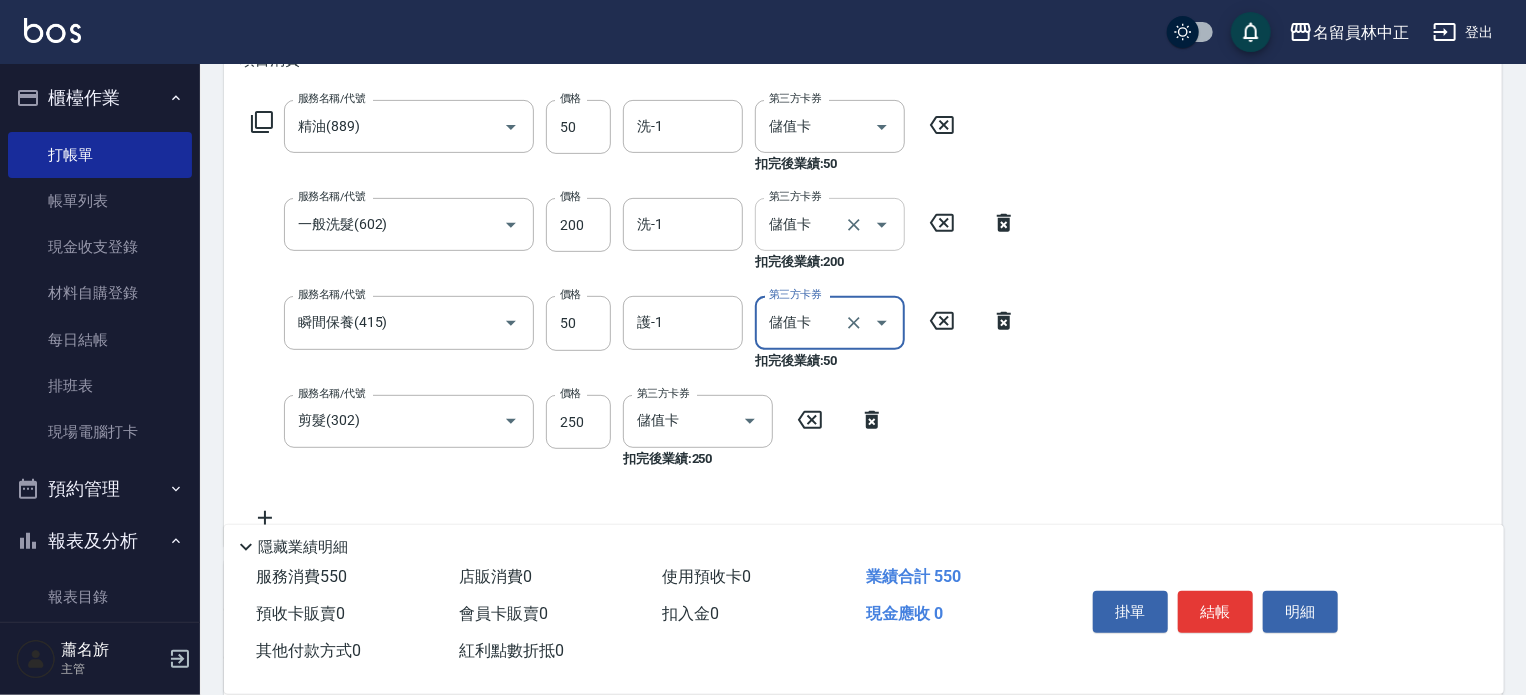 type 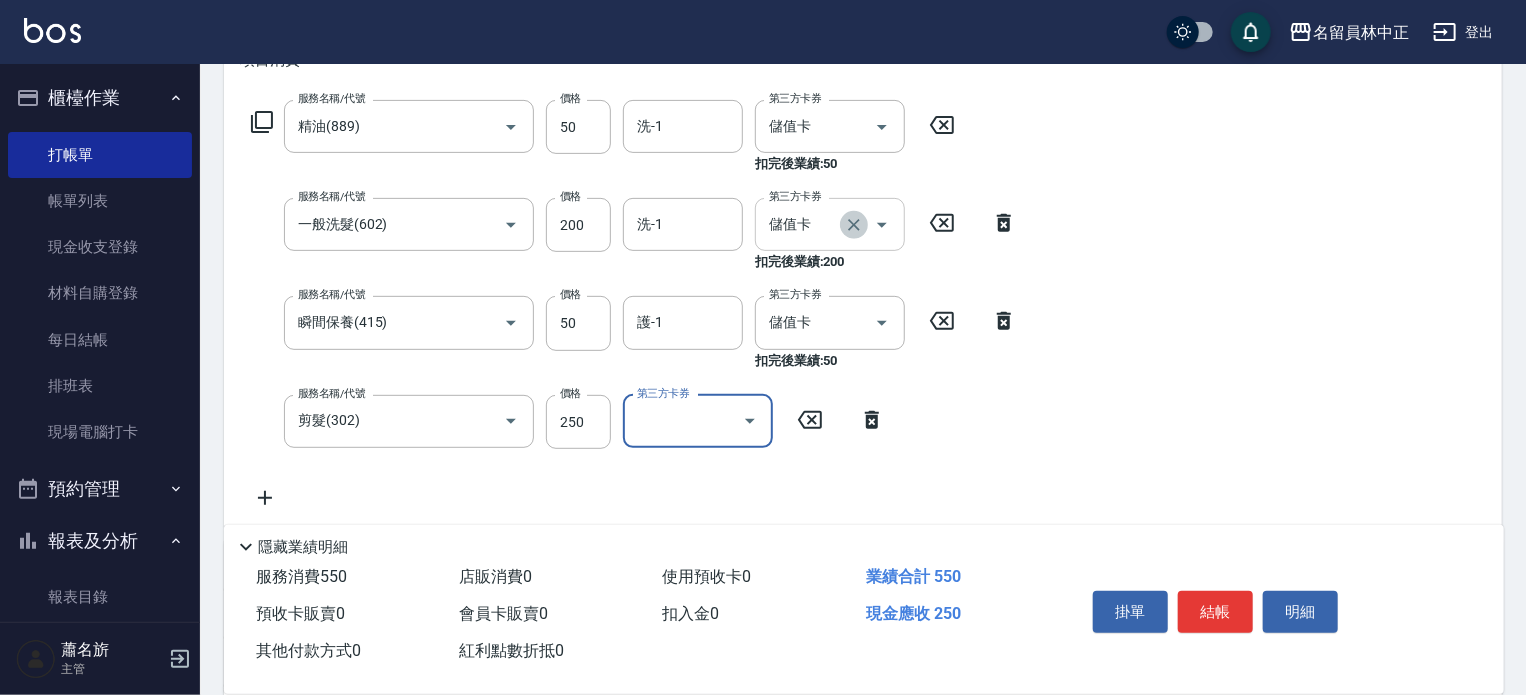 click 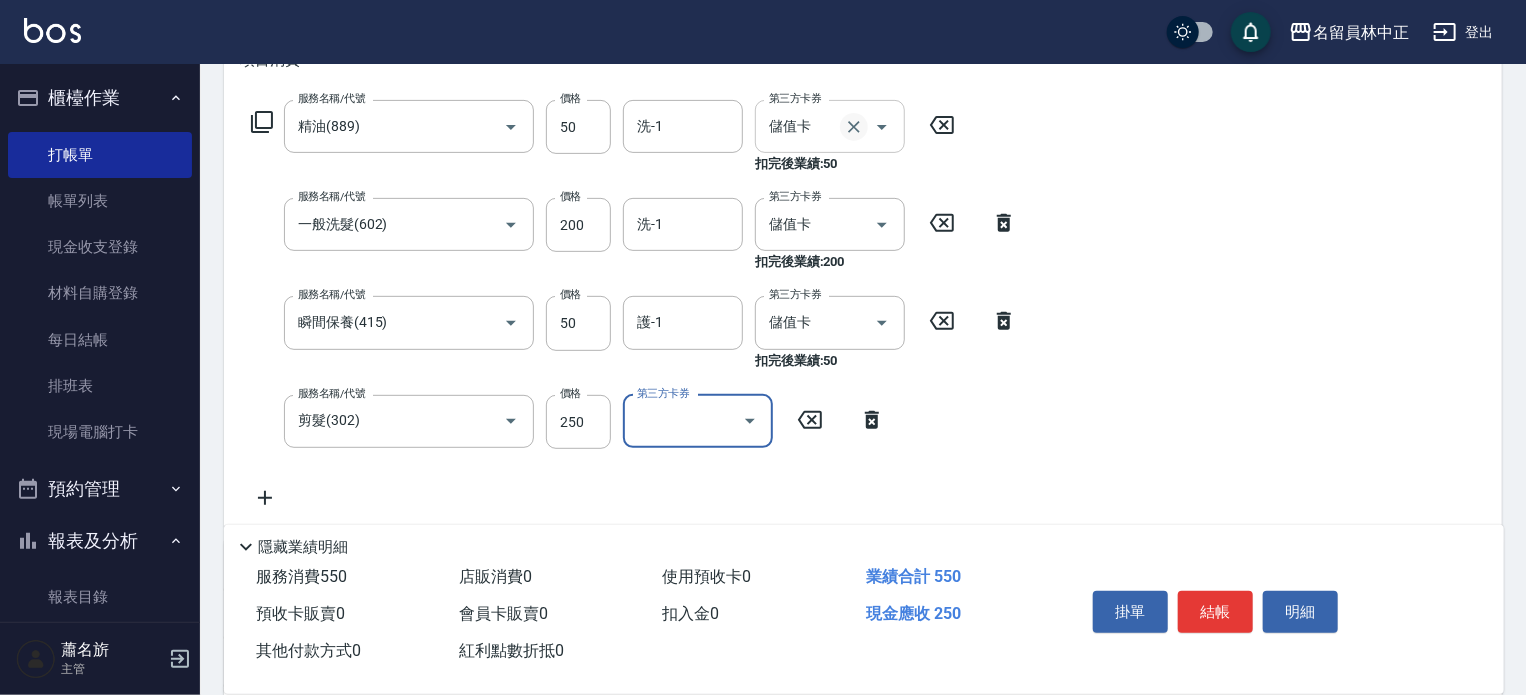 type 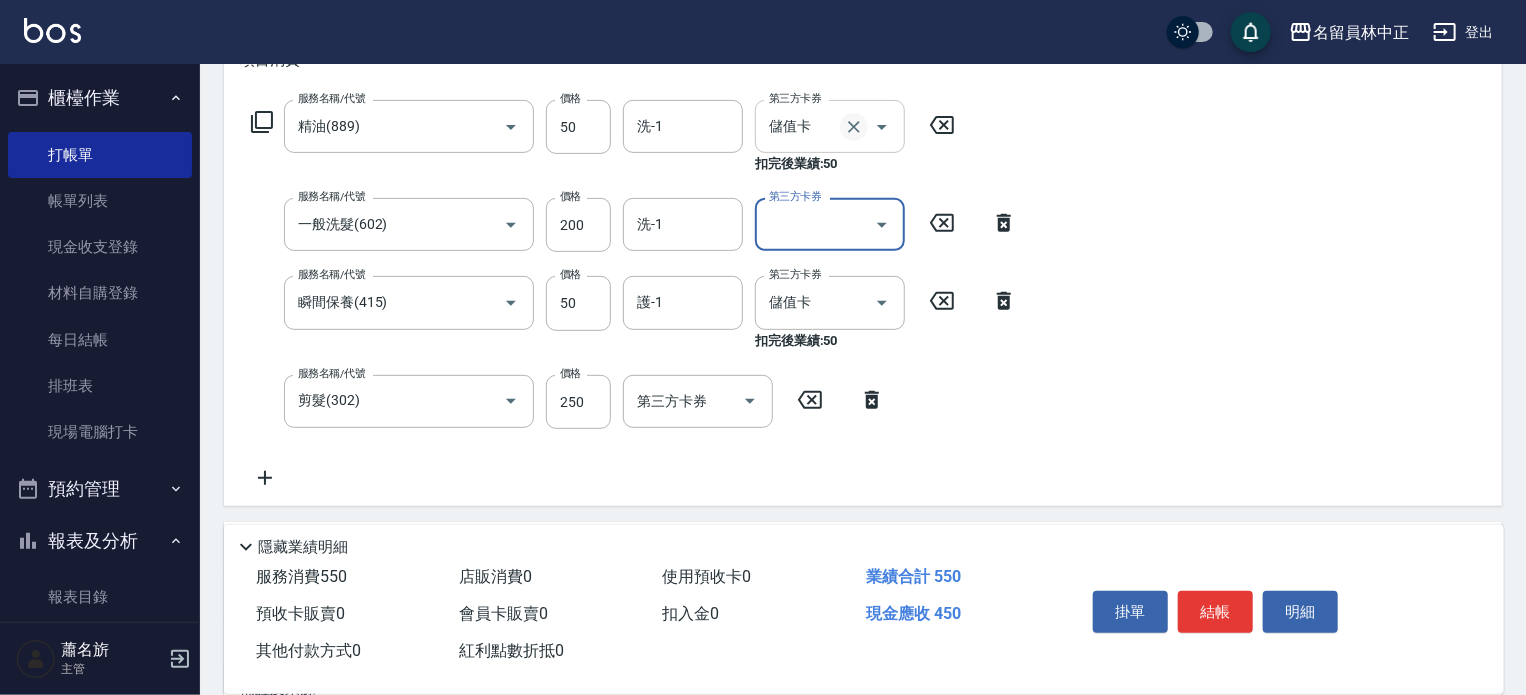 click 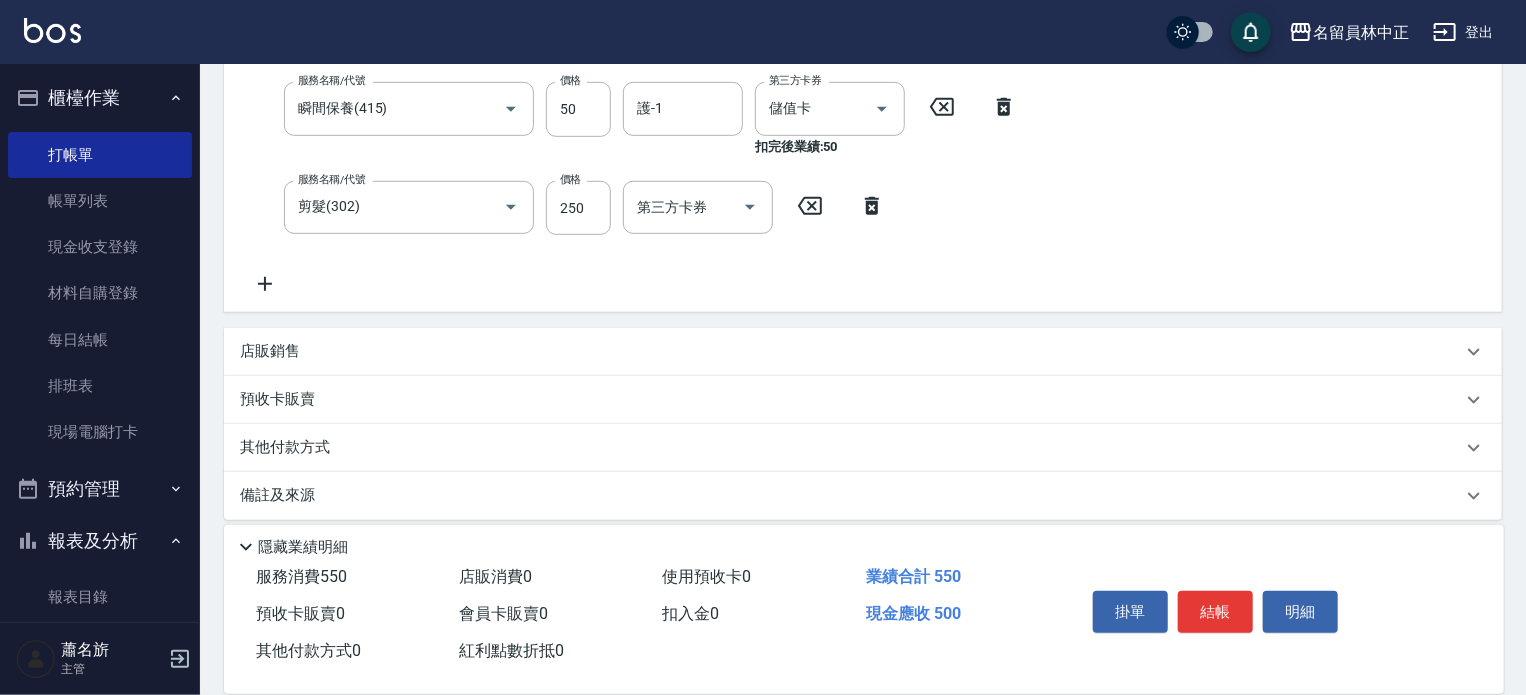 scroll, scrollTop: 488, scrollLeft: 0, axis: vertical 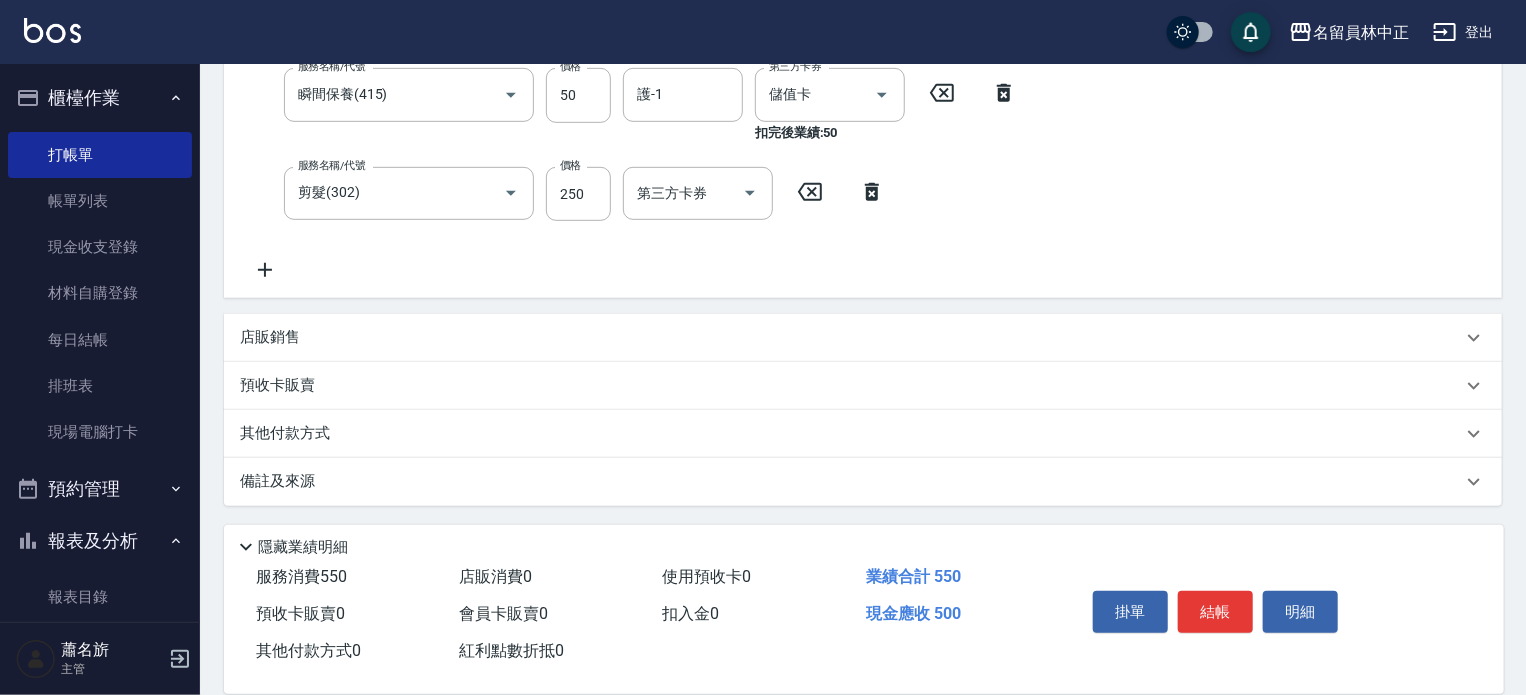 click on "其他付款方式" at bounding box center [851, 434] 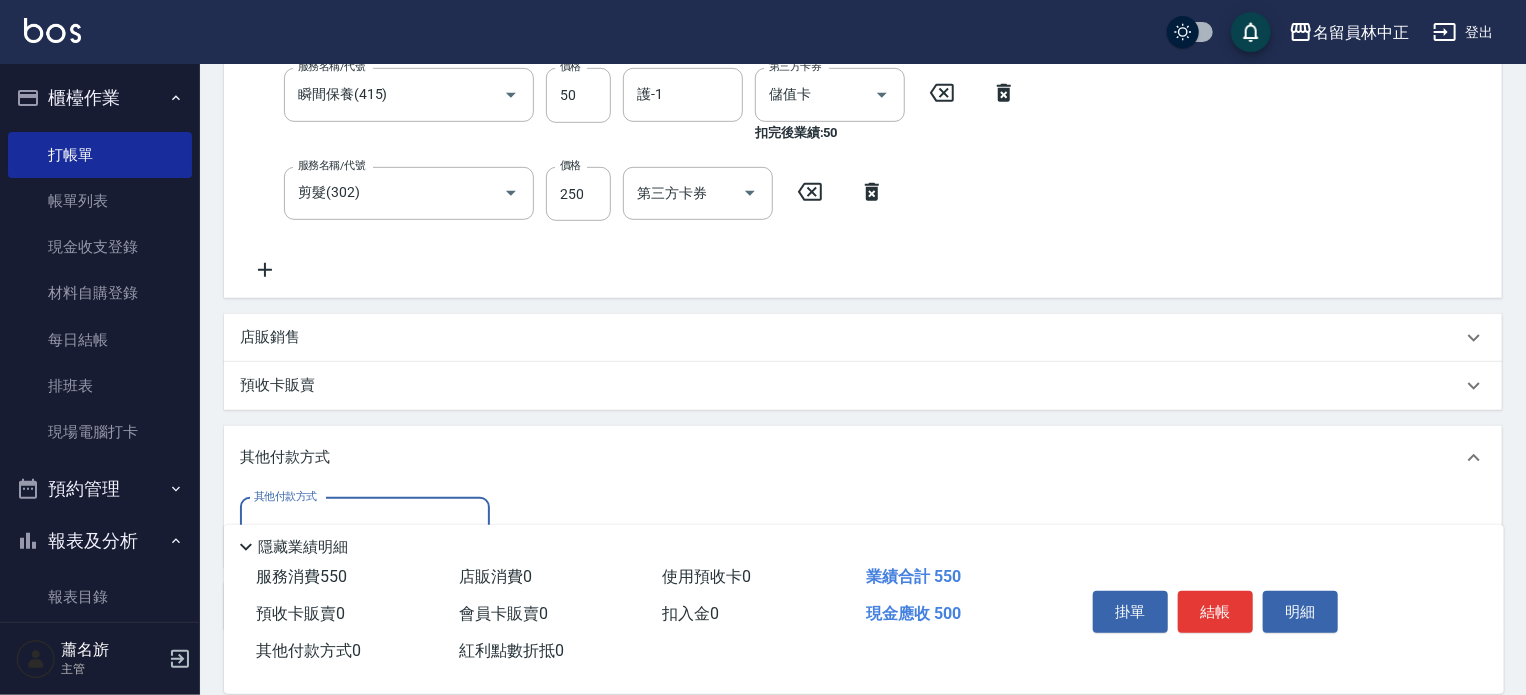 scroll, scrollTop: 602, scrollLeft: 0, axis: vertical 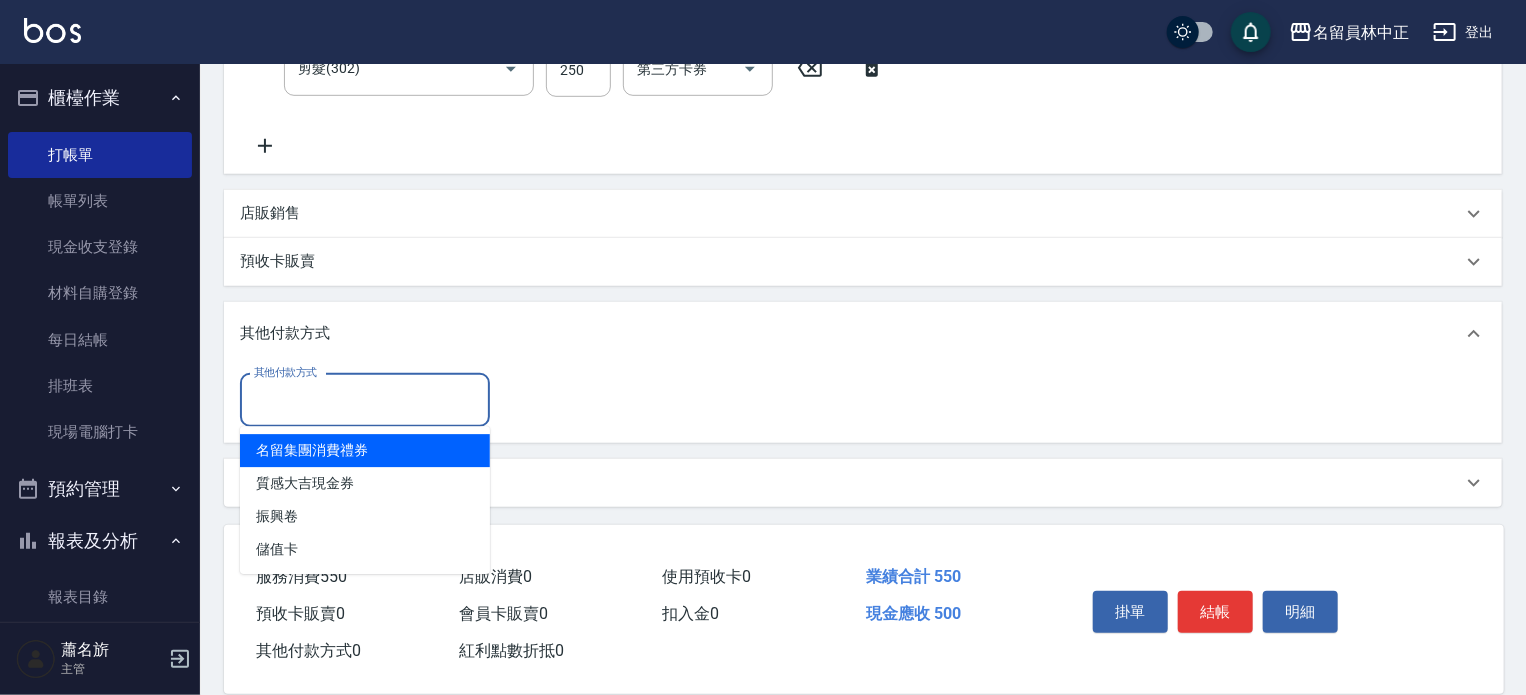 click on "其他付款方式" at bounding box center [365, 400] 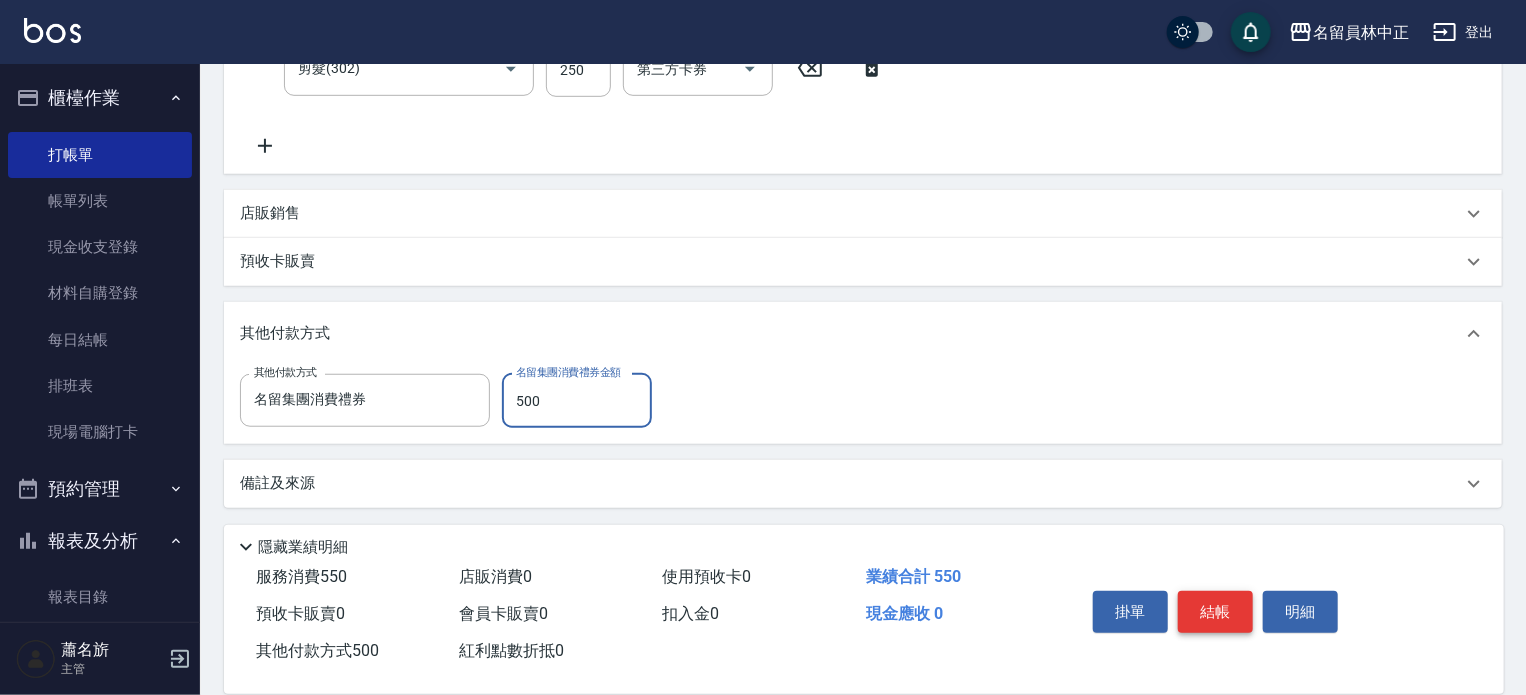 type on "500" 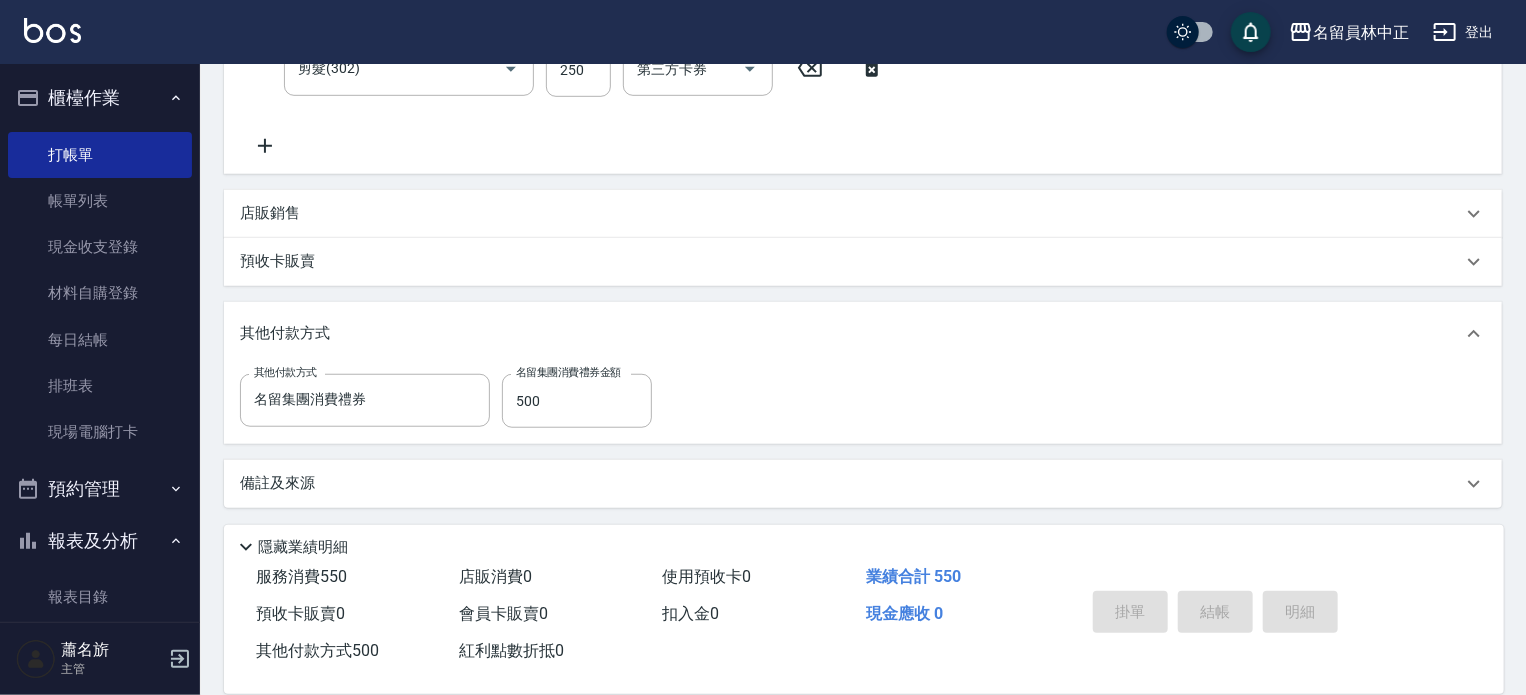 scroll, scrollTop: 589, scrollLeft: 0, axis: vertical 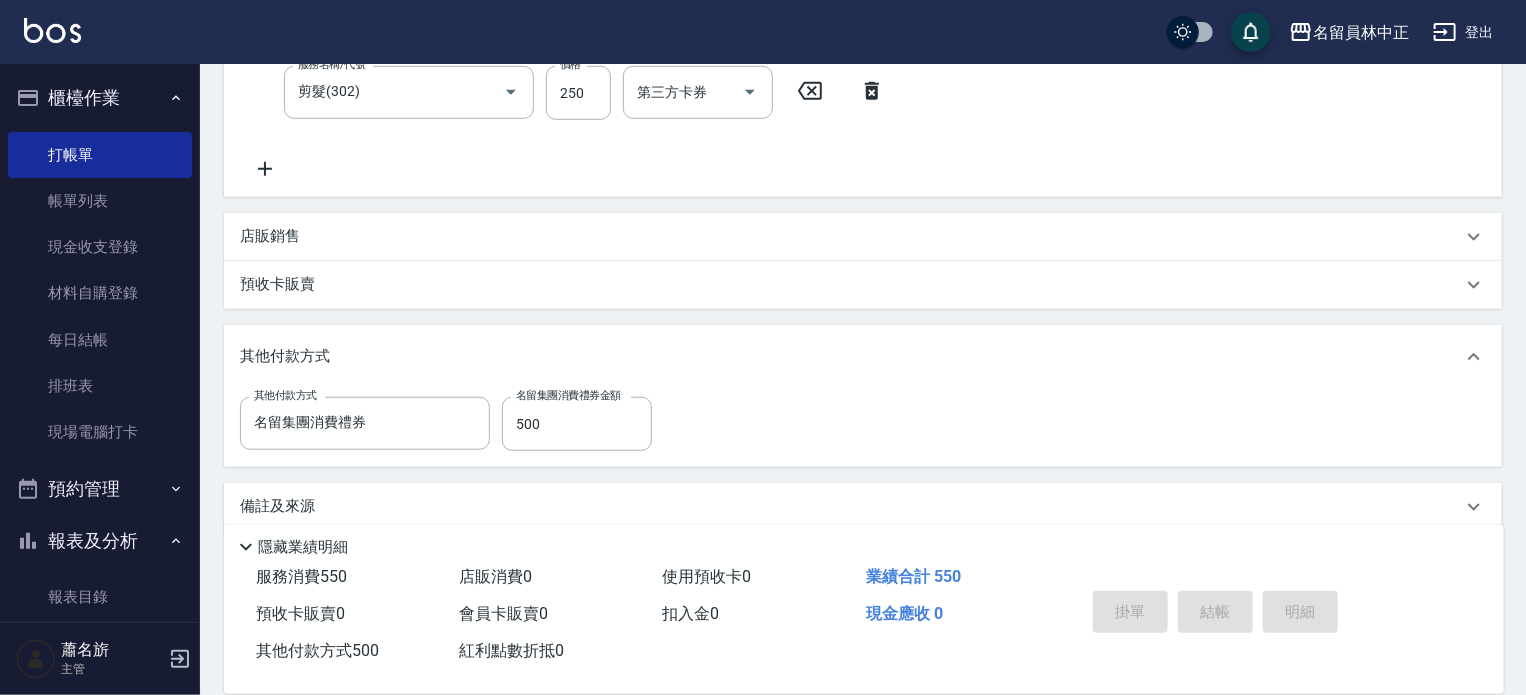 type on "[DATE] [TIME]" 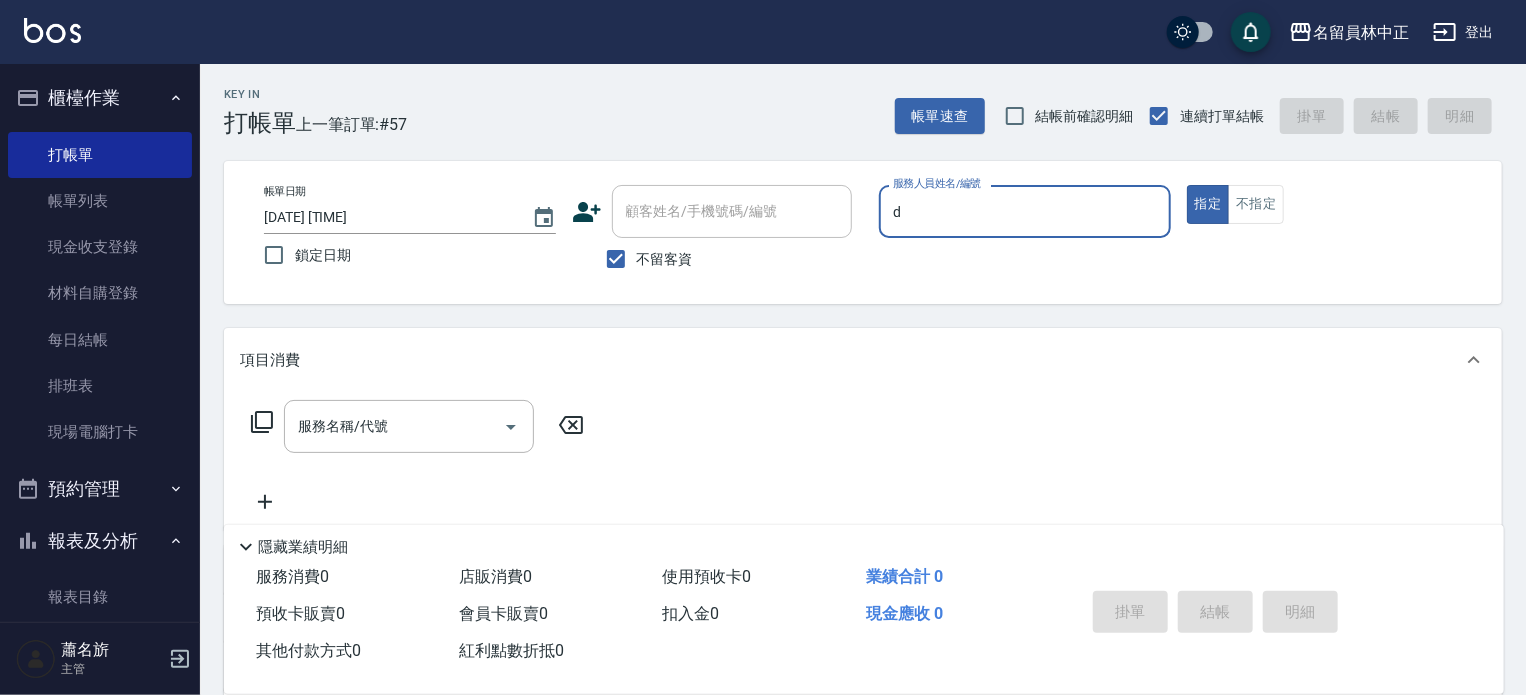 type on "小D-D" 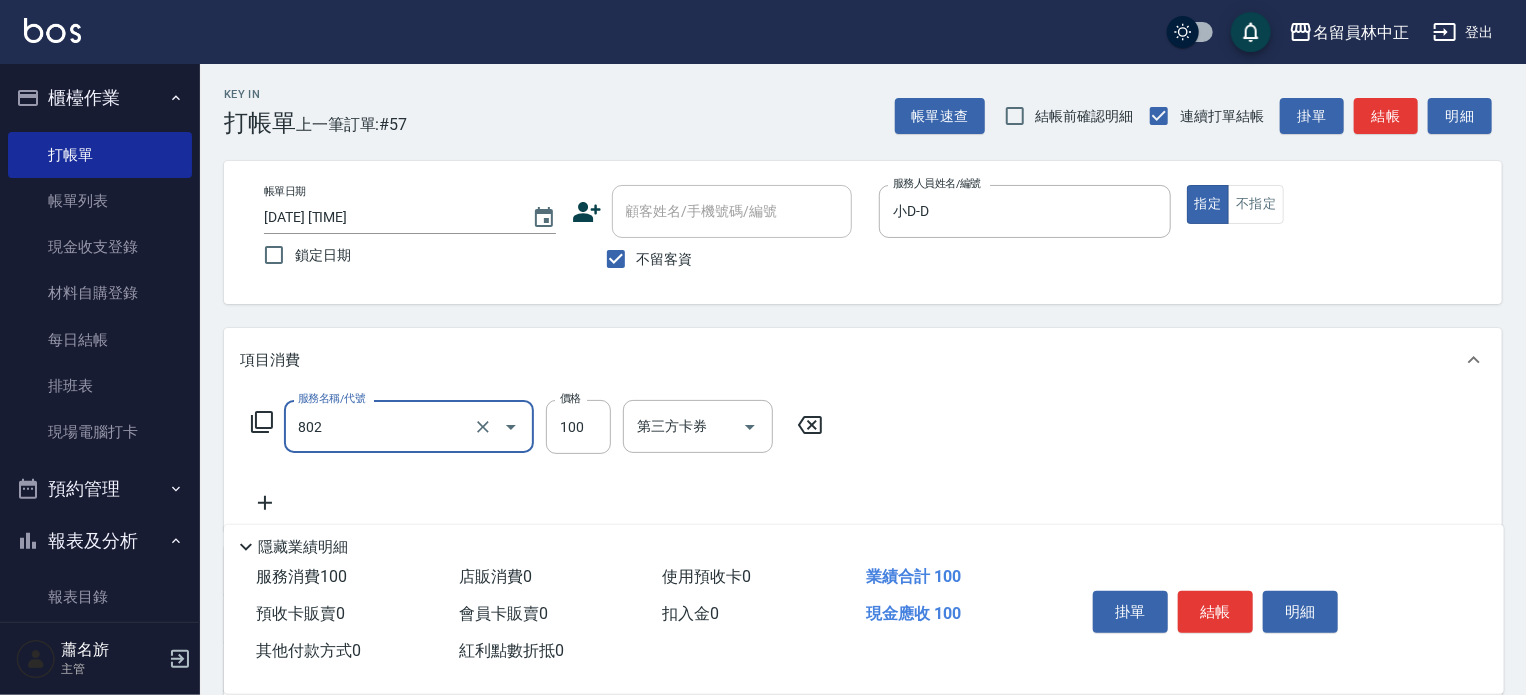 type on "VIP儲值(802)" 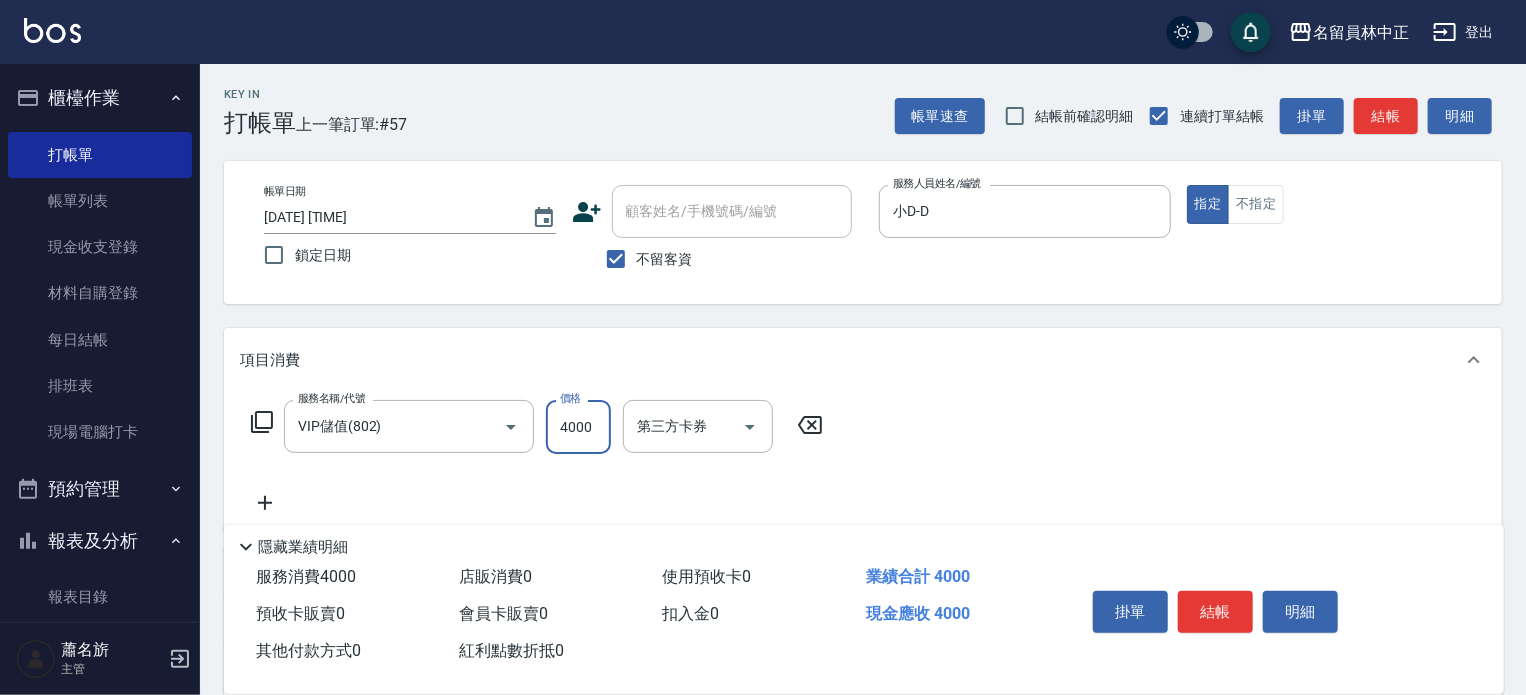 type on "4000" 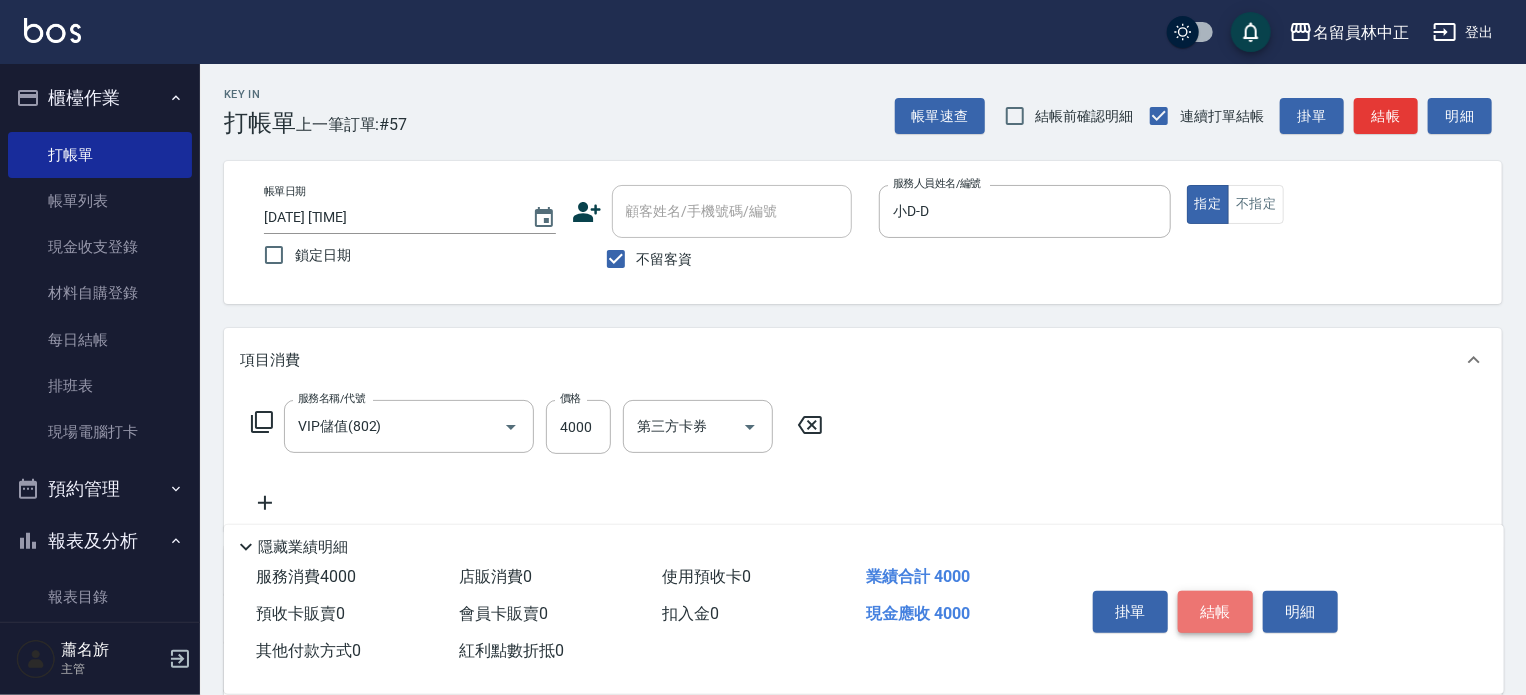 click on "結帳" at bounding box center [1215, 612] 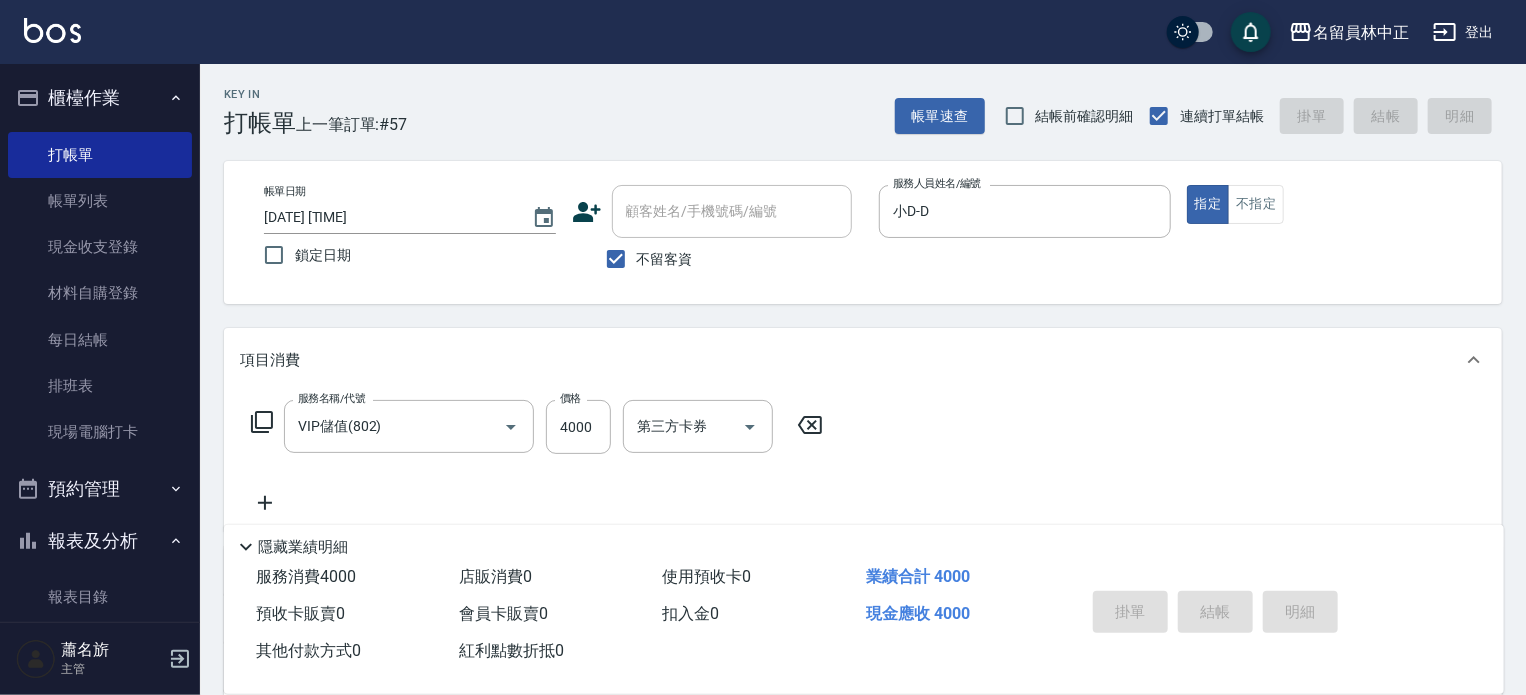 type 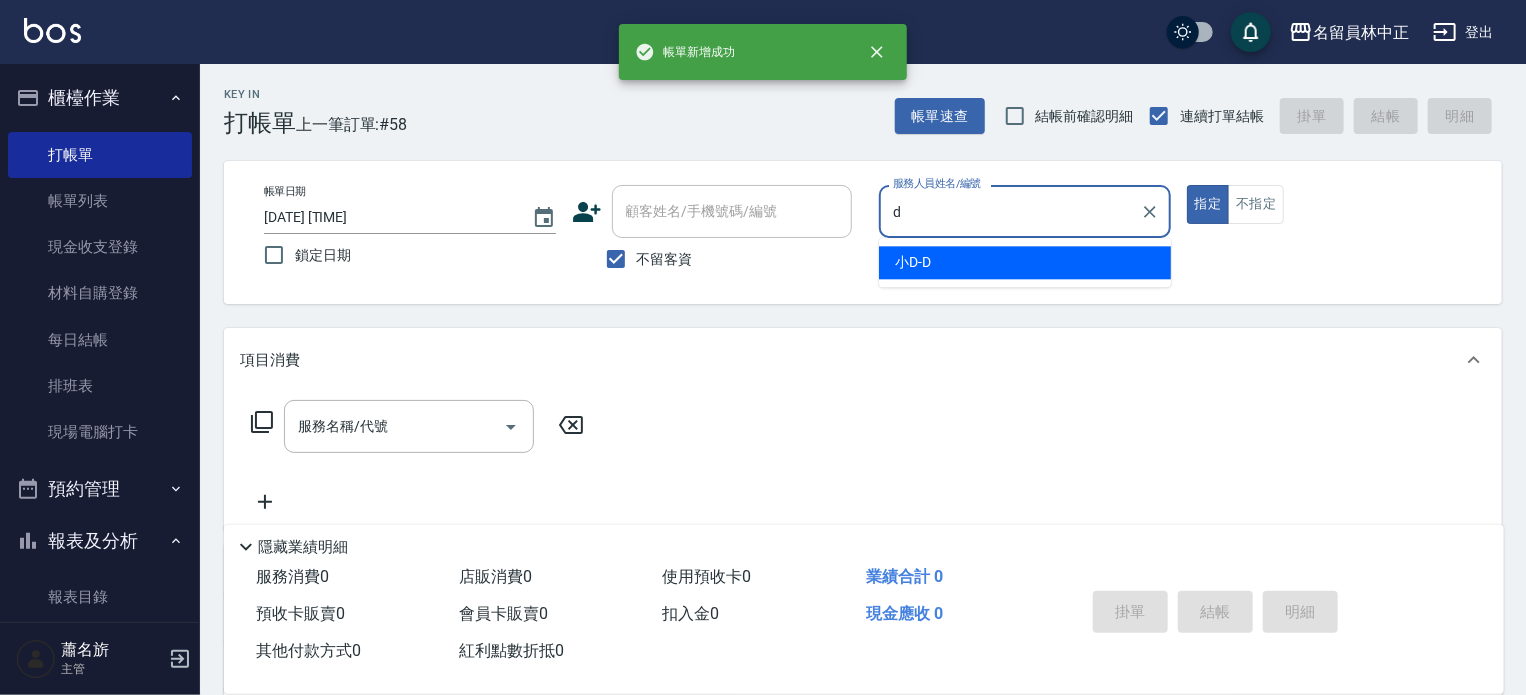 type on "小D-D" 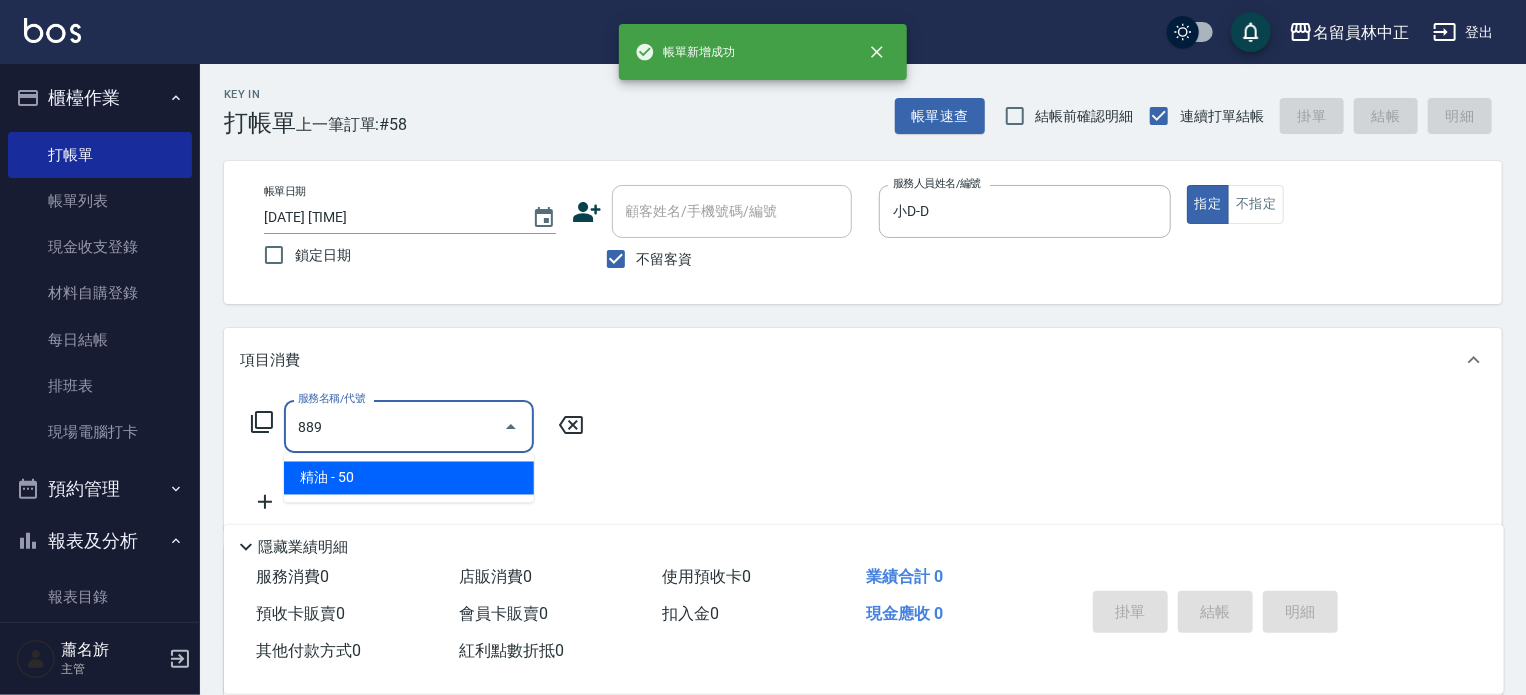 type on "精油(889)" 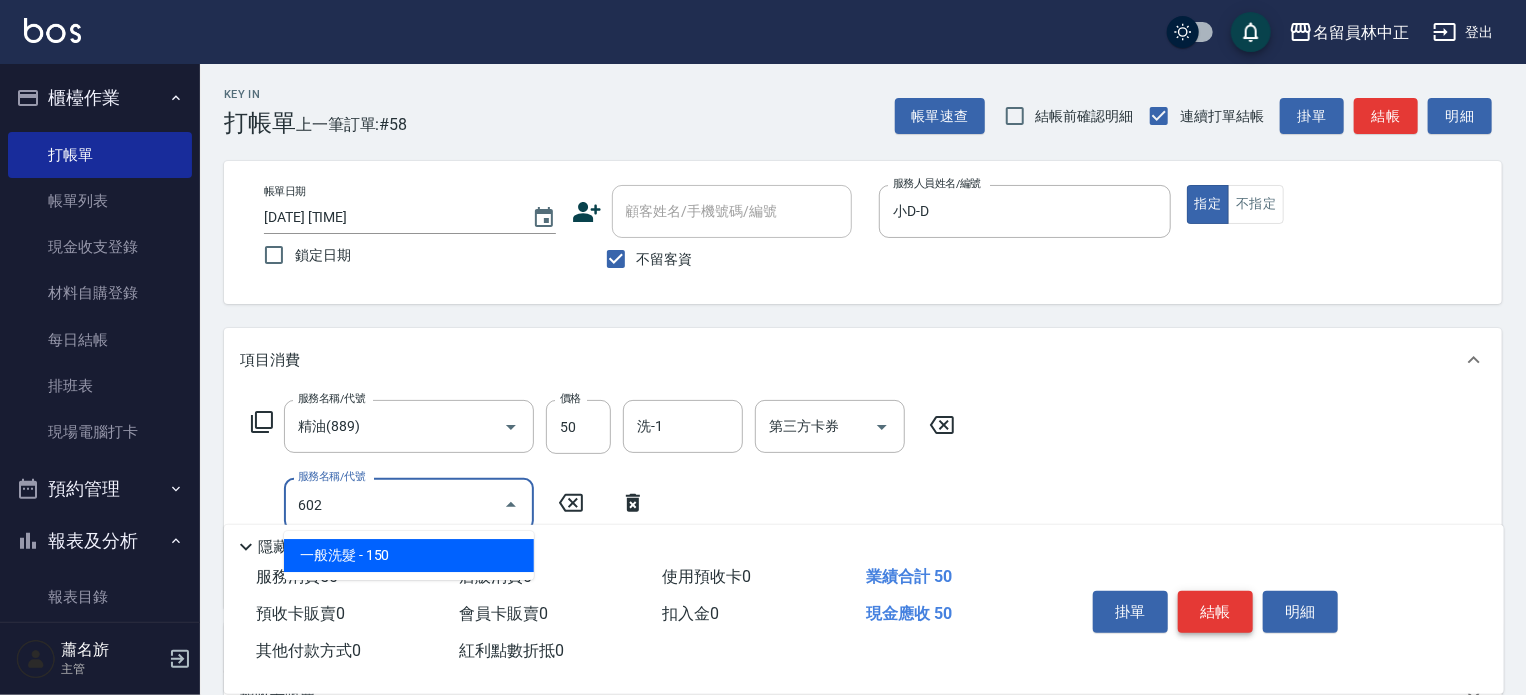 type on "一般洗髮(602)" 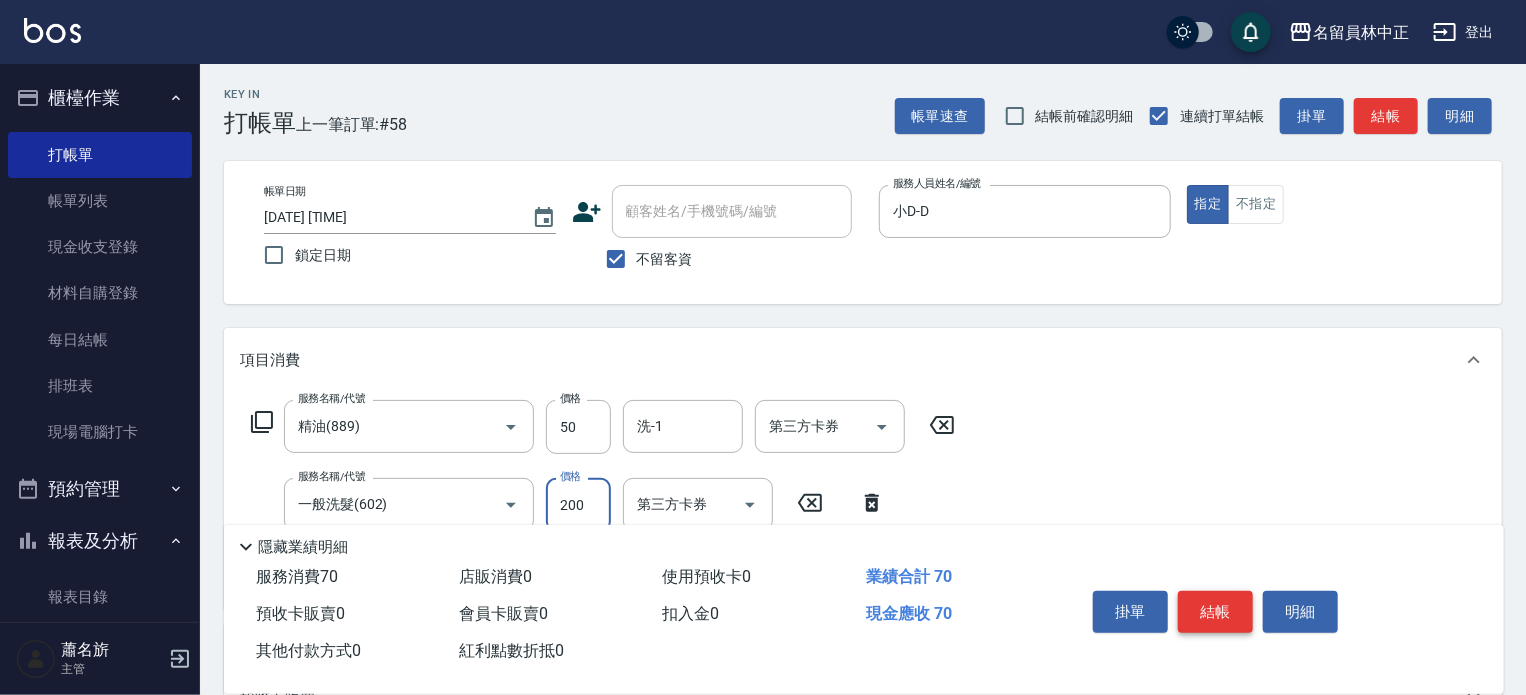 type on "200" 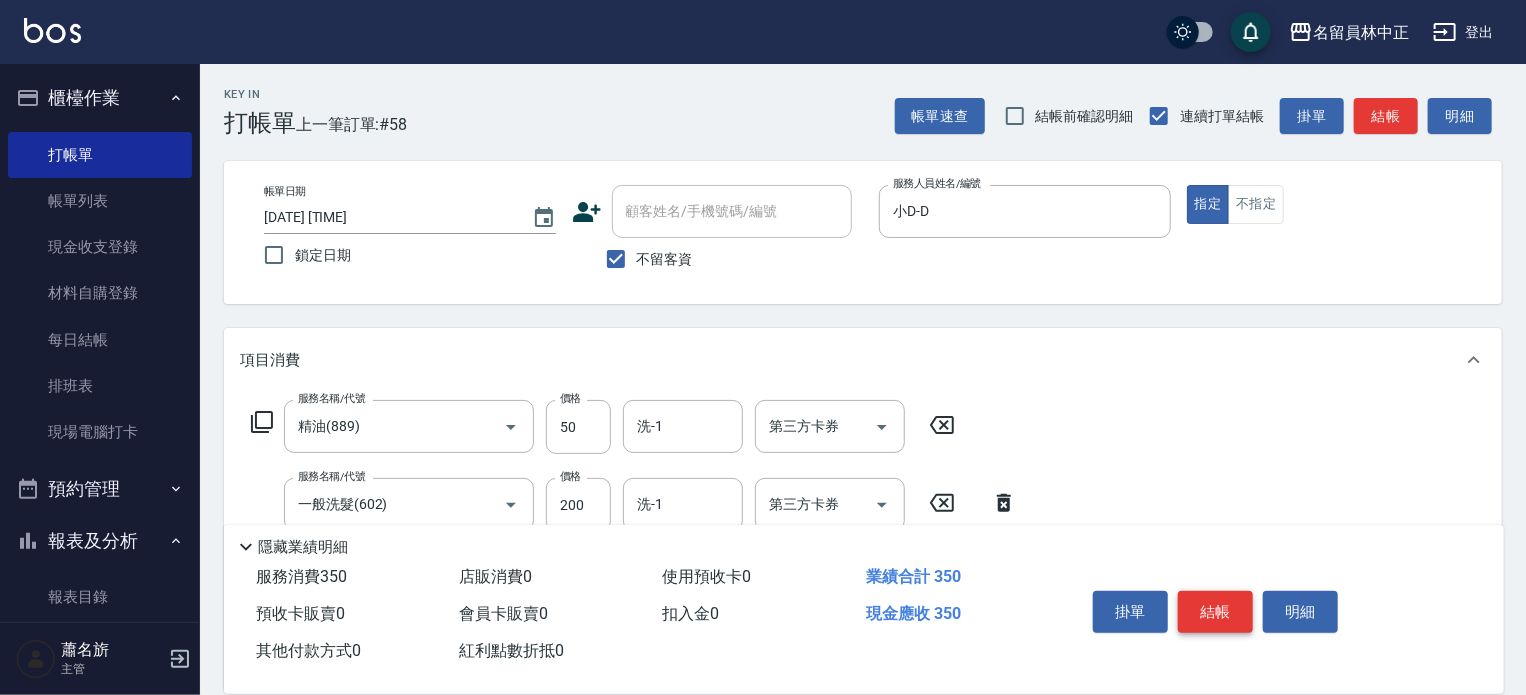type on "剪髮(302)" 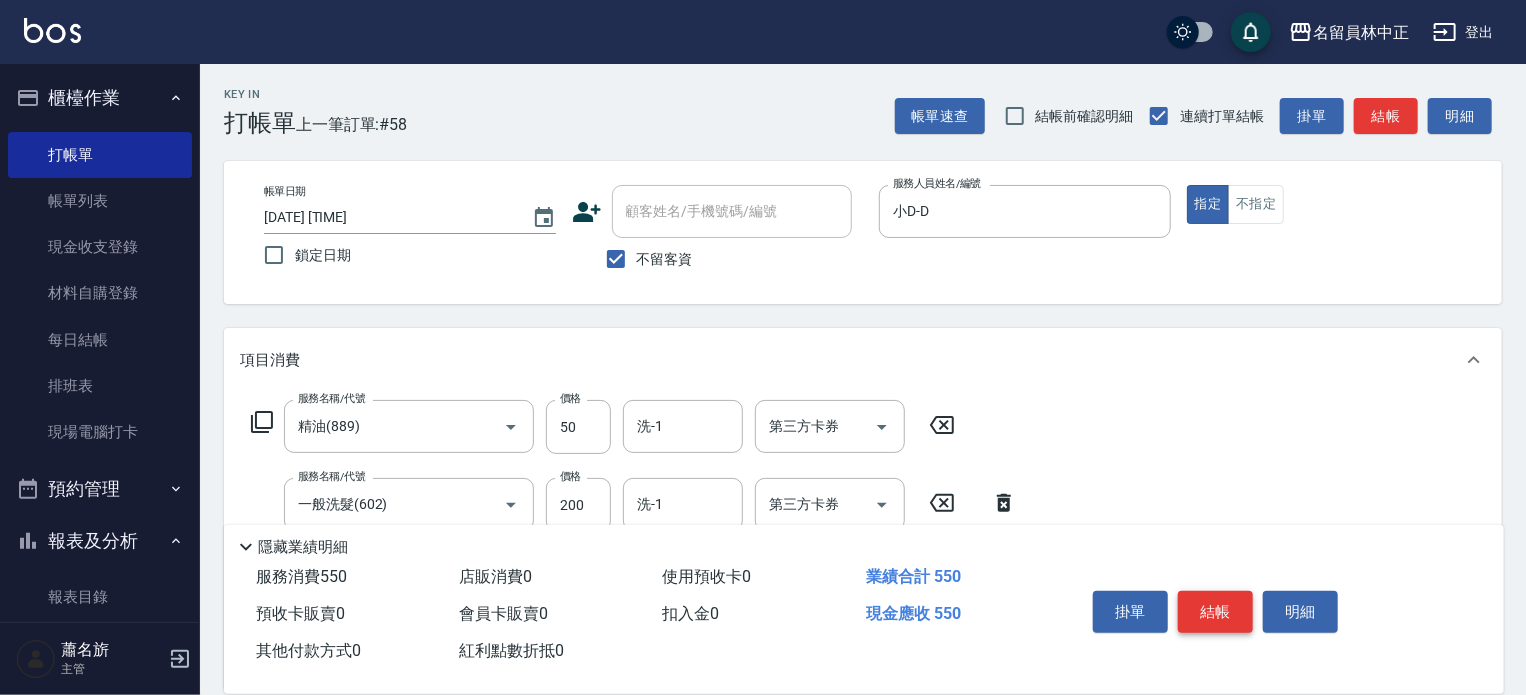 type on "300" 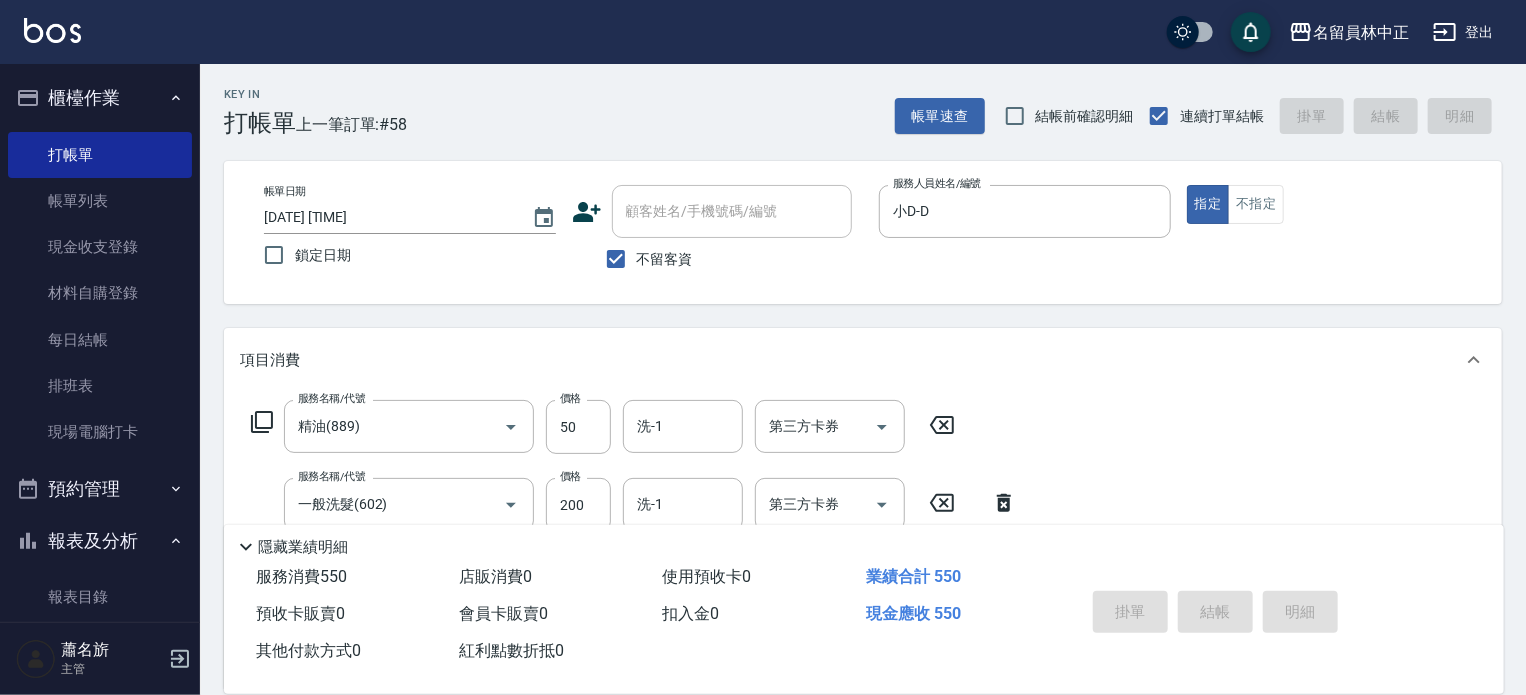 type 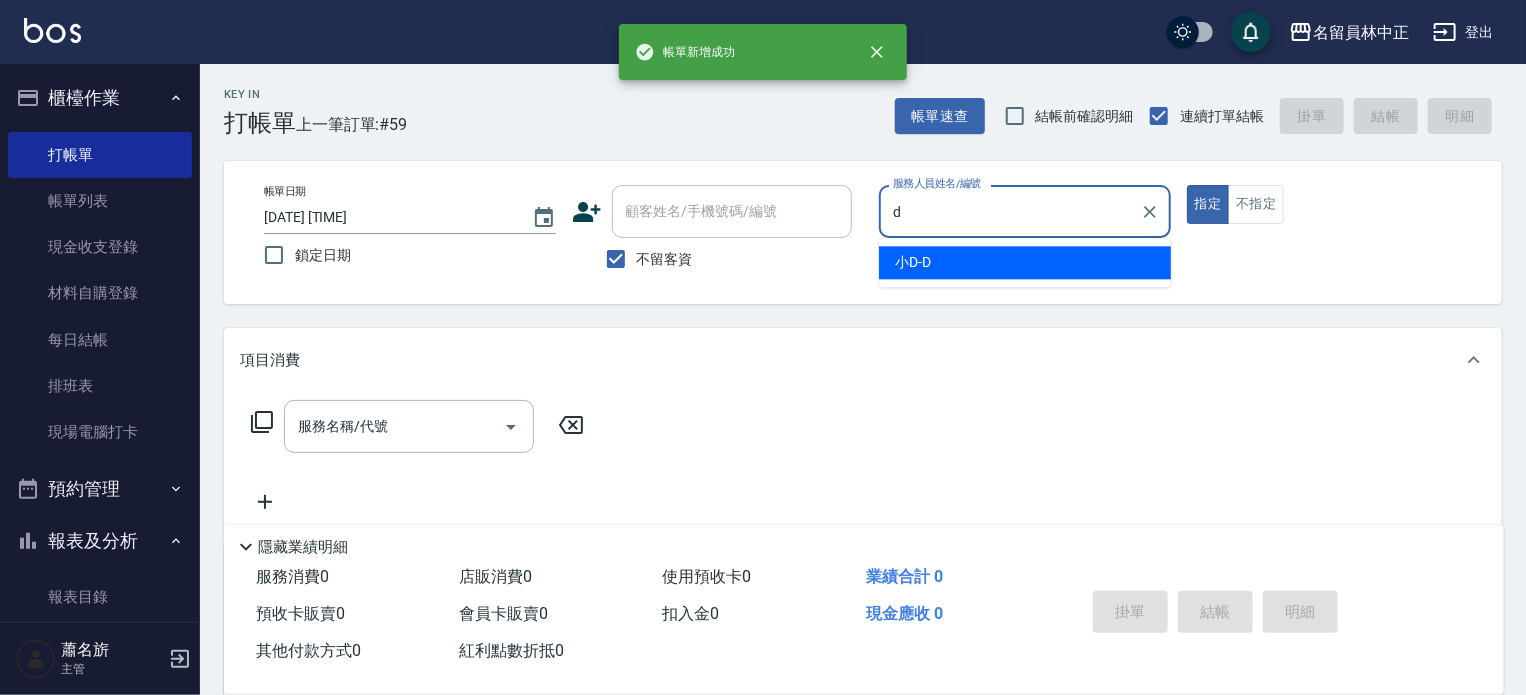 type on "小D-D" 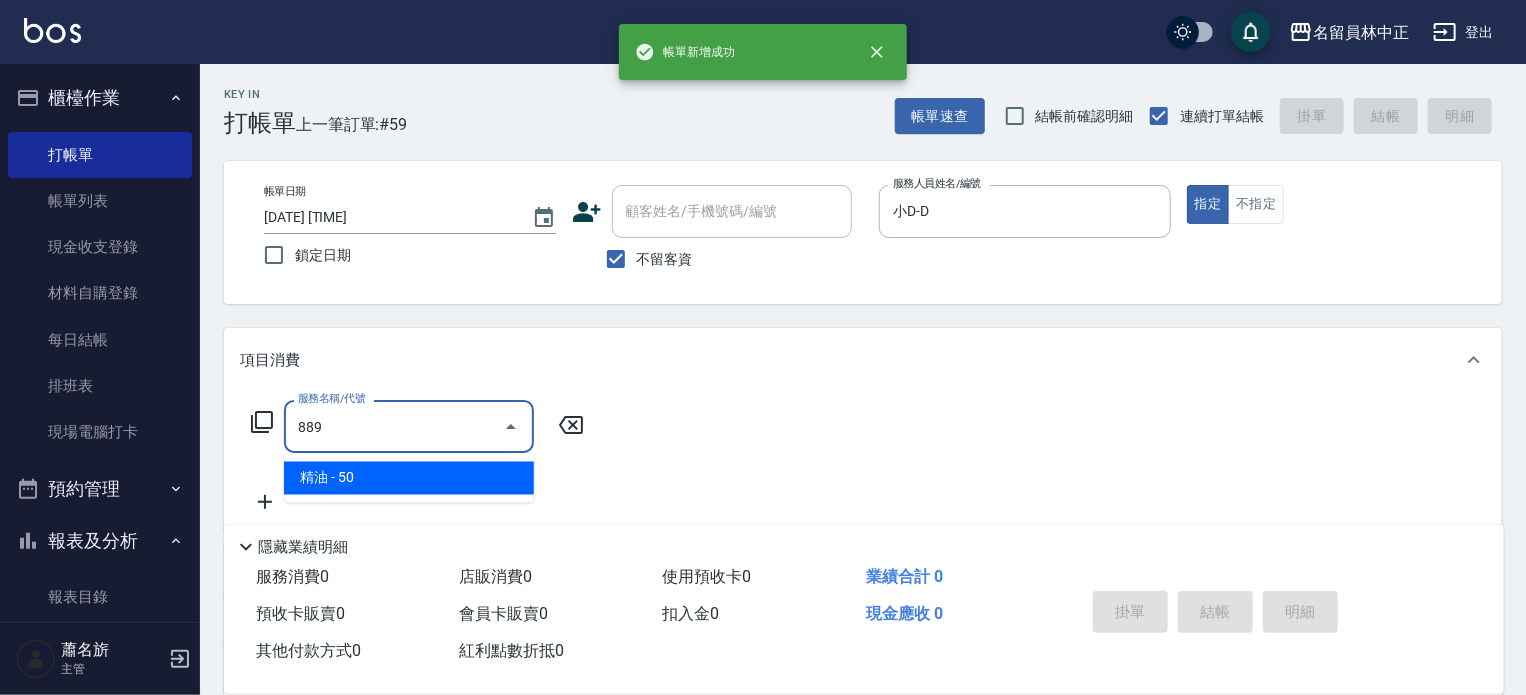 type on "精油(889)" 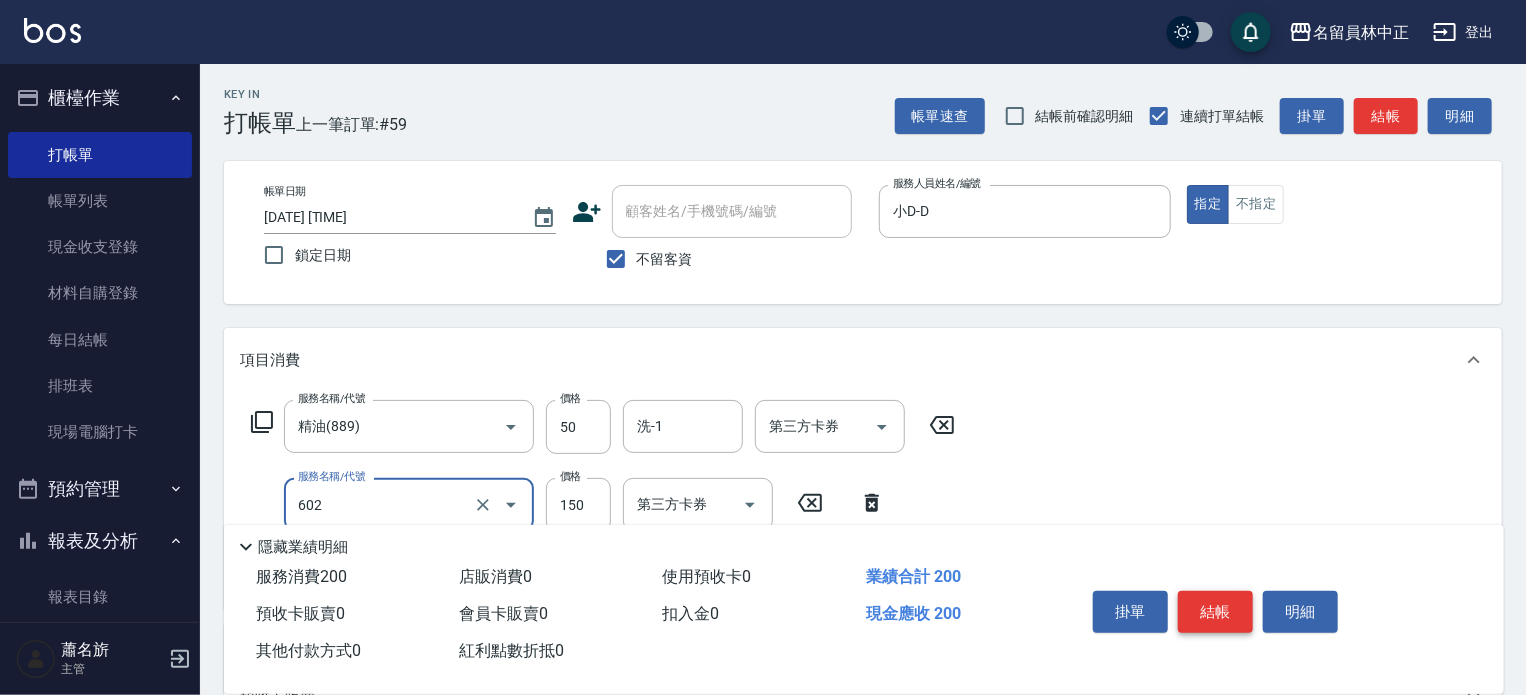 type on "一般洗髮(602)" 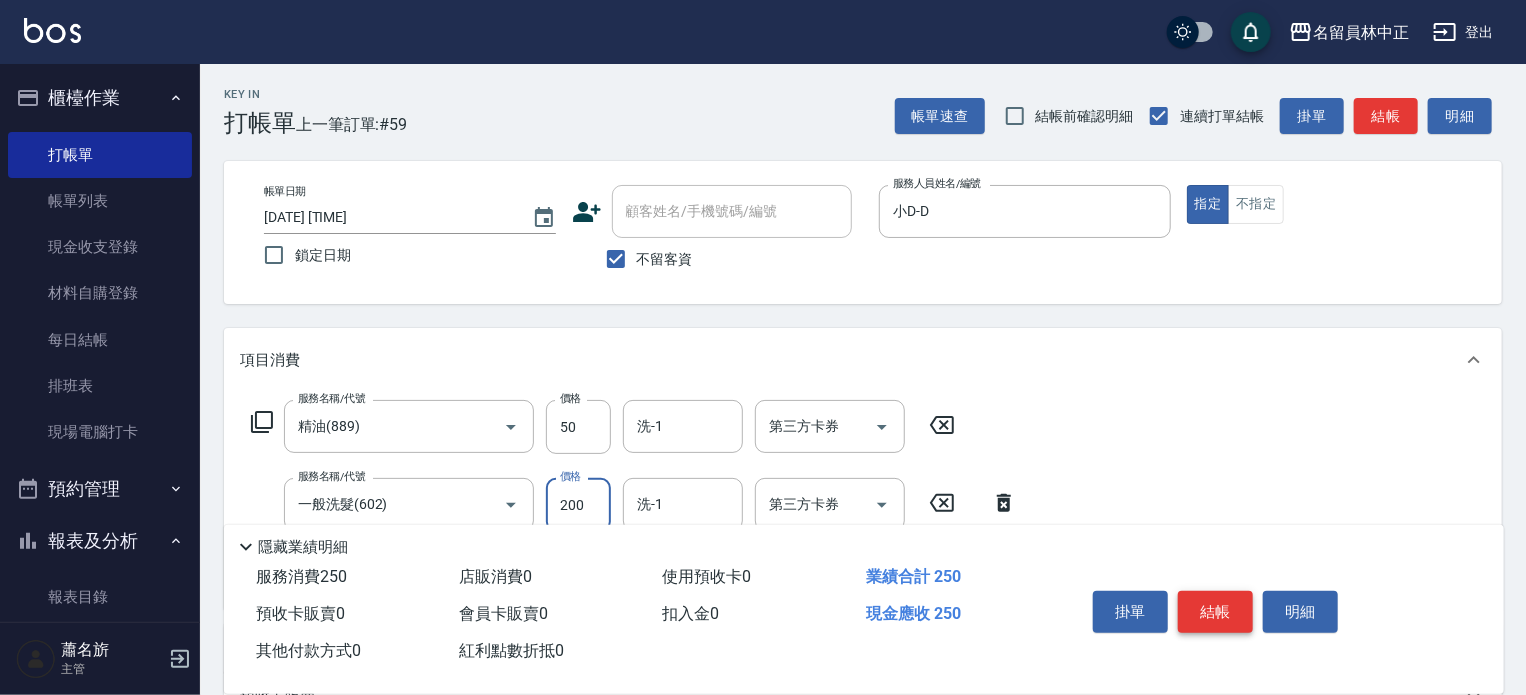 type on "200" 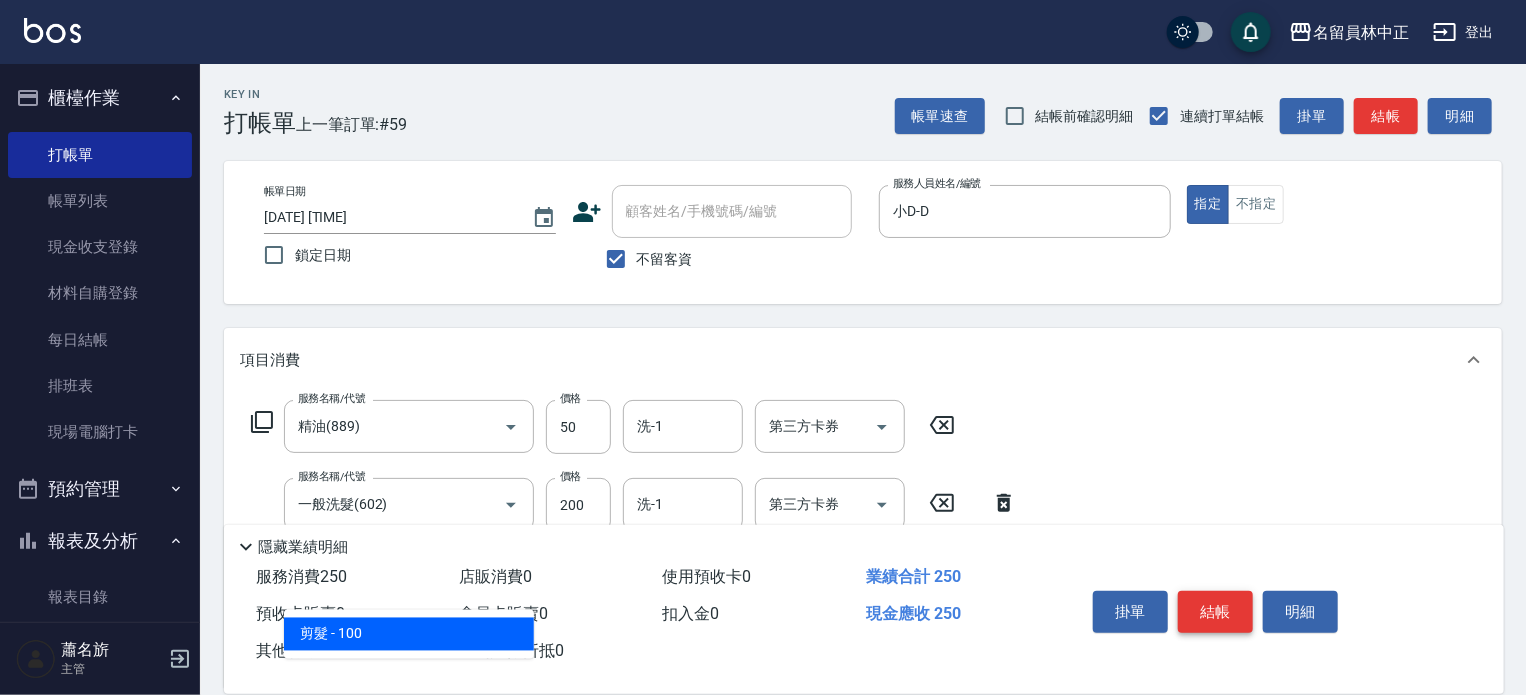 type on "剪髮(302)" 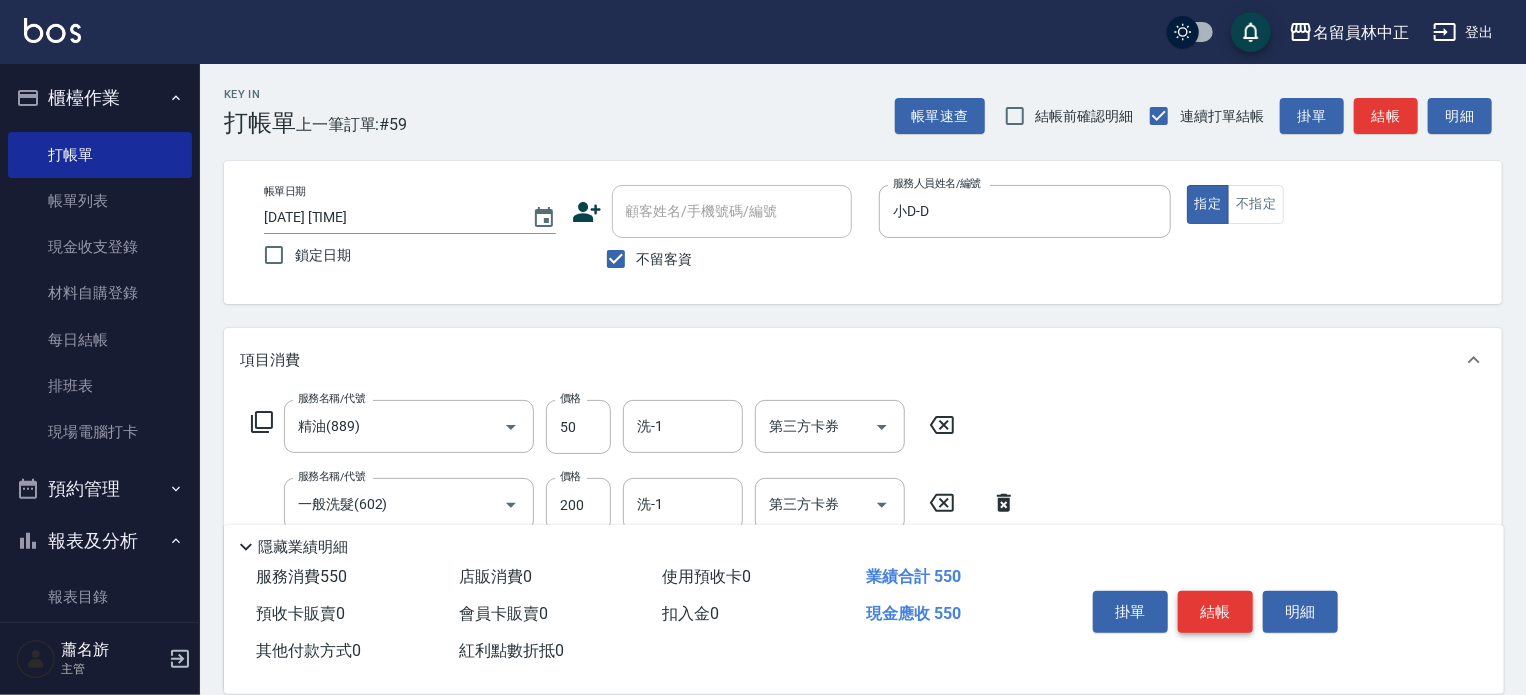 type on "300" 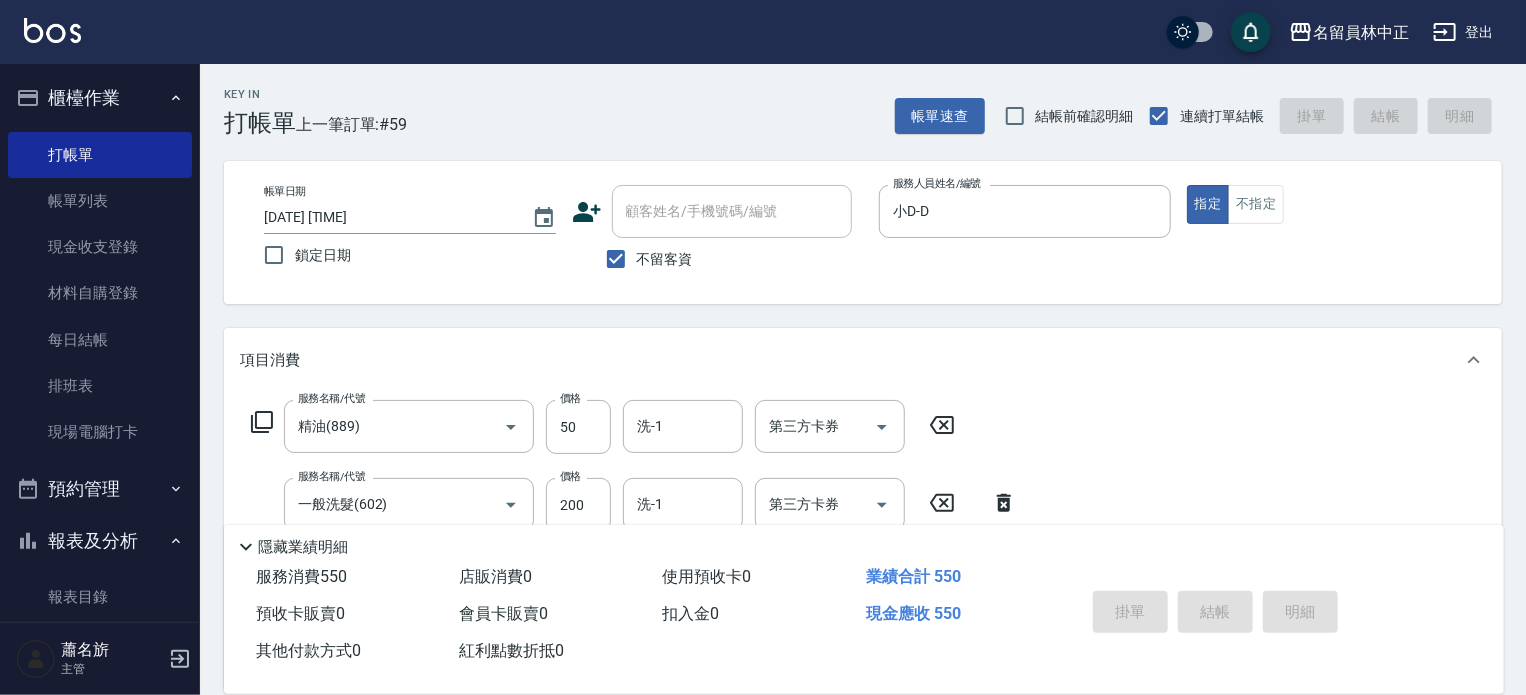type 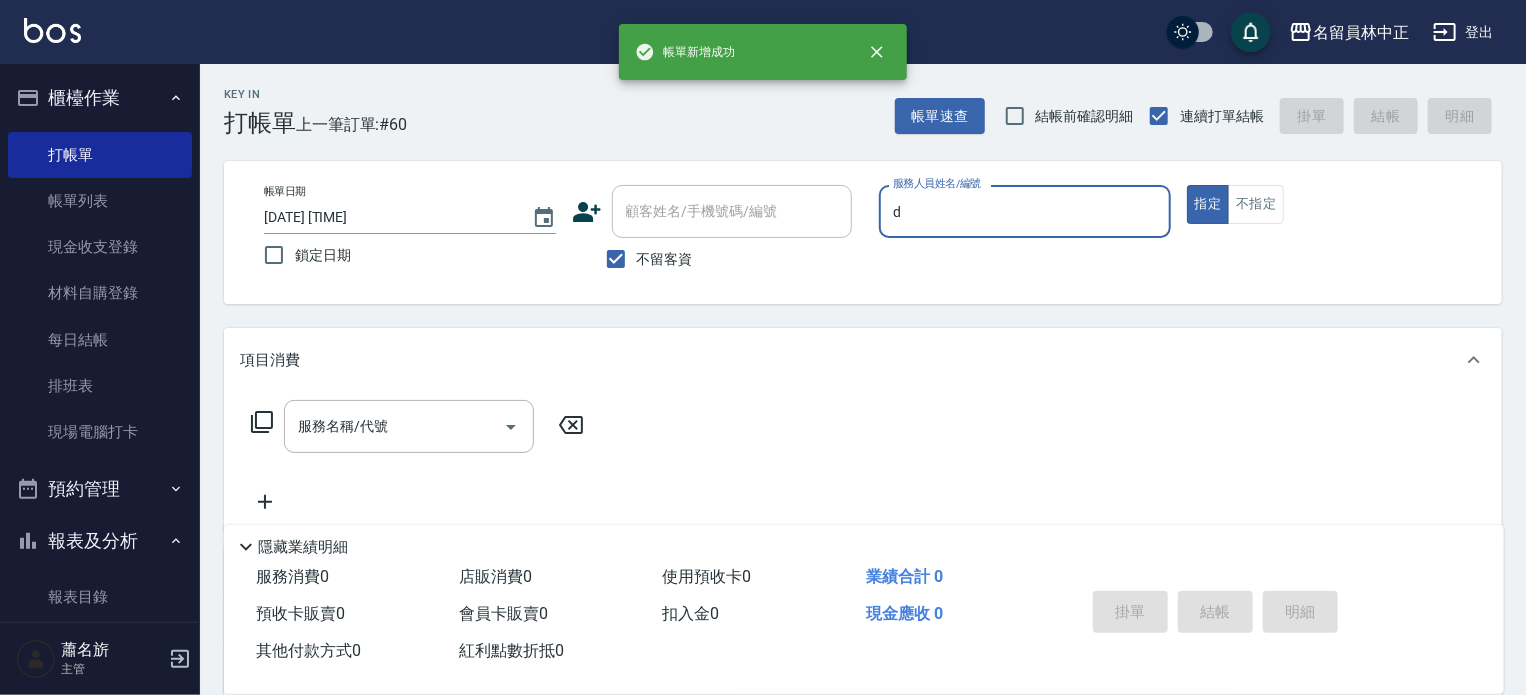 type on "小D-D" 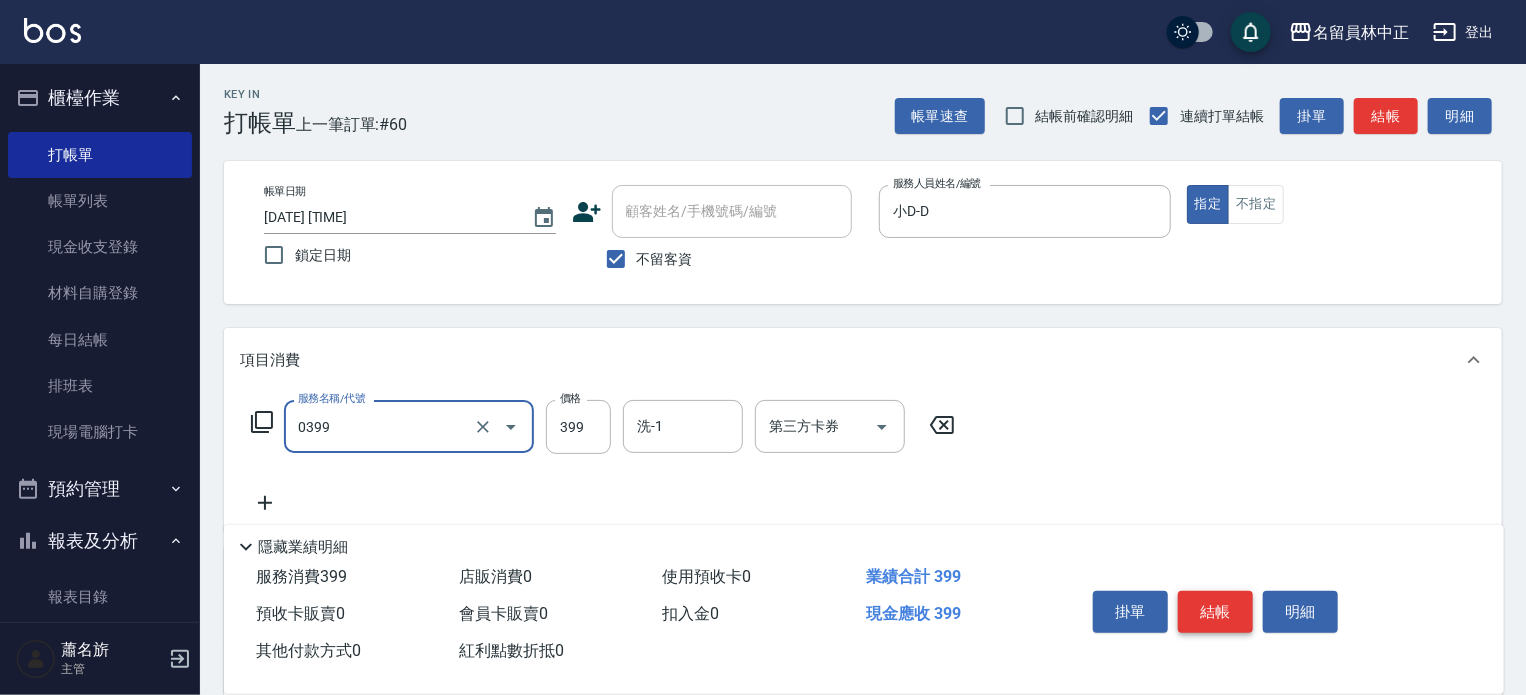 type on "海鹽SPA(0399)" 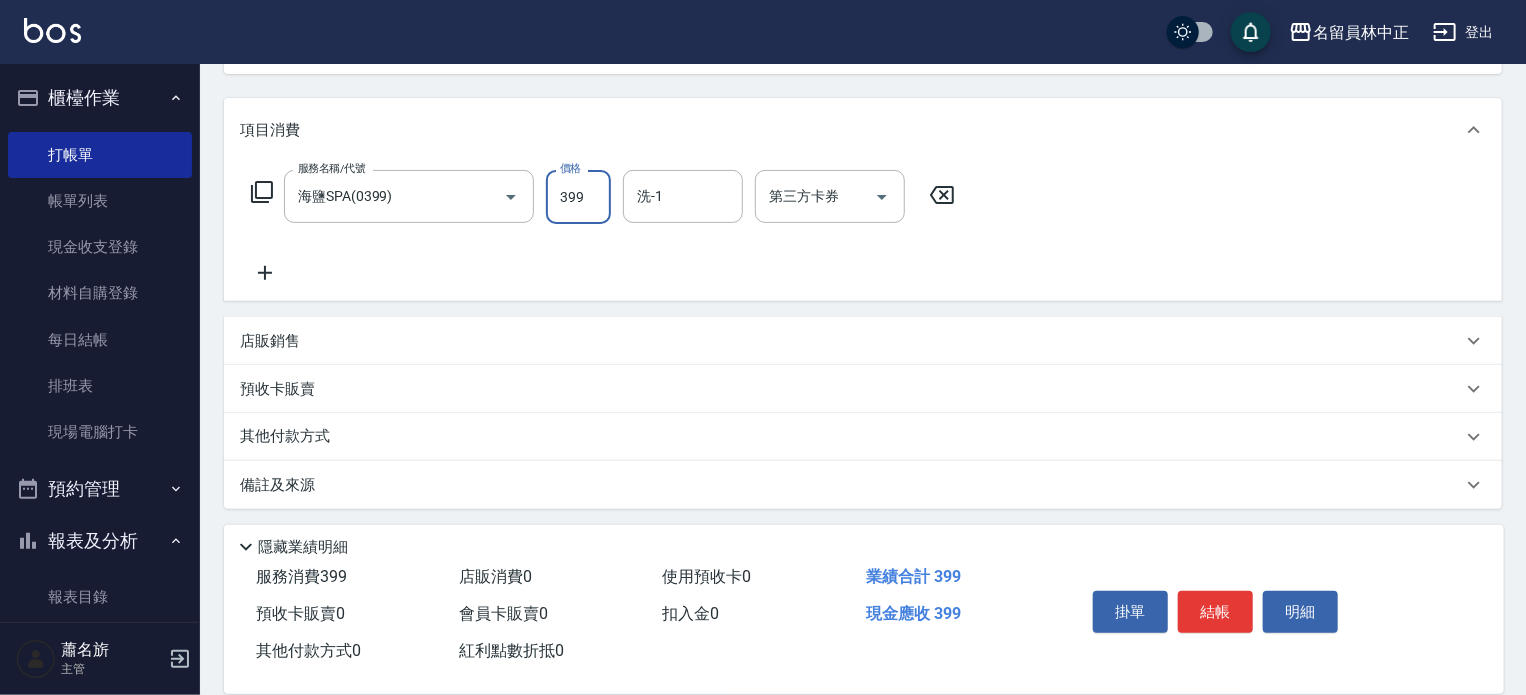 scroll, scrollTop: 234, scrollLeft: 0, axis: vertical 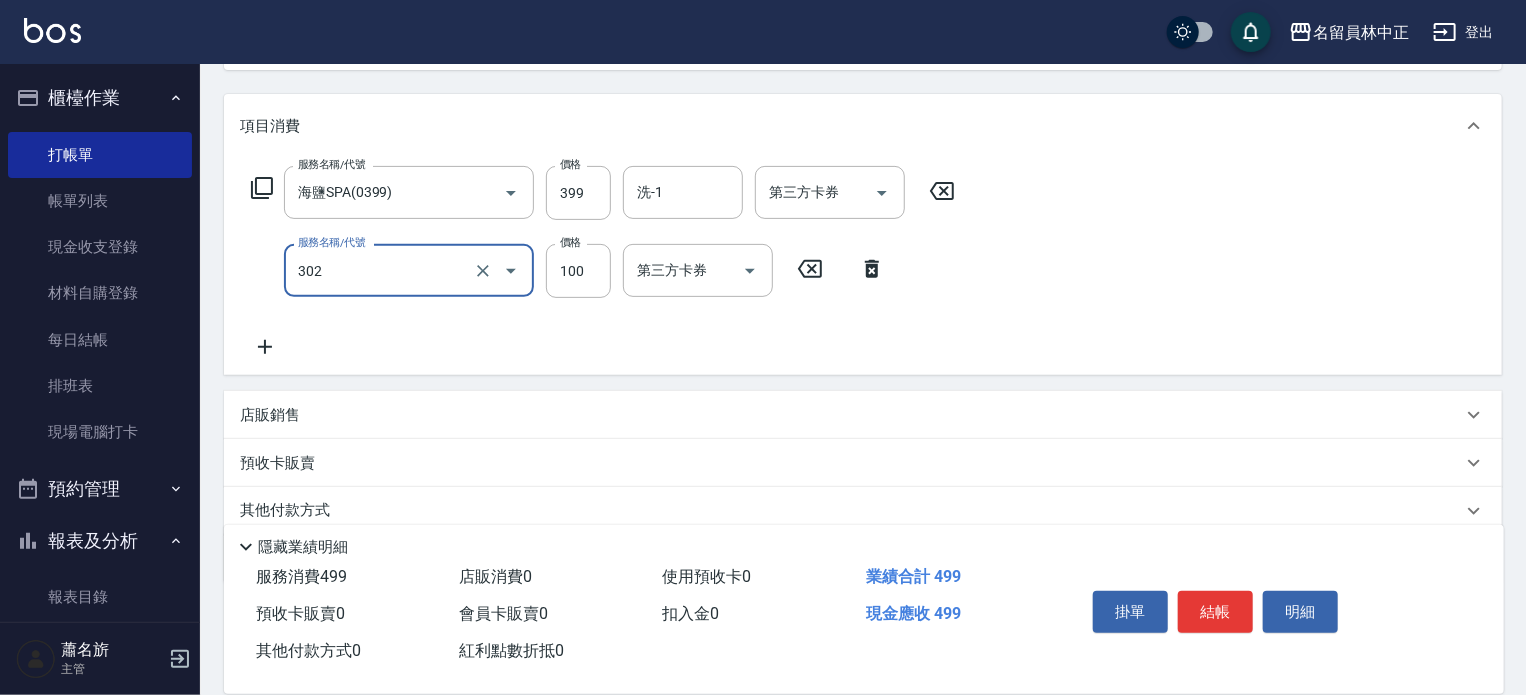 type on "剪髮(302)" 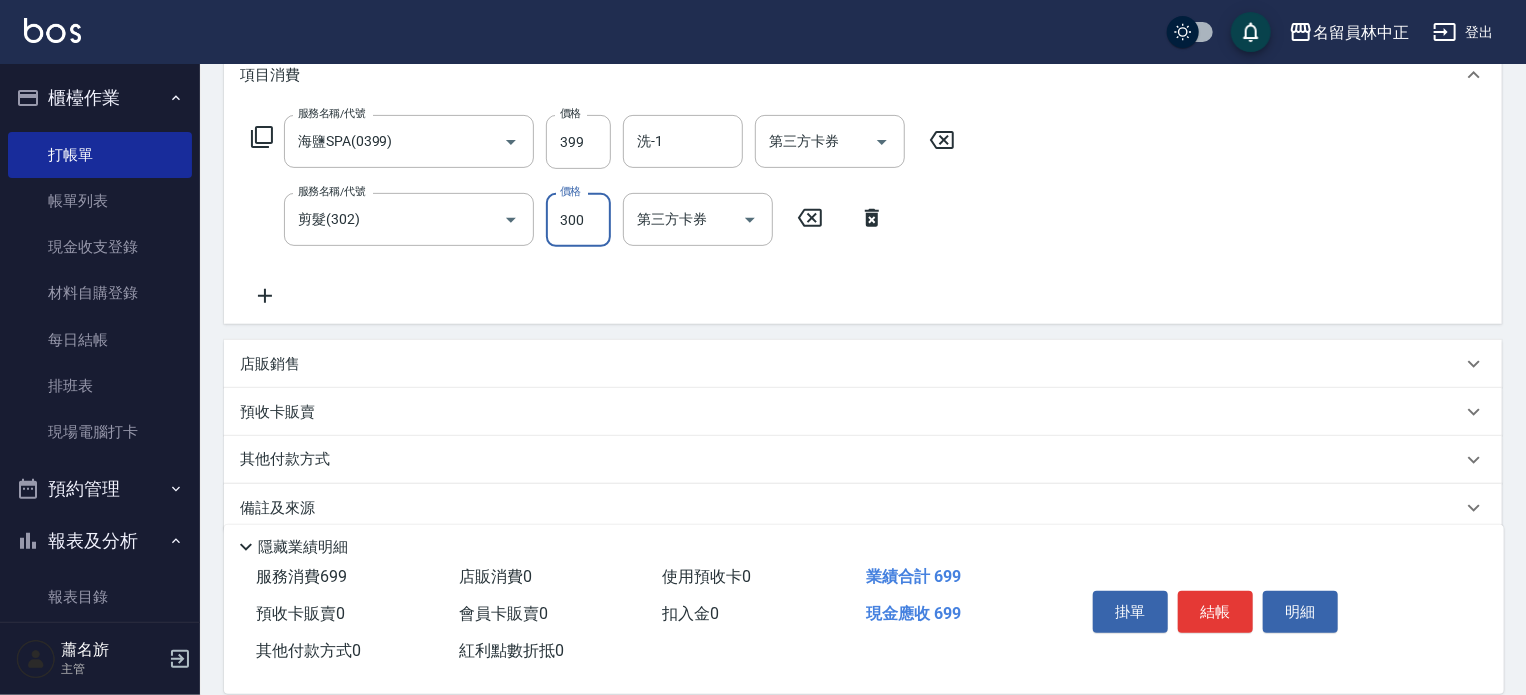 scroll, scrollTop: 312, scrollLeft: 0, axis: vertical 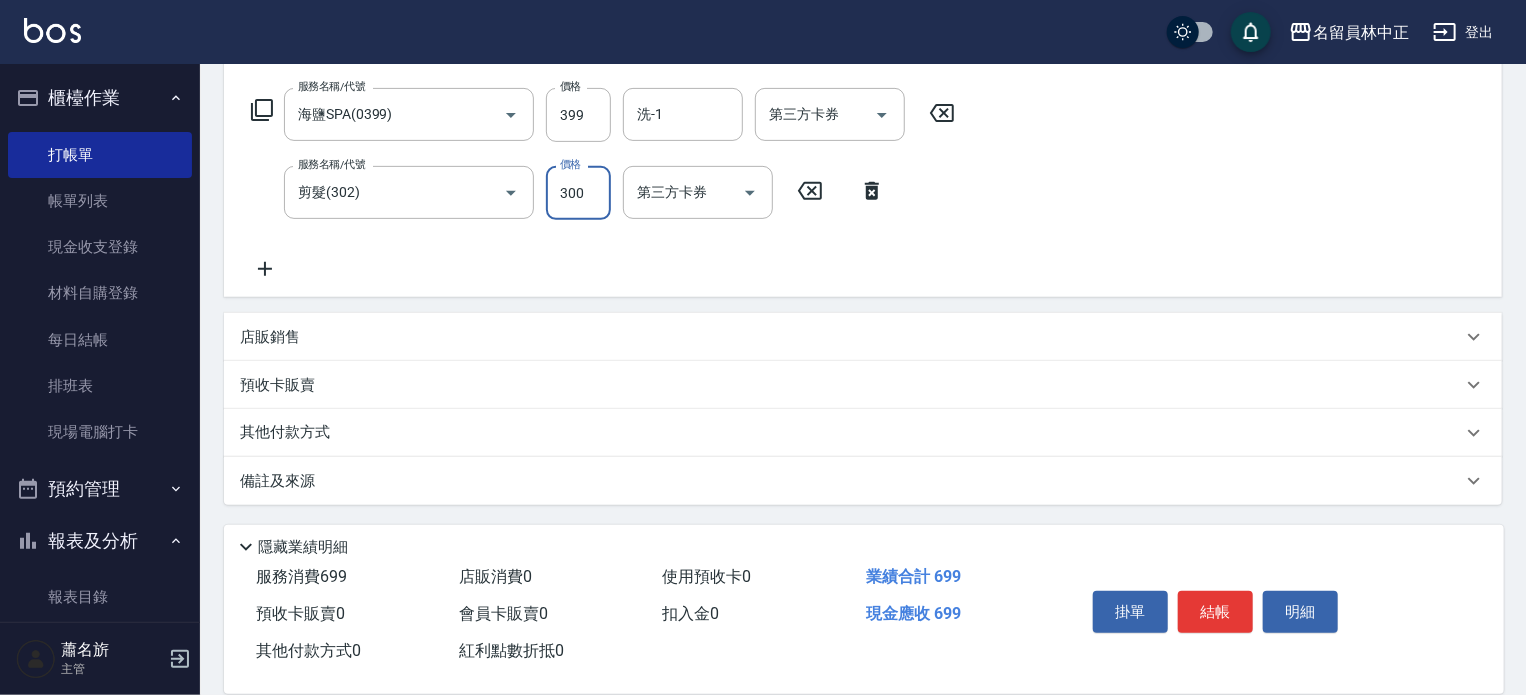 type on "300" 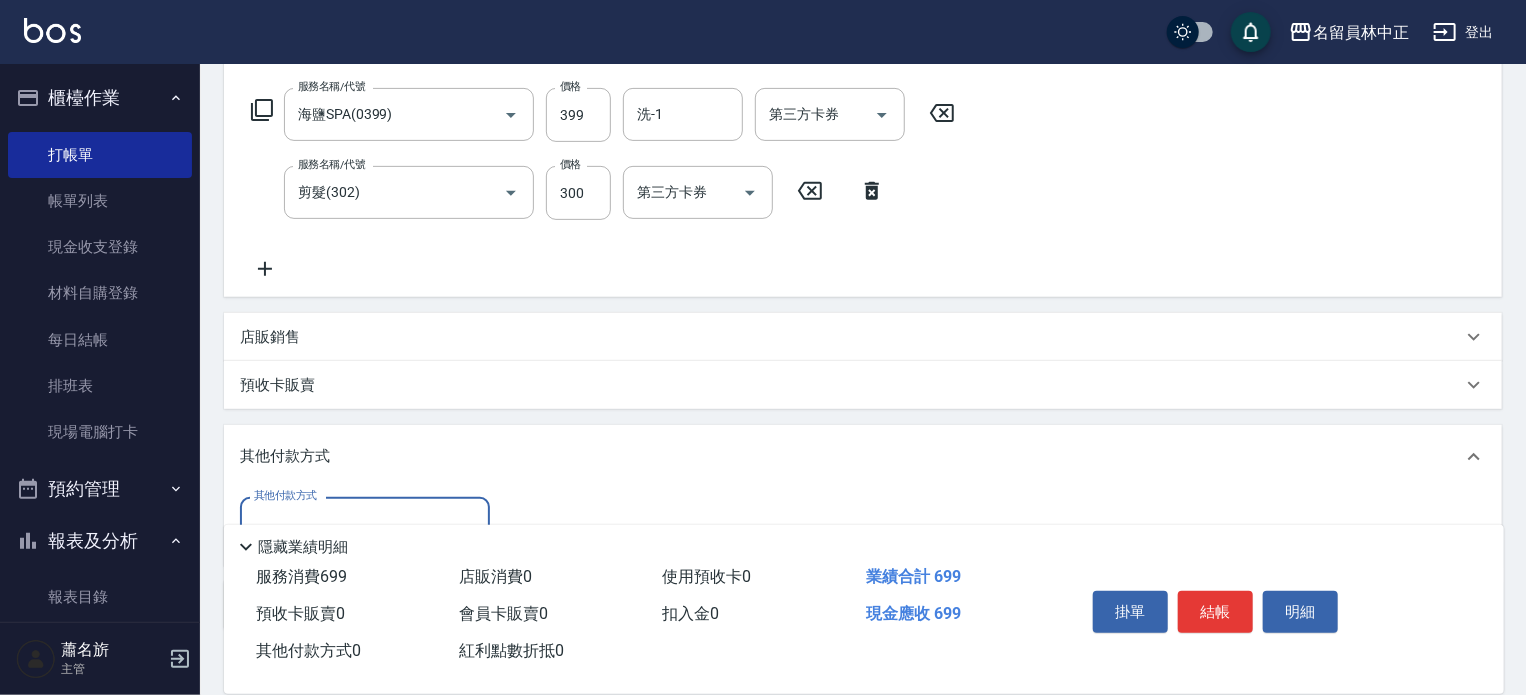scroll, scrollTop: 16, scrollLeft: 0, axis: vertical 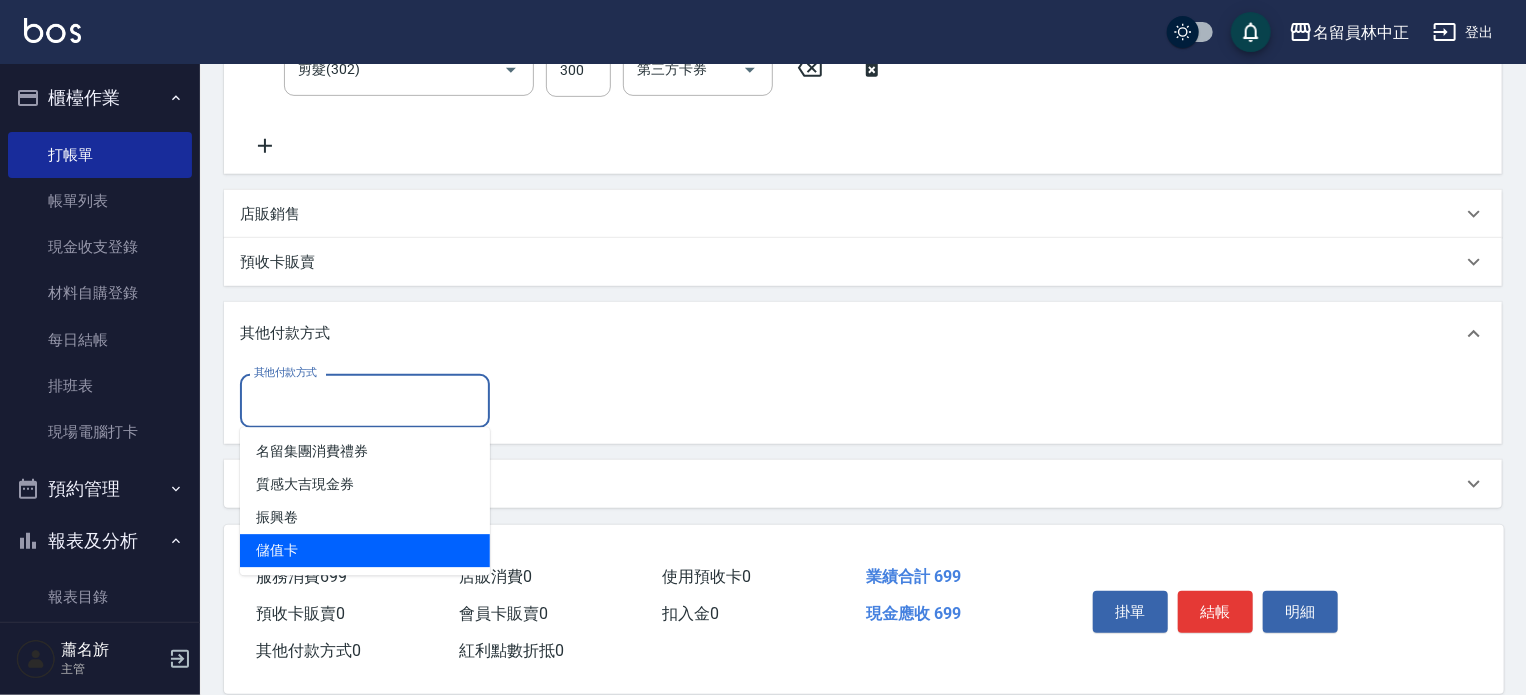 type on "儲值卡" 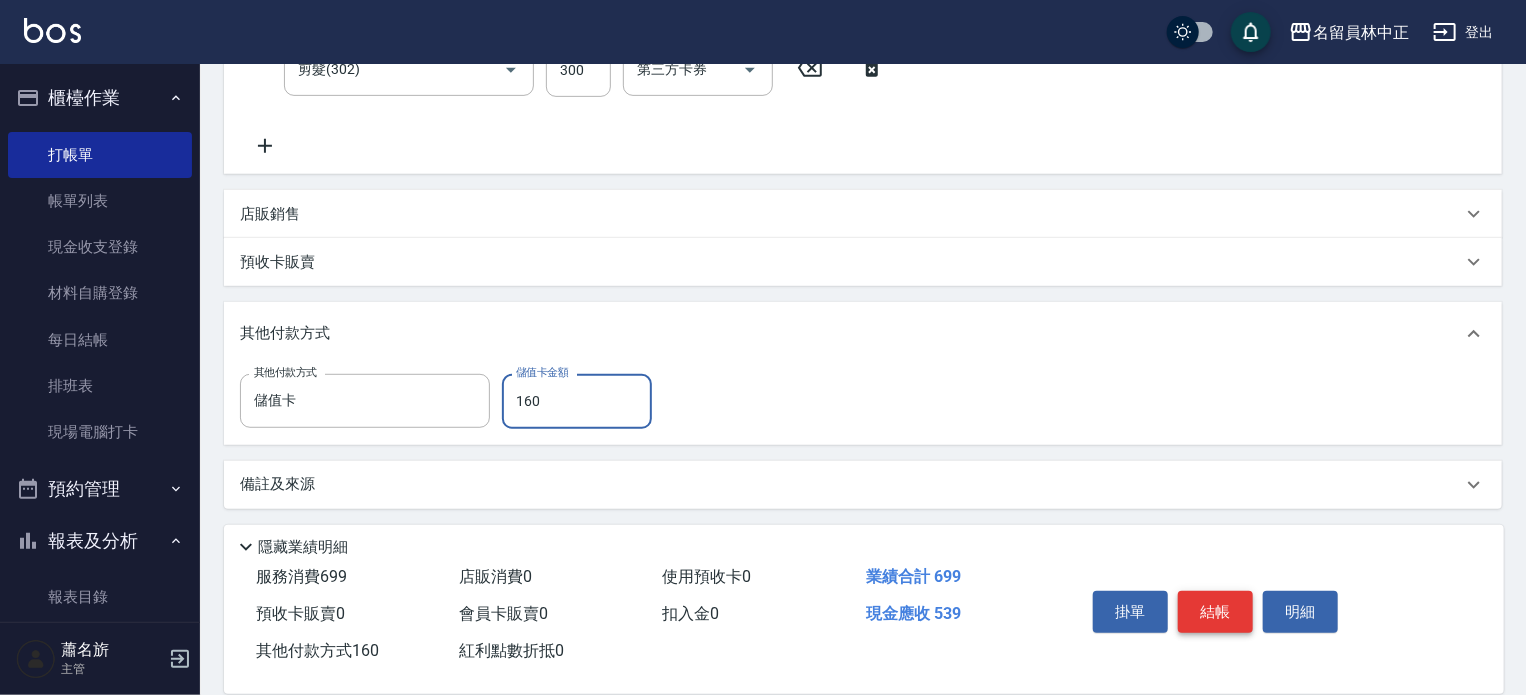 type on "160" 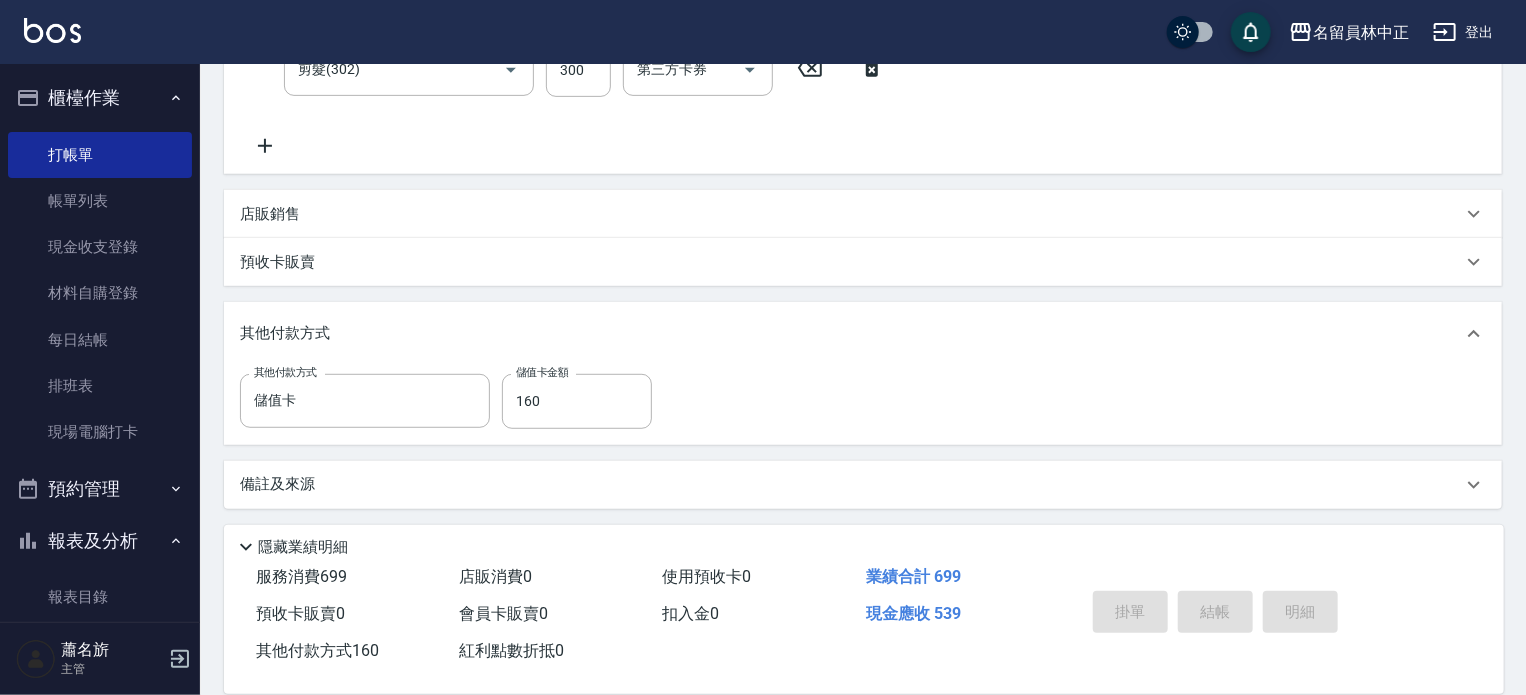 scroll, scrollTop: 356, scrollLeft: 0, axis: vertical 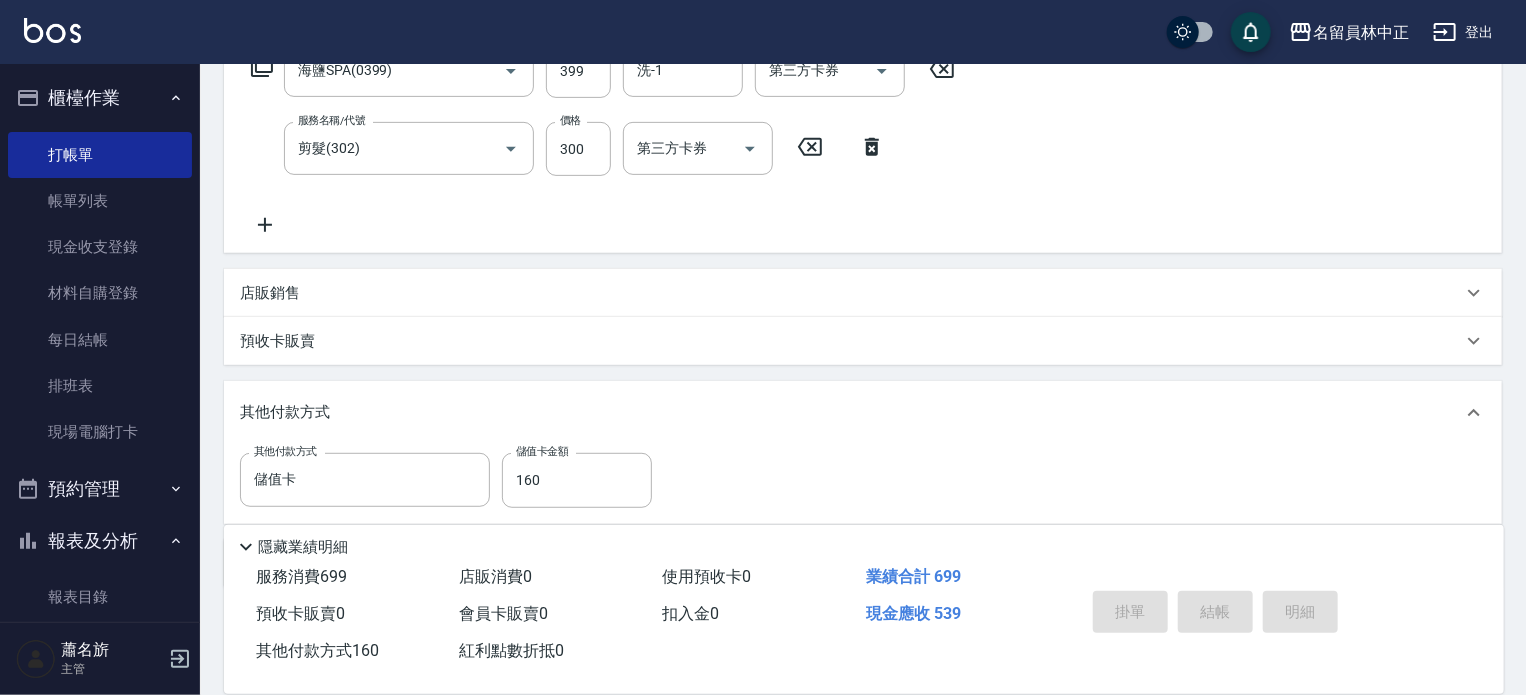 type 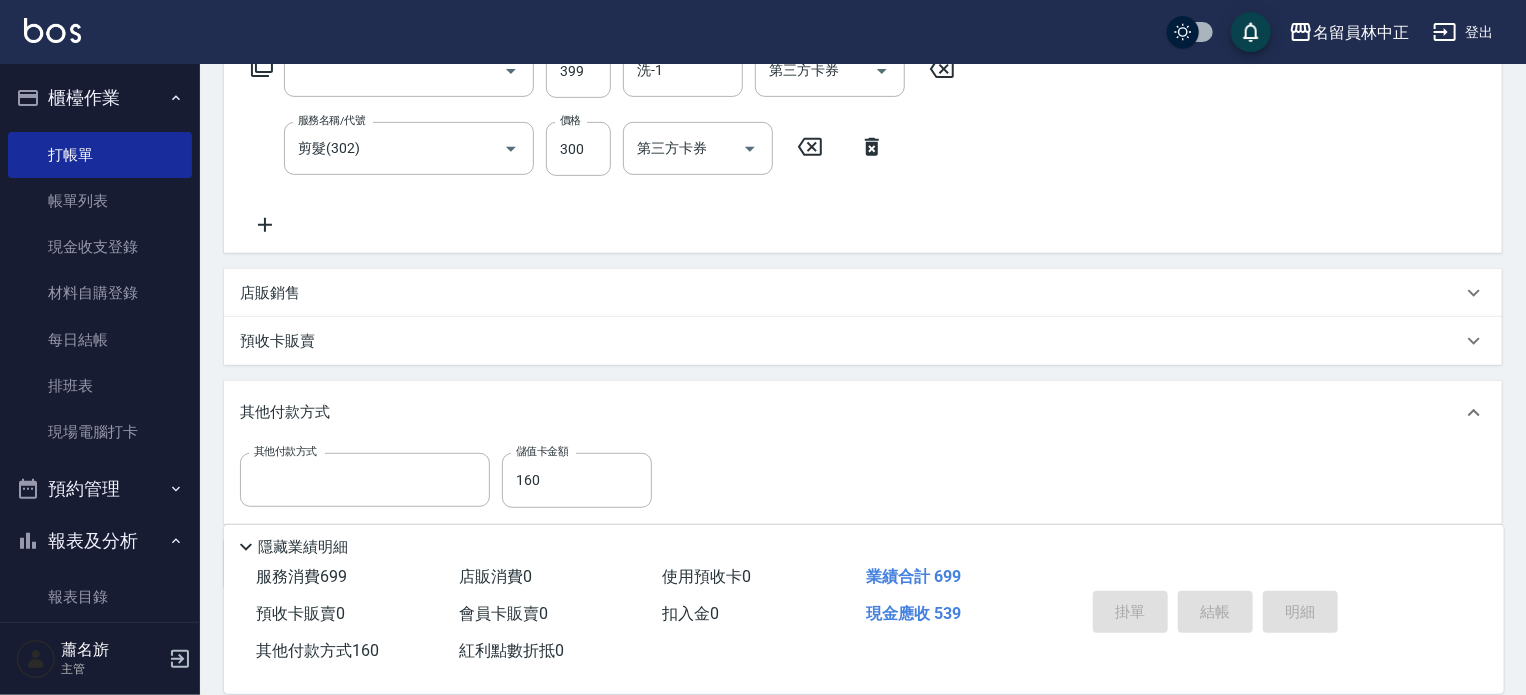 scroll, scrollTop: 0, scrollLeft: 0, axis: both 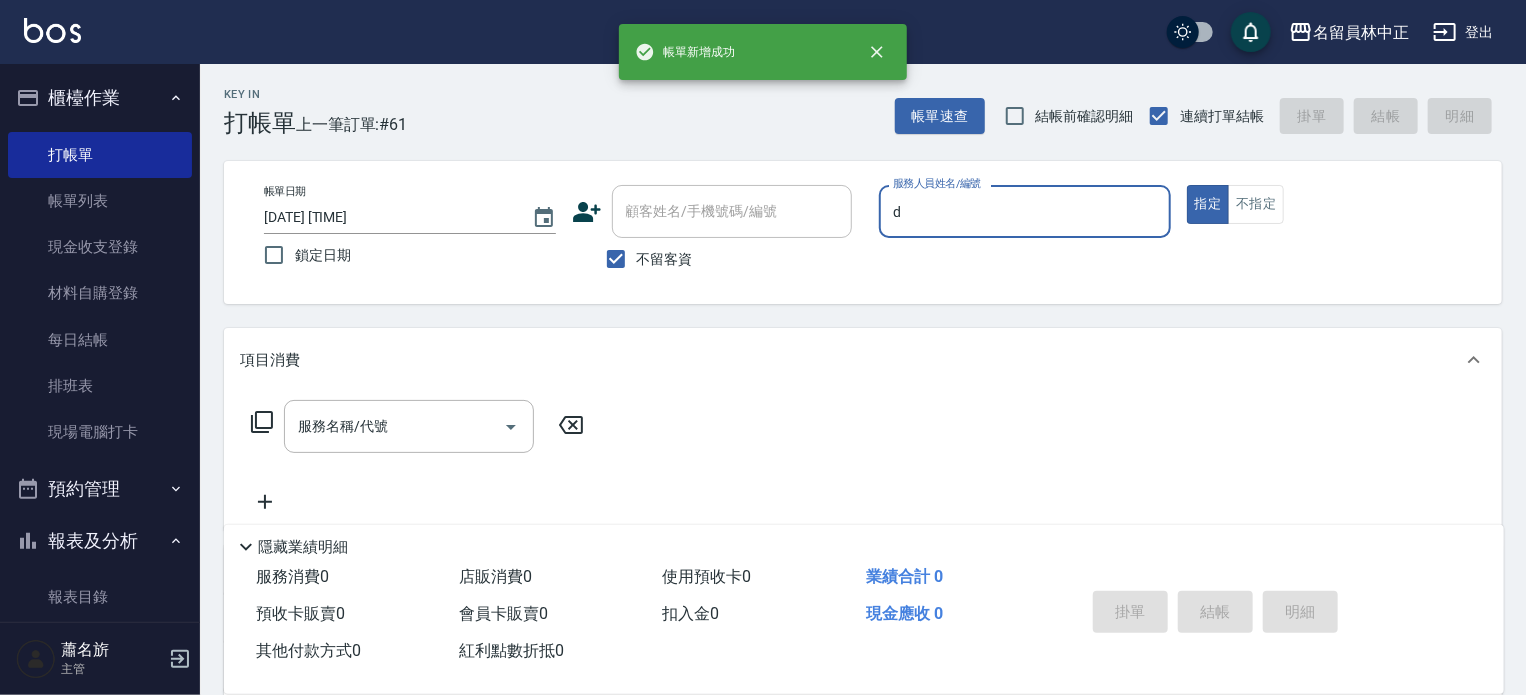 type on "小D-D" 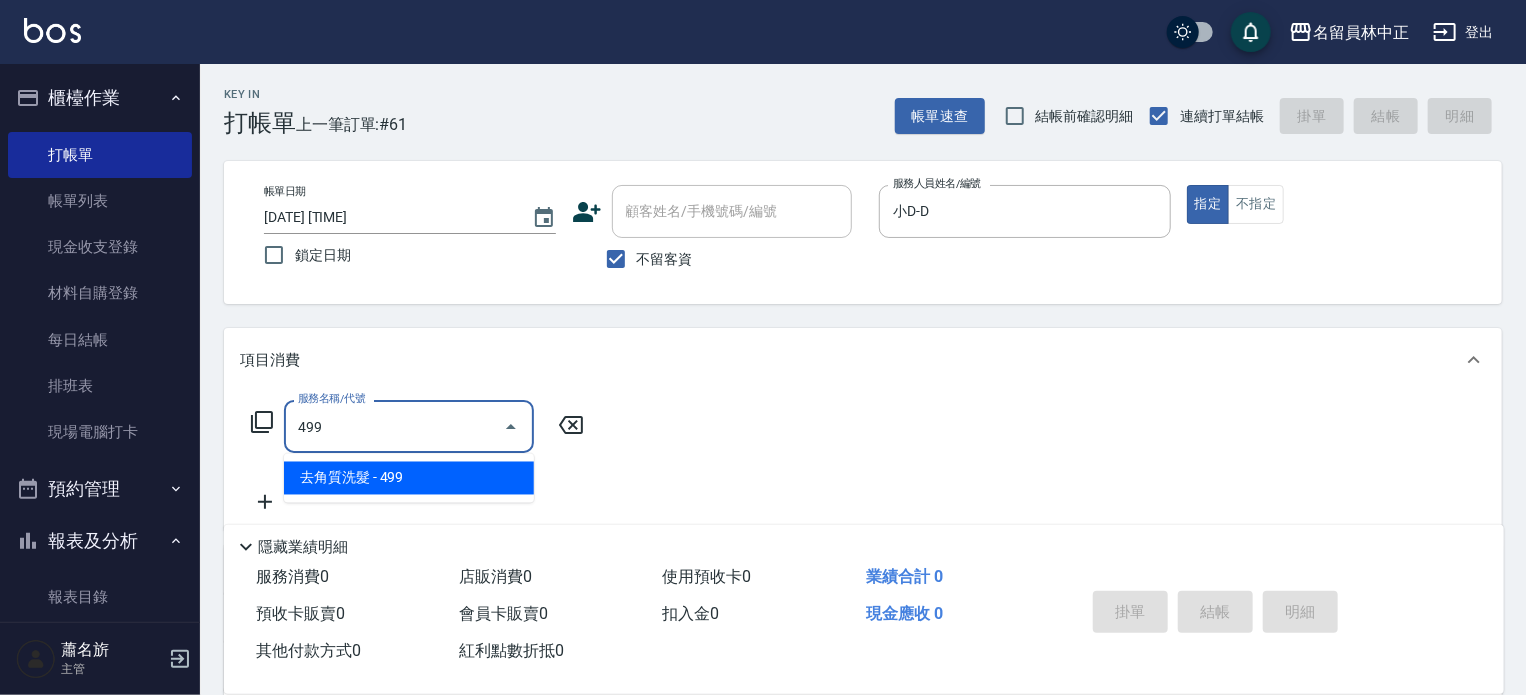 type on "去角質洗髮(499)" 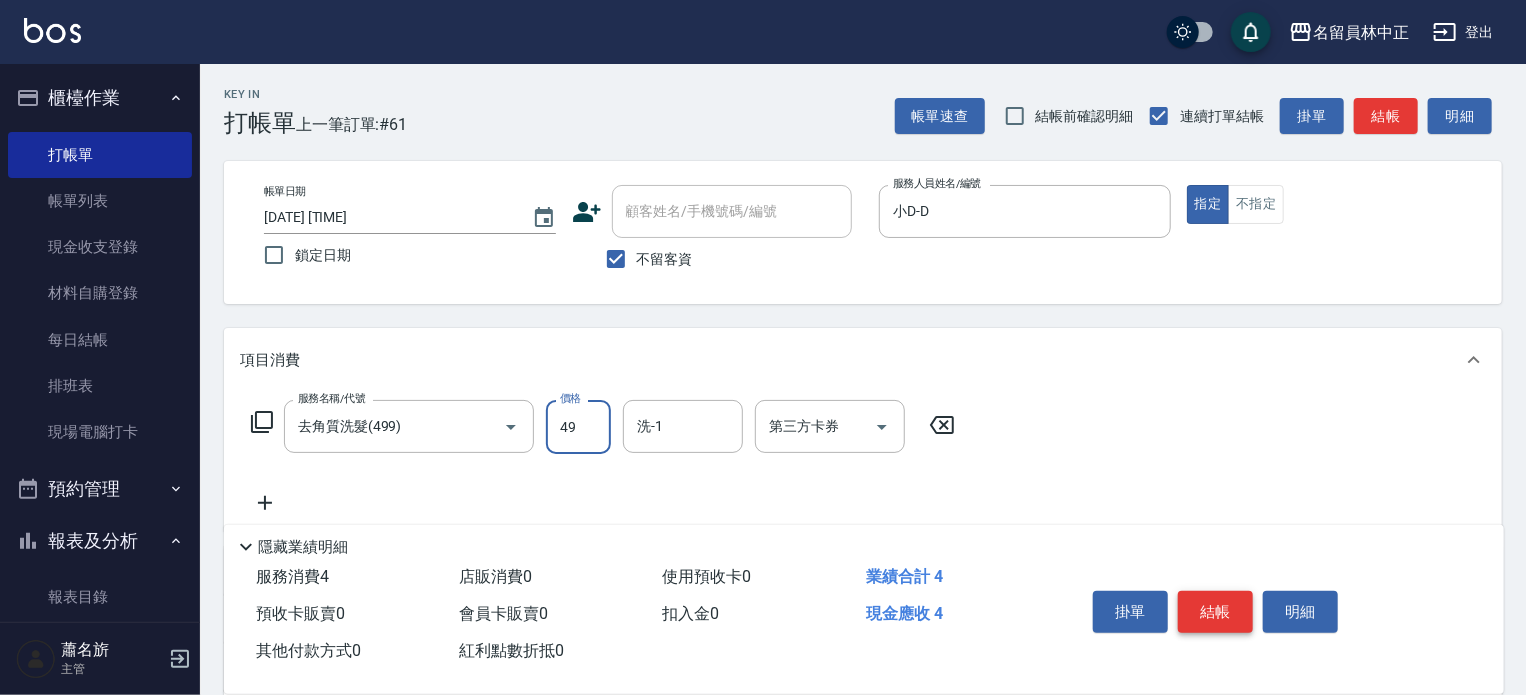 type on "499" 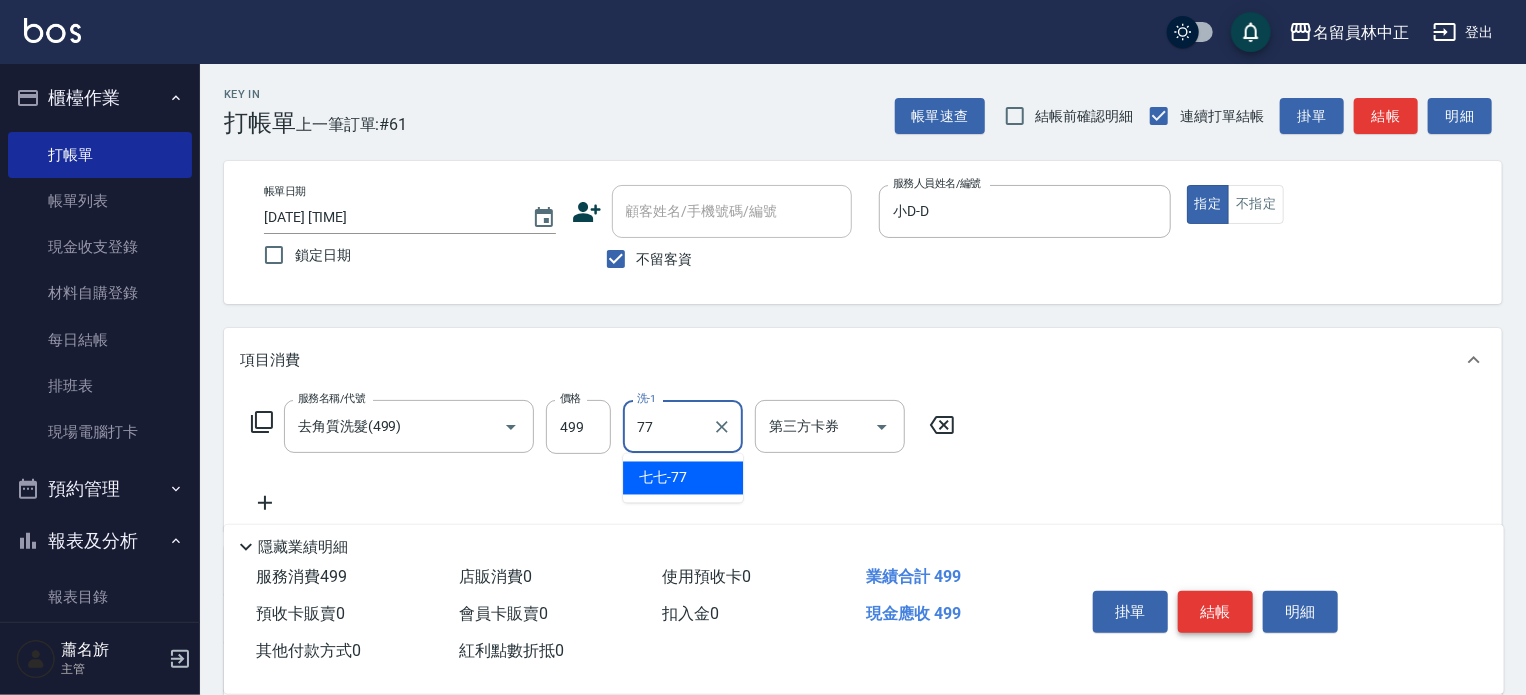 type on "七七-77" 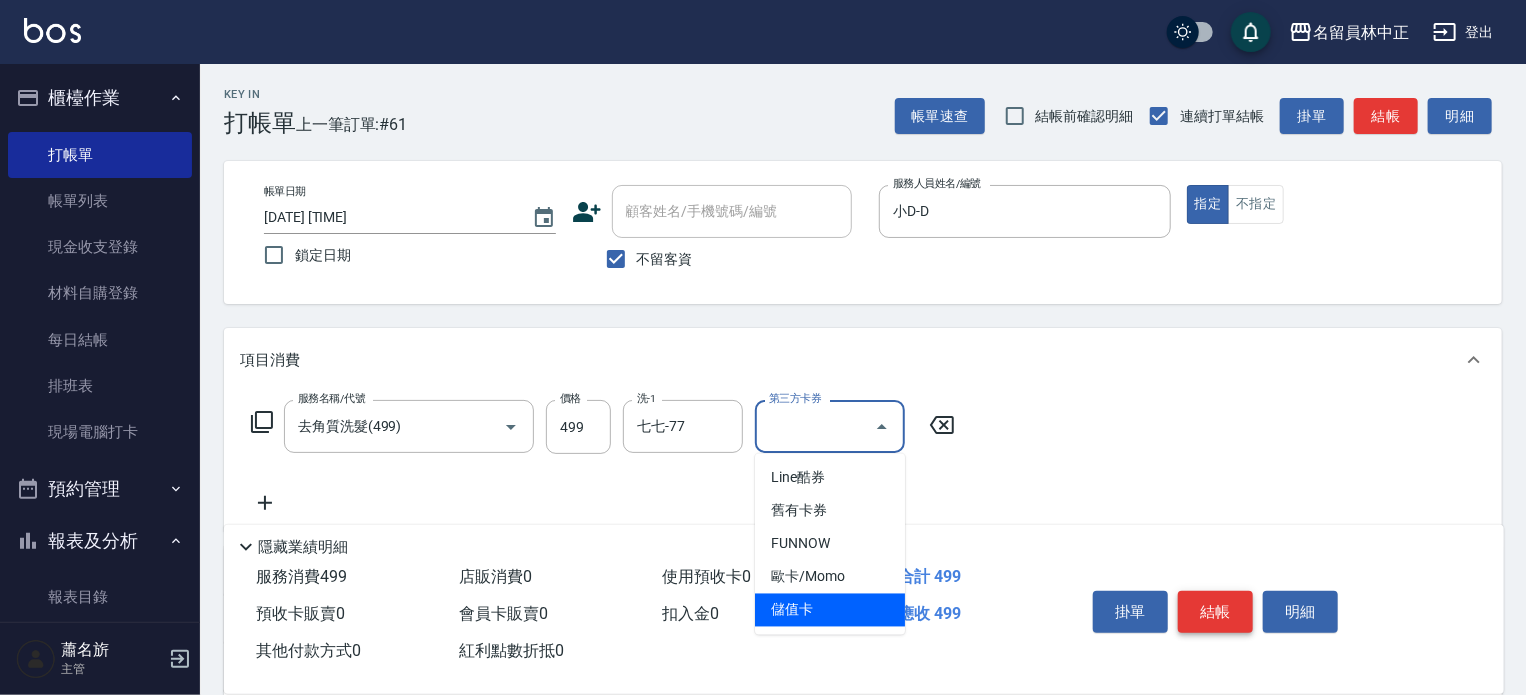 type on "儲值卡" 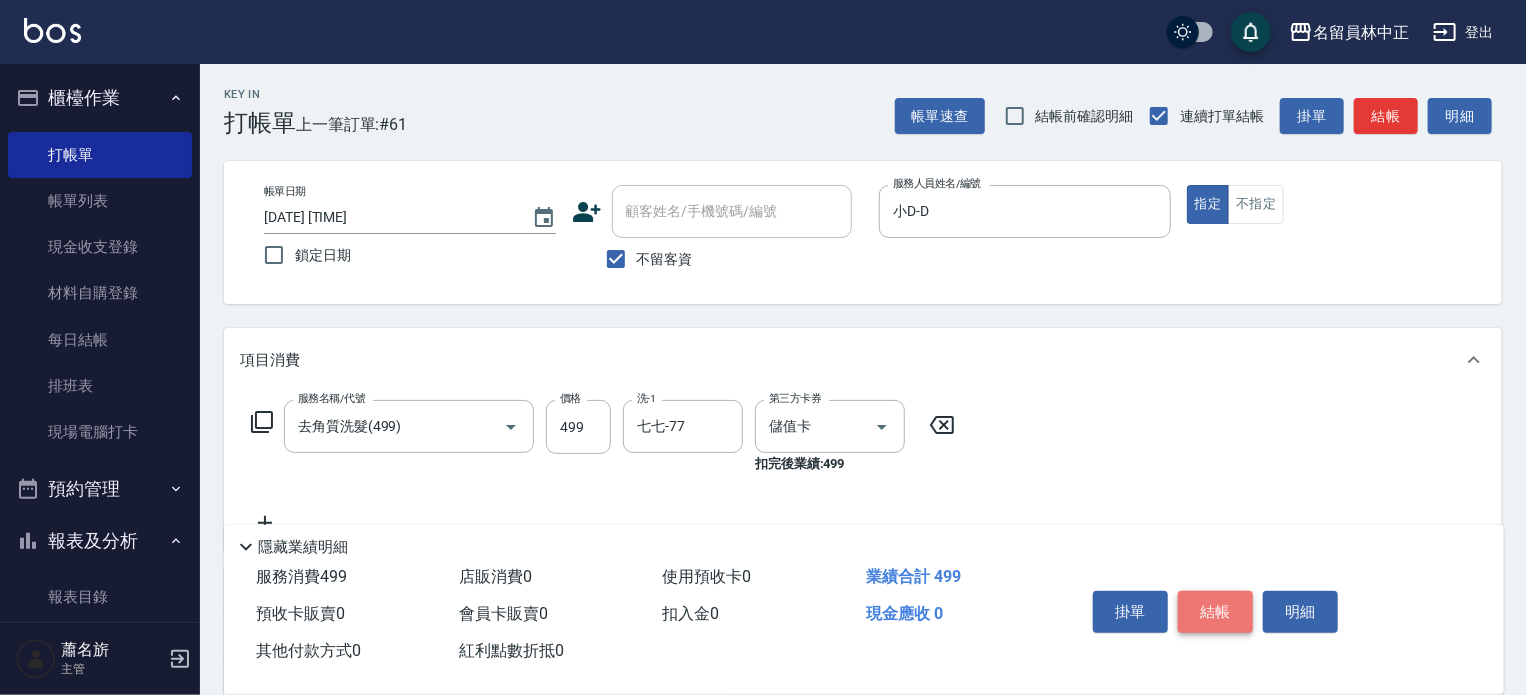 click on "結帳" at bounding box center (1215, 612) 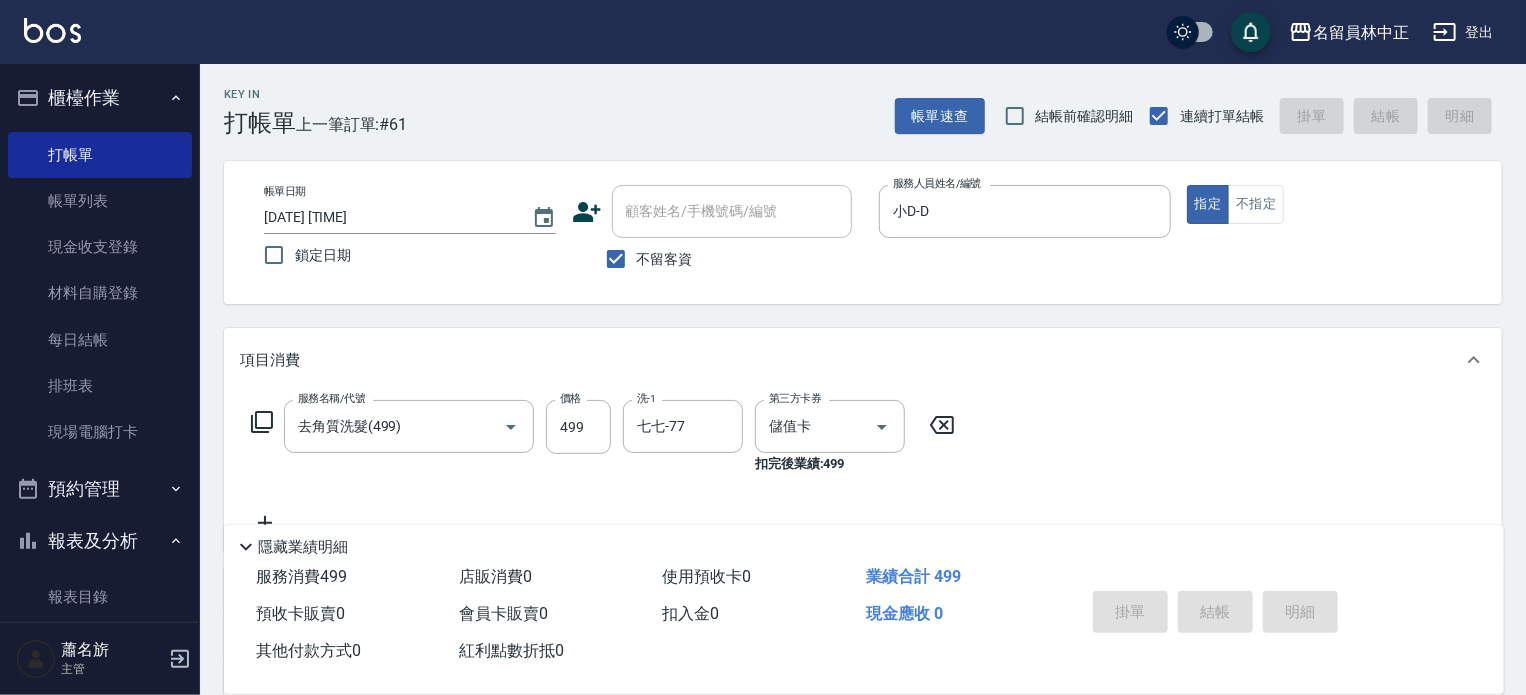 type 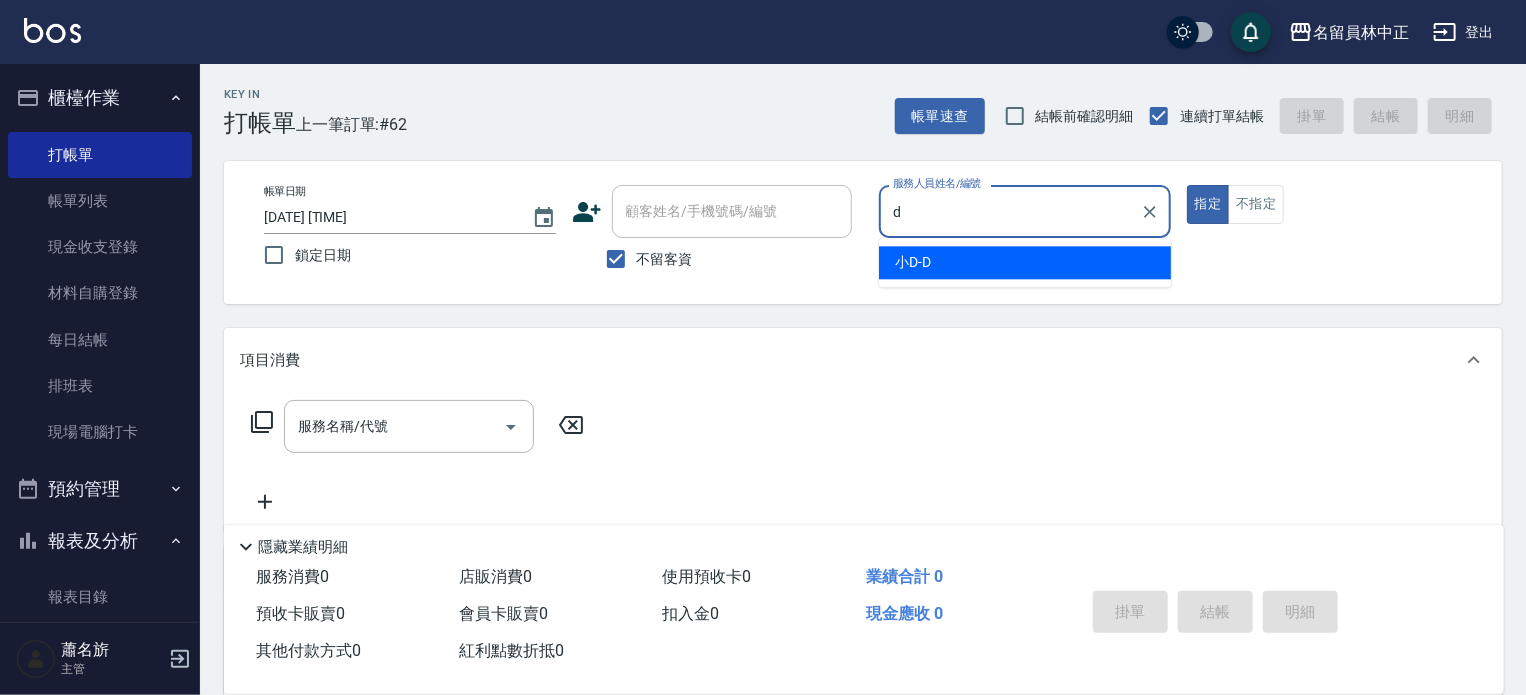type on "小D-D" 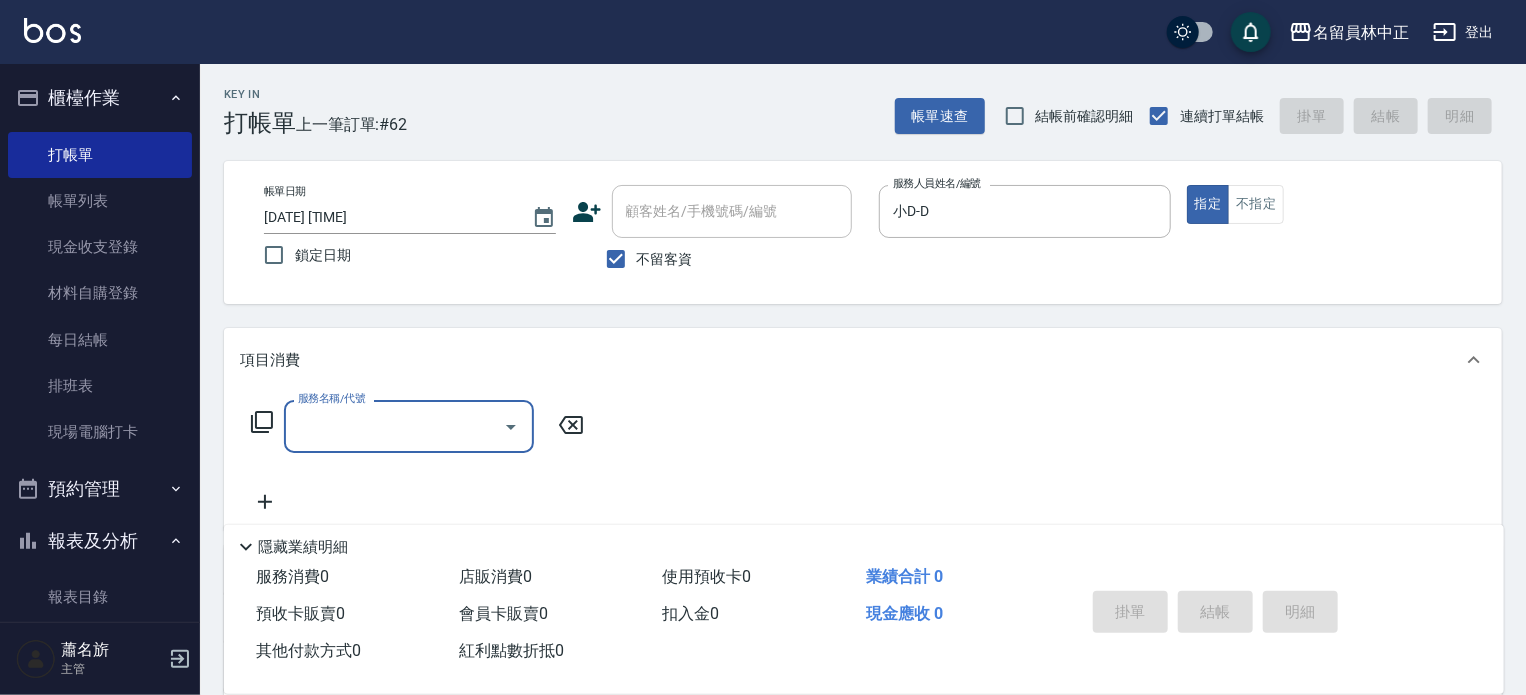 type on "5" 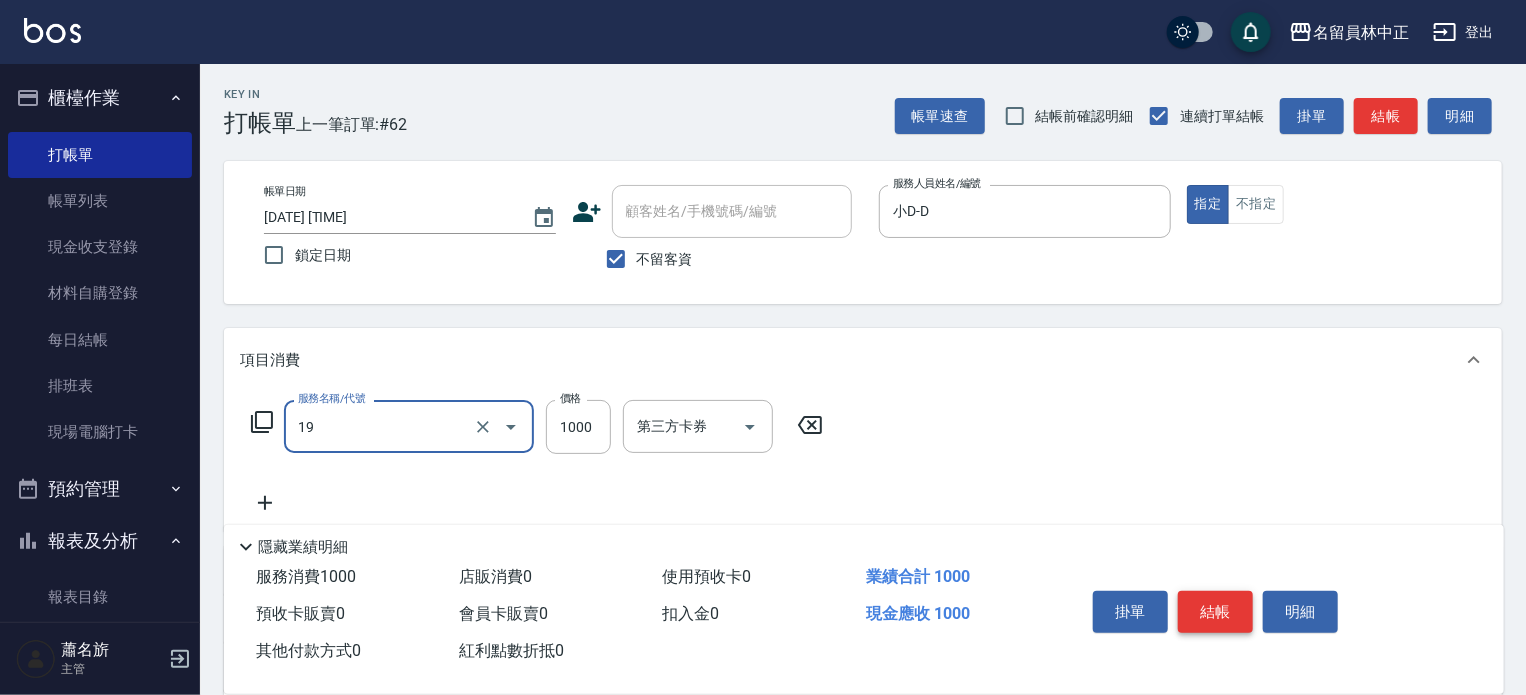 type on "一般燙髮(19)" 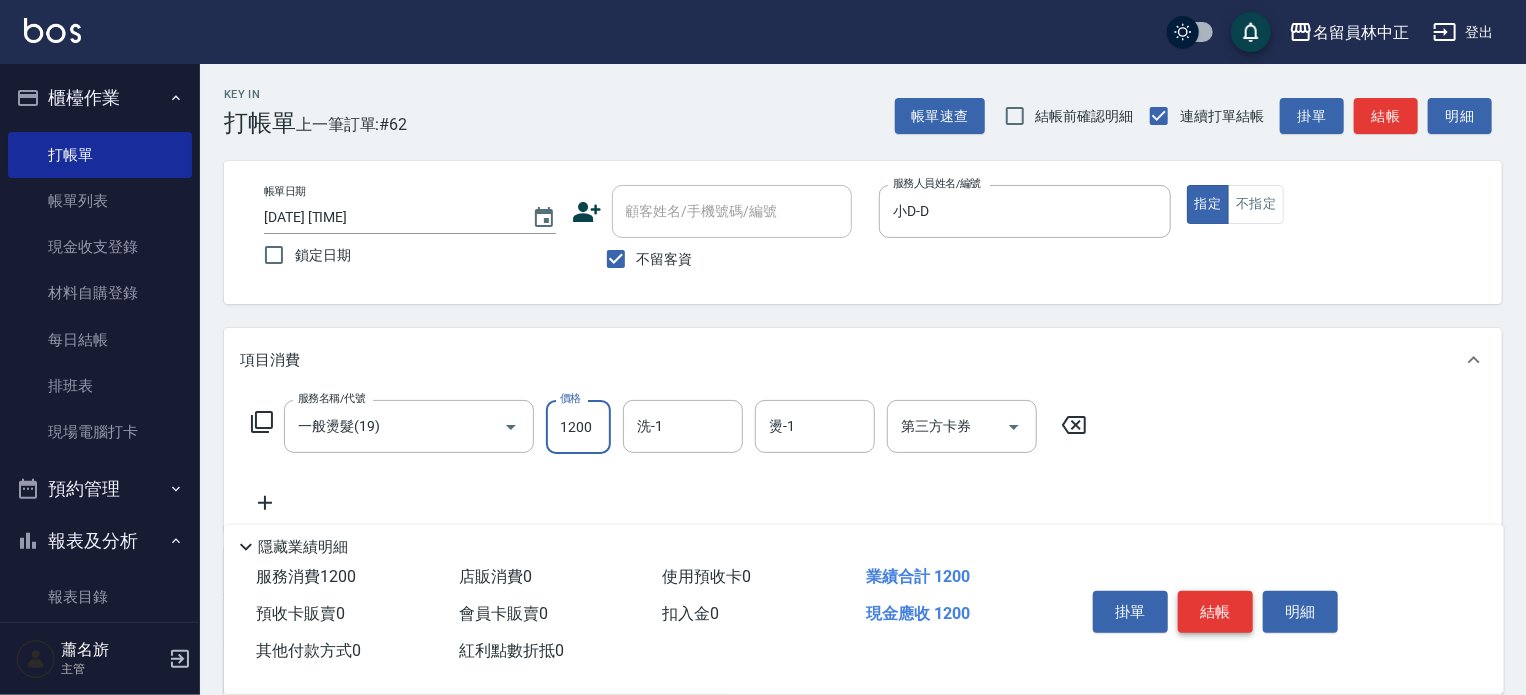 type on "1200" 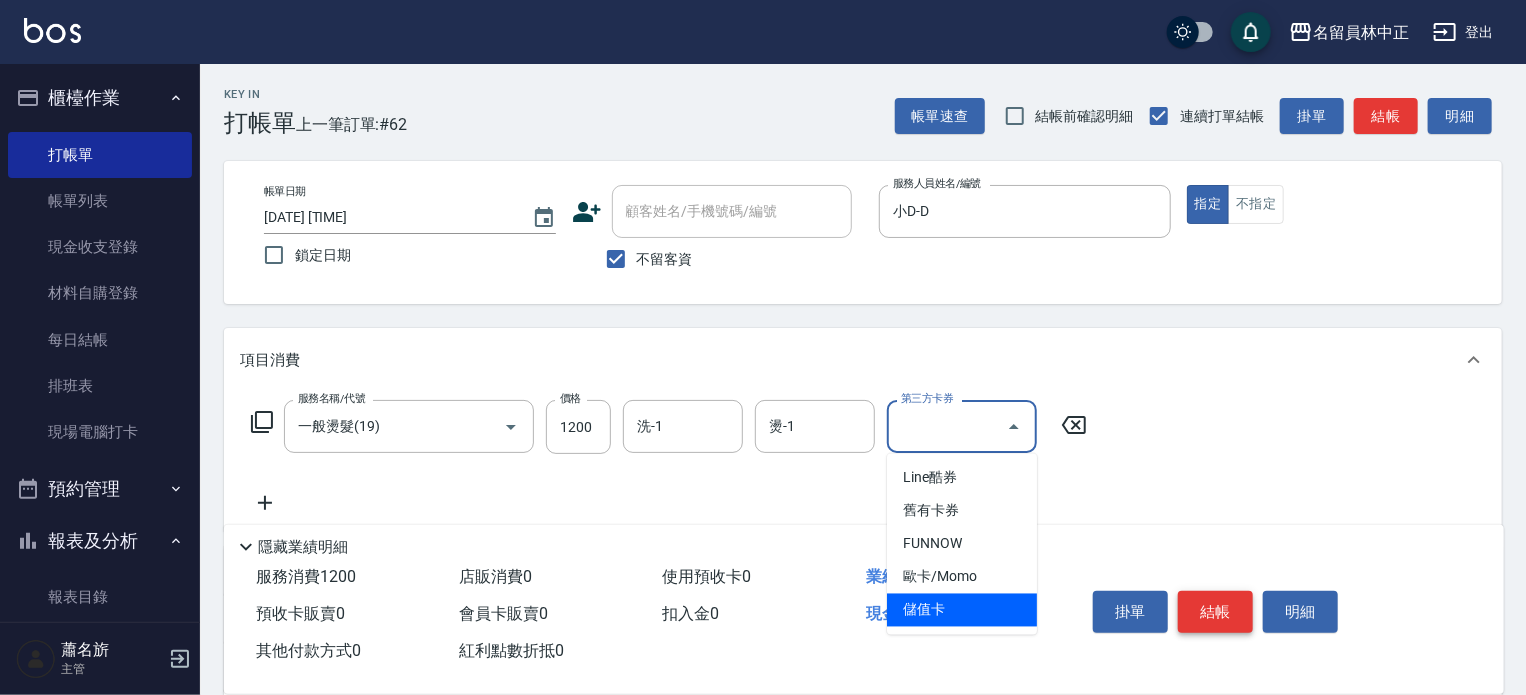 type on "儲值卡" 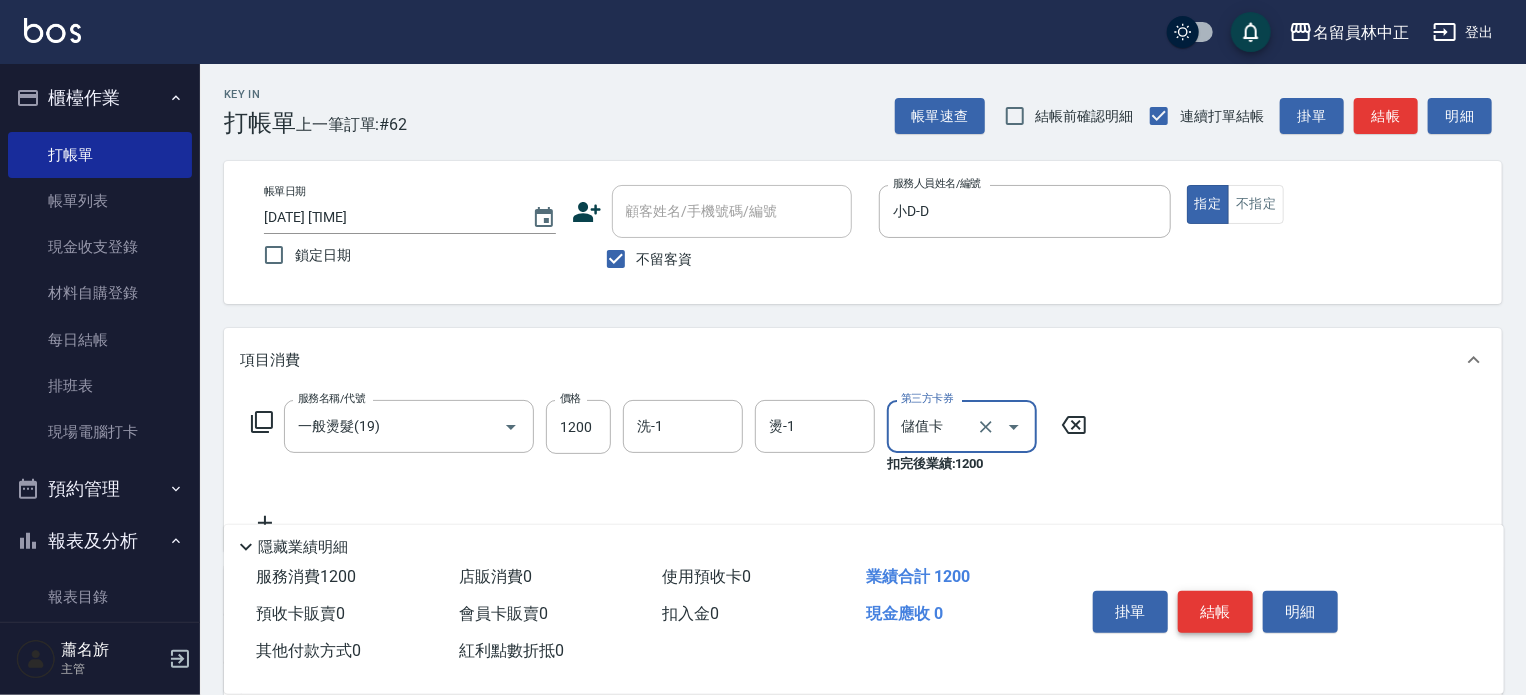 click on "結帳" at bounding box center [1215, 612] 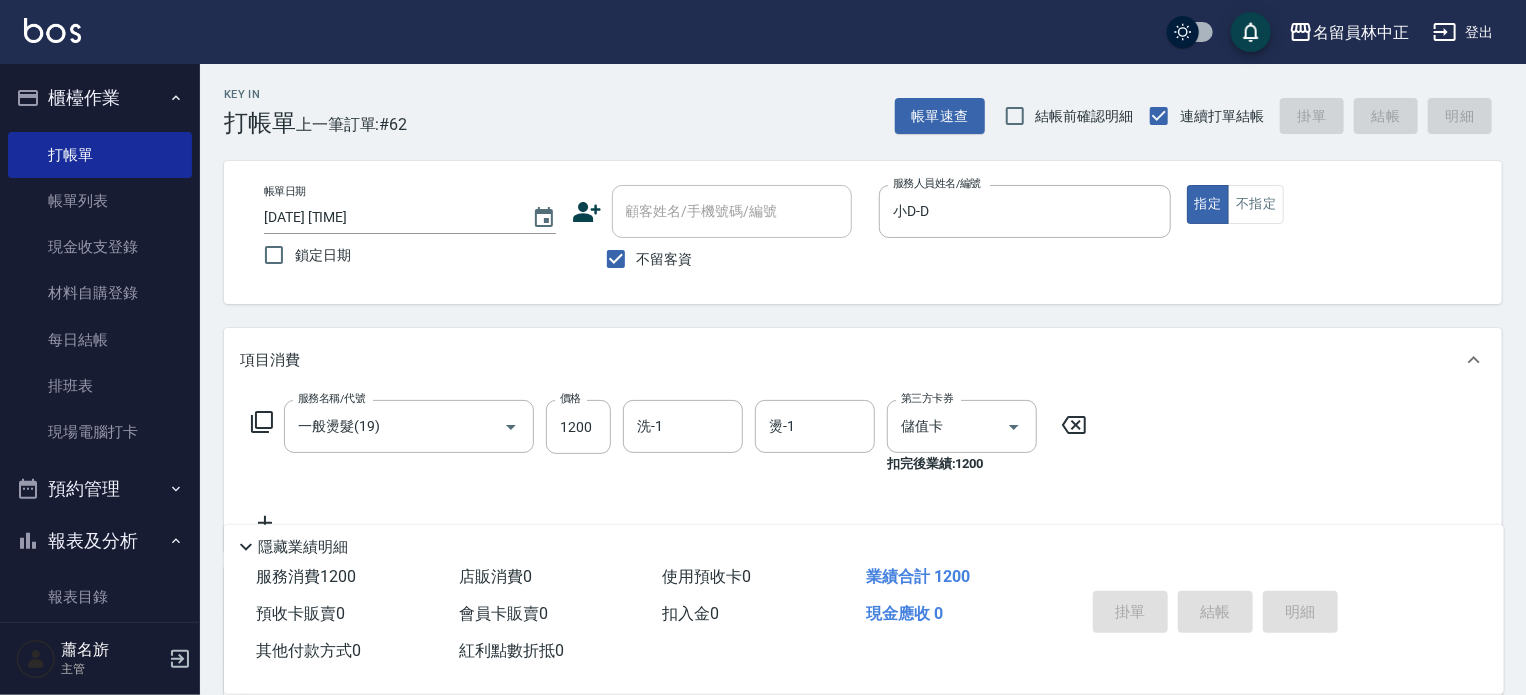 type 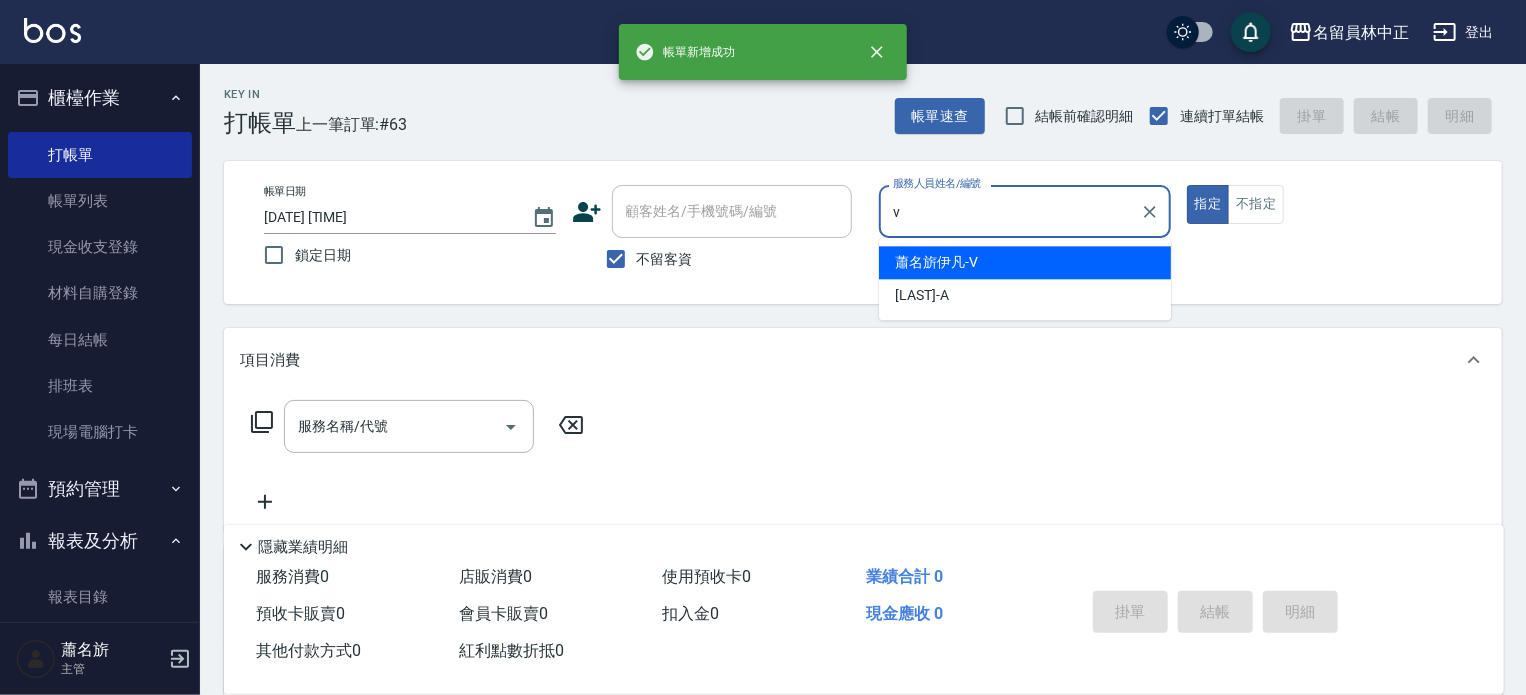type on "[LAST]-[V]" 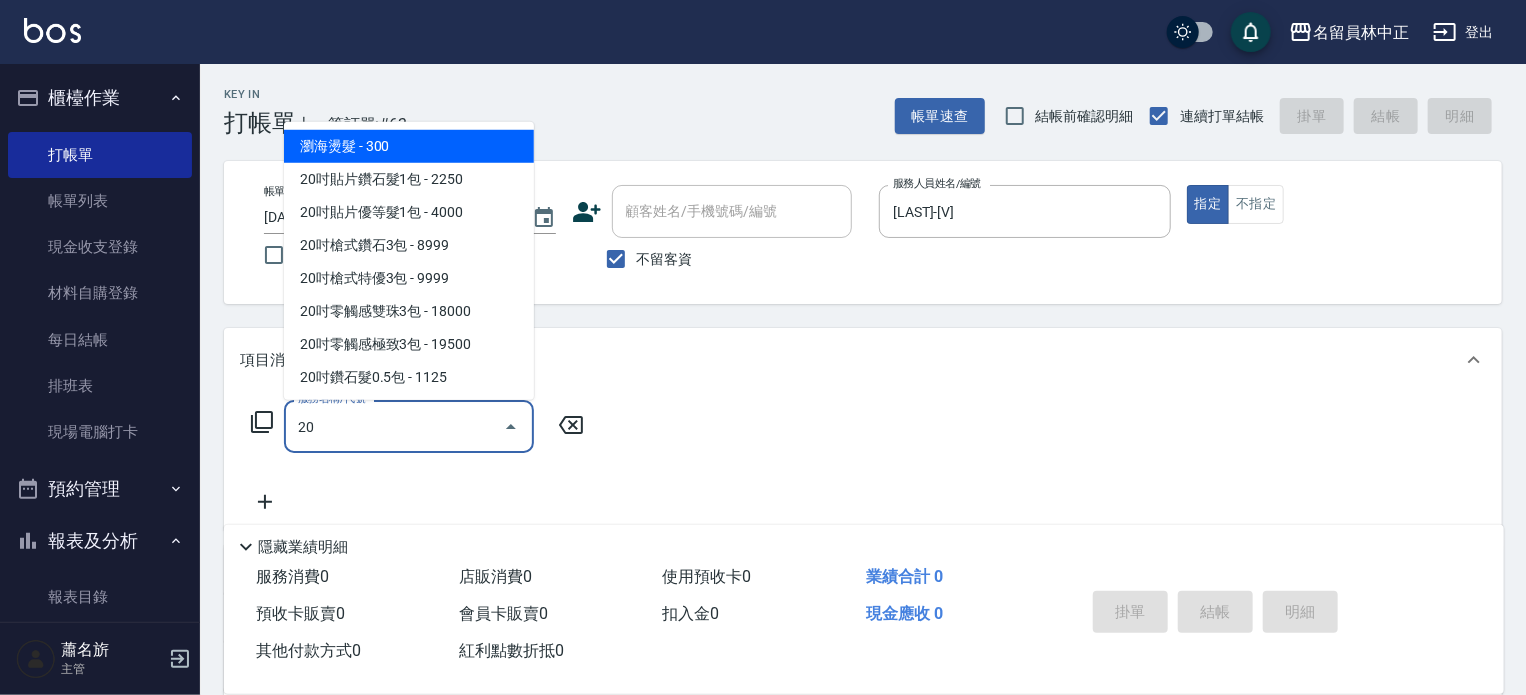 scroll, scrollTop: 258, scrollLeft: 0, axis: vertical 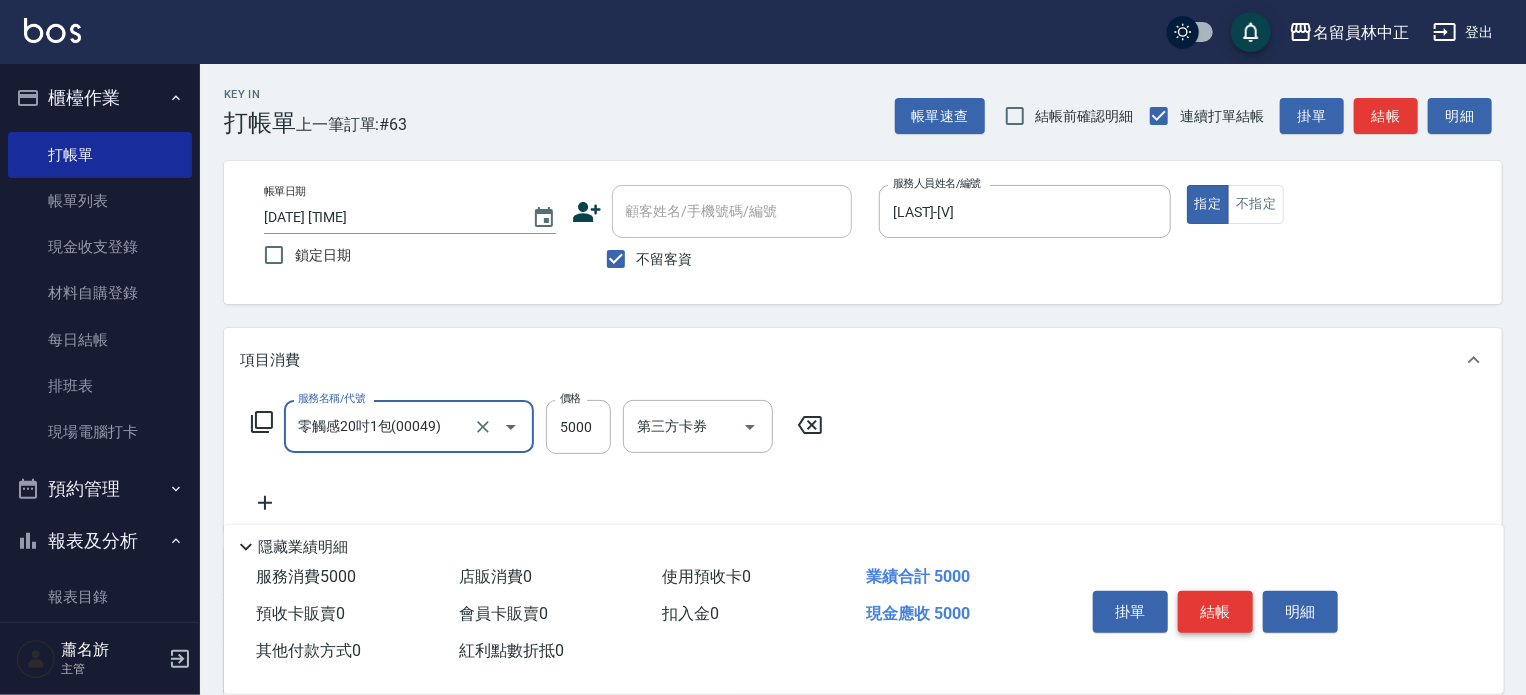 type on "零觸感20吋1包(00049)" 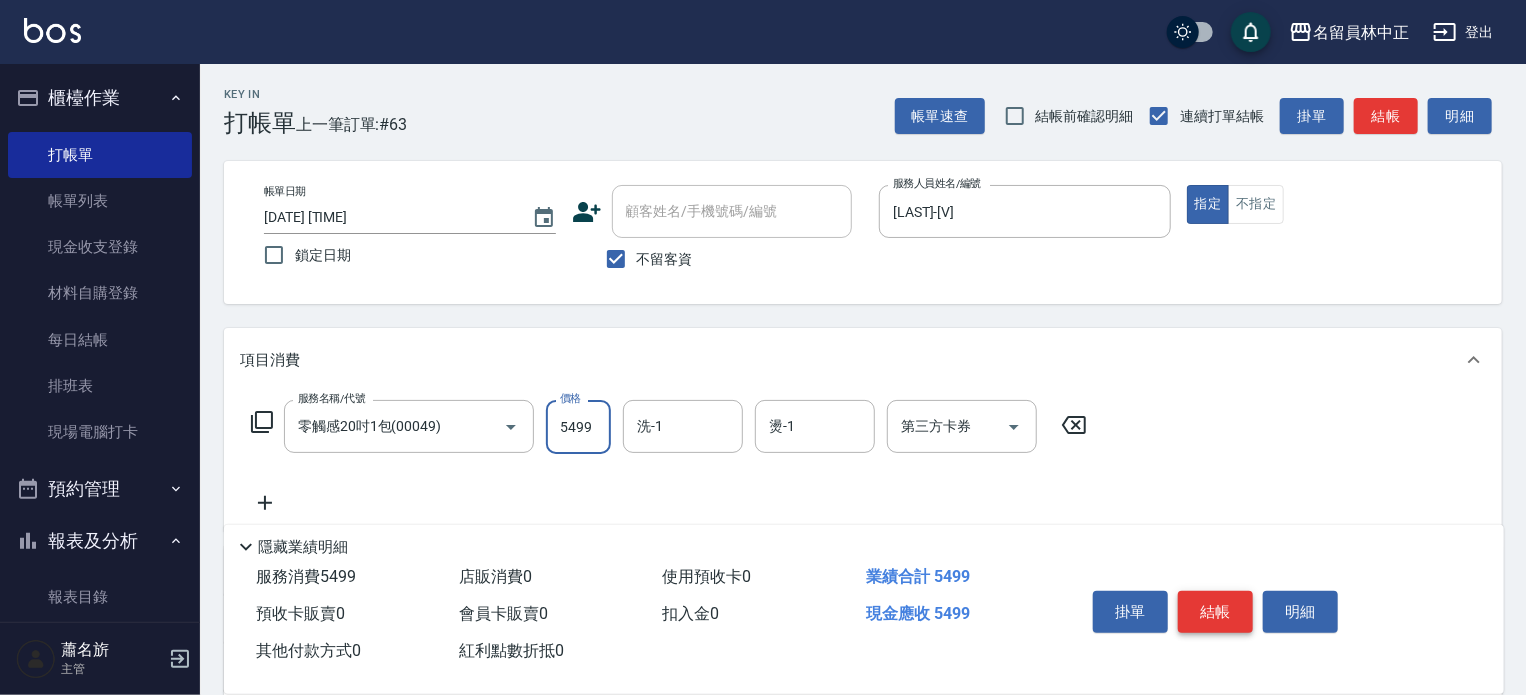 type on "5499" 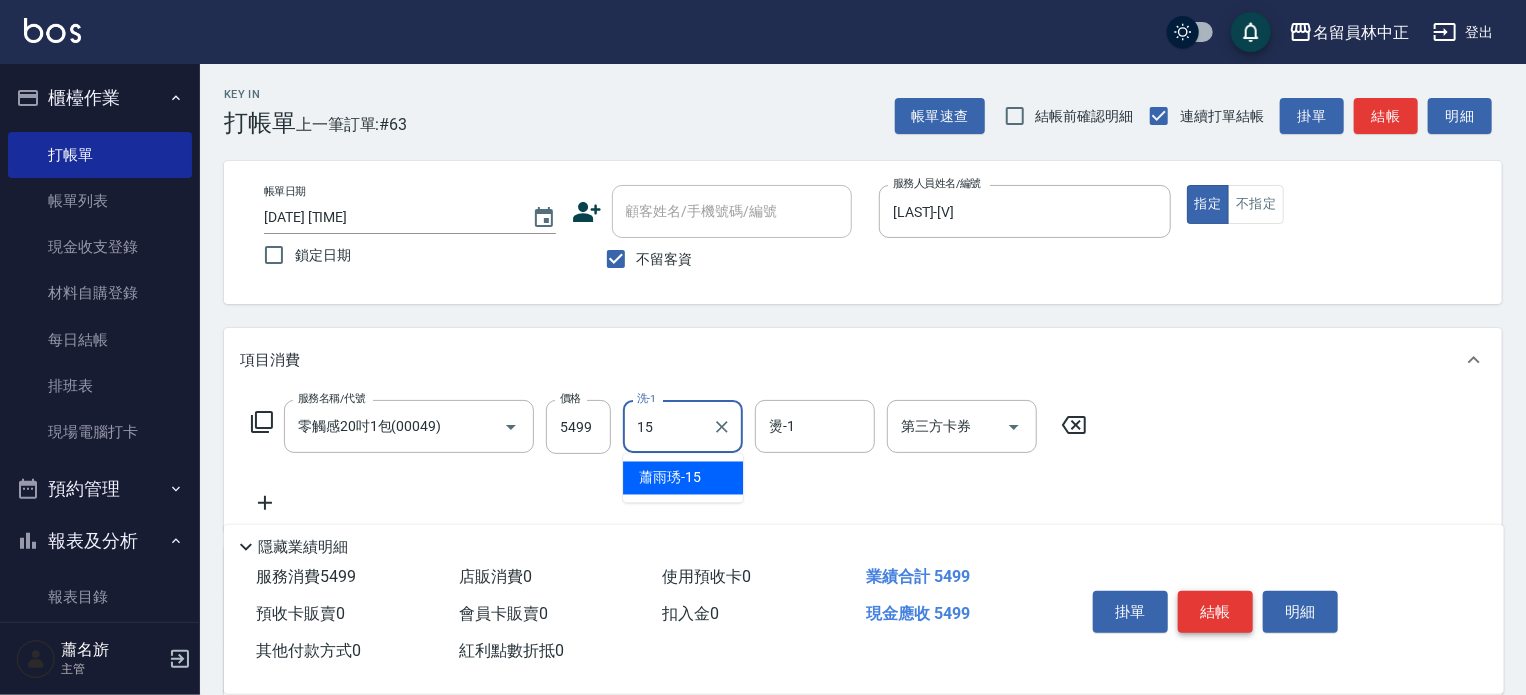 type on "[LAST]-" 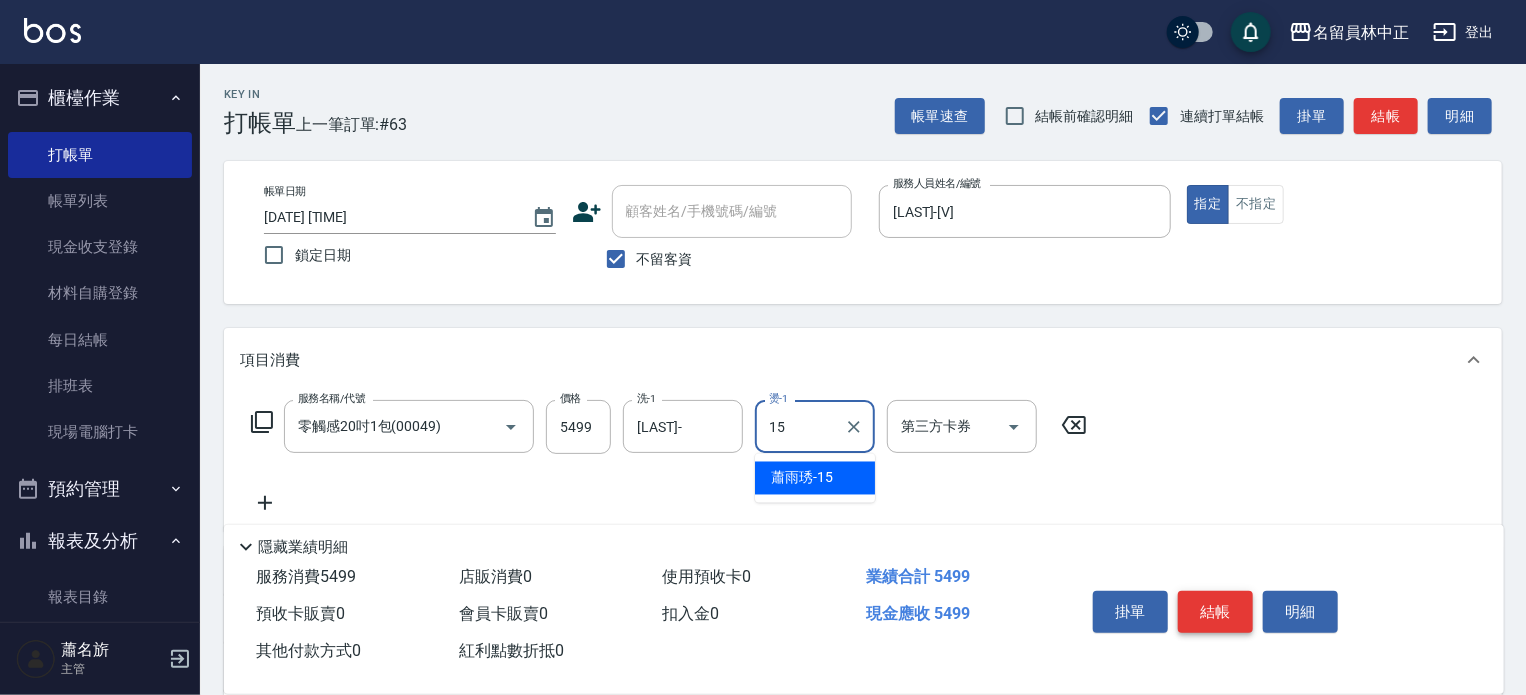 type on "[LAST]-" 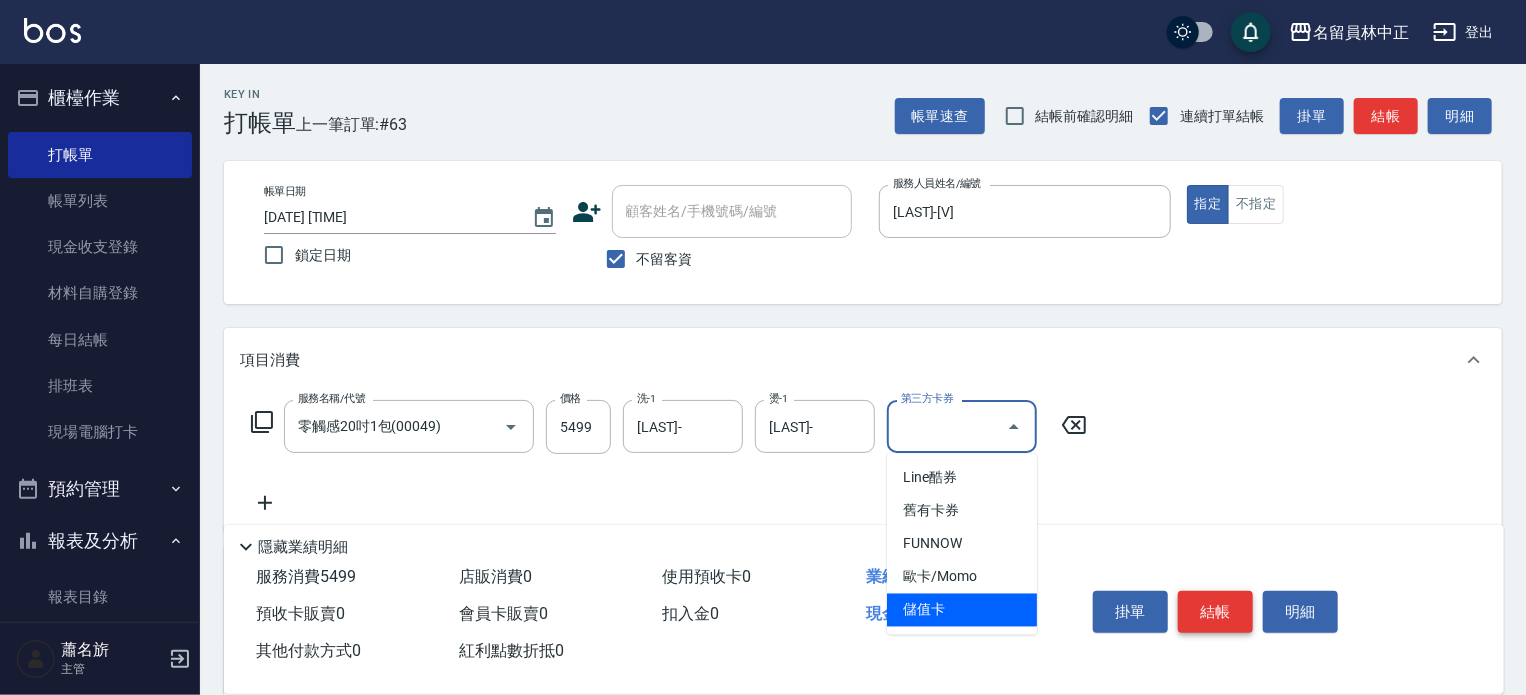 type on "儲值卡" 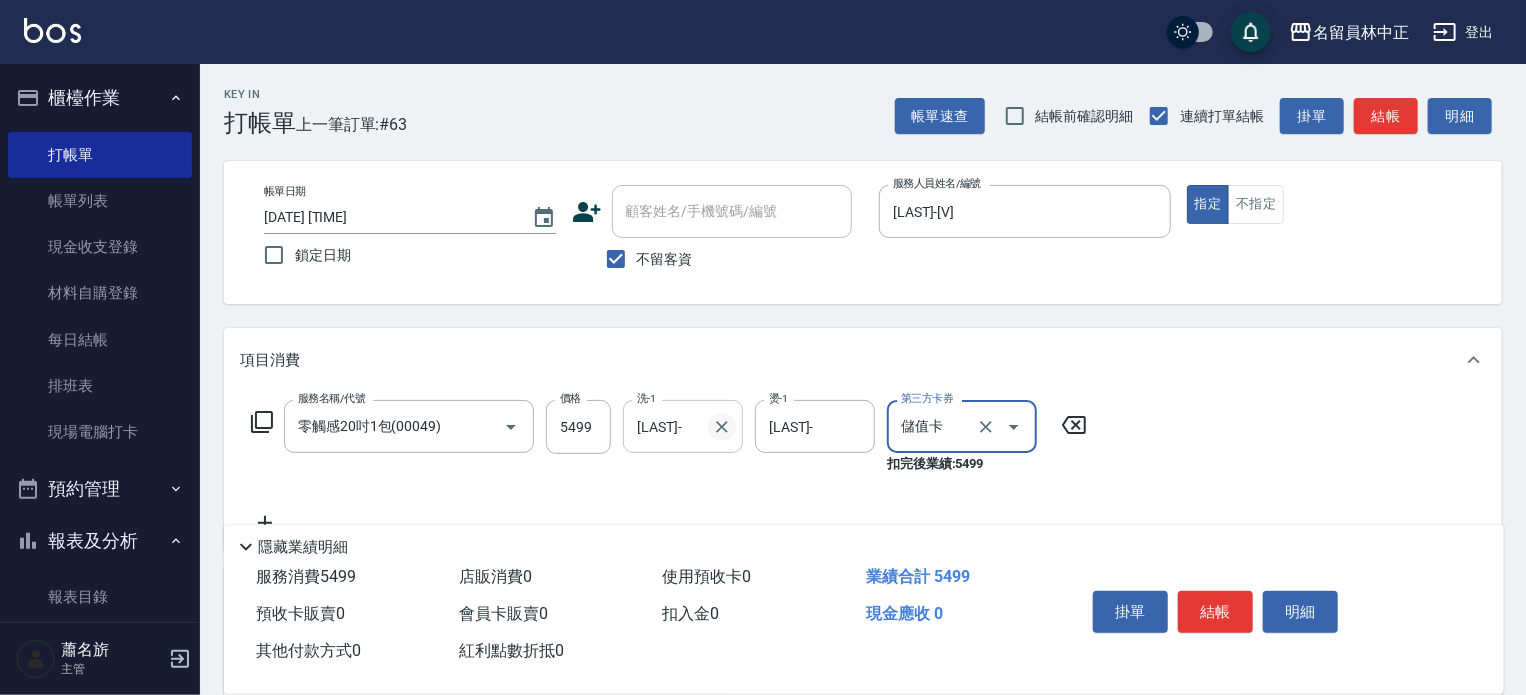 click 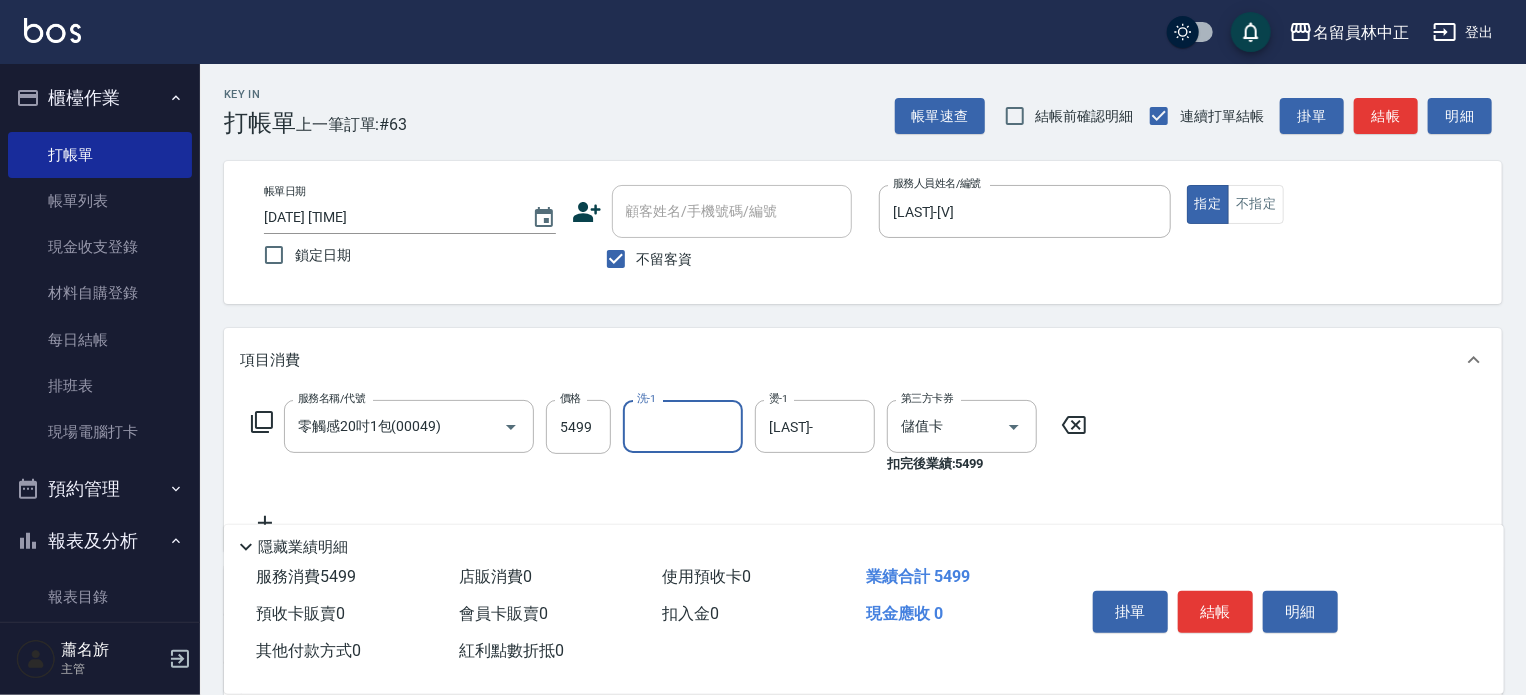 scroll, scrollTop: 254, scrollLeft: 0, axis: vertical 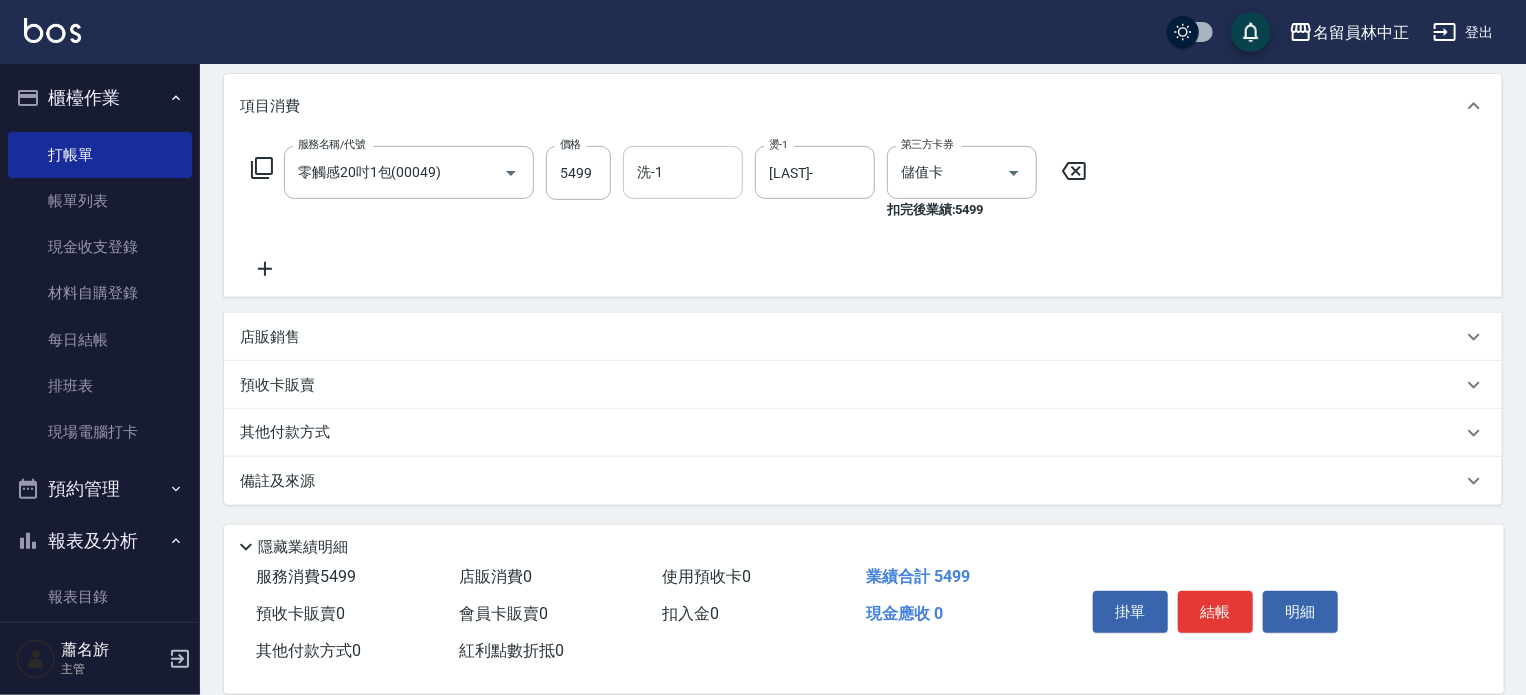 click 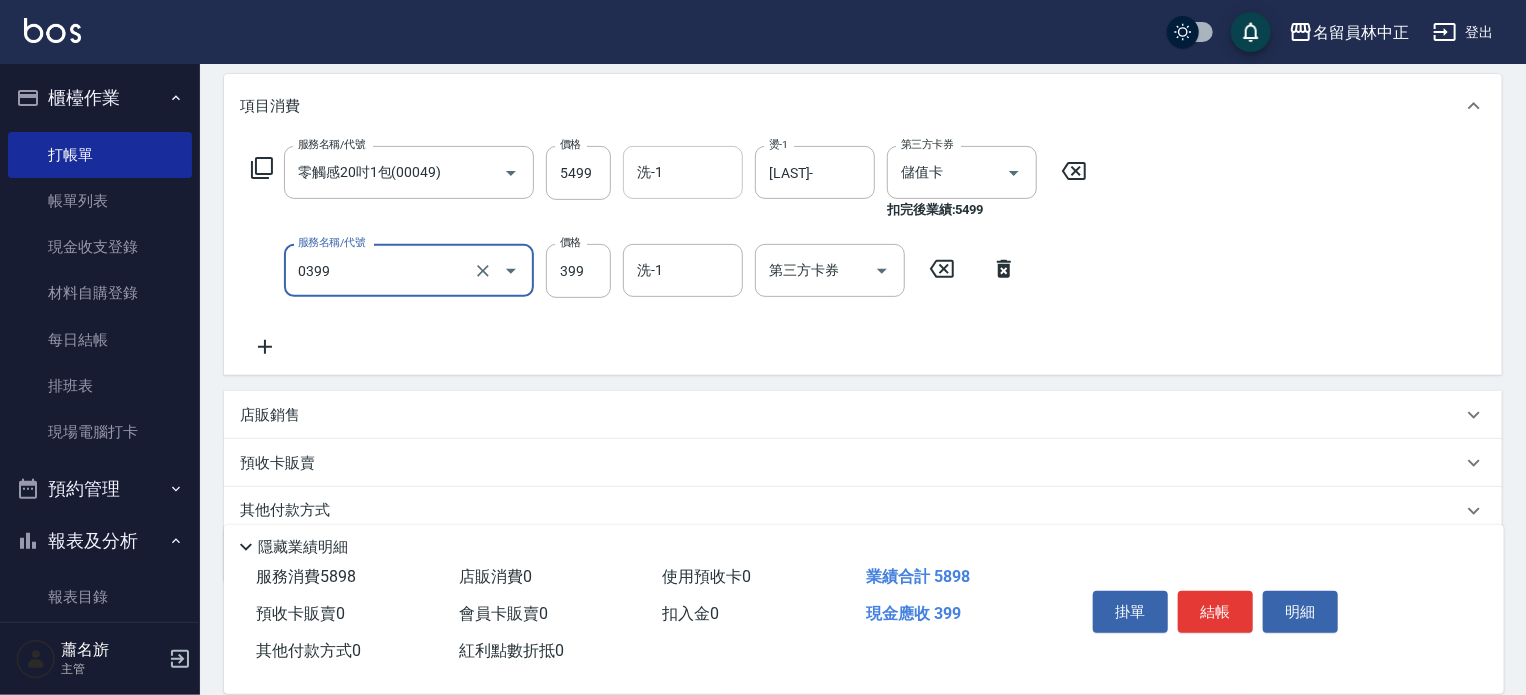 type on "海鹽SPA(0399)" 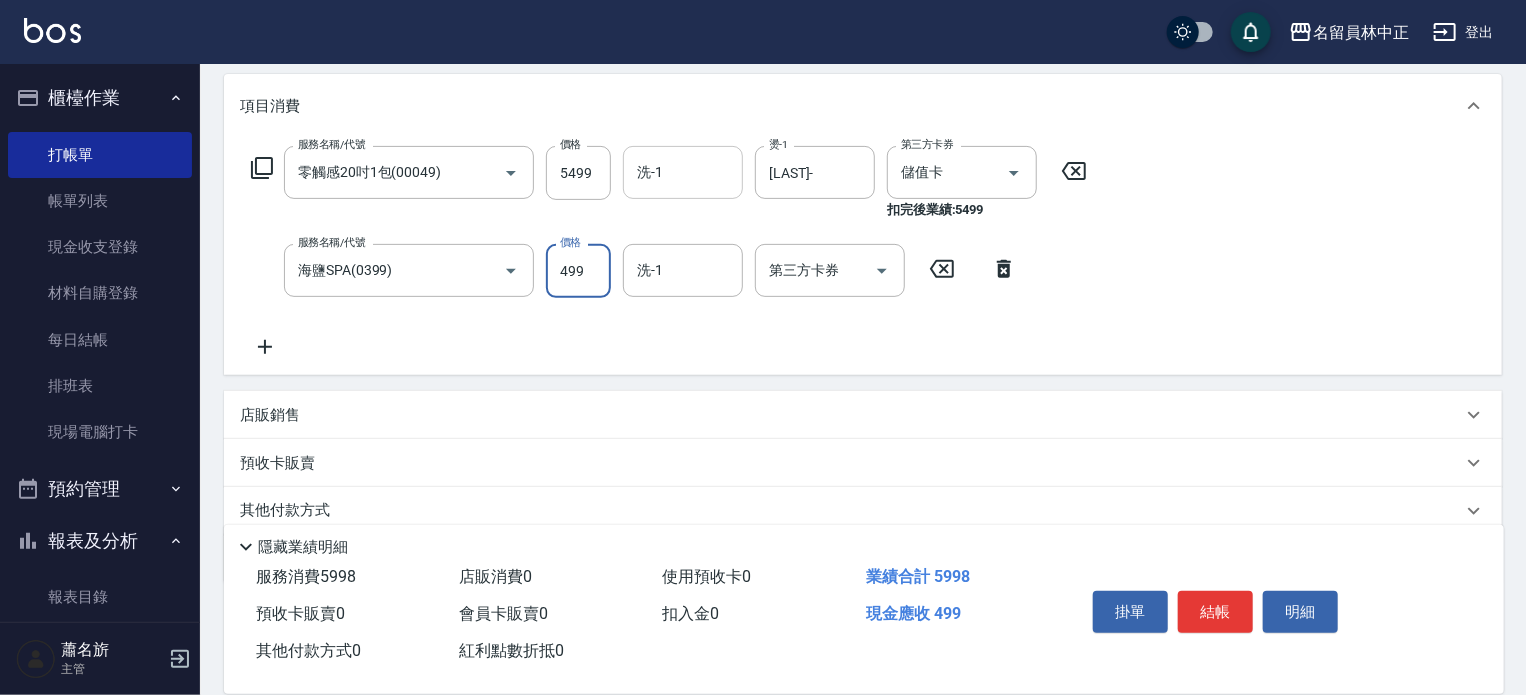 type on "499" 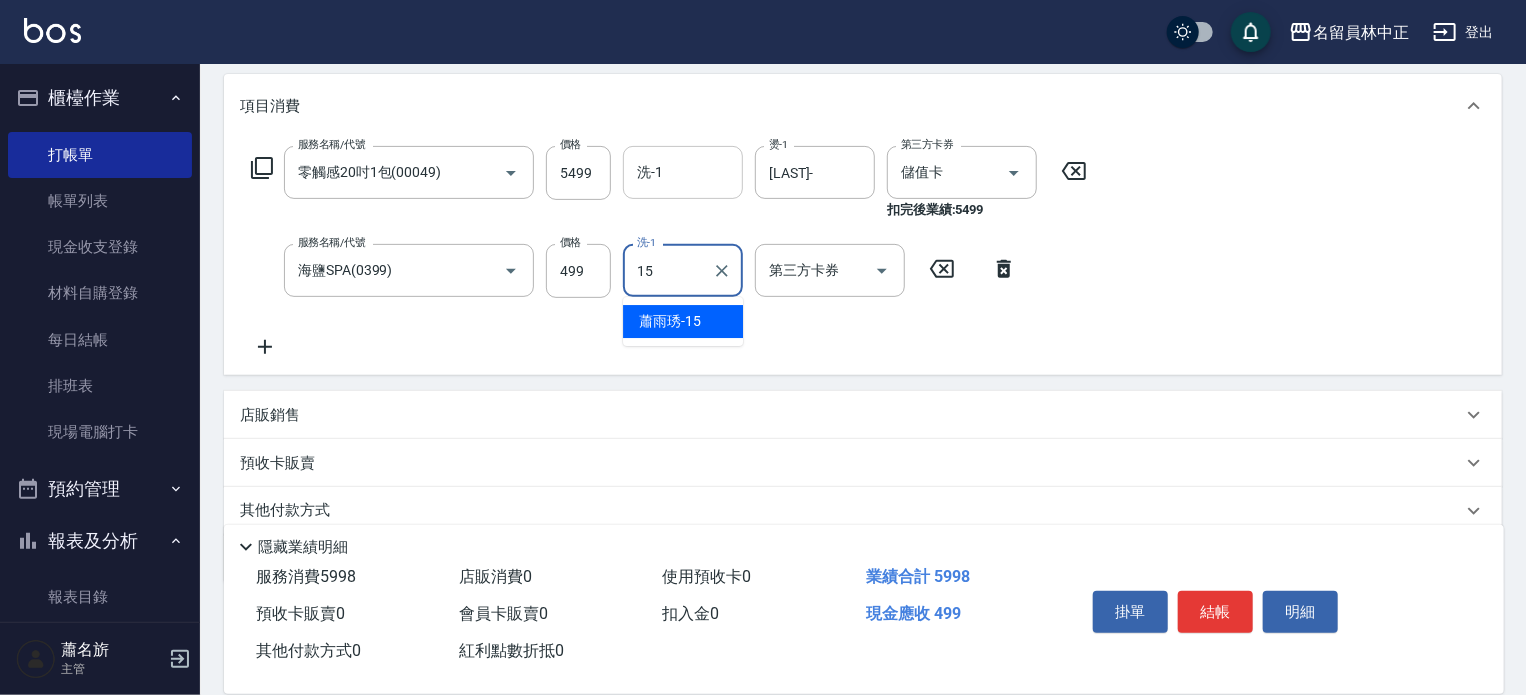 type on "[LAST]-" 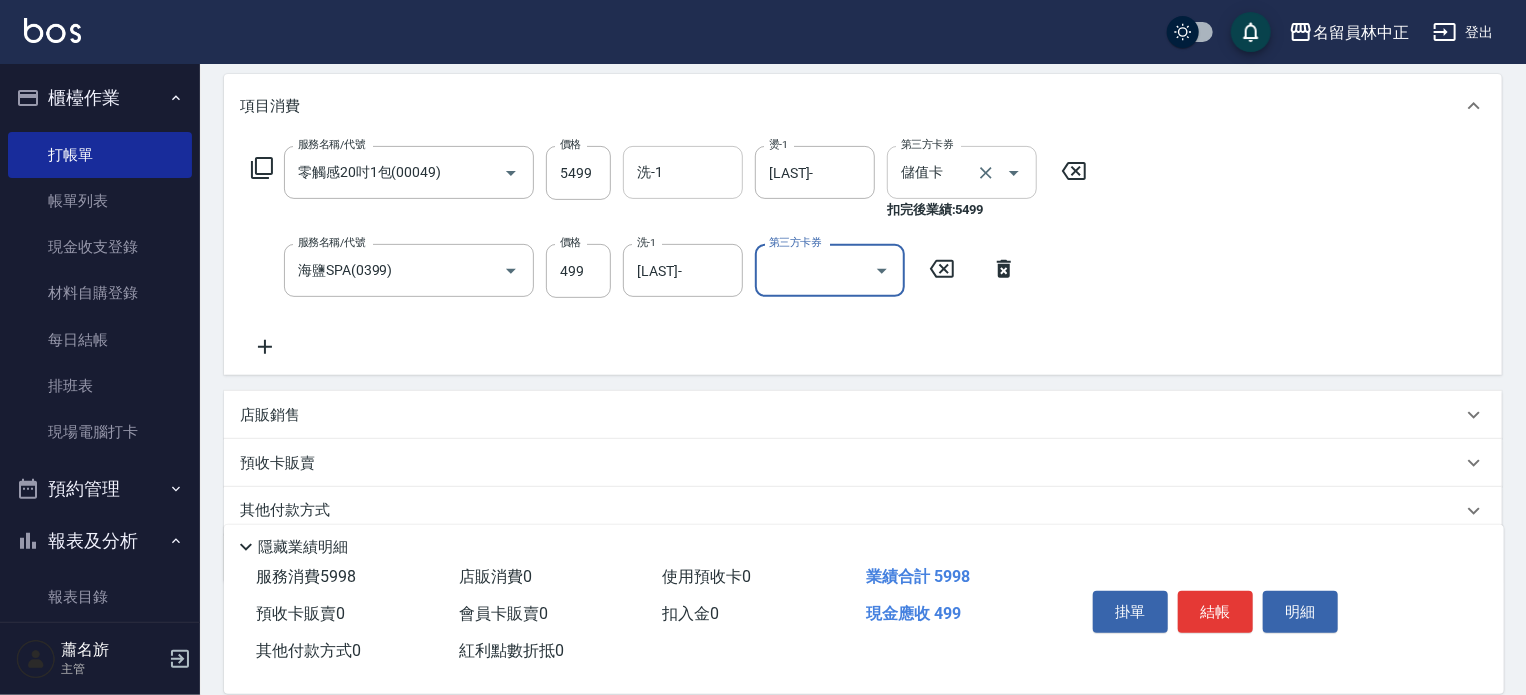 click 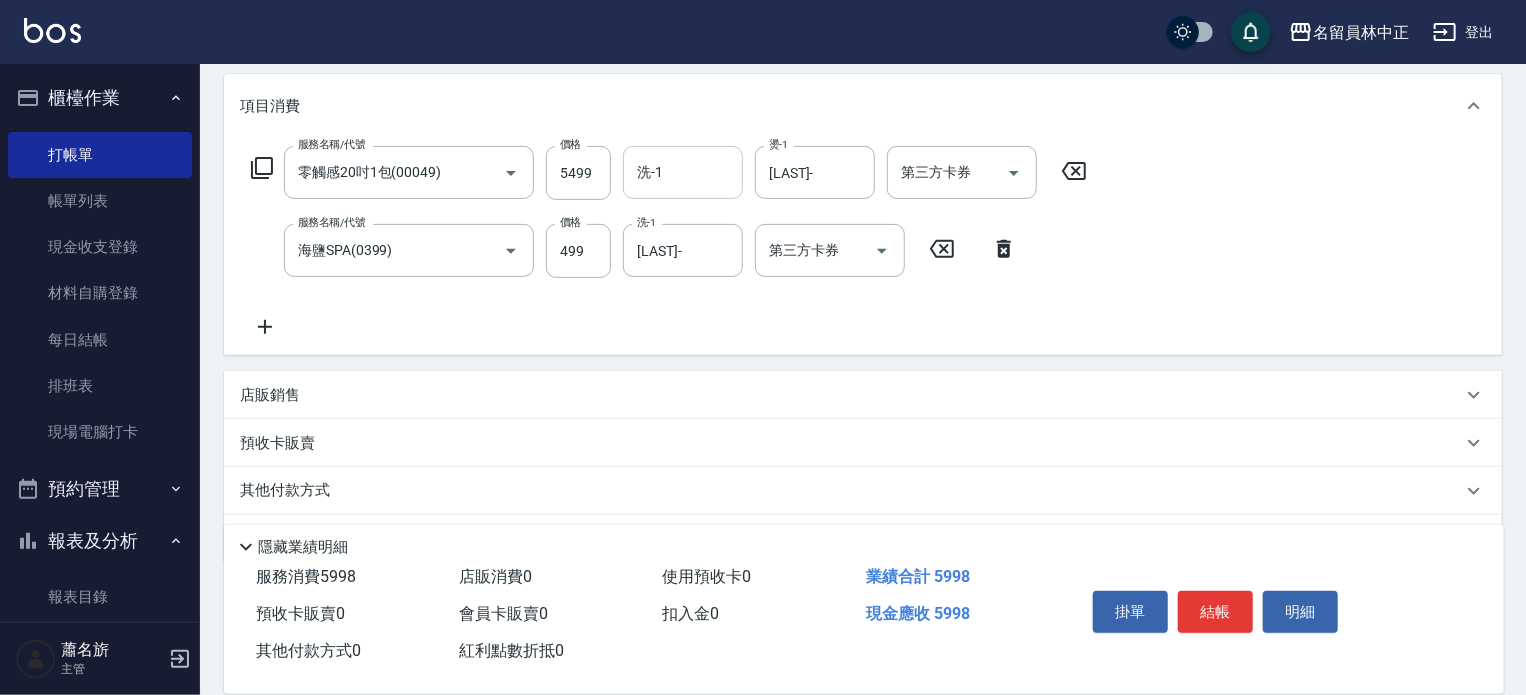 click 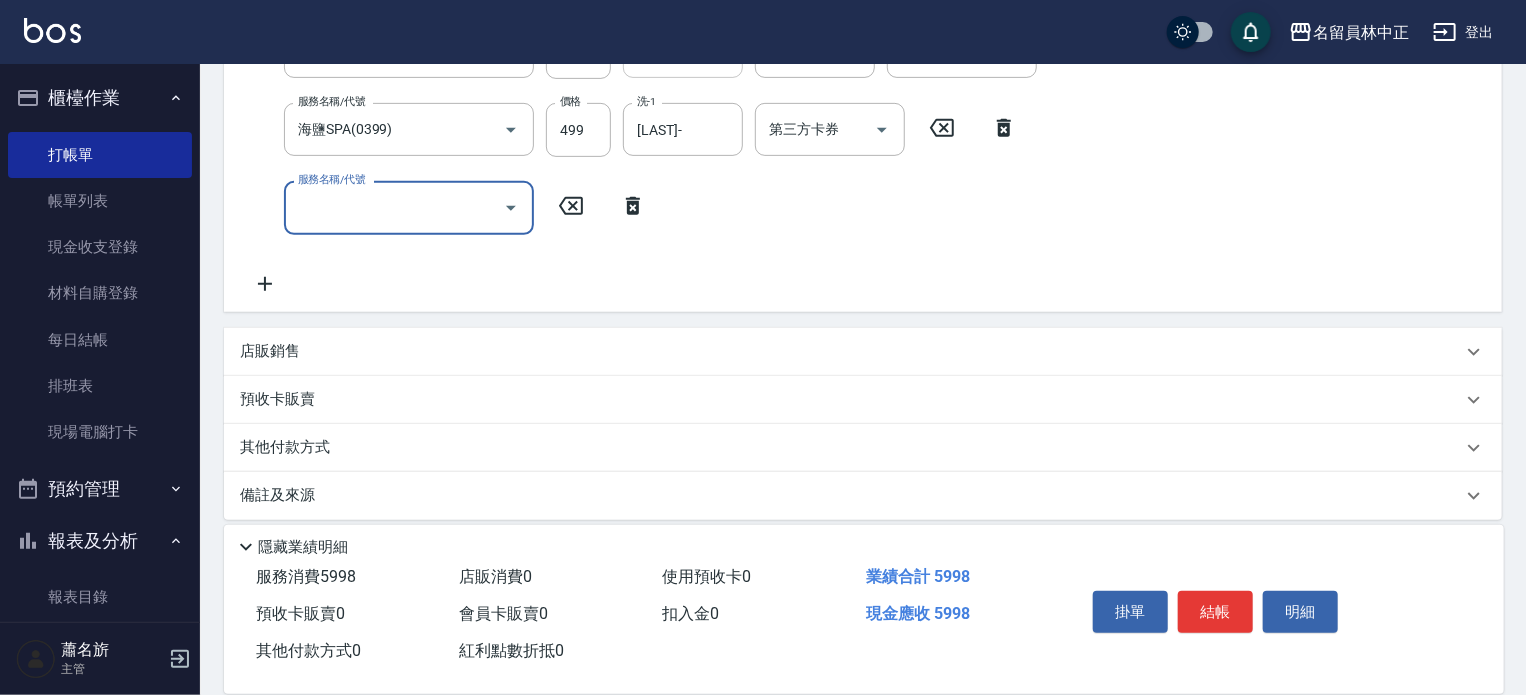 scroll, scrollTop: 389, scrollLeft: 0, axis: vertical 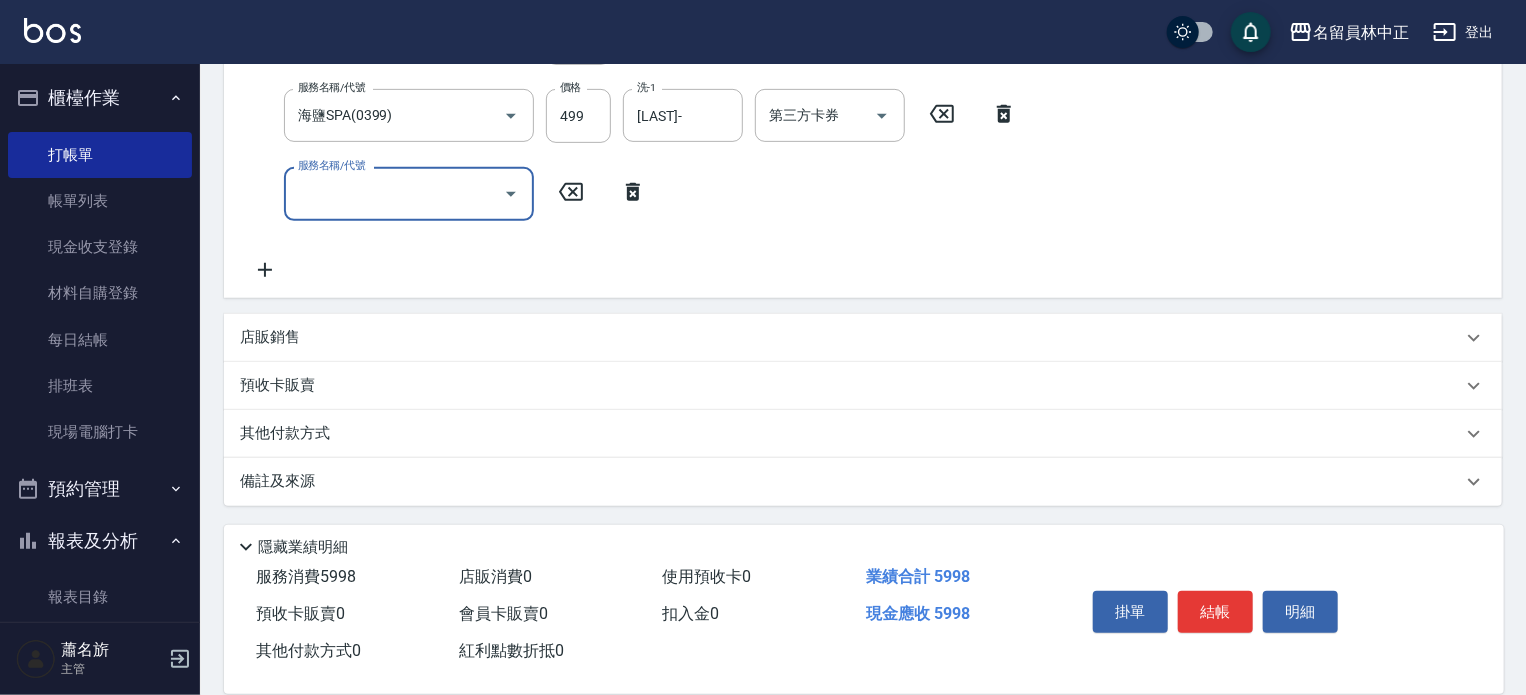 click on "店販銷售" at bounding box center (851, 337) 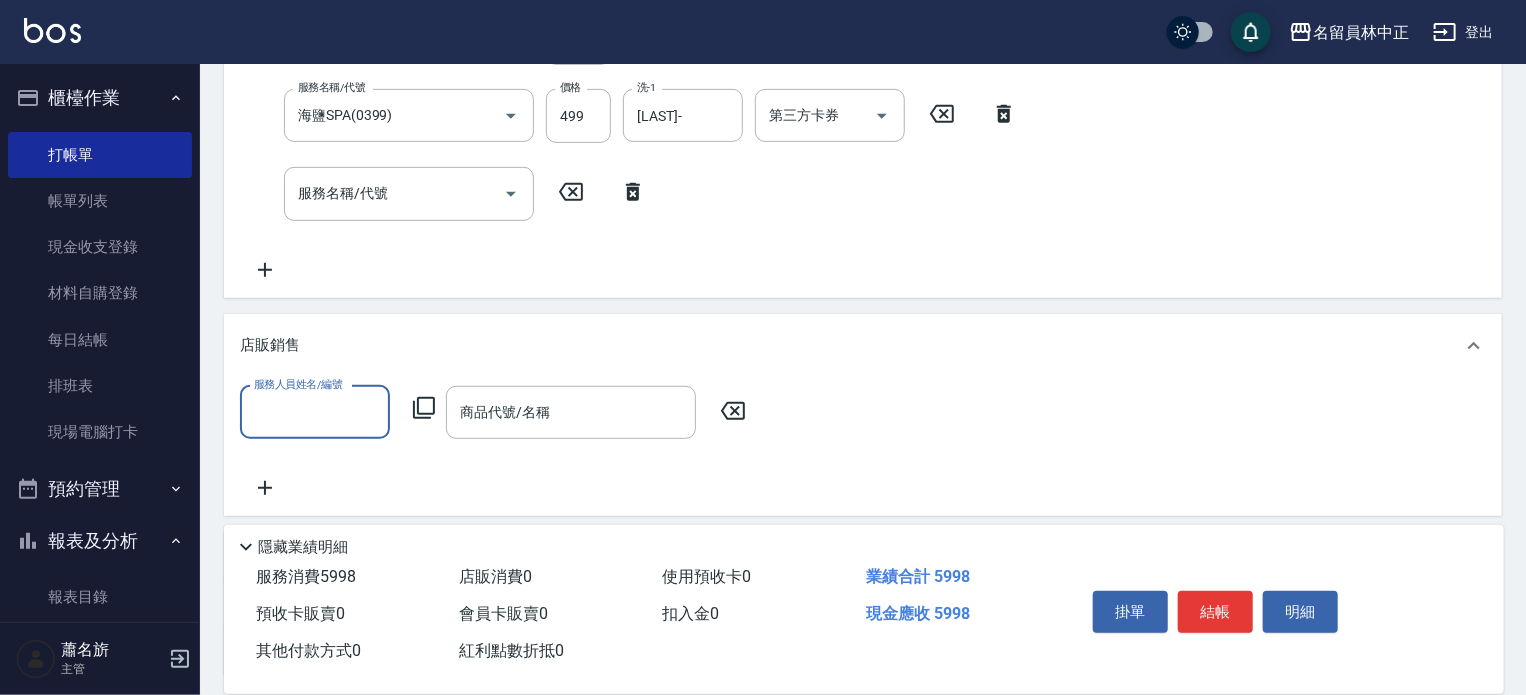 type on "v" 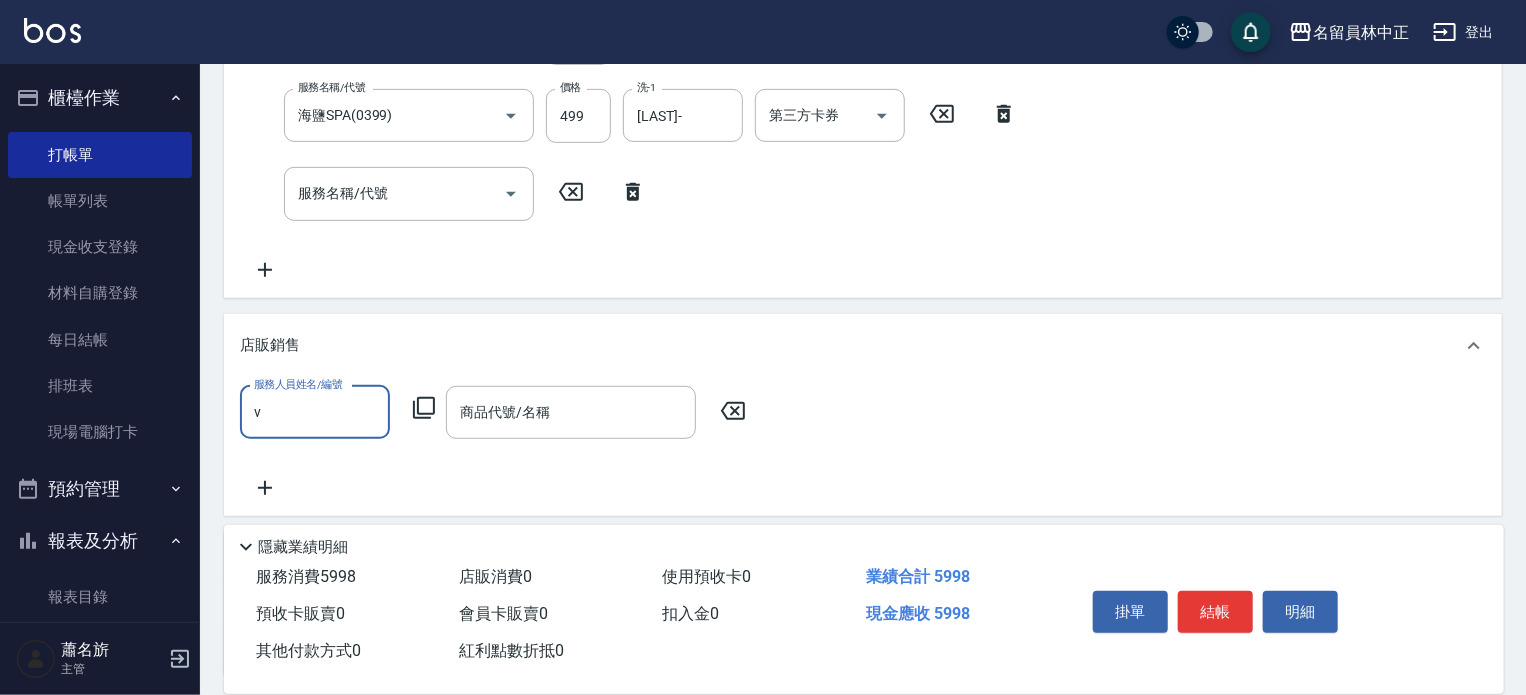 scroll, scrollTop: 0, scrollLeft: 0, axis: both 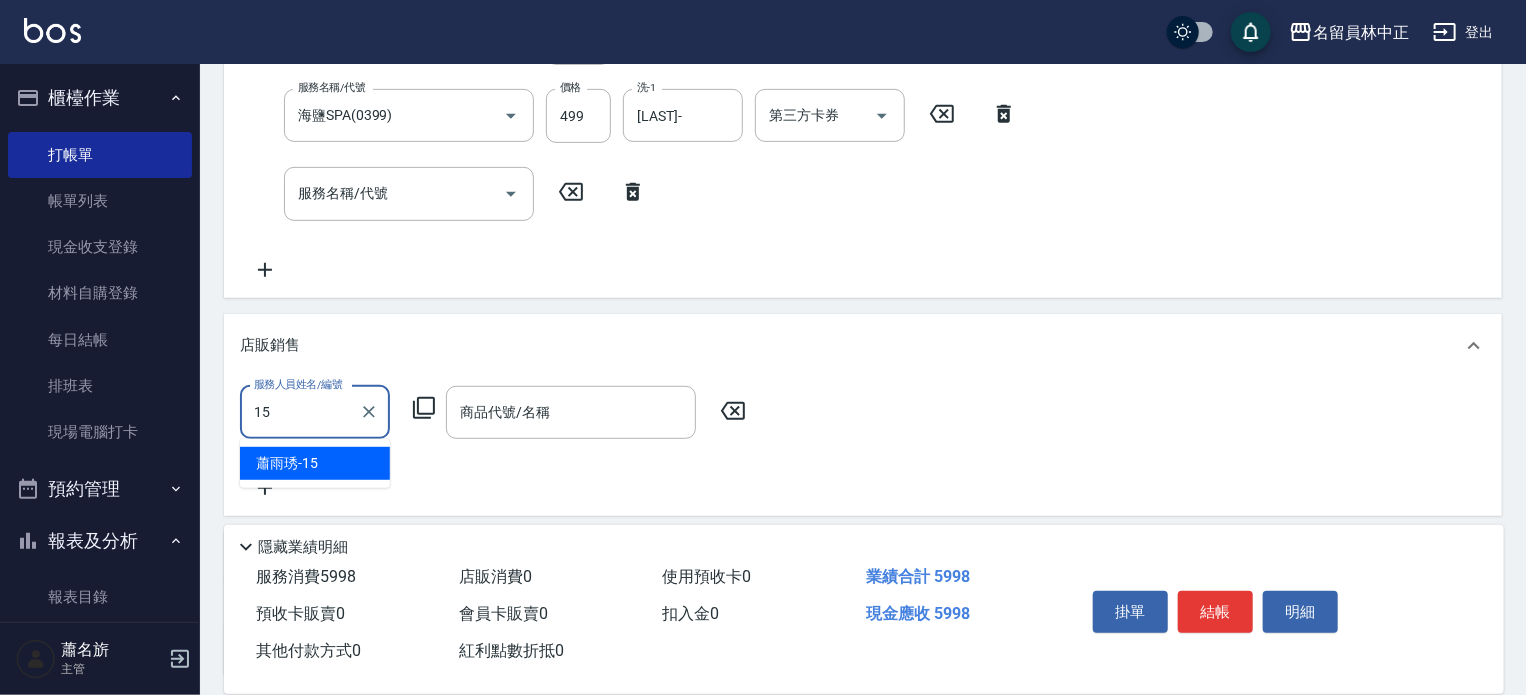 type on "[LAST]-" 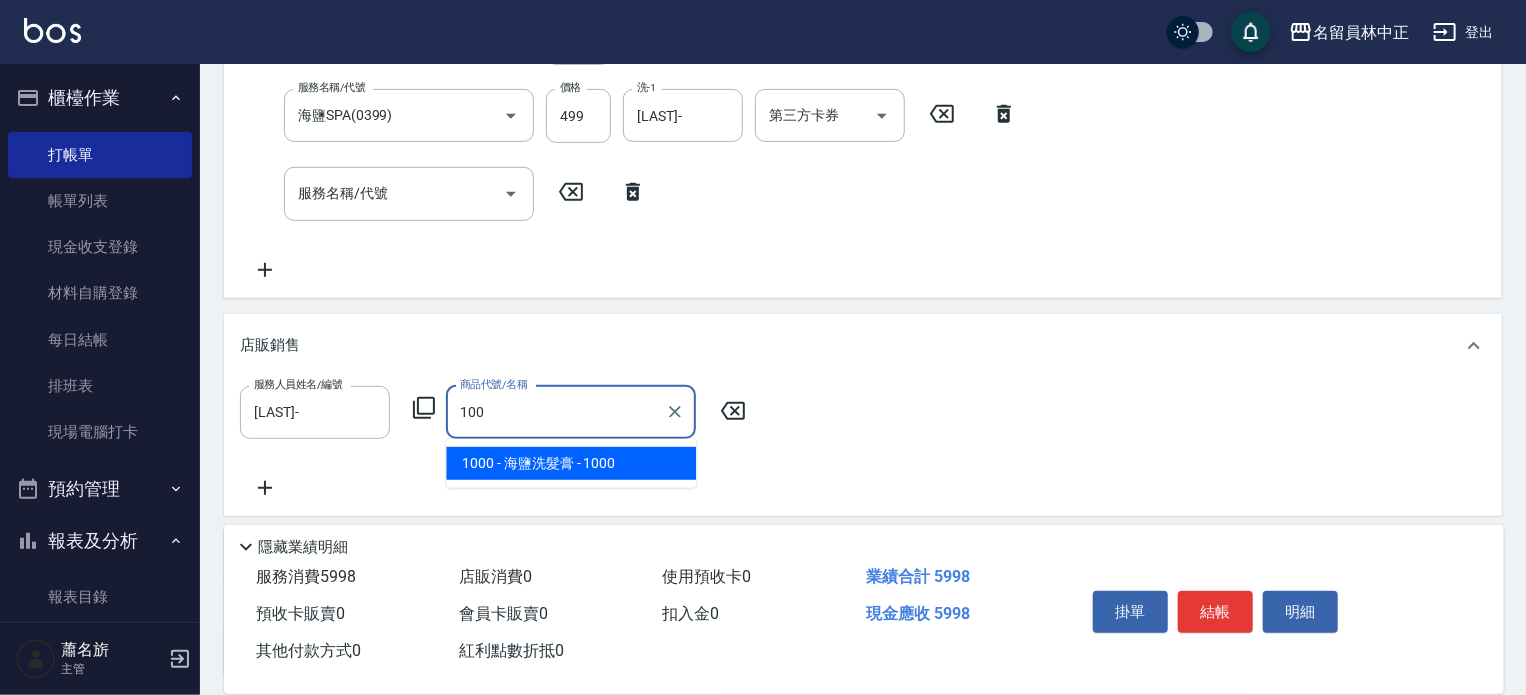 type on "海鹽洗髮膏" 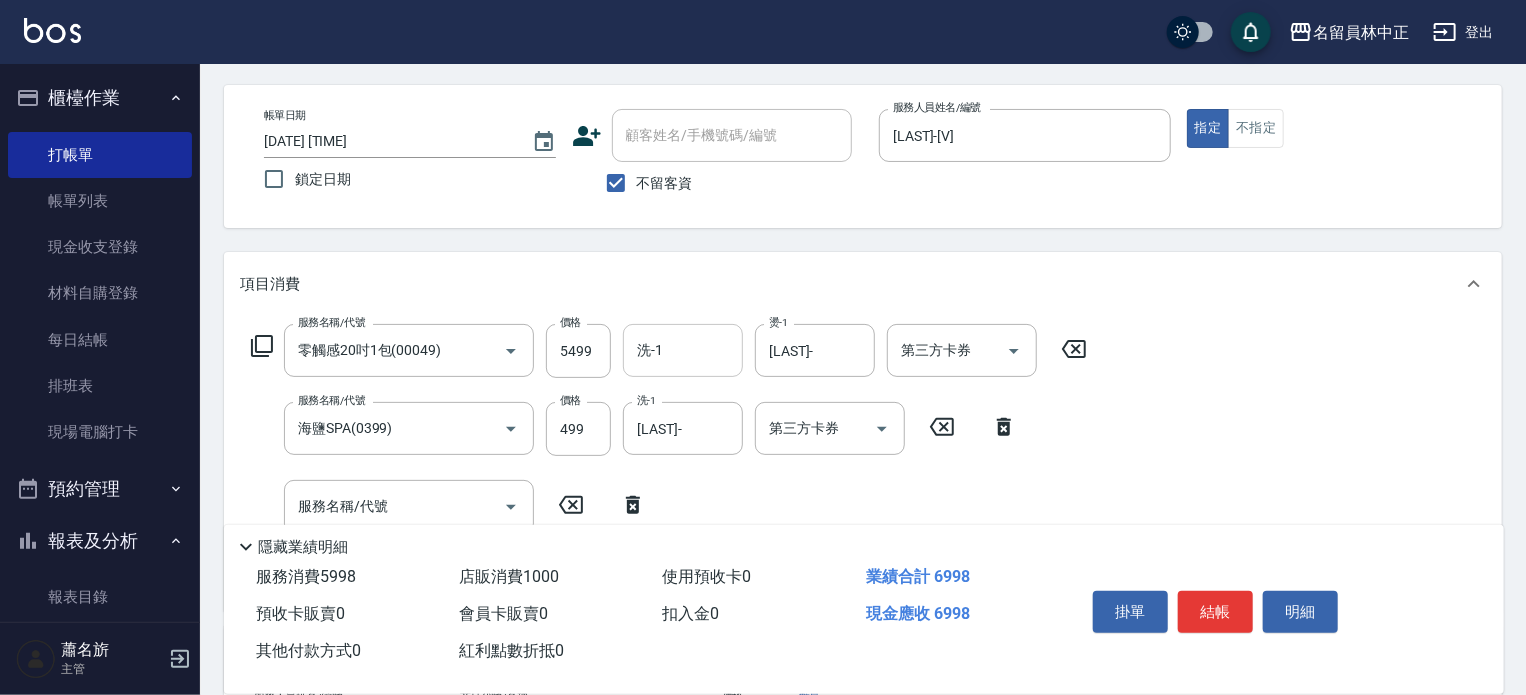 scroll, scrollTop: 0, scrollLeft: 0, axis: both 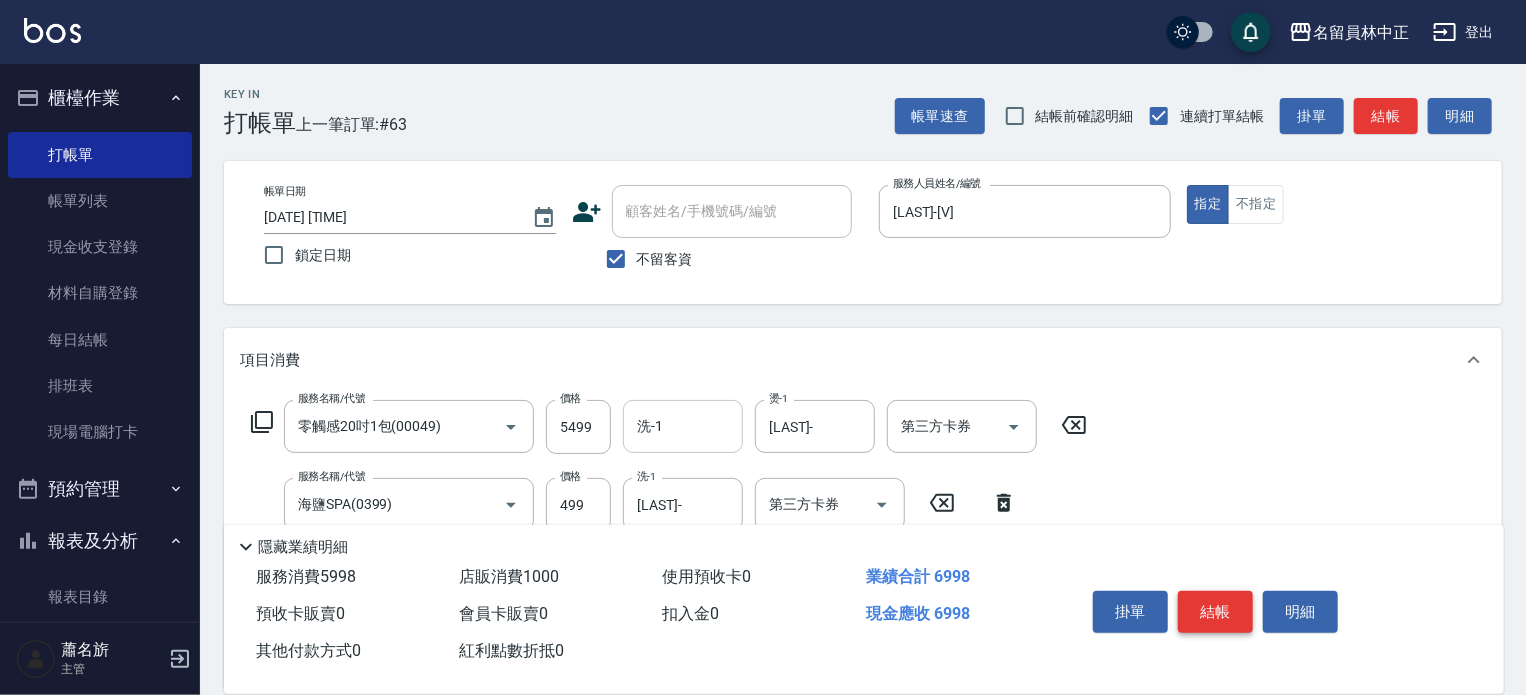 click on "結帳" at bounding box center (1215, 612) 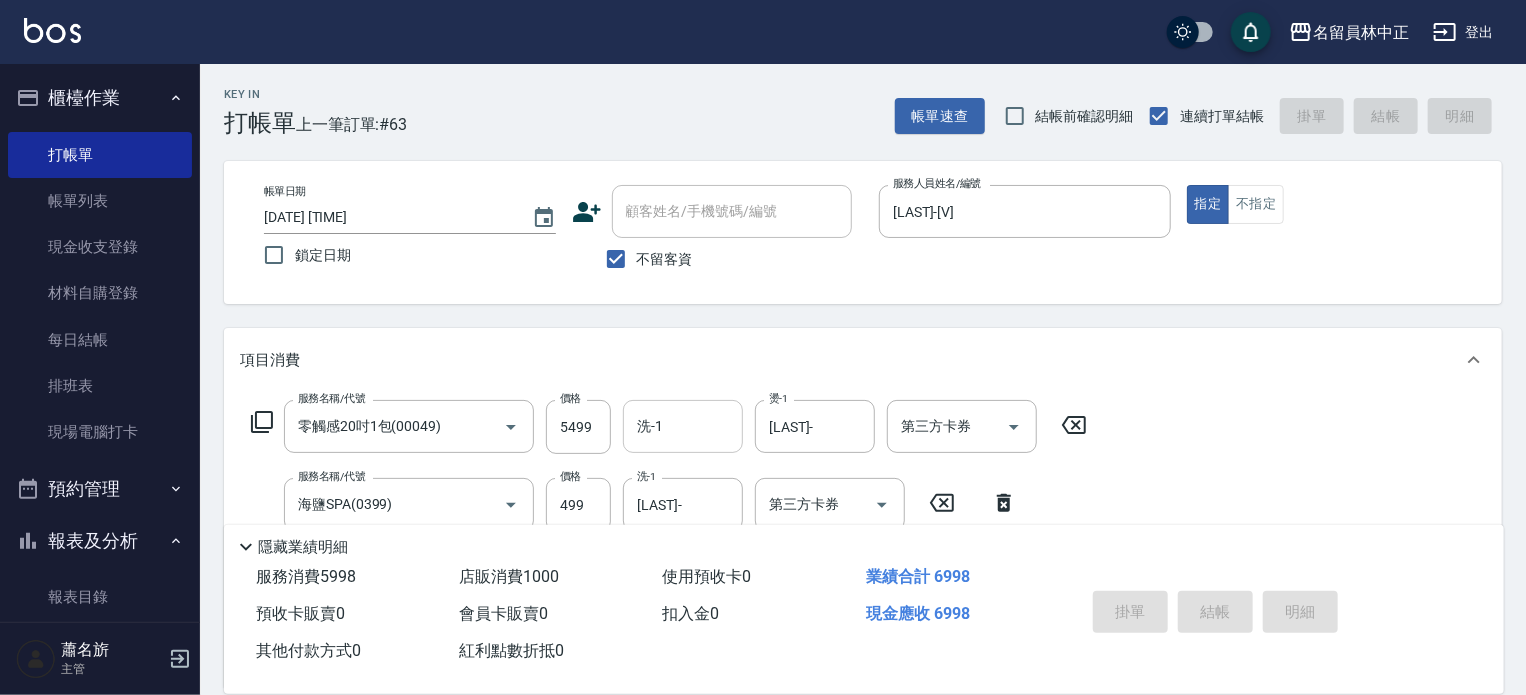 type on "2025/08/08 21:26" 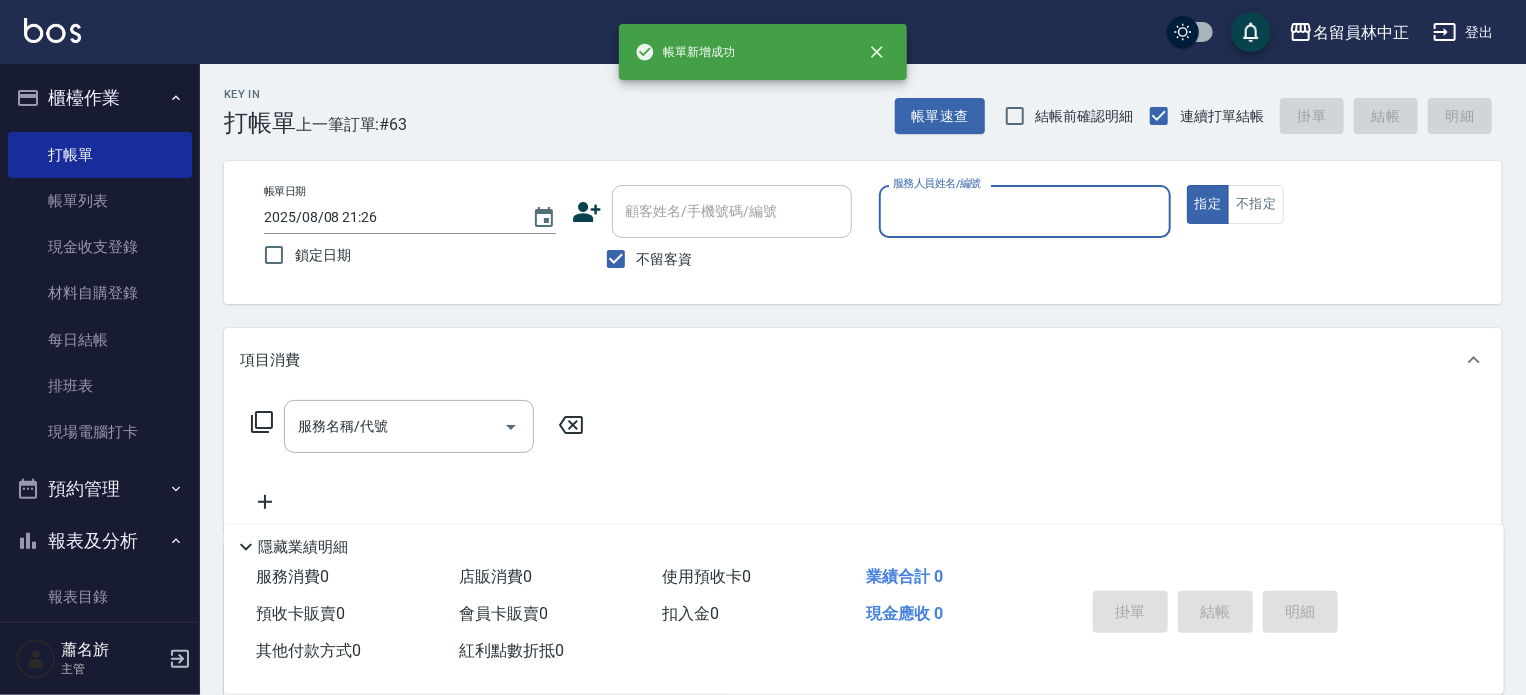 scroll, scrollTop: 0, scrollLeft: 0, axis: both 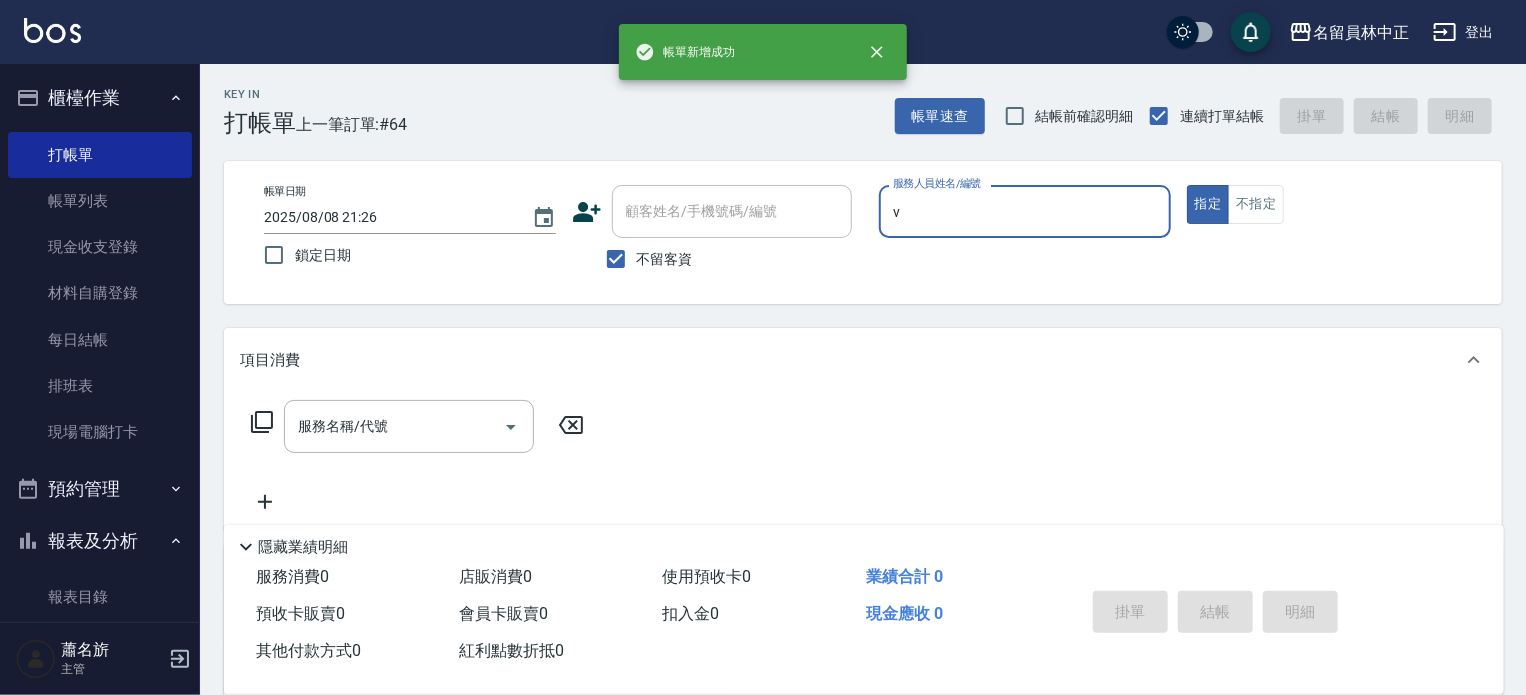 type on "[LAST]-[V]" 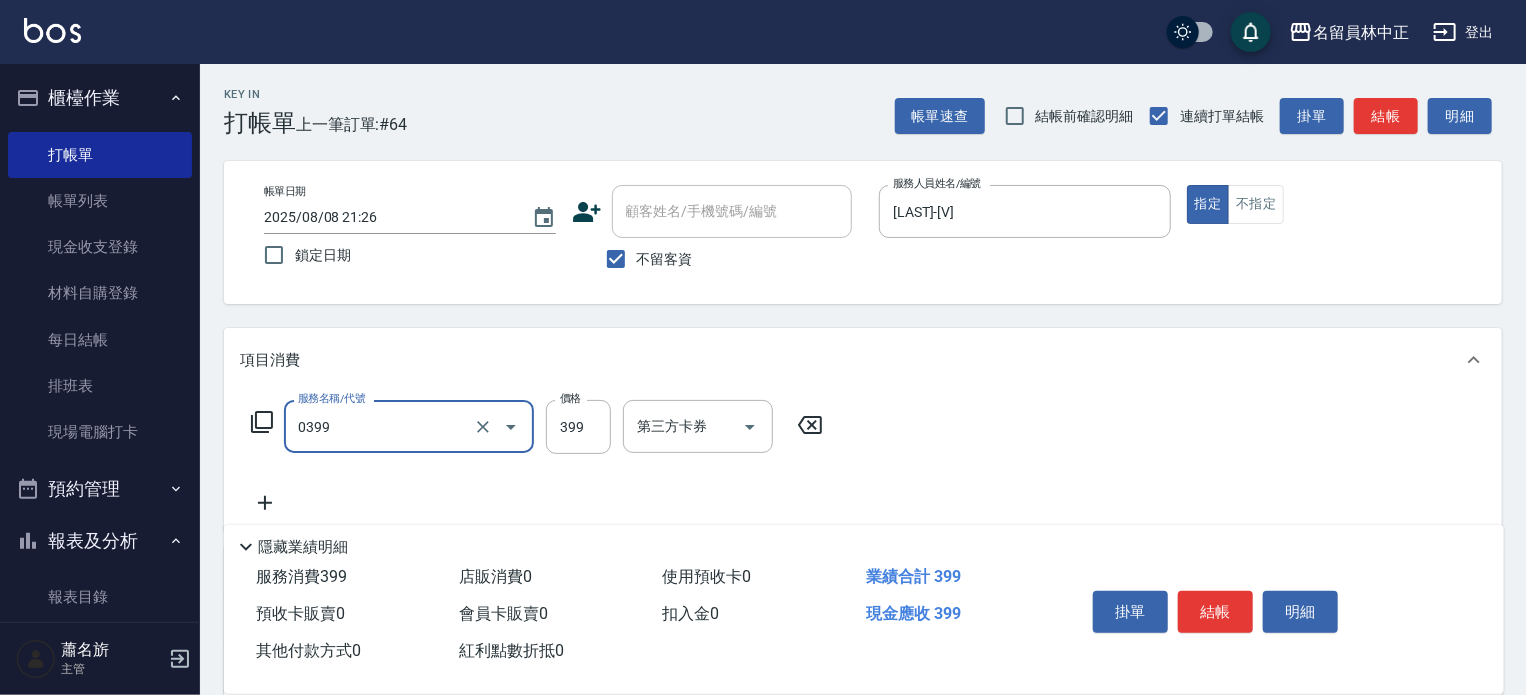 type on "海鹽SPA(0399)" 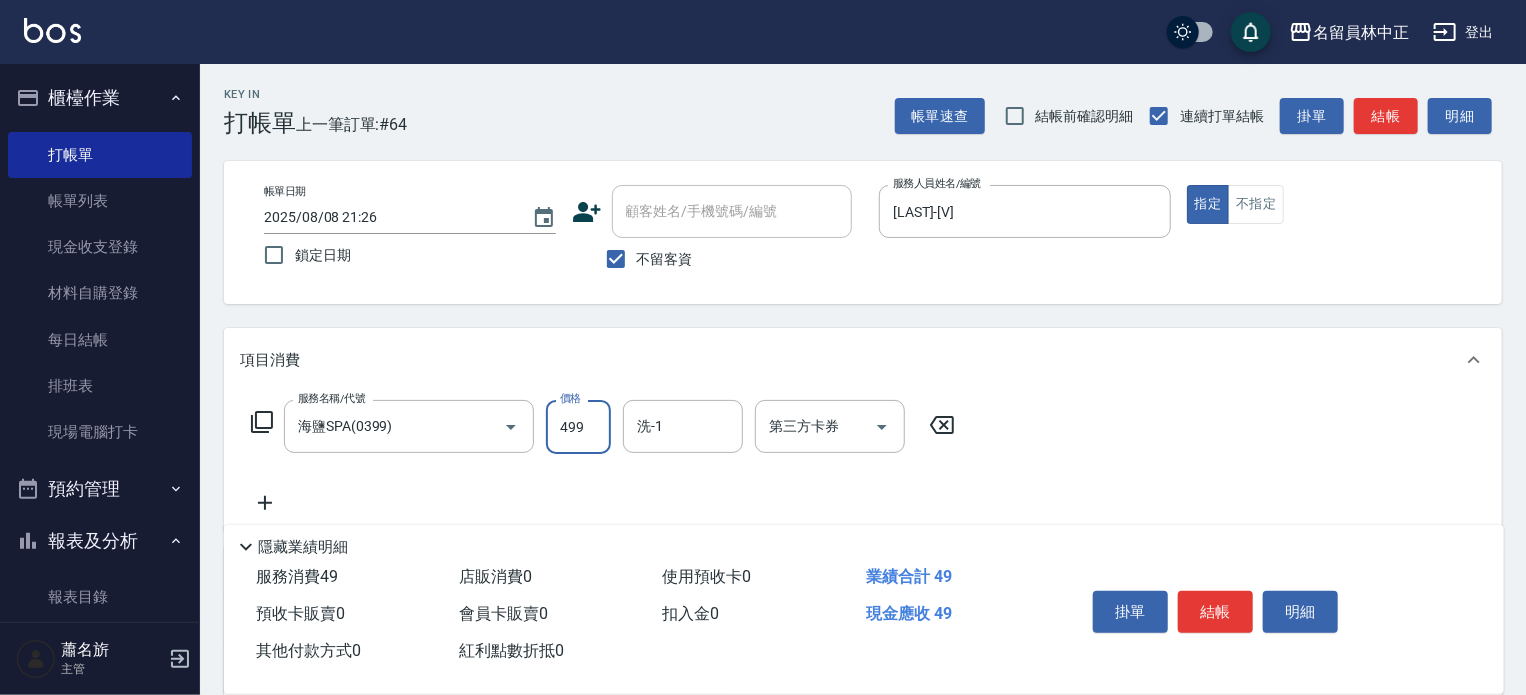 type on "499" 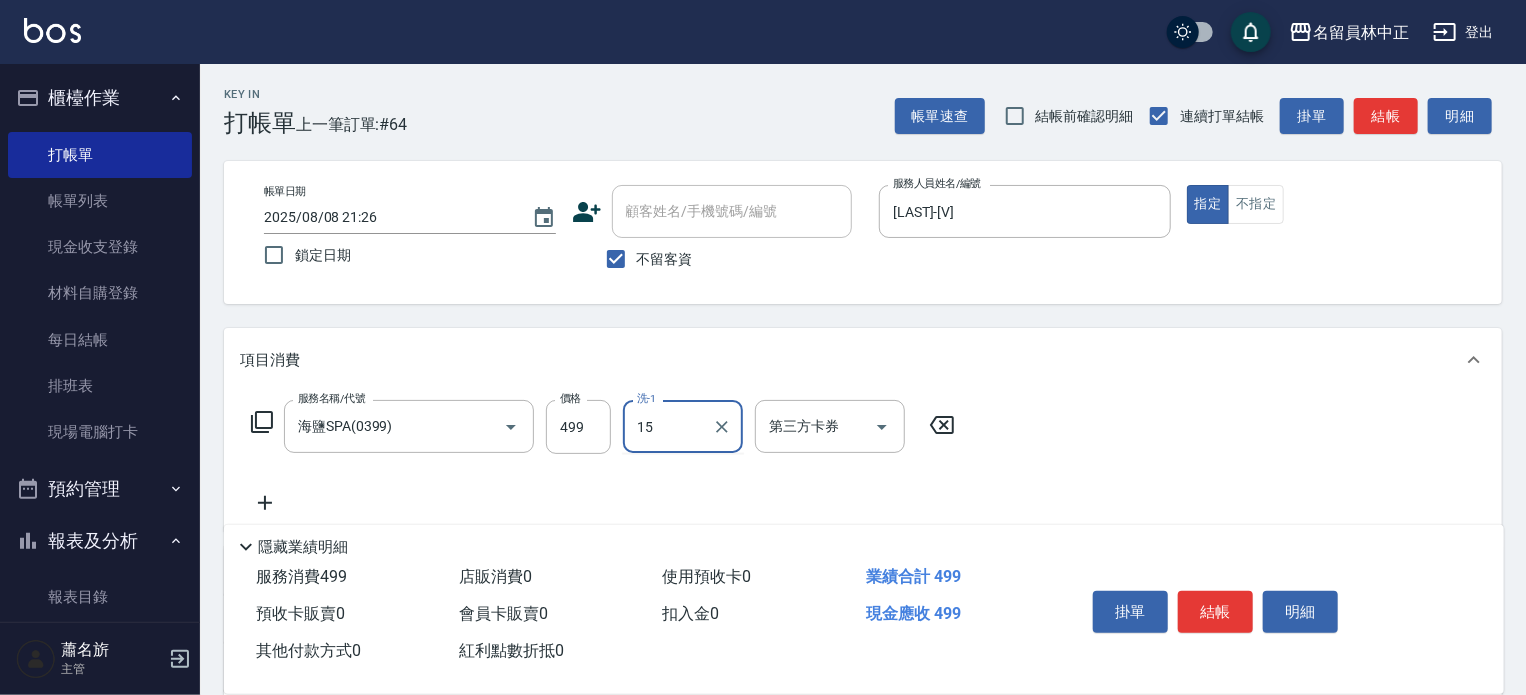 type on "[LAST]-" 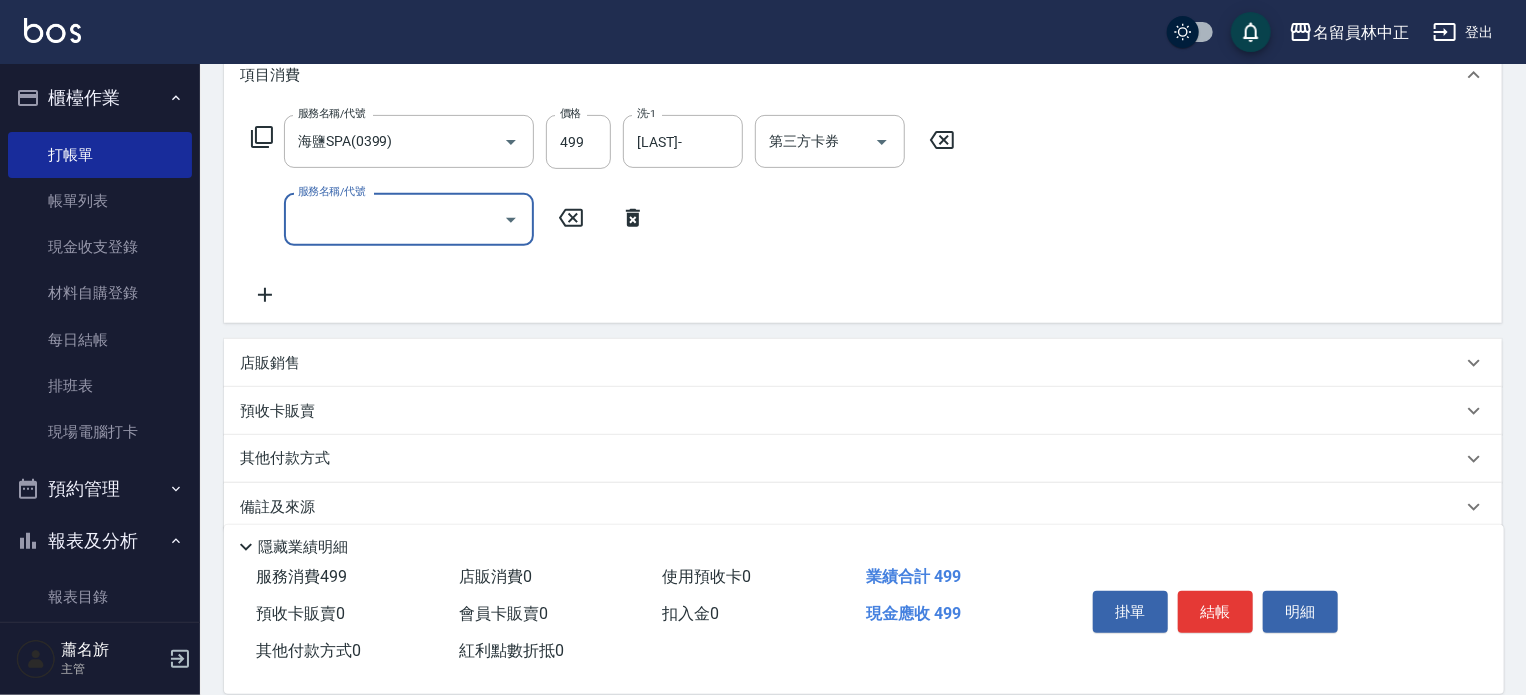 scroll, scrollTop: 300, scrollLeft: 0, axis: vertical 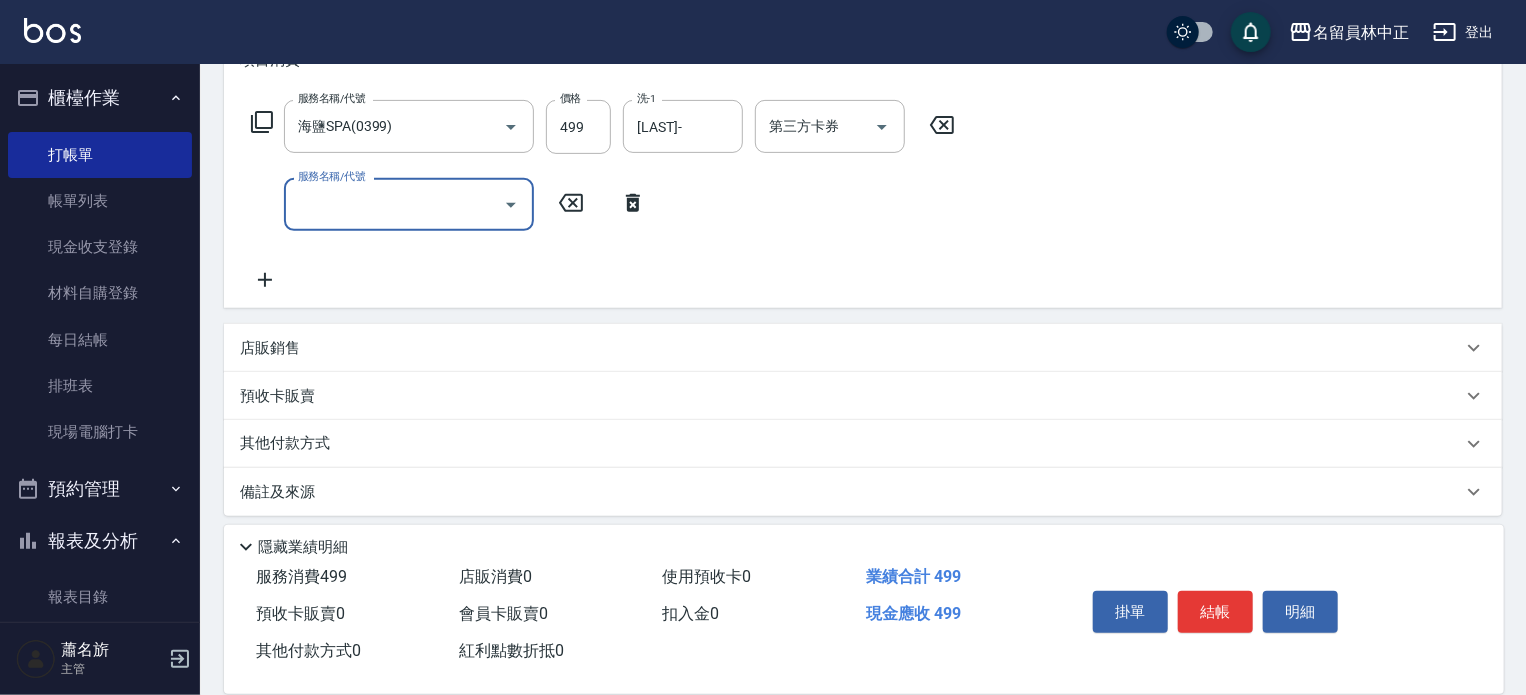 click on "店販銷售" at bounding box center [863, 348] 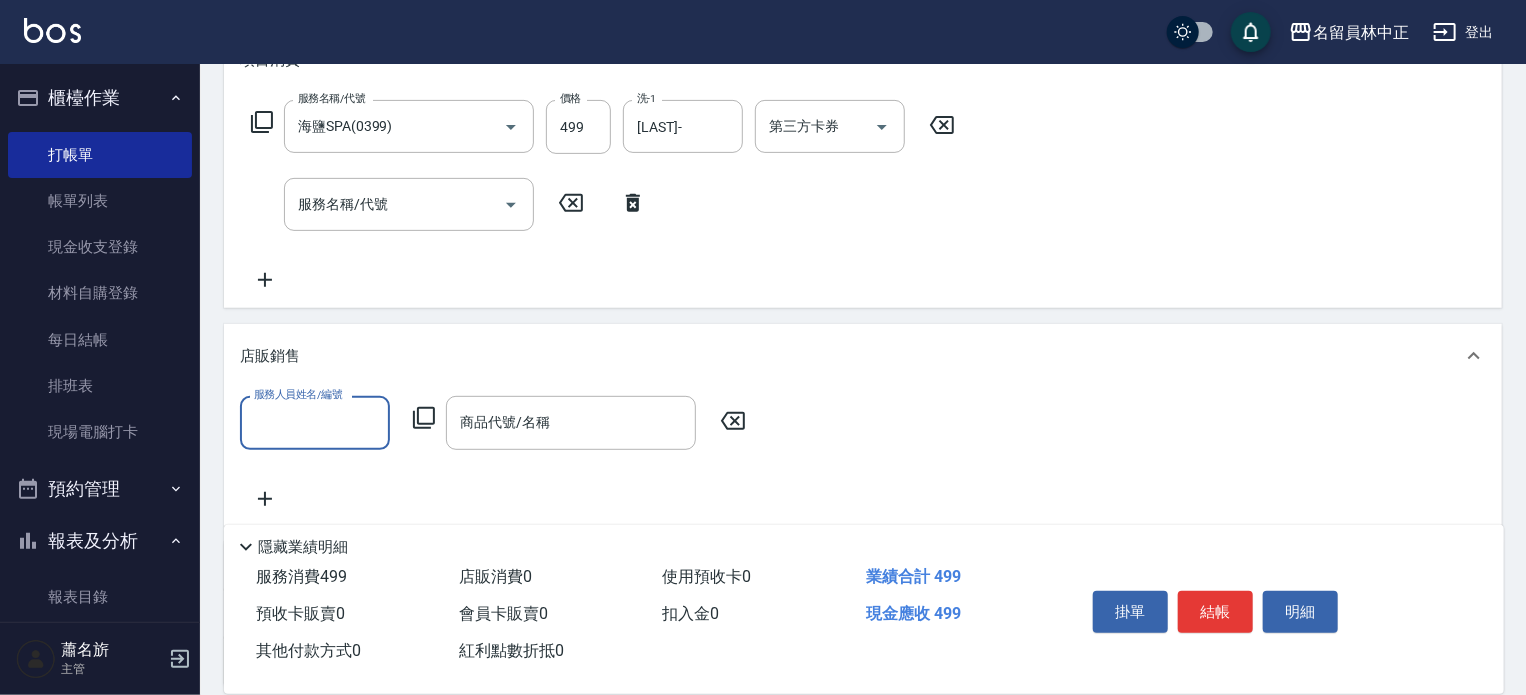 scroll, scrollTop: 0, scrollLeft: 0, axis: both 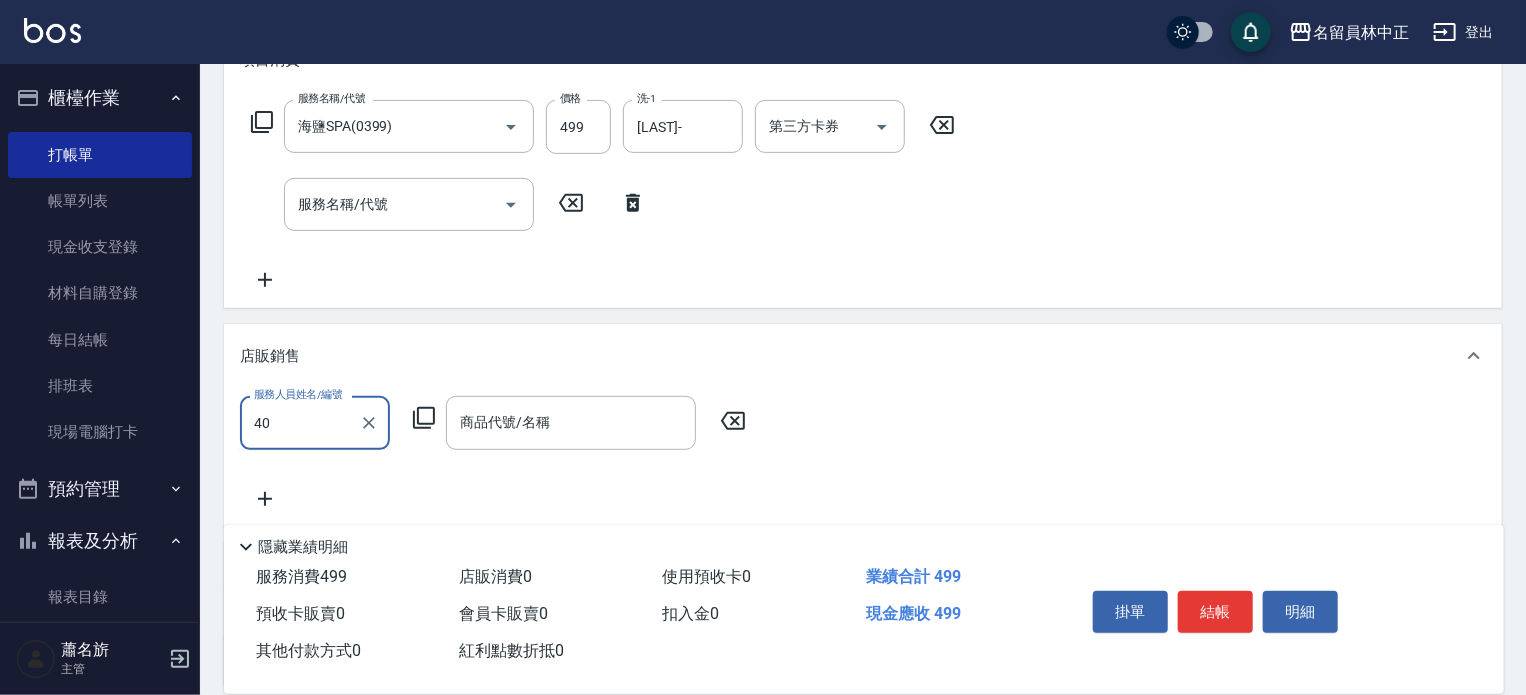 type on "4" 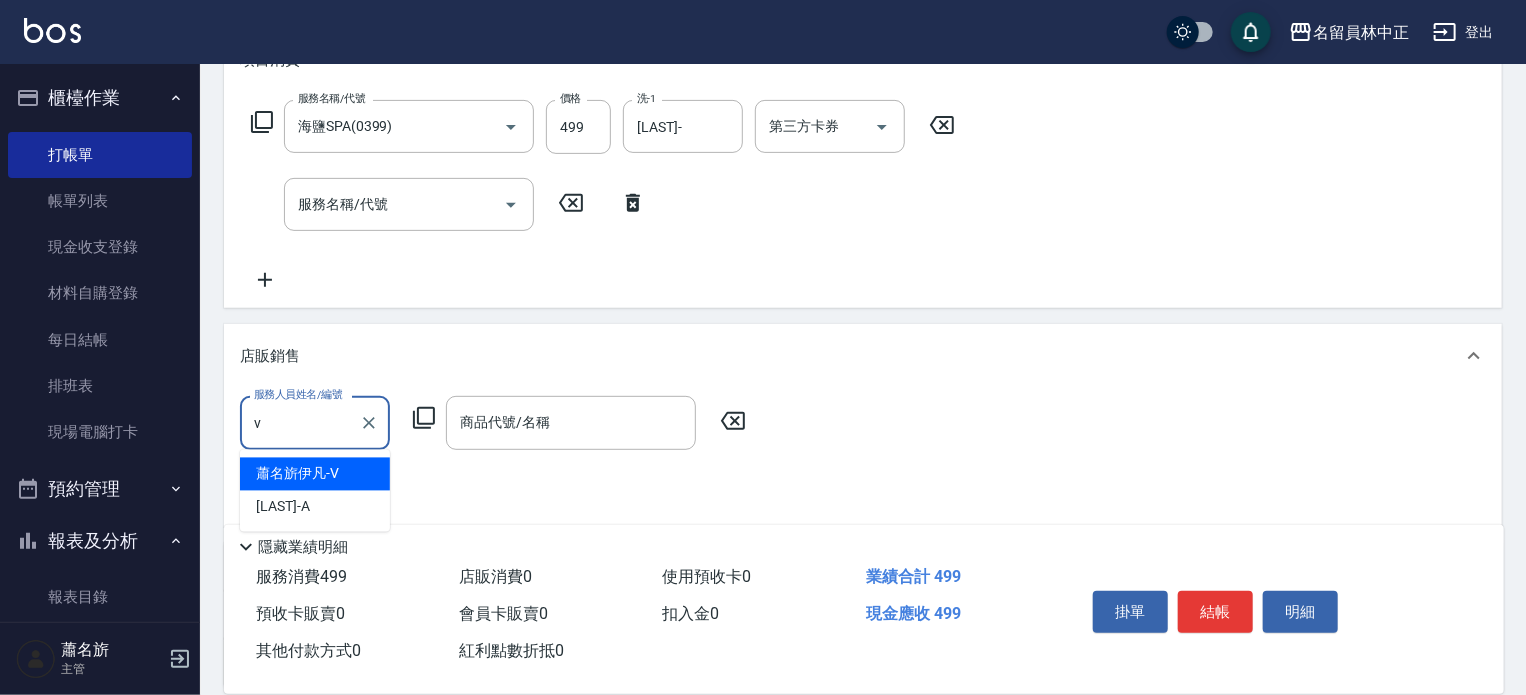 type on "[LAST]-[V]" 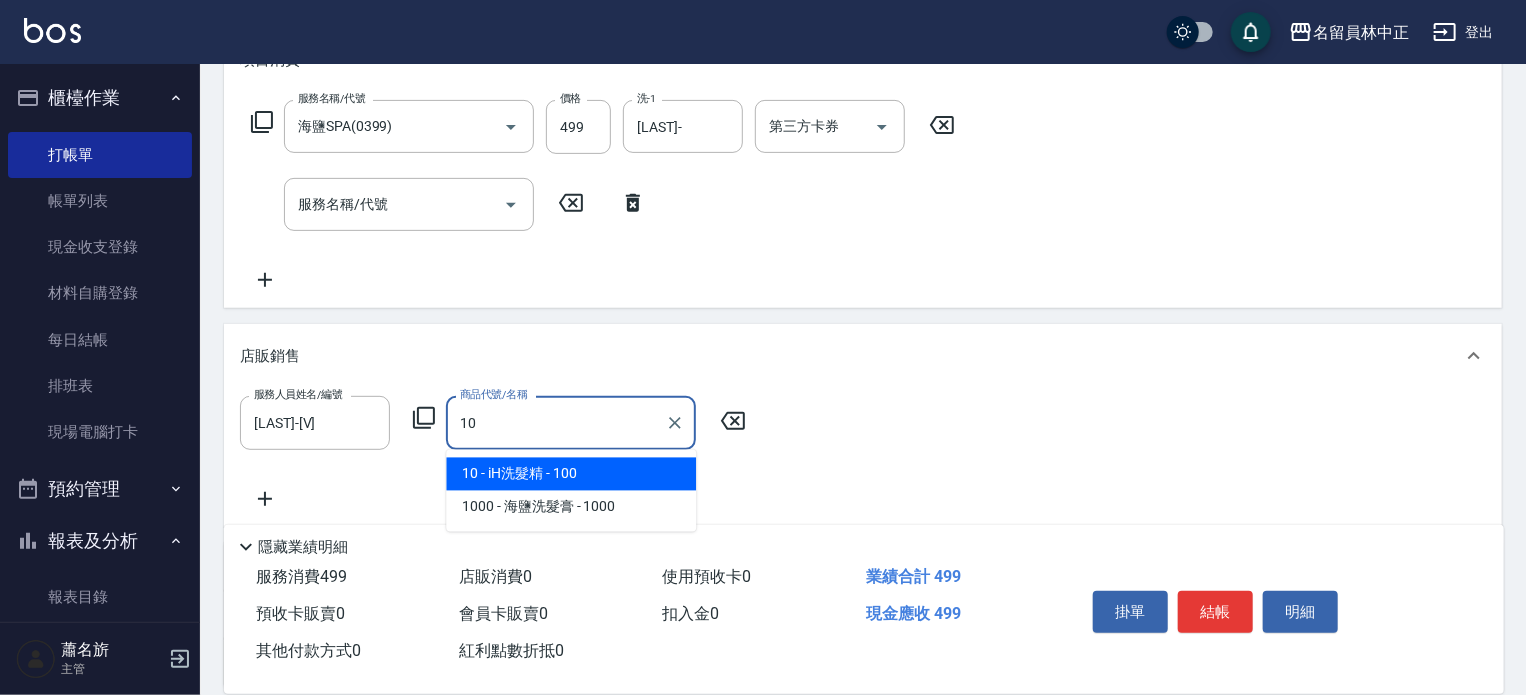 type on "iH洗髮精" 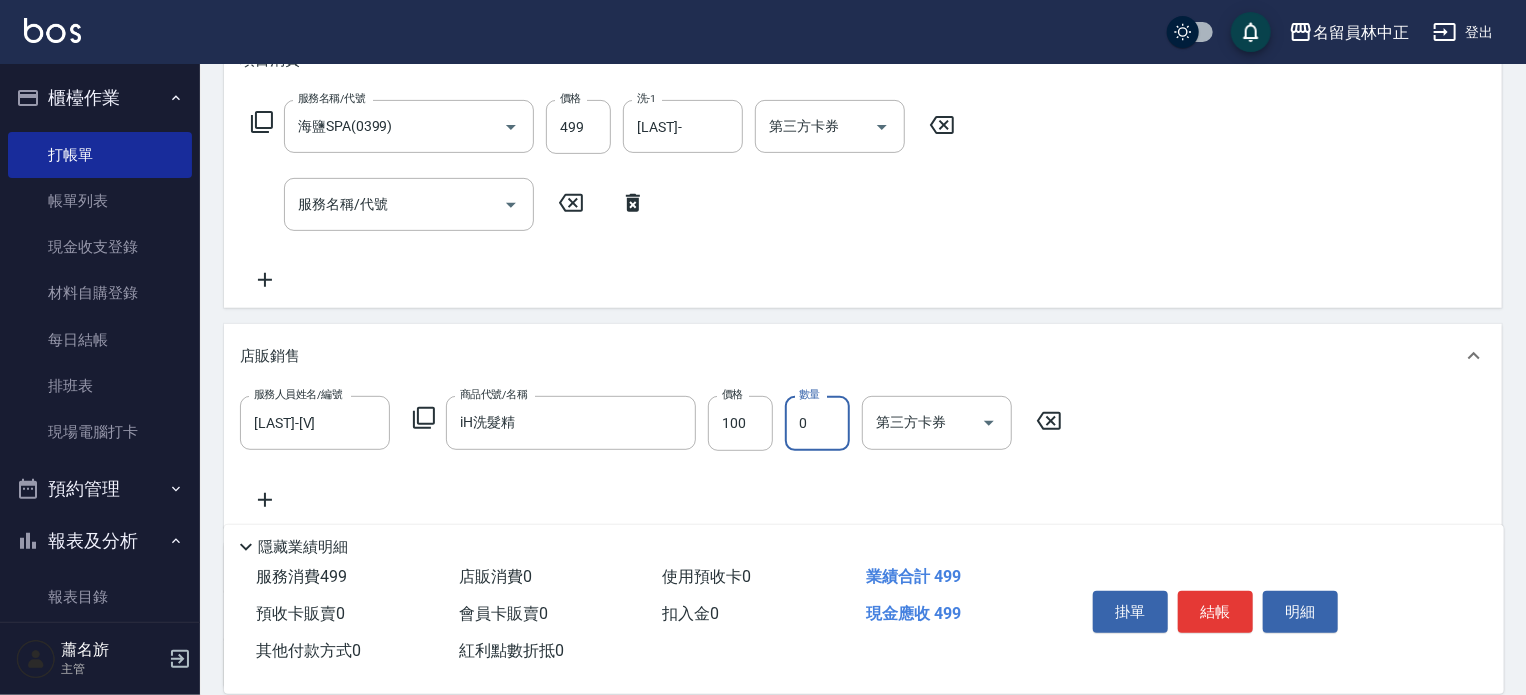 type on "1" 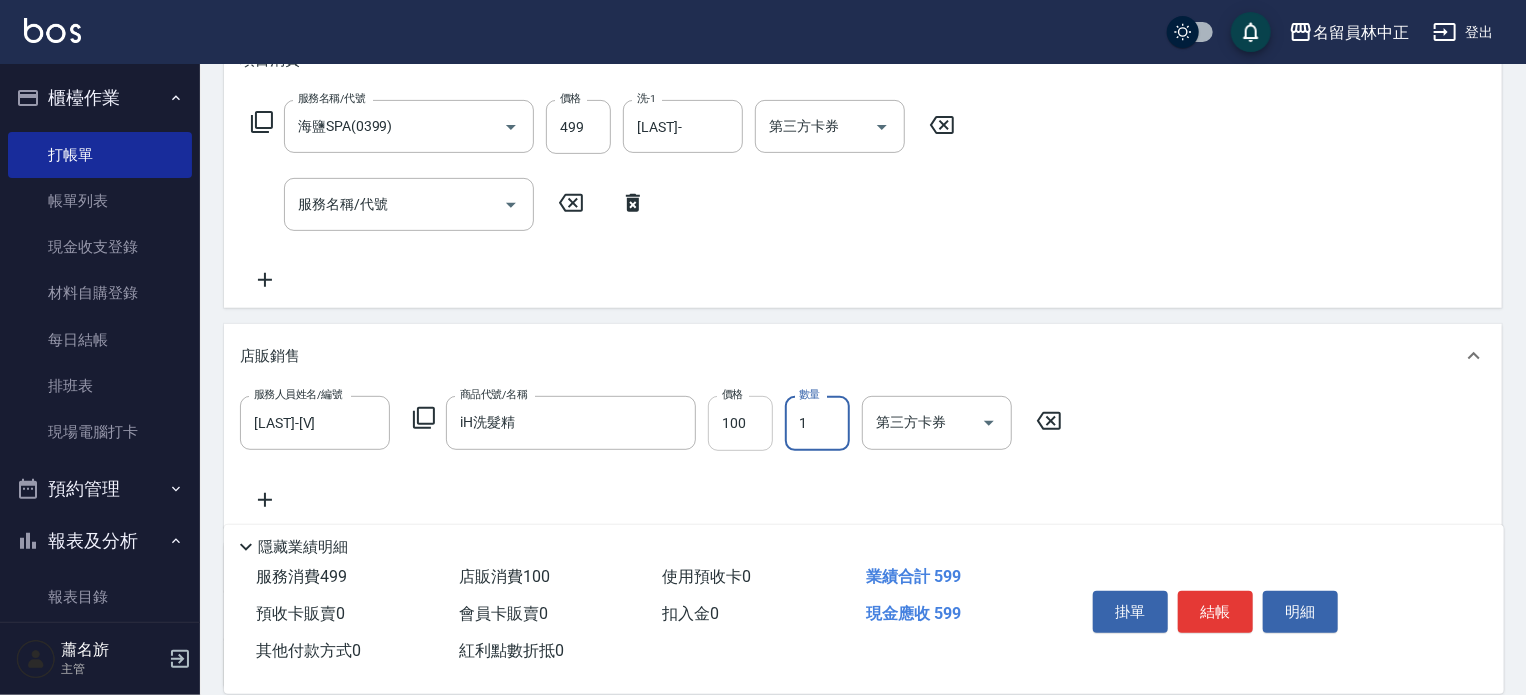 drag, startPoint x: 722, startPoint y: 446, endPoint x: 726, endPoint y: 427, distance: 19.416489 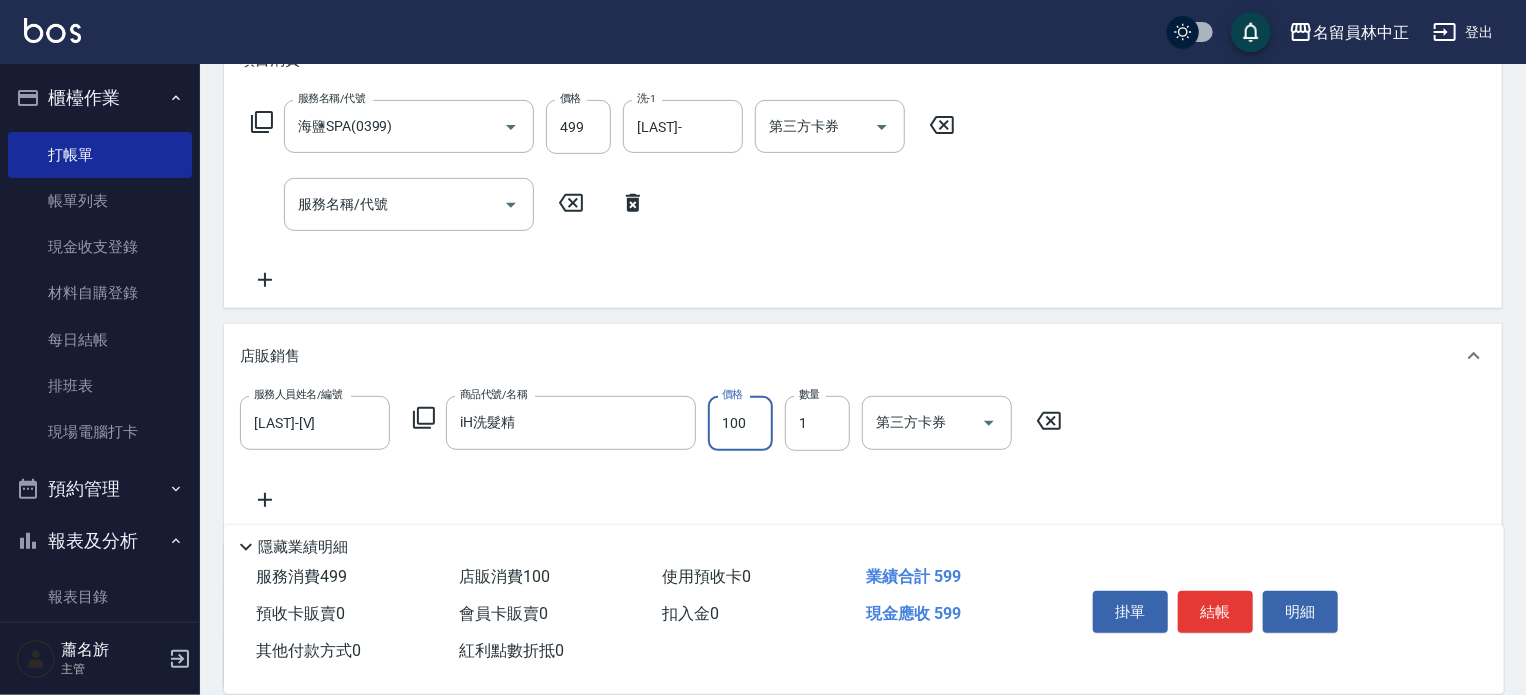 click on "100" at bounding box center (740, 423) 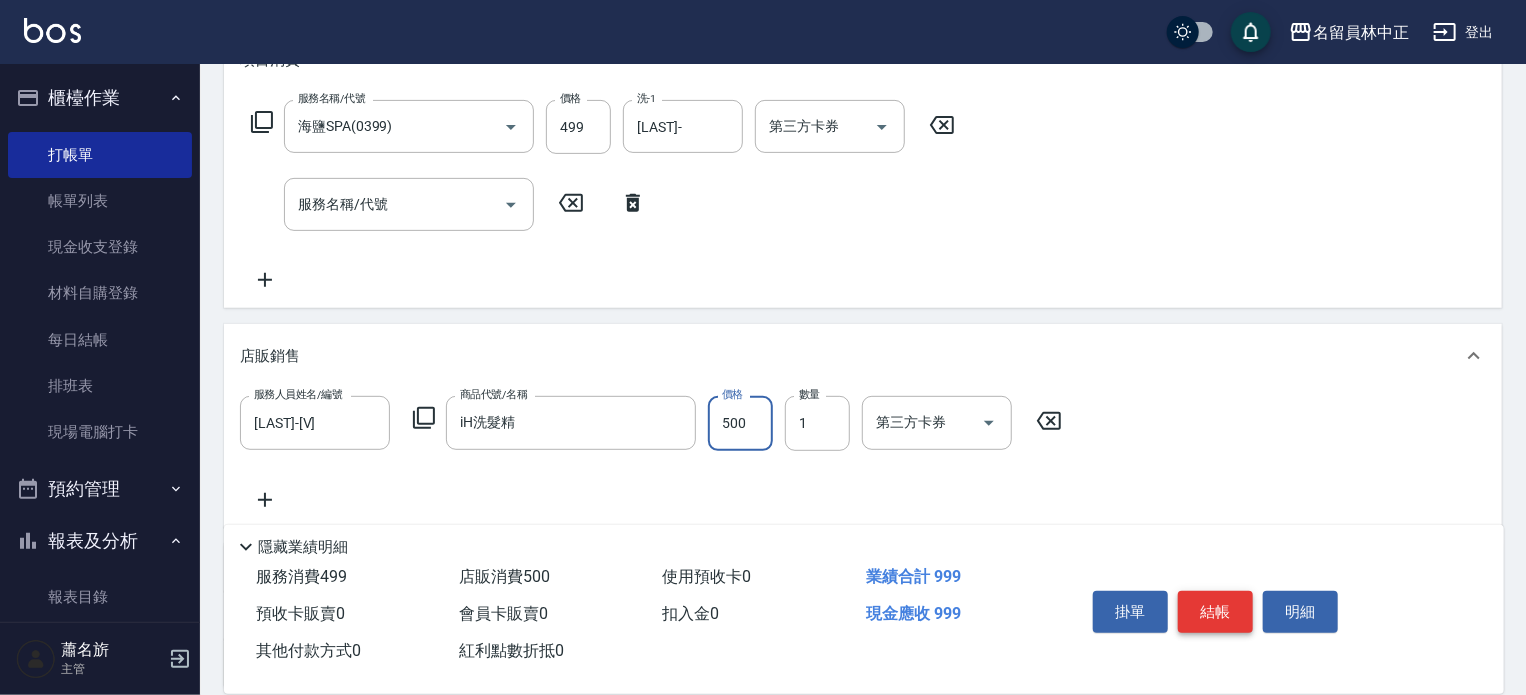 type on "500" 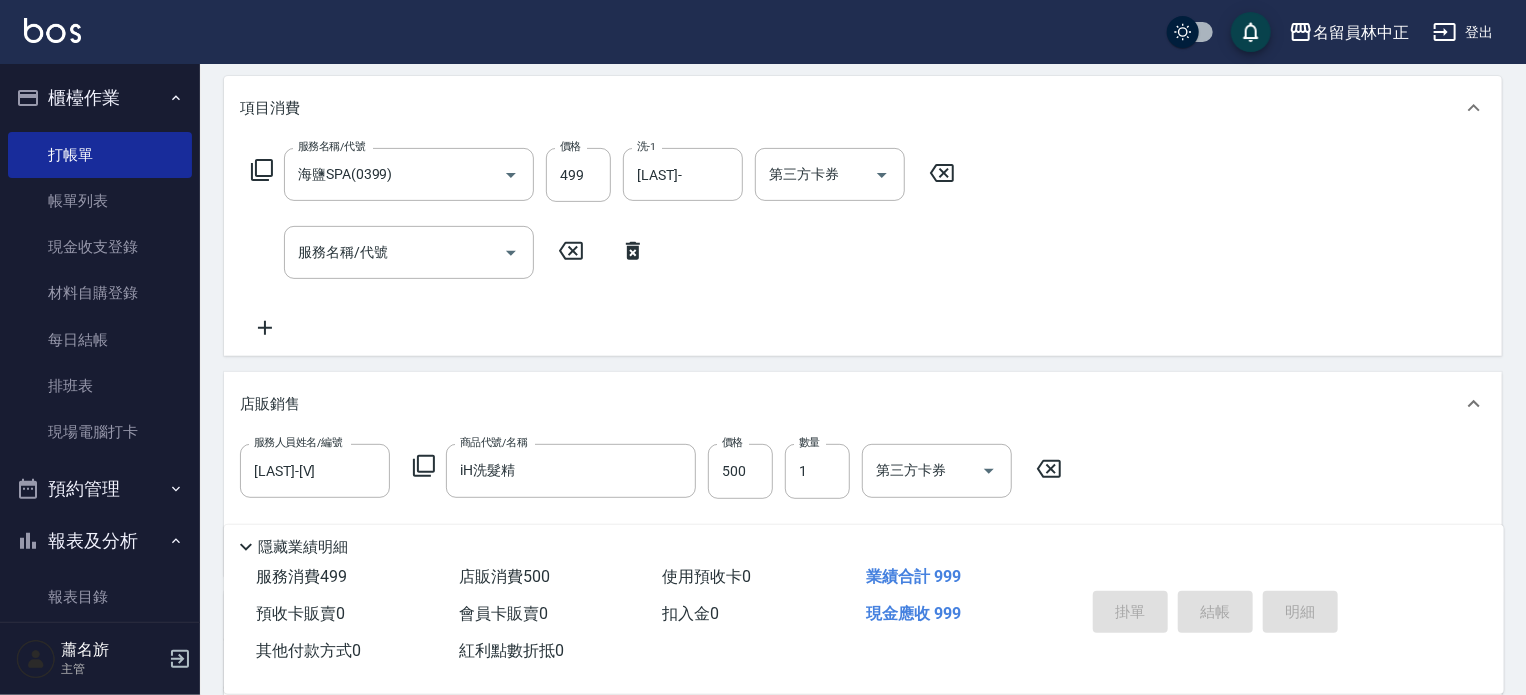 scroll, scrollTop: 59, scrollLeft: 0, axis: vertical 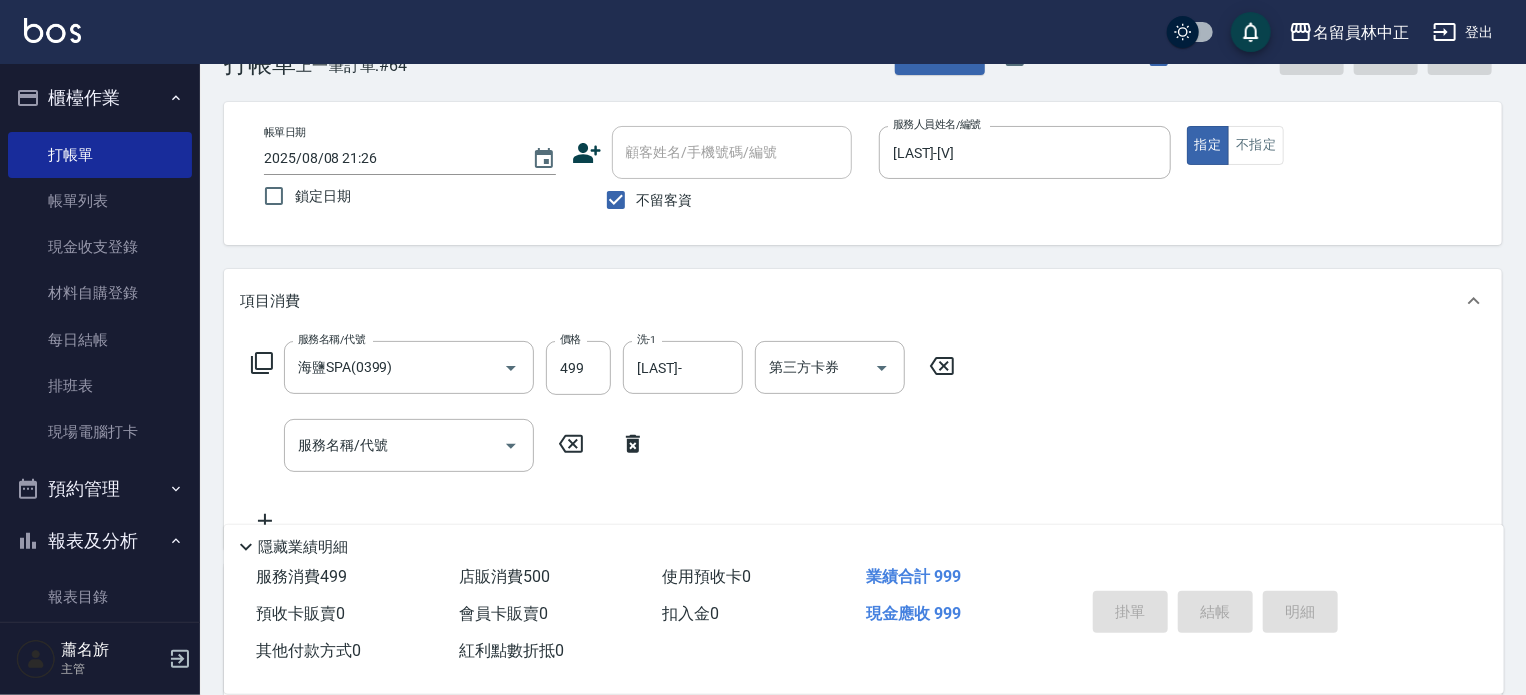 type 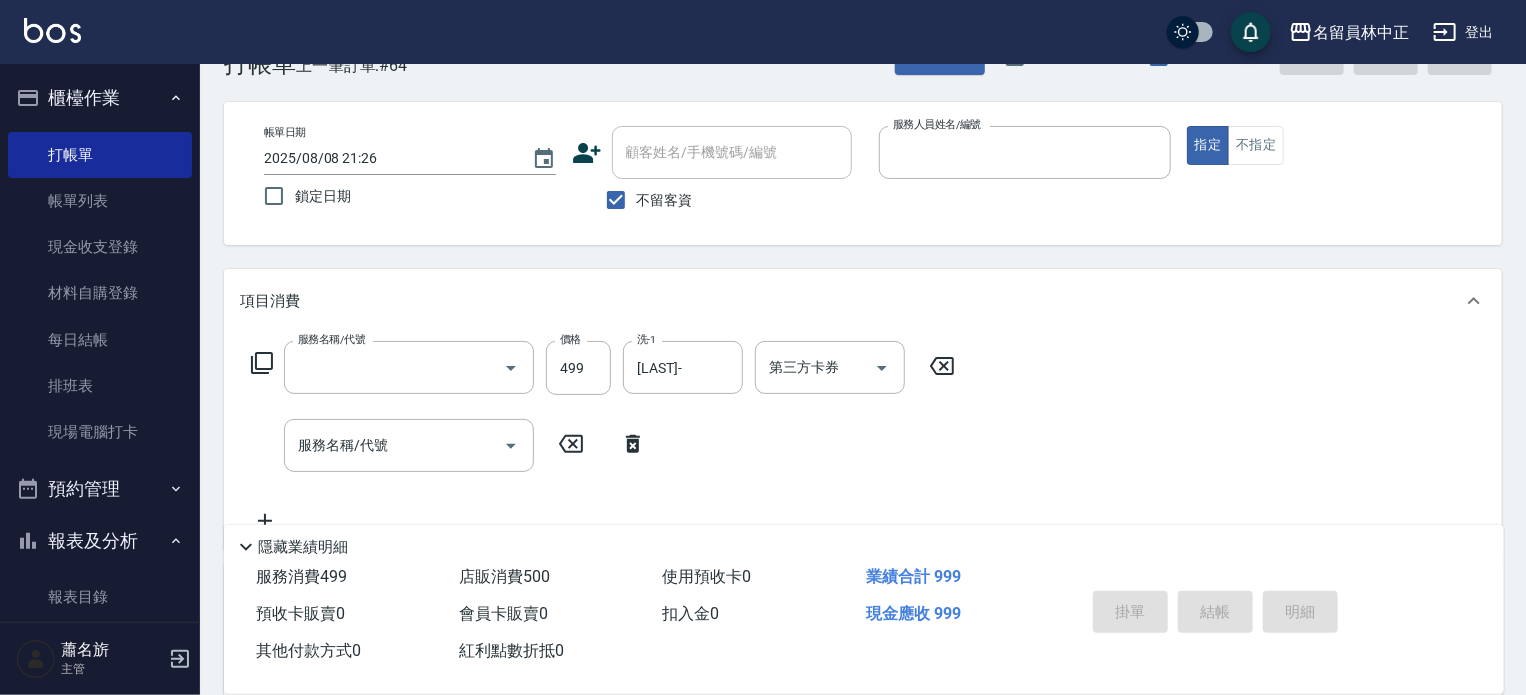 scroll, scrollTop: 0, scrollLeft: 0, axis: both 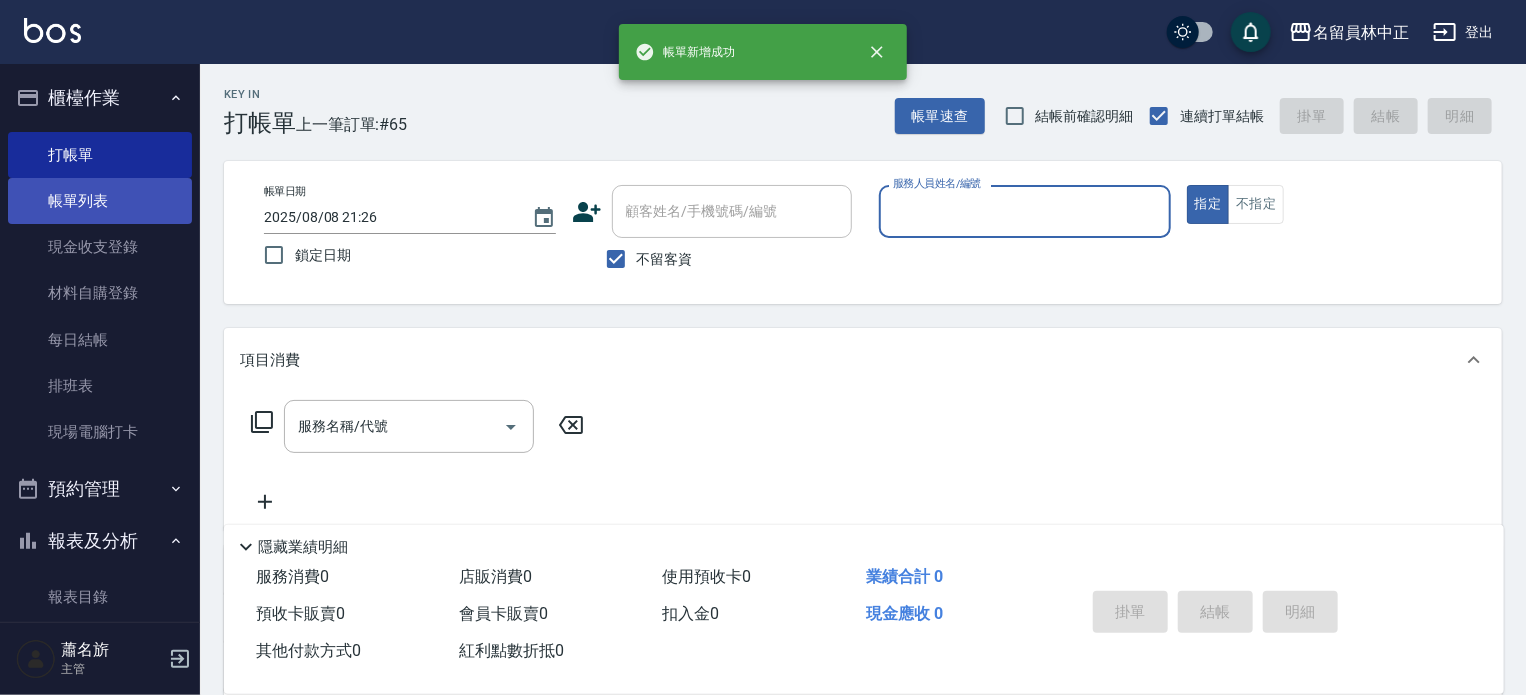 click on "帳單列表" at bounding box center (100, 201) 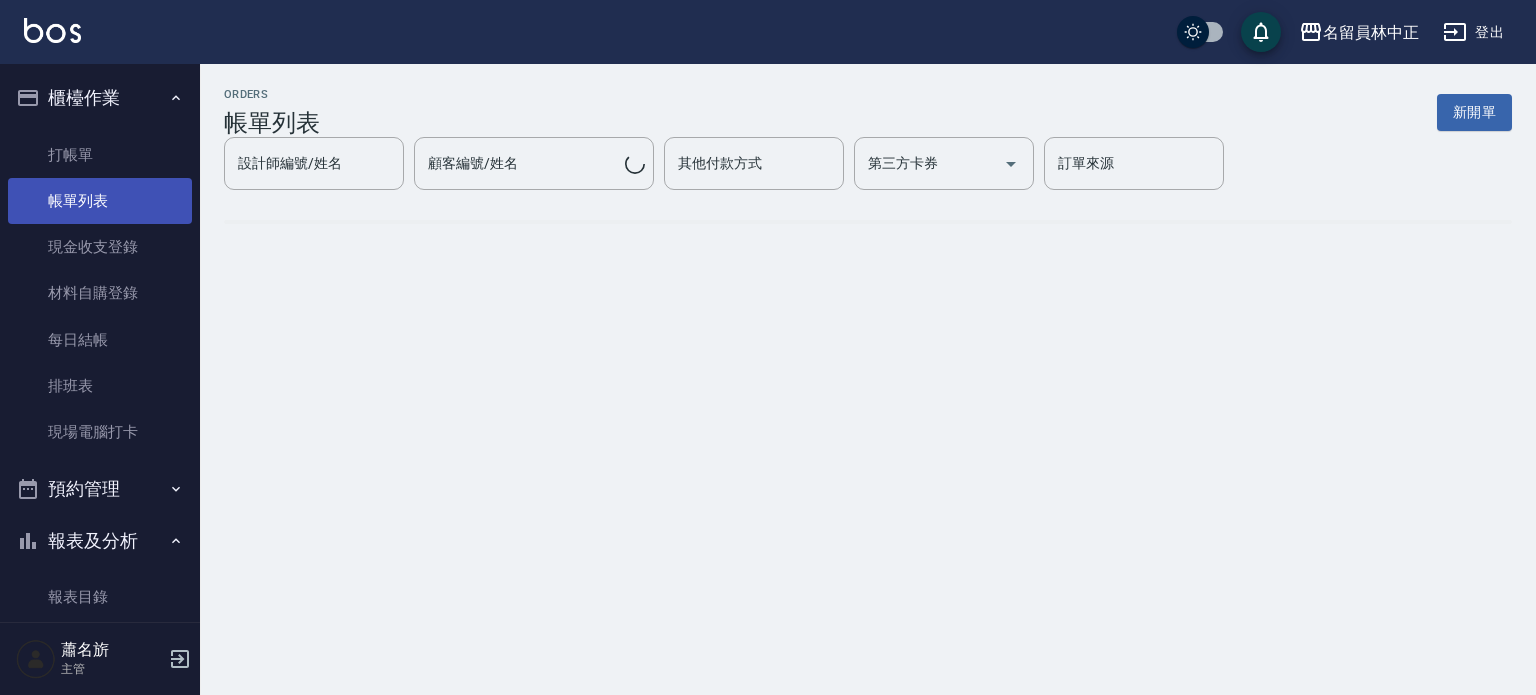 click on "帳單列表" at bounding box center (100, 201) 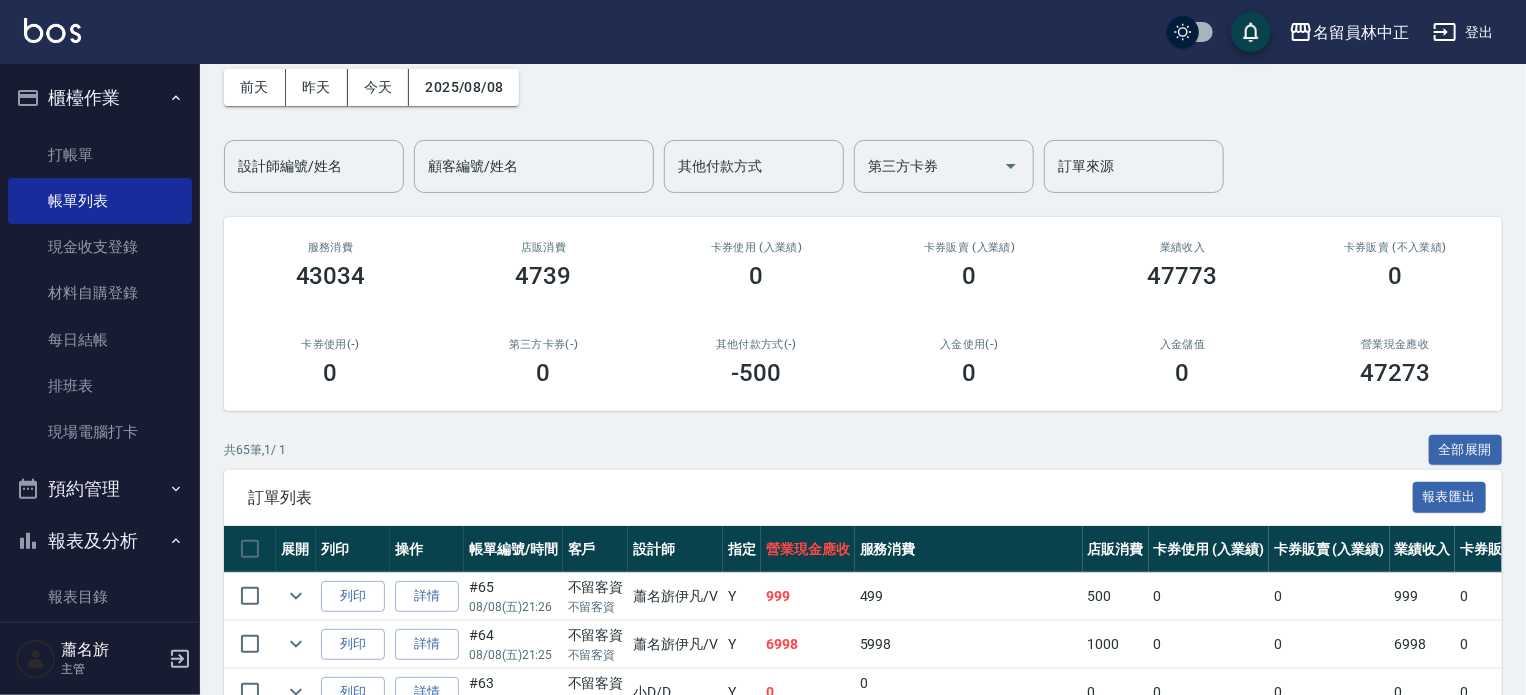 scroll, scrollTop: 400, scrollLeft: 0, axis: vertical 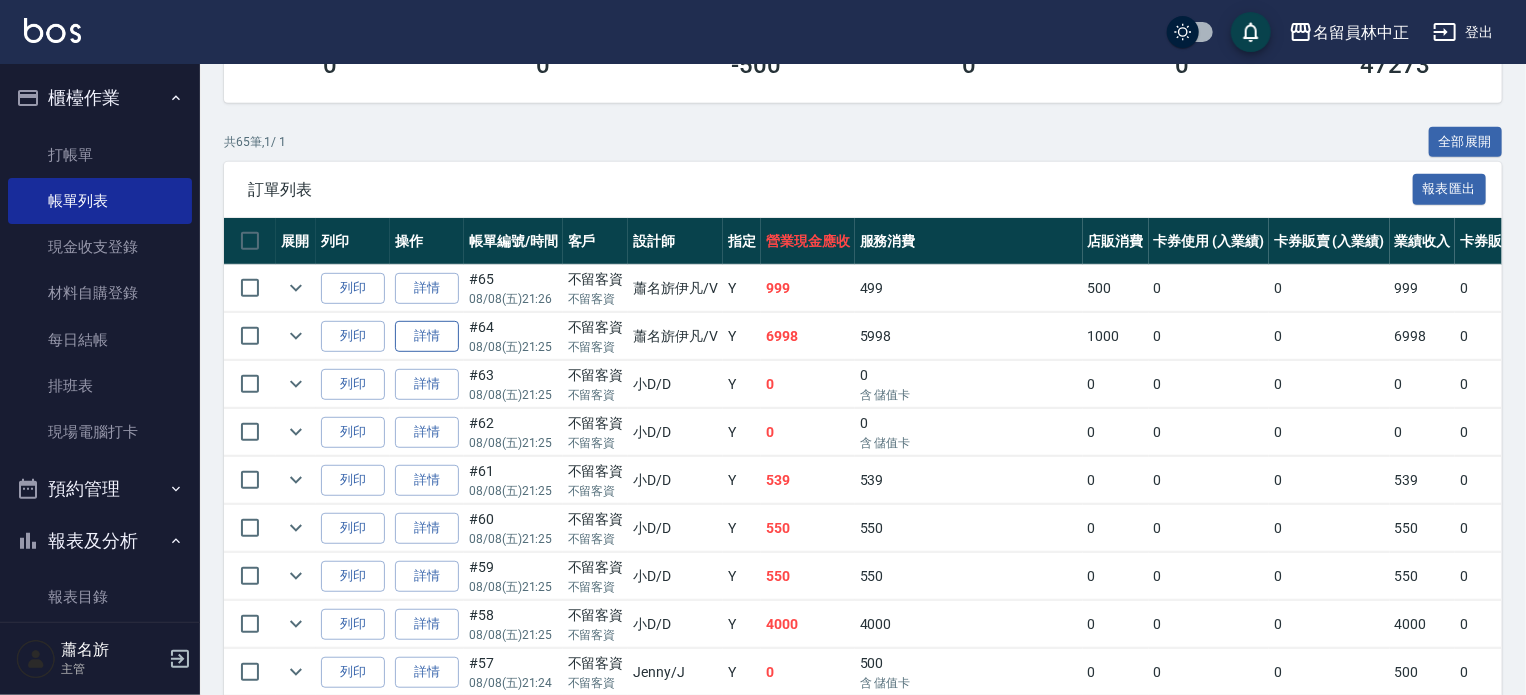 click on "詳情" at bounding box center (427, 336) 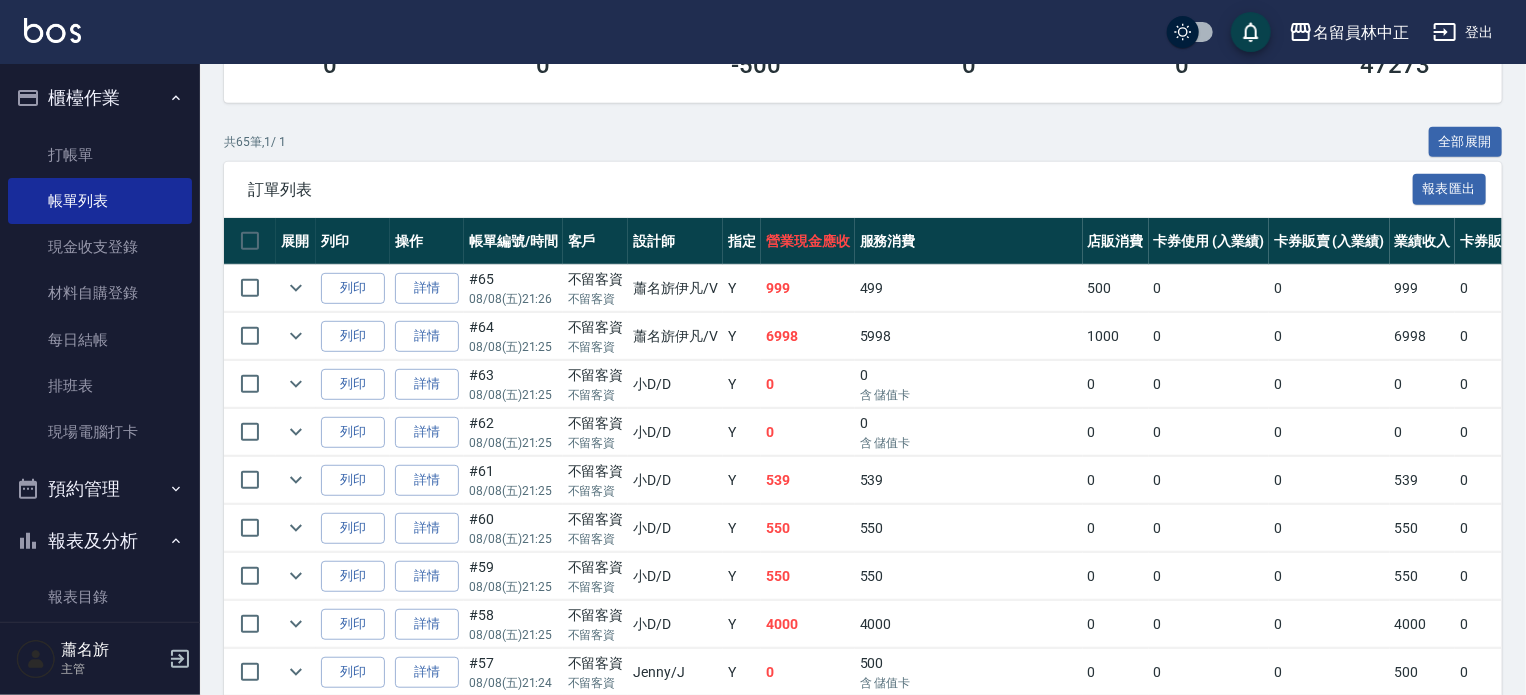 scroll, scrollTop: 0, scrollLeft: 0, axis: both 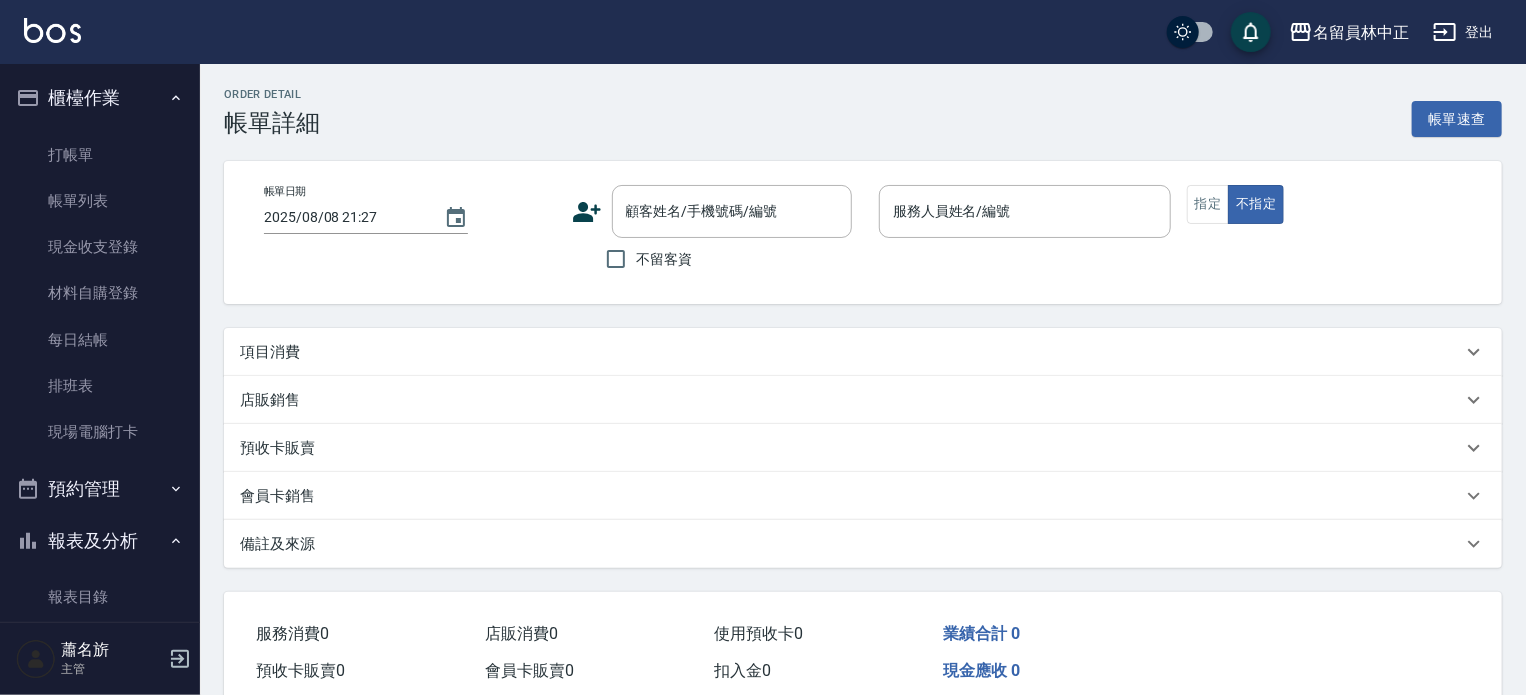 type on "[DATE] [TIME]" 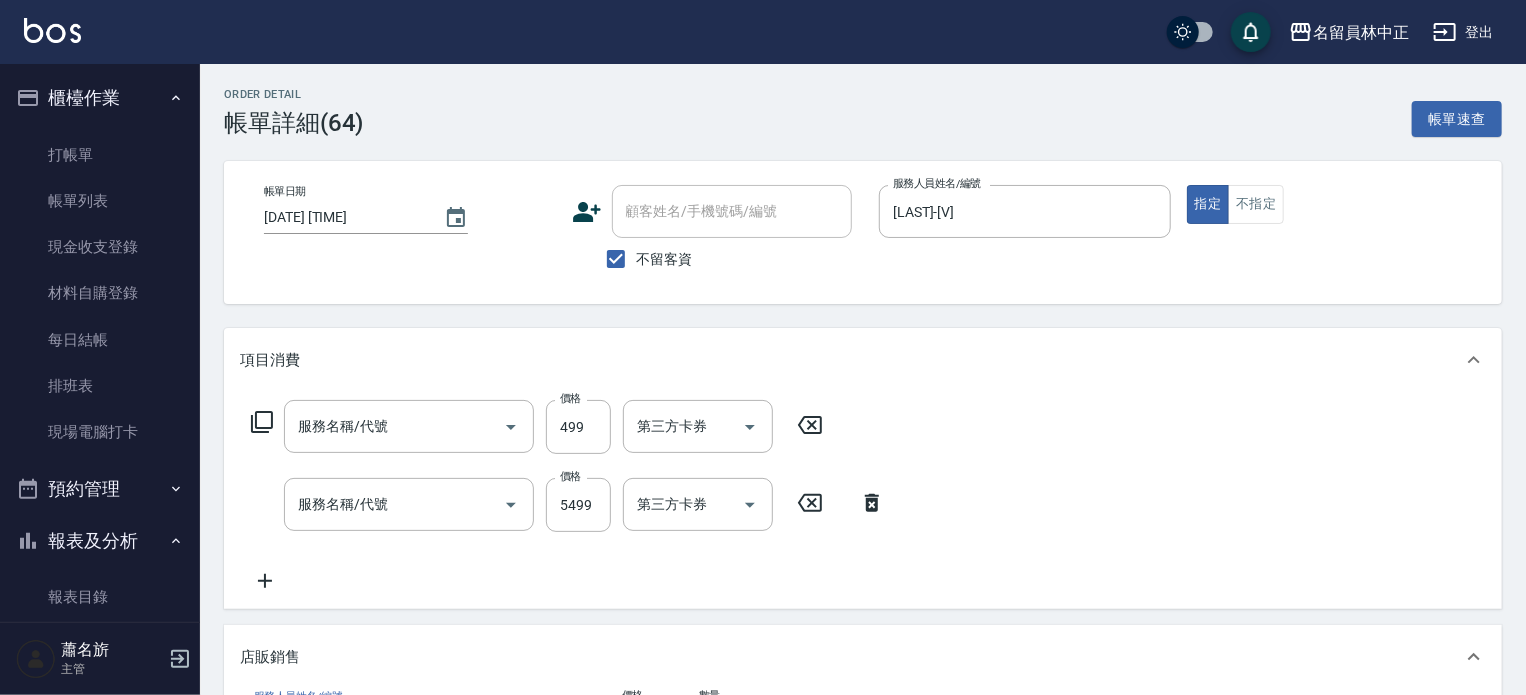 scroll, scrollTop: 35, scrollLeft: 0, axis: vertical 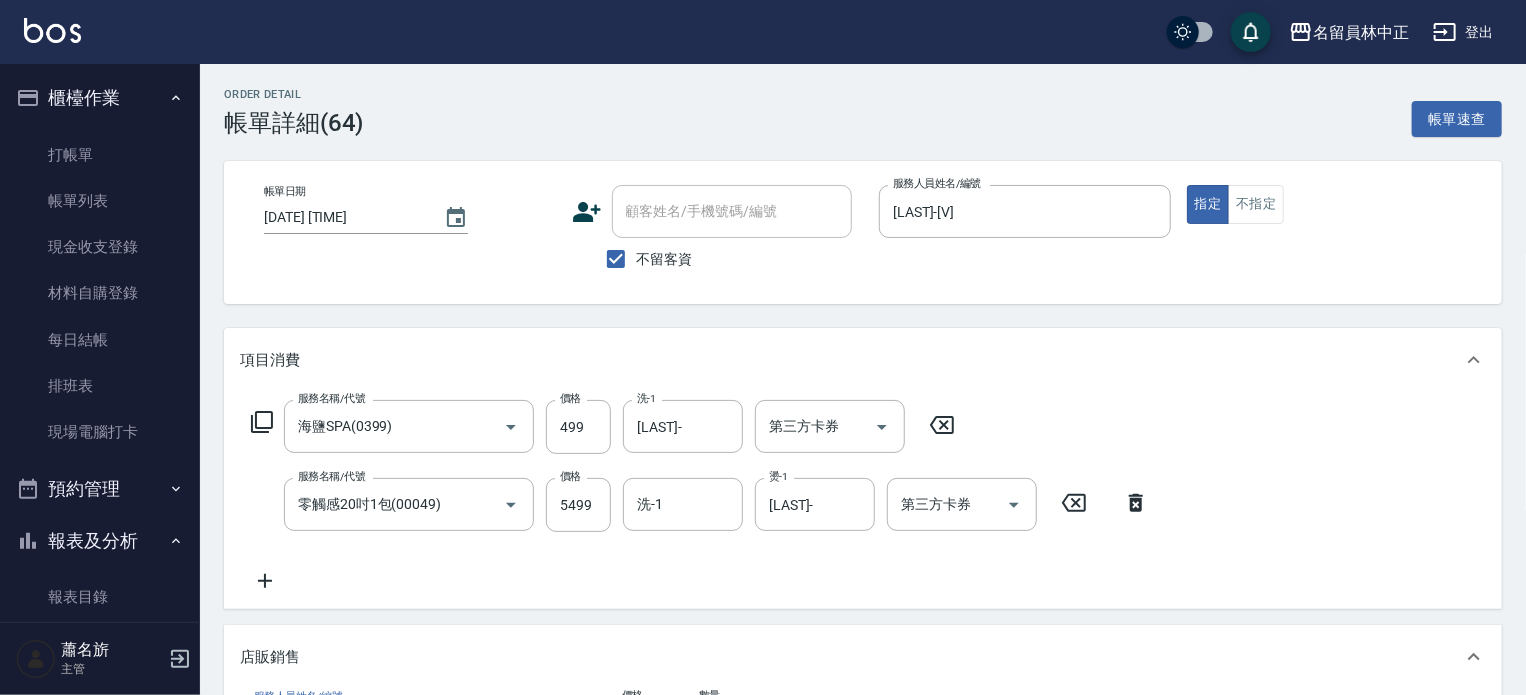 type on "海鹽洗髮膏" 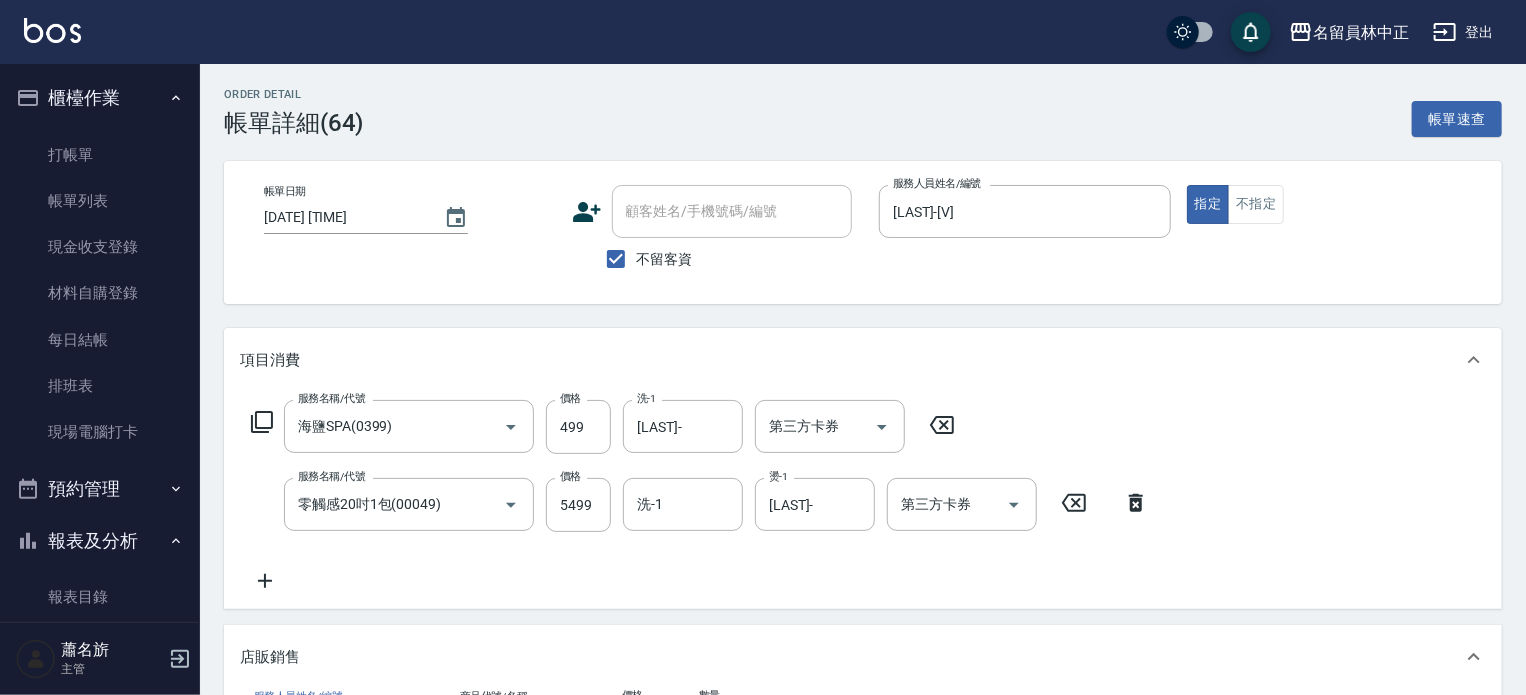 scroll, scrollTop: 200, scrollLeft: 0, axis: vertical 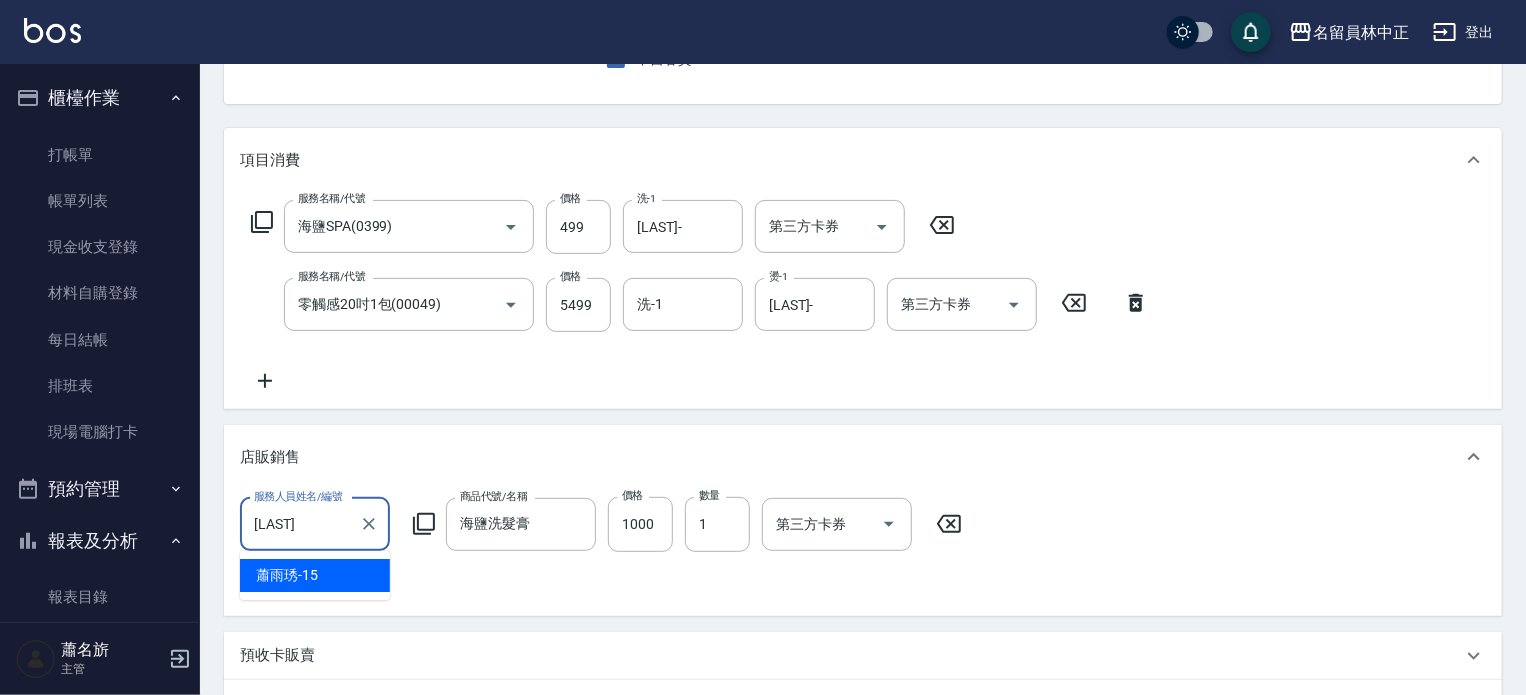 type on "蕭" 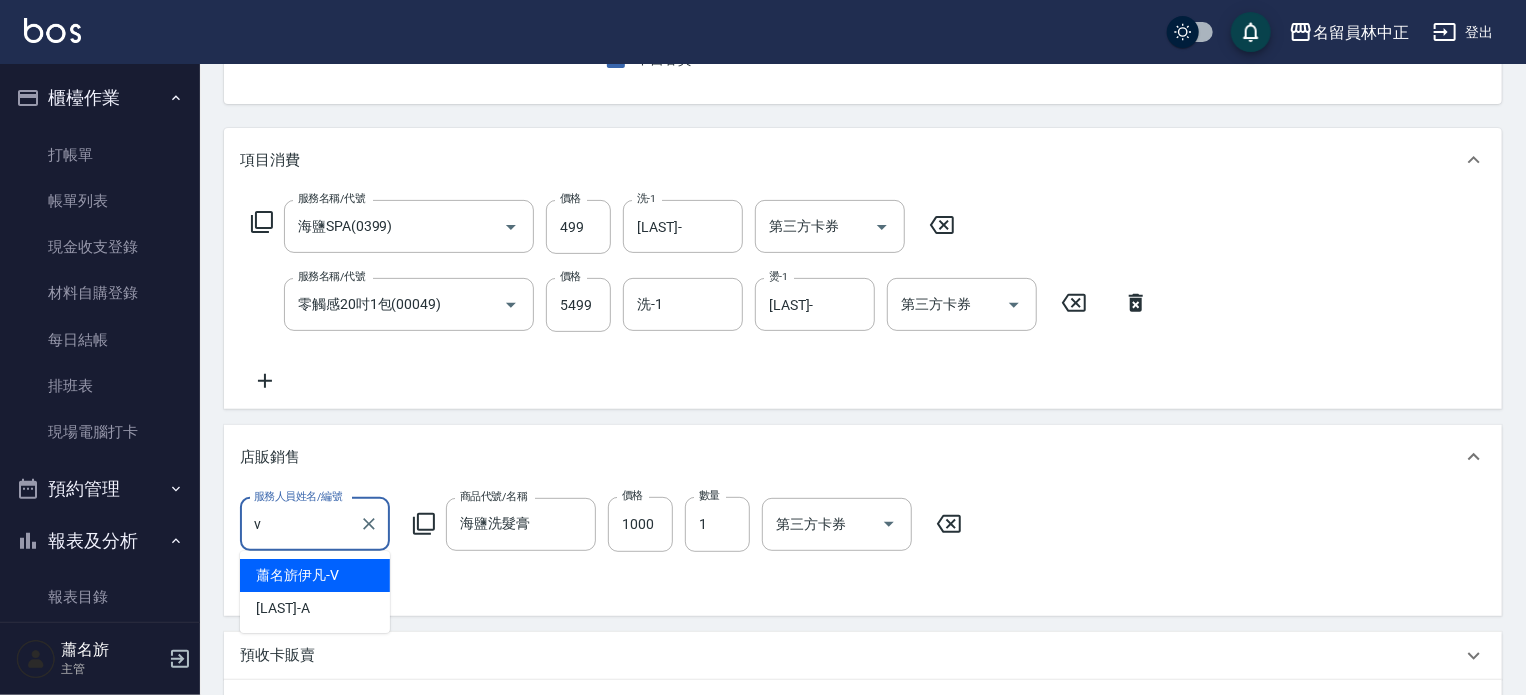 type 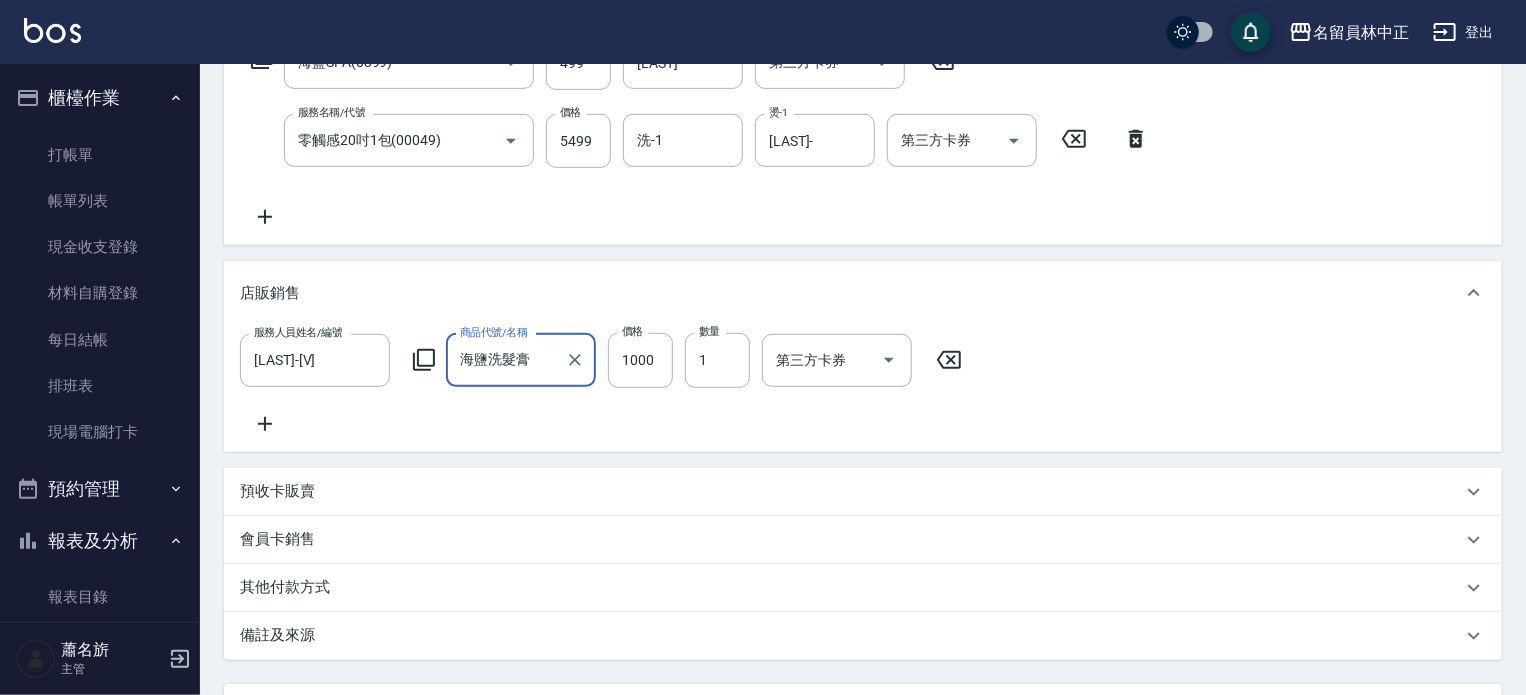 scroll, scrollTop: 556, scrollLeft: 0, axis: vertical 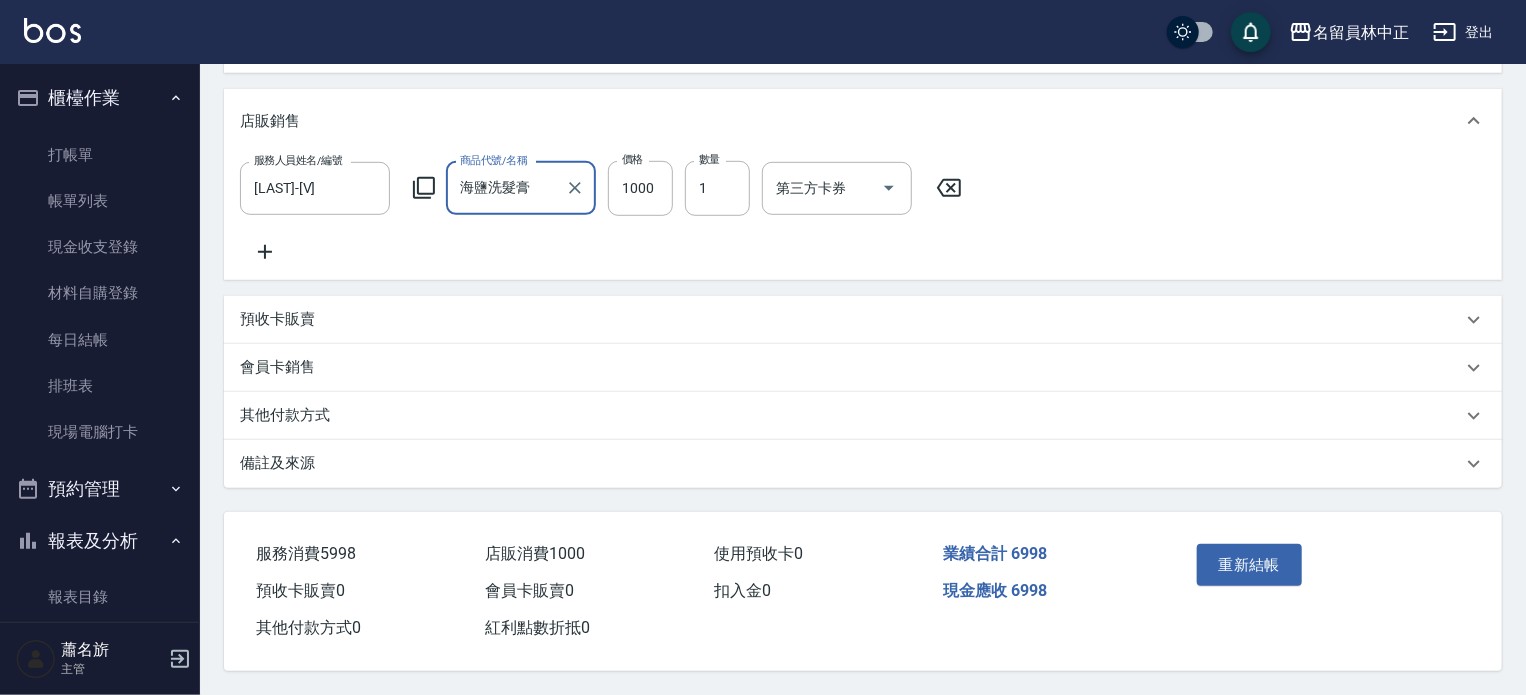 click on "重新結帳" at bounding box center [1250, 565] 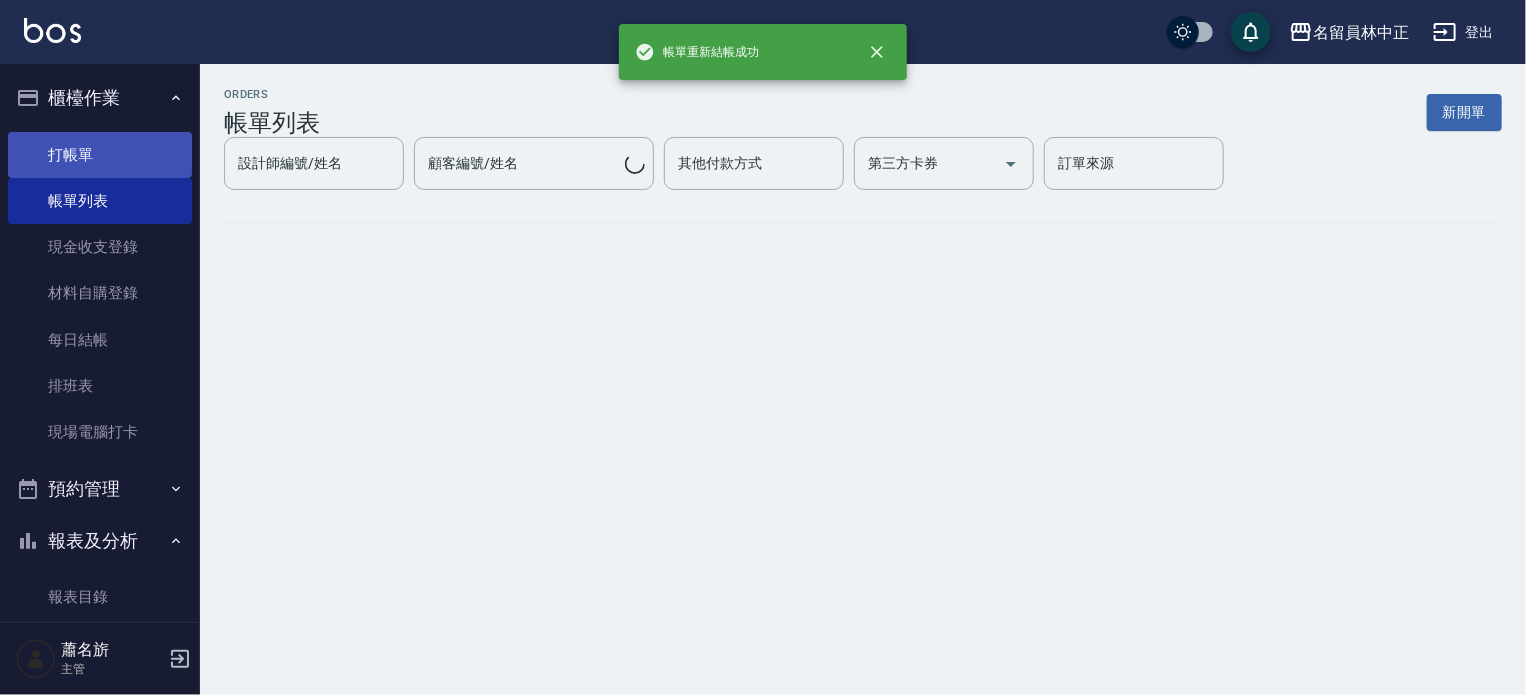 scroll, scrollTop: 0, scrollLeft: 0, axis: both 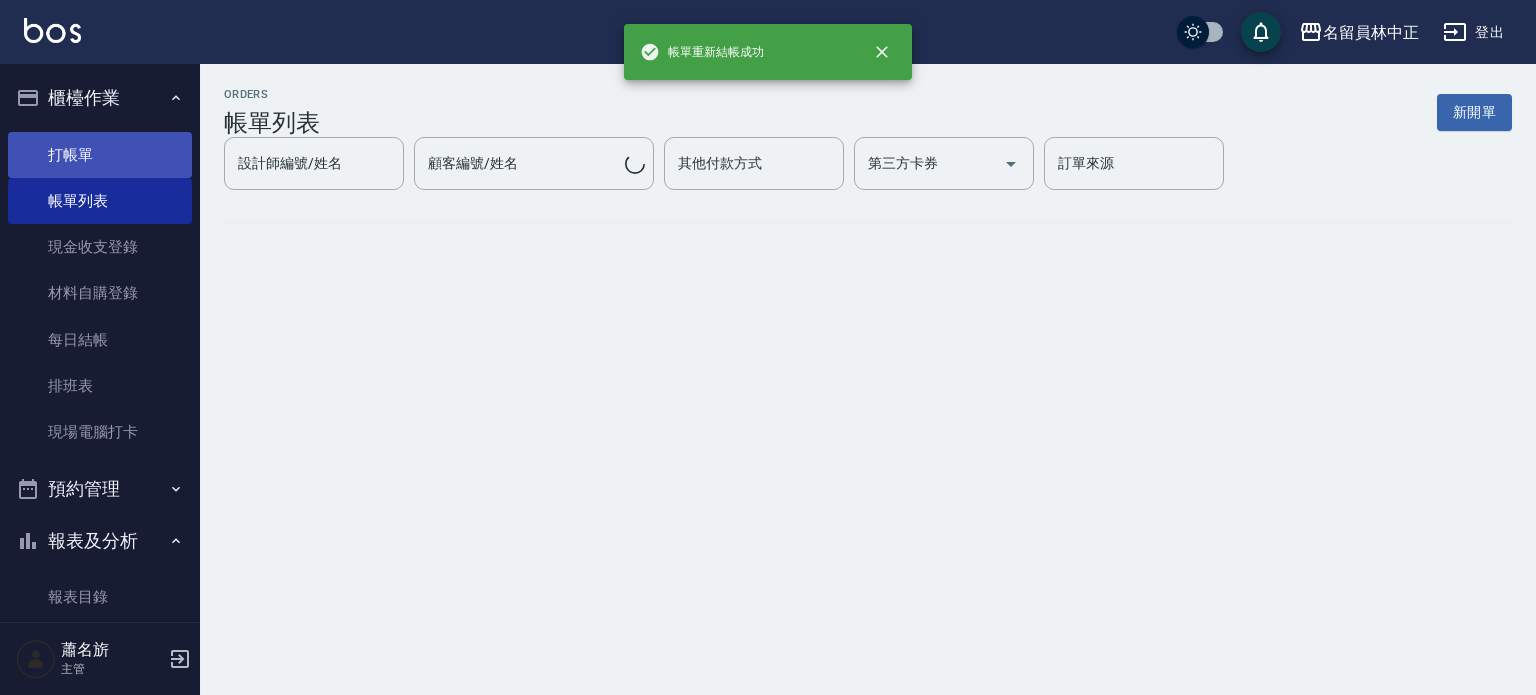 click on "打帳單" at bounding box center (100, 155) 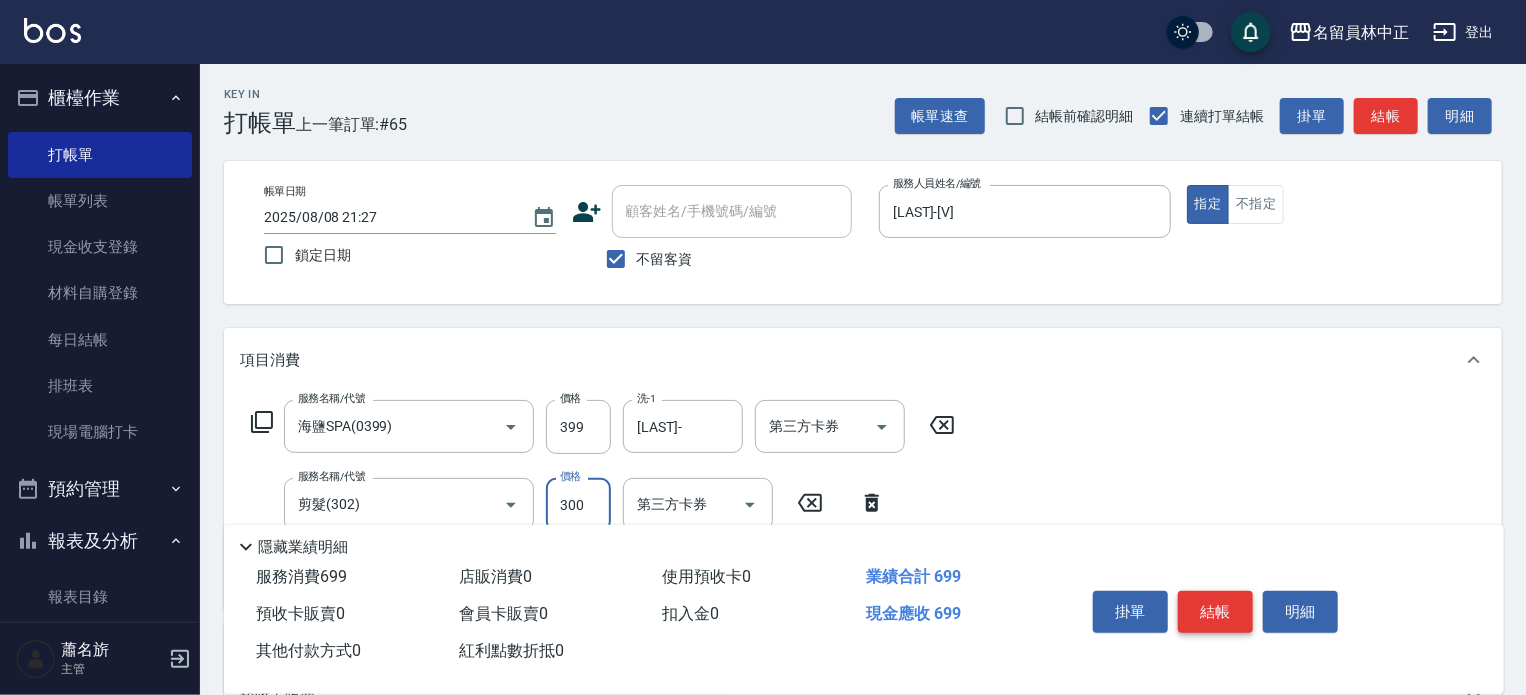 click on "結帳" at bounding box center (1215, 612) 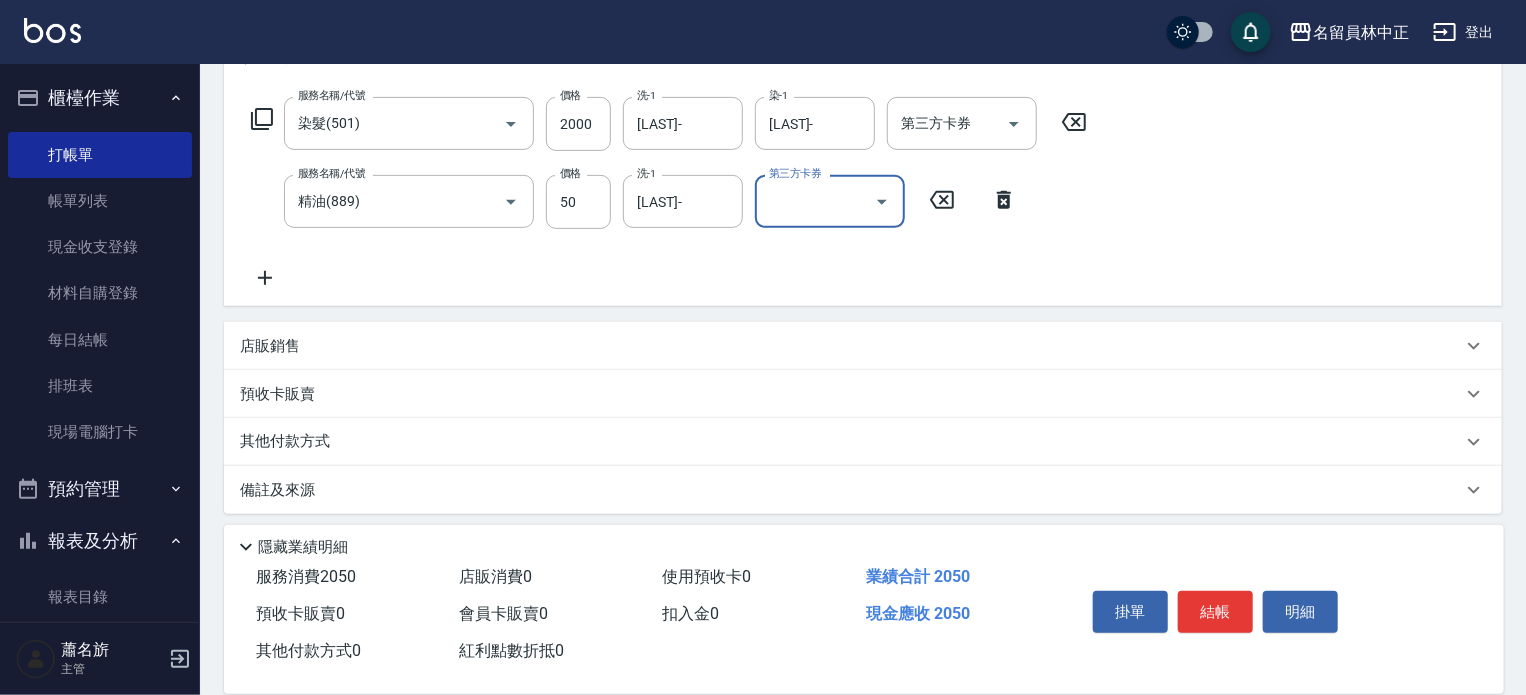 scroll, scrollTop: 312, scrollLeft: 0, axis: vertical 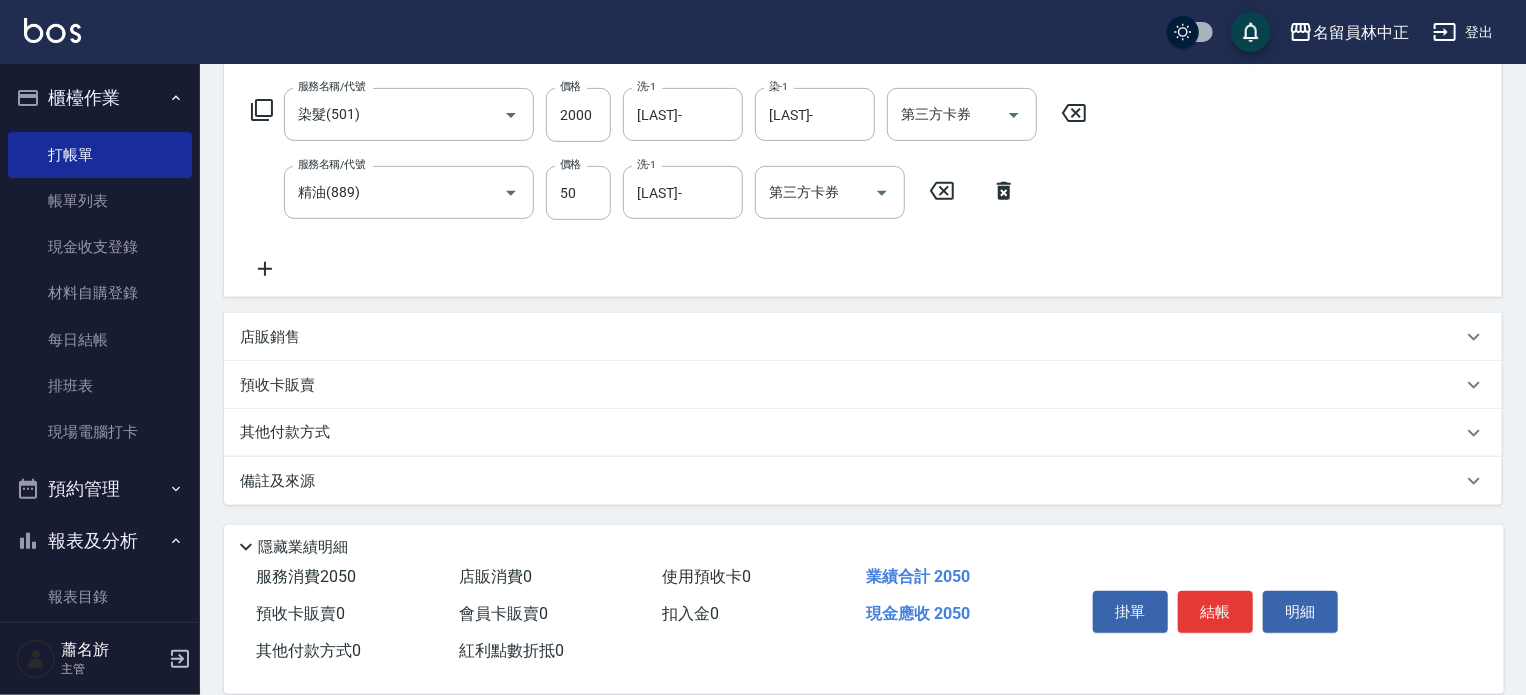 click on "店販銷售" at bounding box center [851, 337] 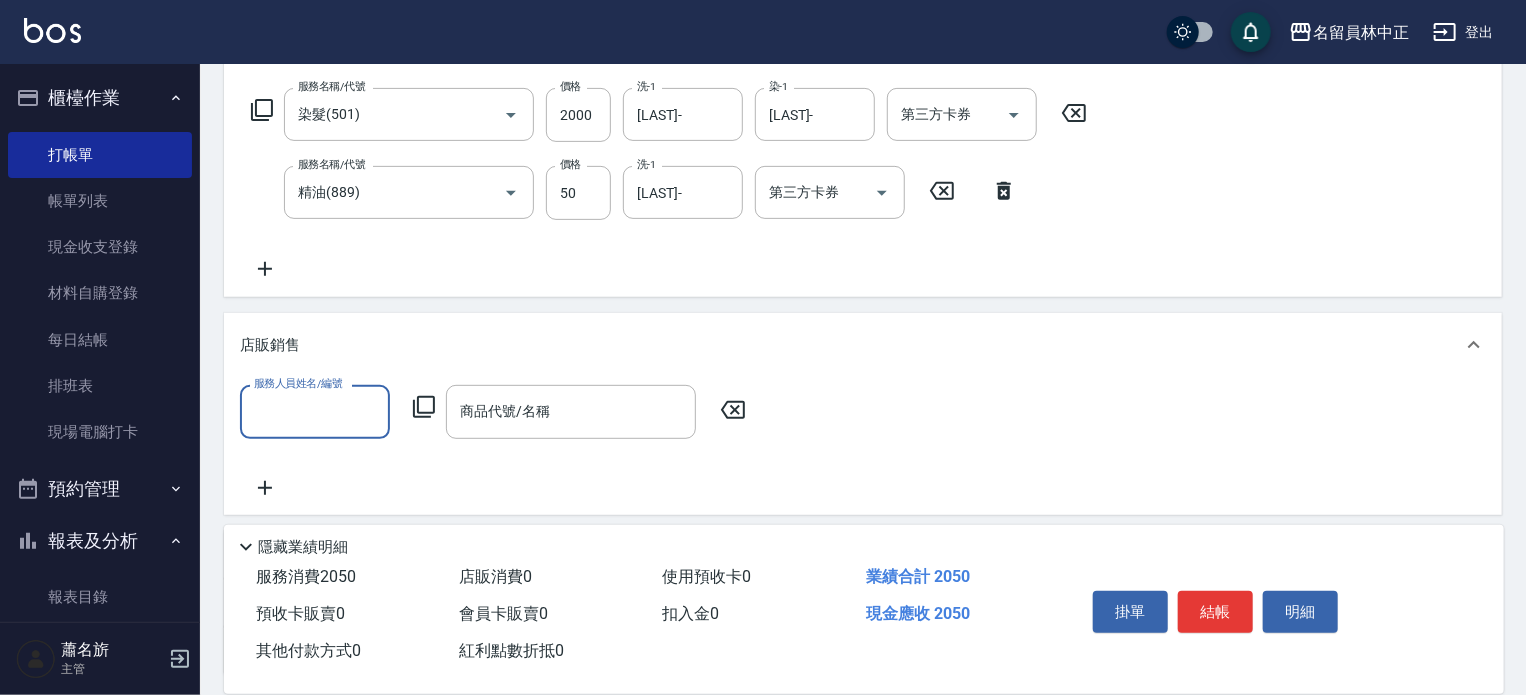 scroll, scrollTop: 0, scrollLeft: 0, axis: both 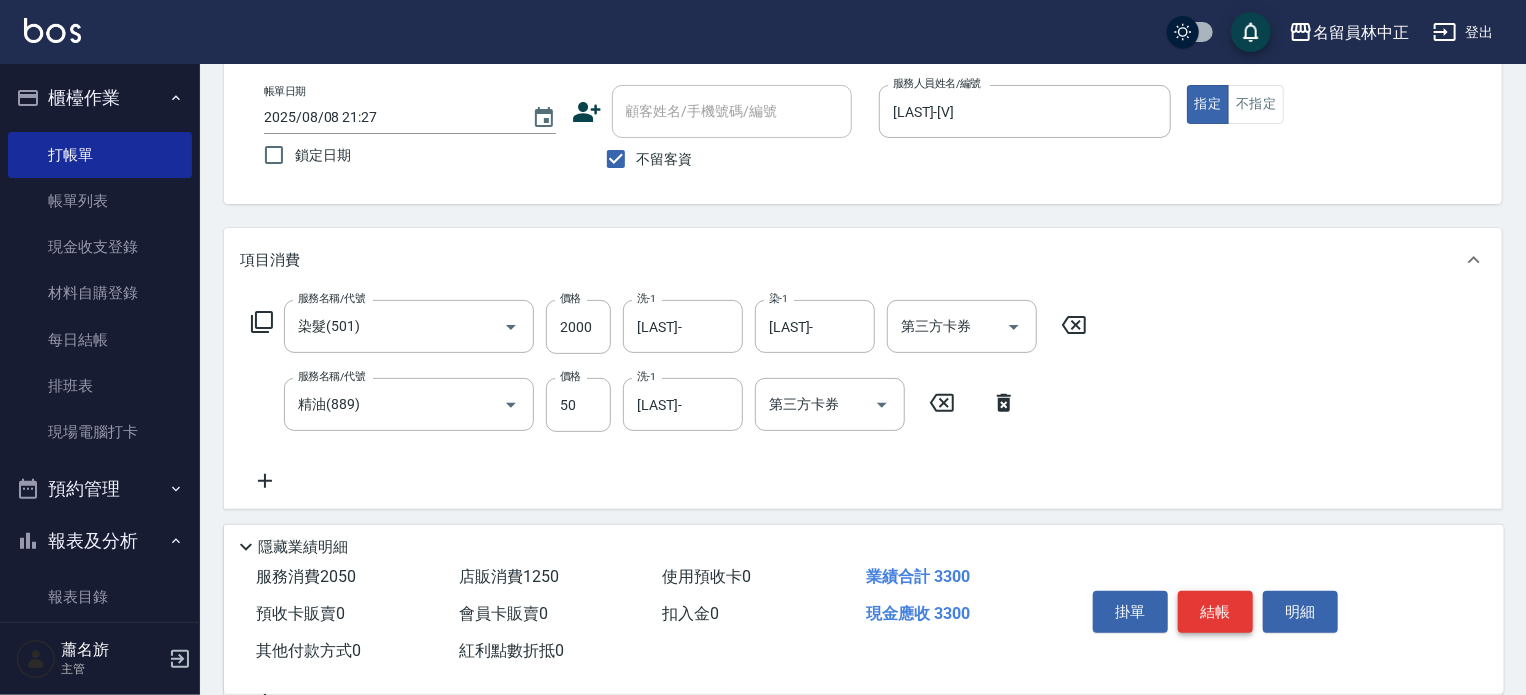 click on "結帳" at bounding box center (1215, 612) 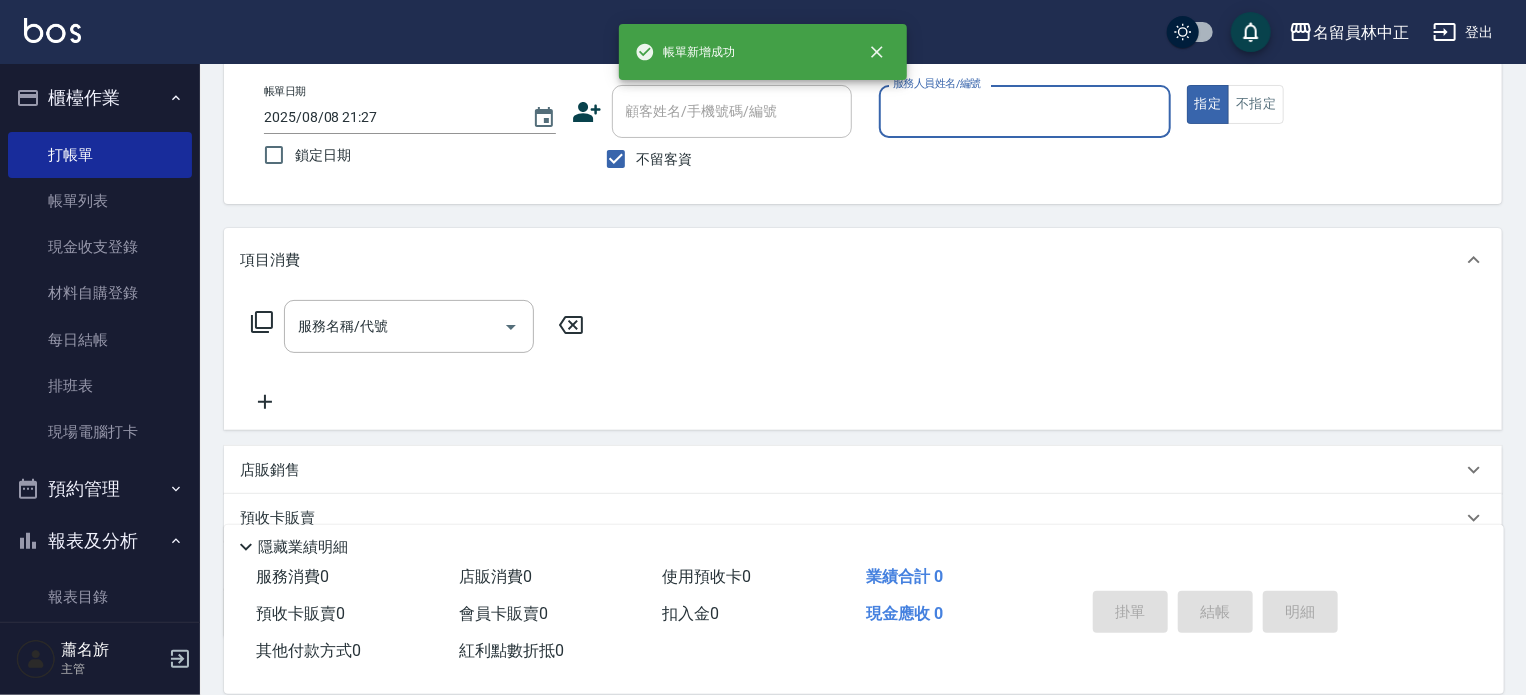 scroll, scrollTop: 0, scrollLeft: 0, axis: both 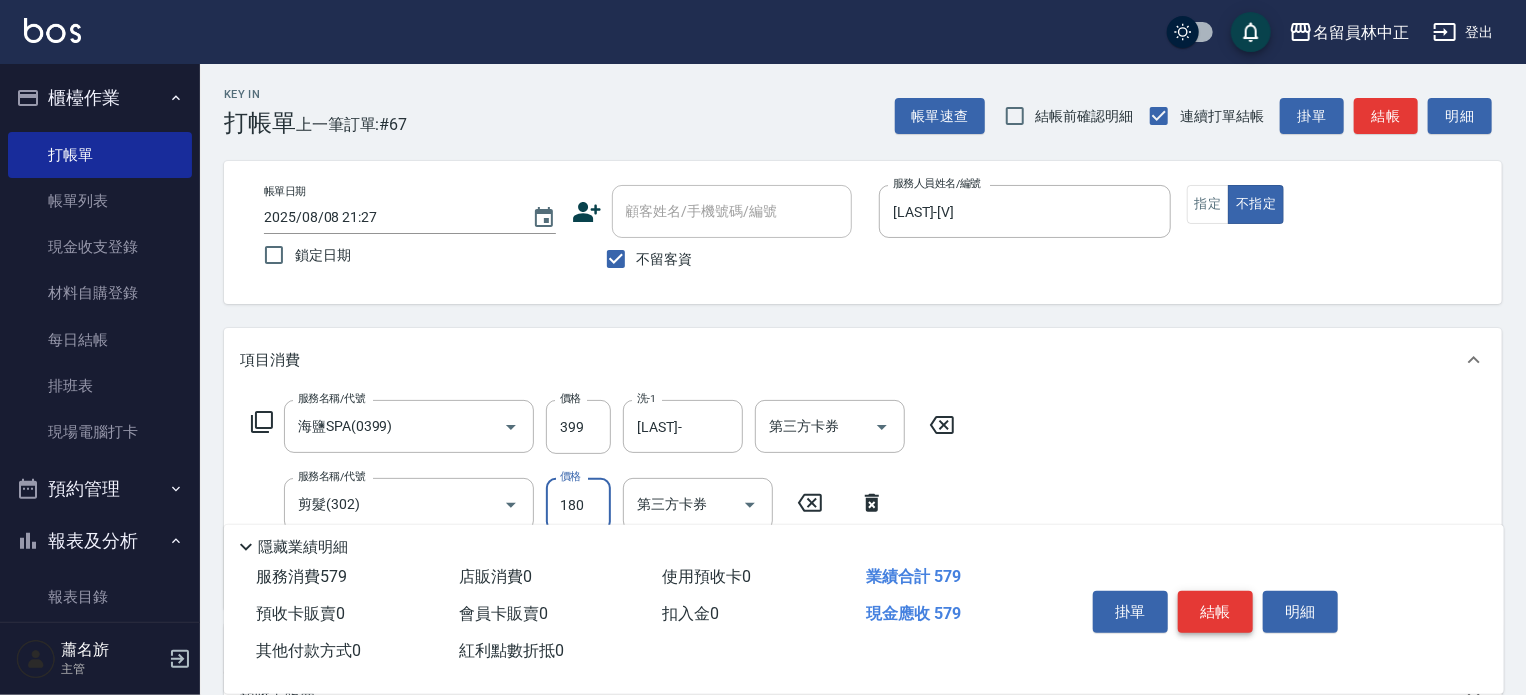 click on "結帳" at bounding box center [1215, 612] 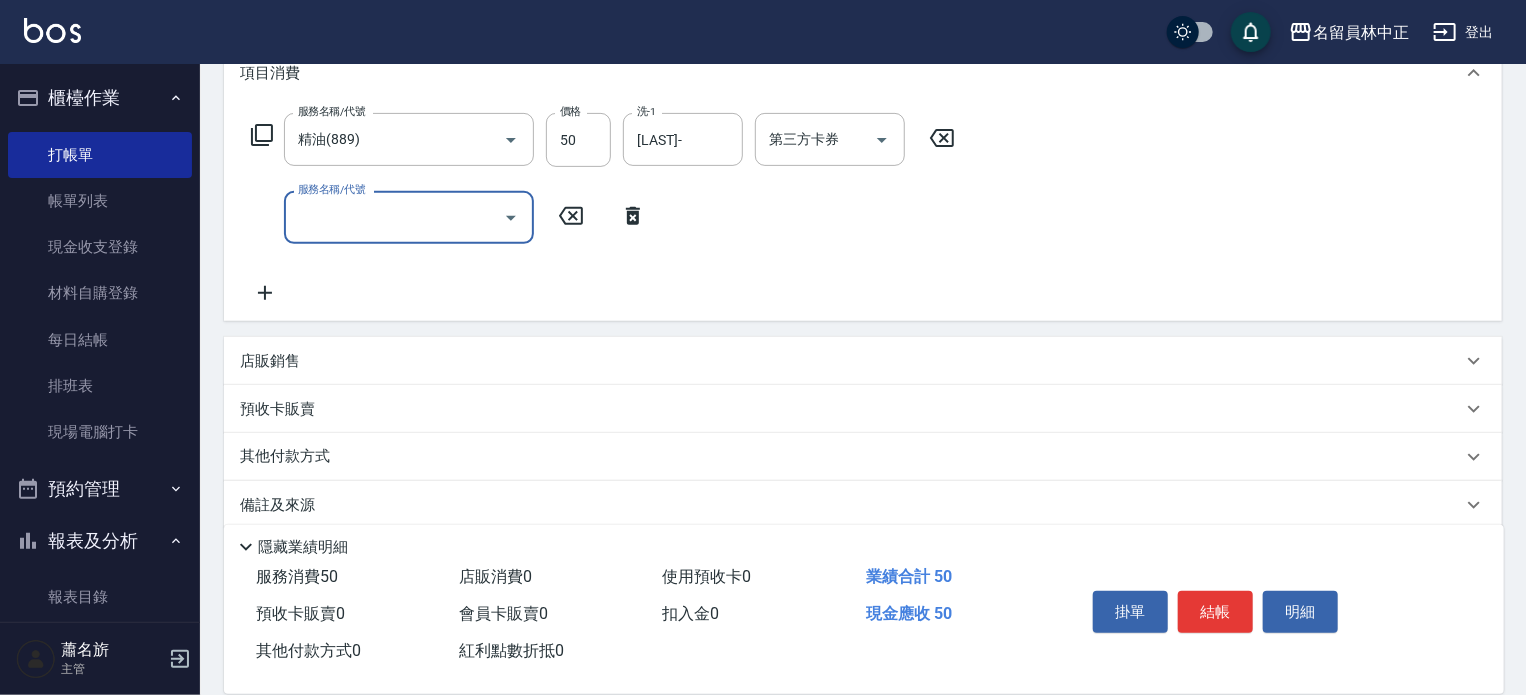 scroll, scrollTop: 300, scrollLeft: 0, axis: vertical 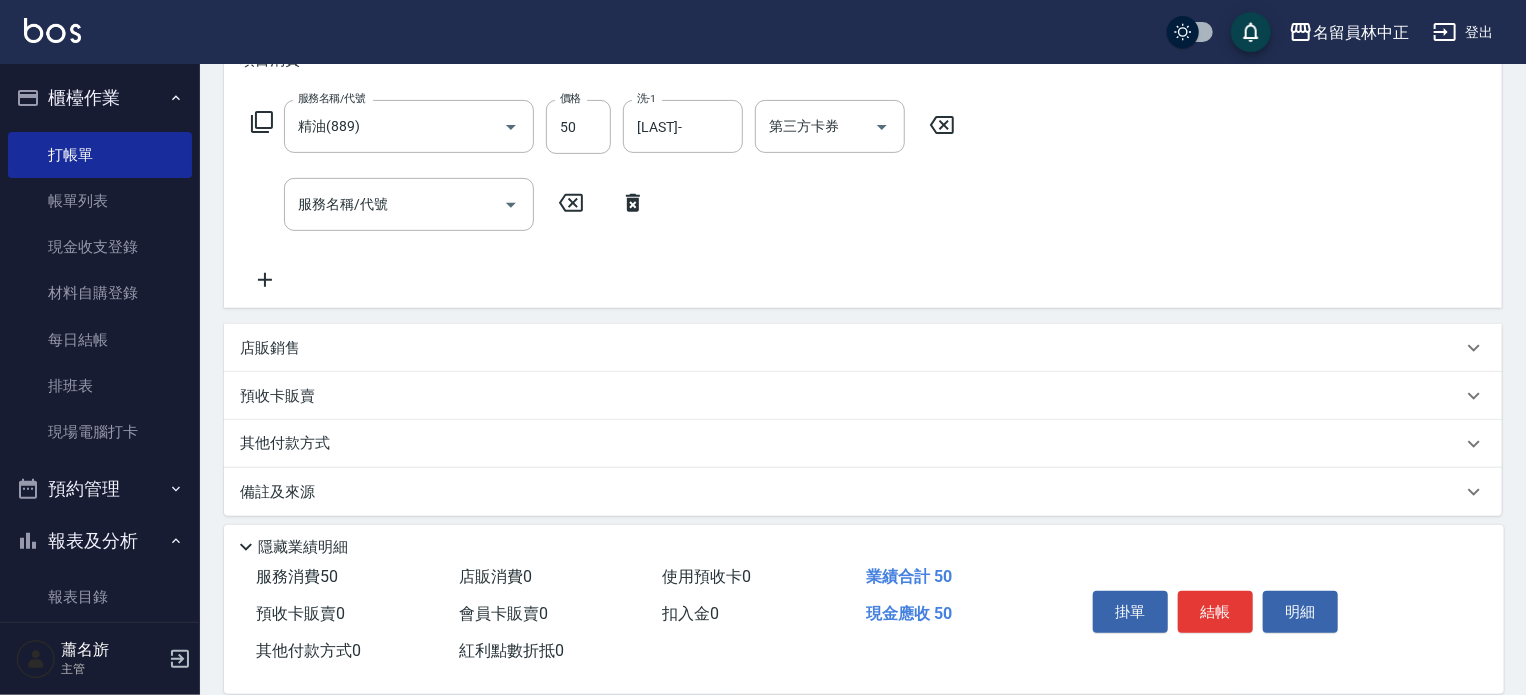 click on "店販銷售" at bounding box center [851, 348] 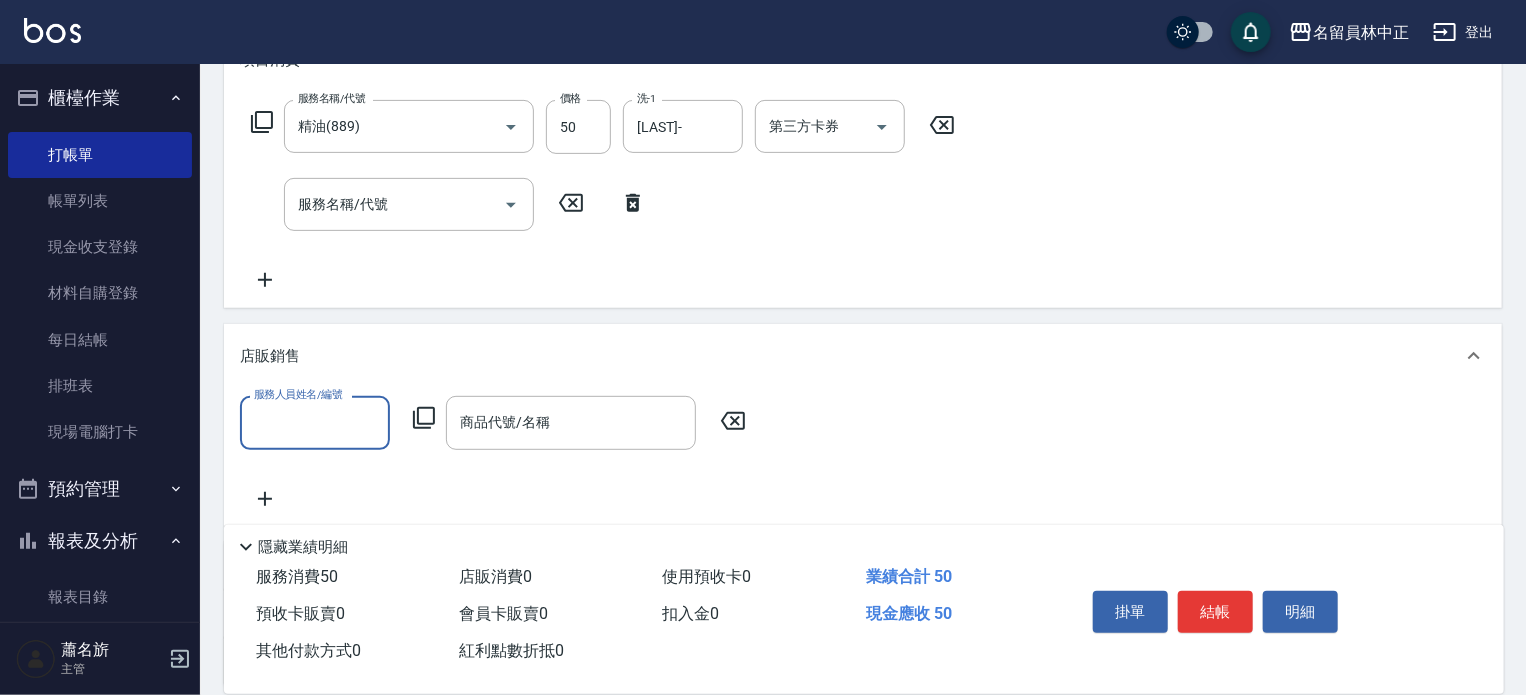 scroll, scrollTop: 0, scrollLeft: 0, axis: both 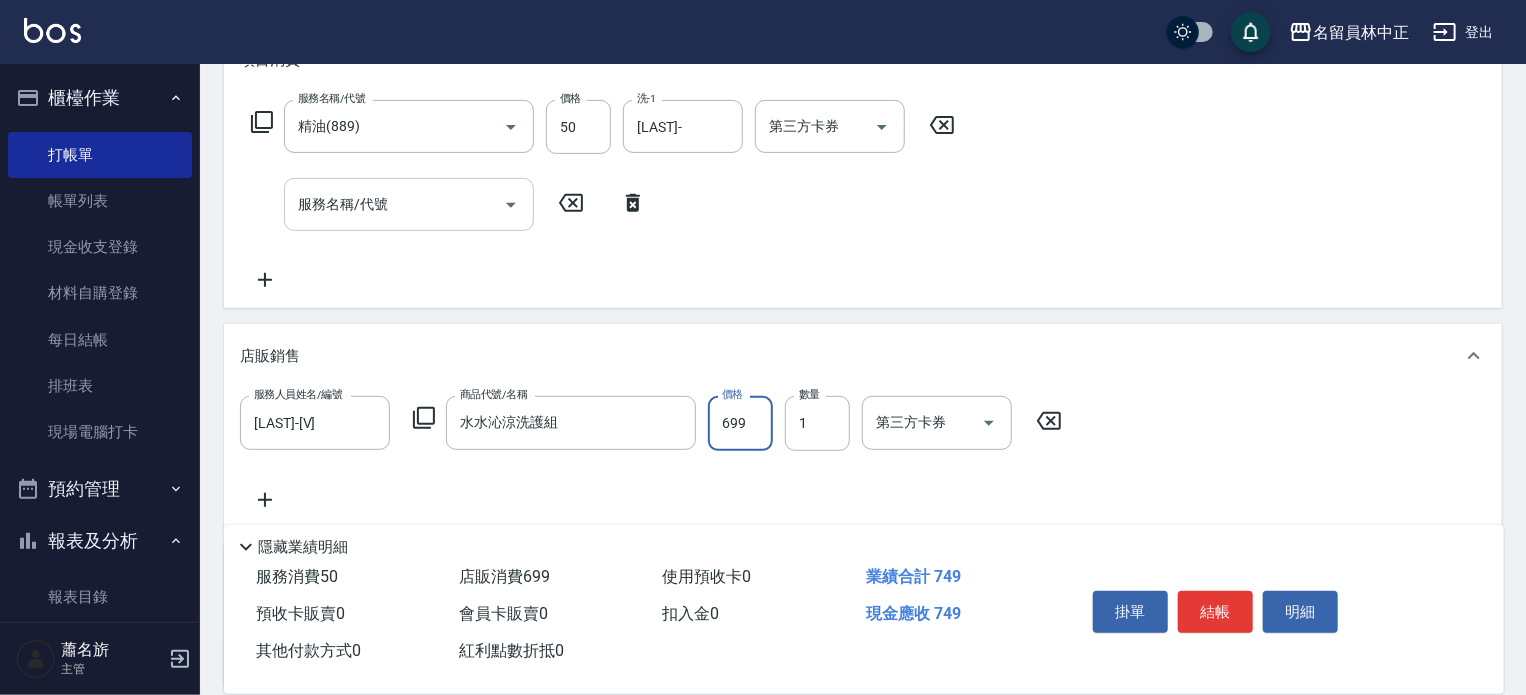 click on "服務名稱/代號" at bounding box center [409, 204] 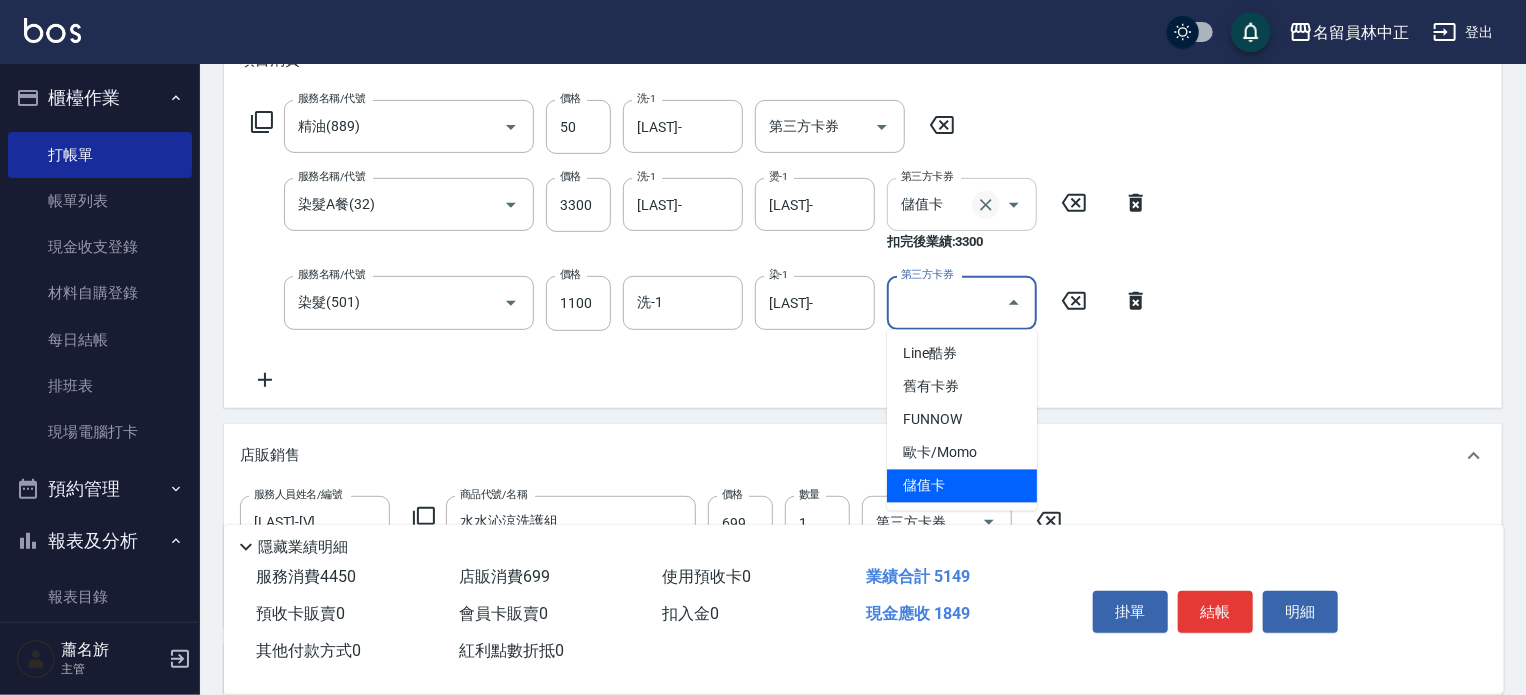 click 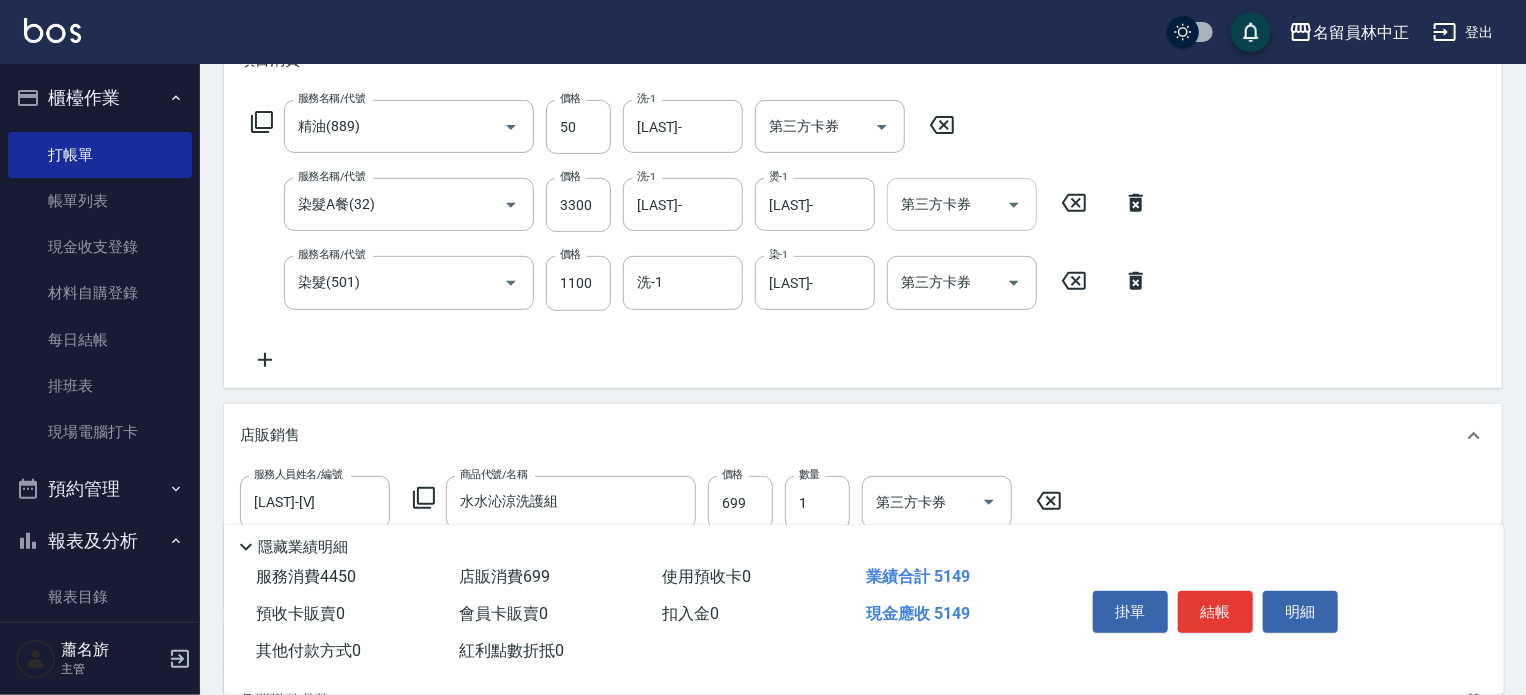 click 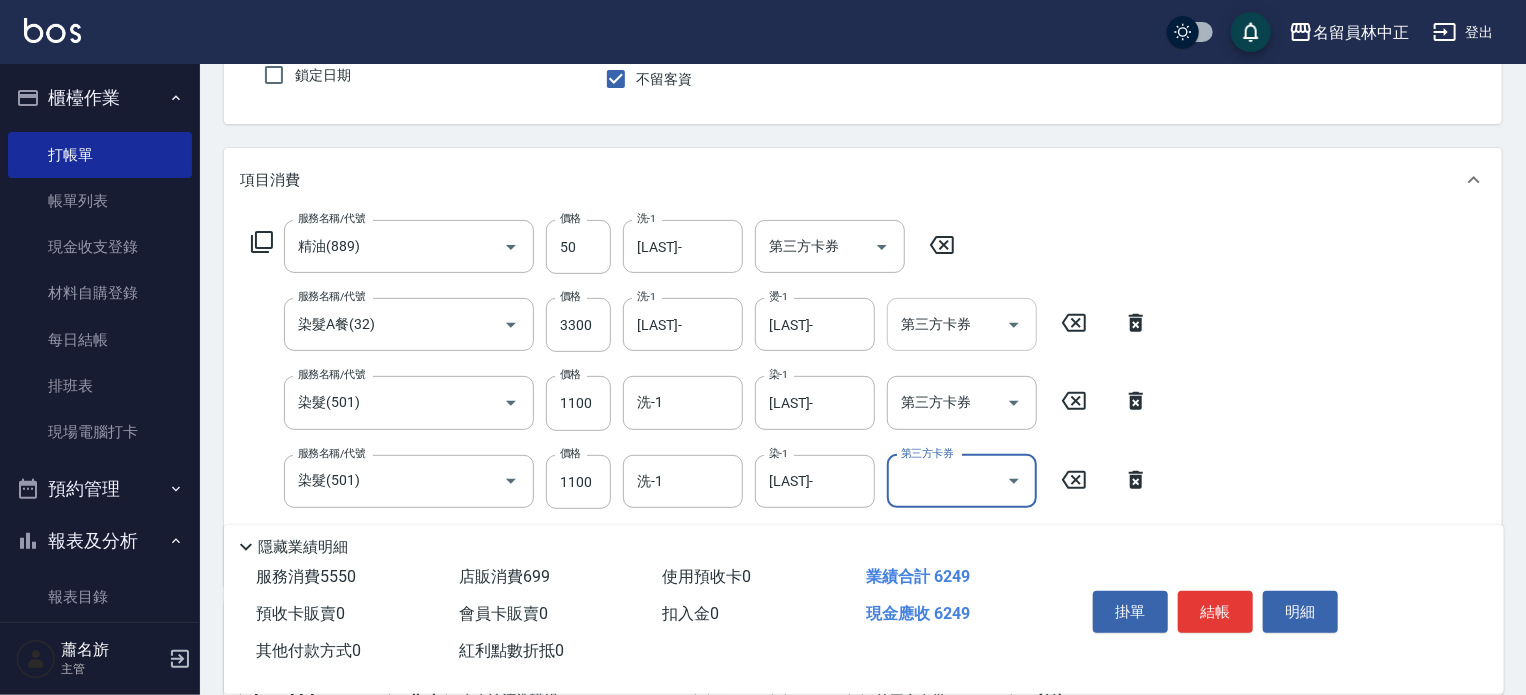 scroll, scrollTop: 0, scrollLeft: 0, axis: both 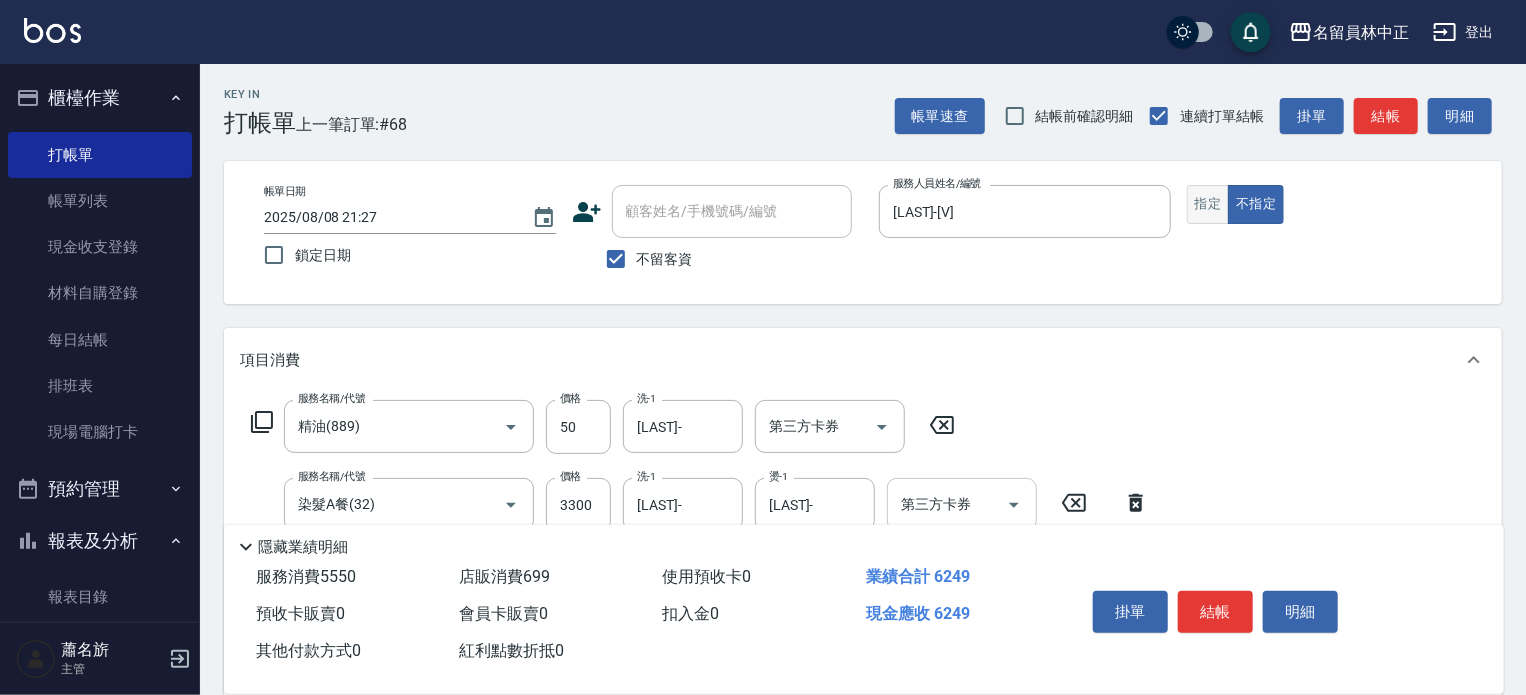 click on "指定" at bounding box center [1208, 204] 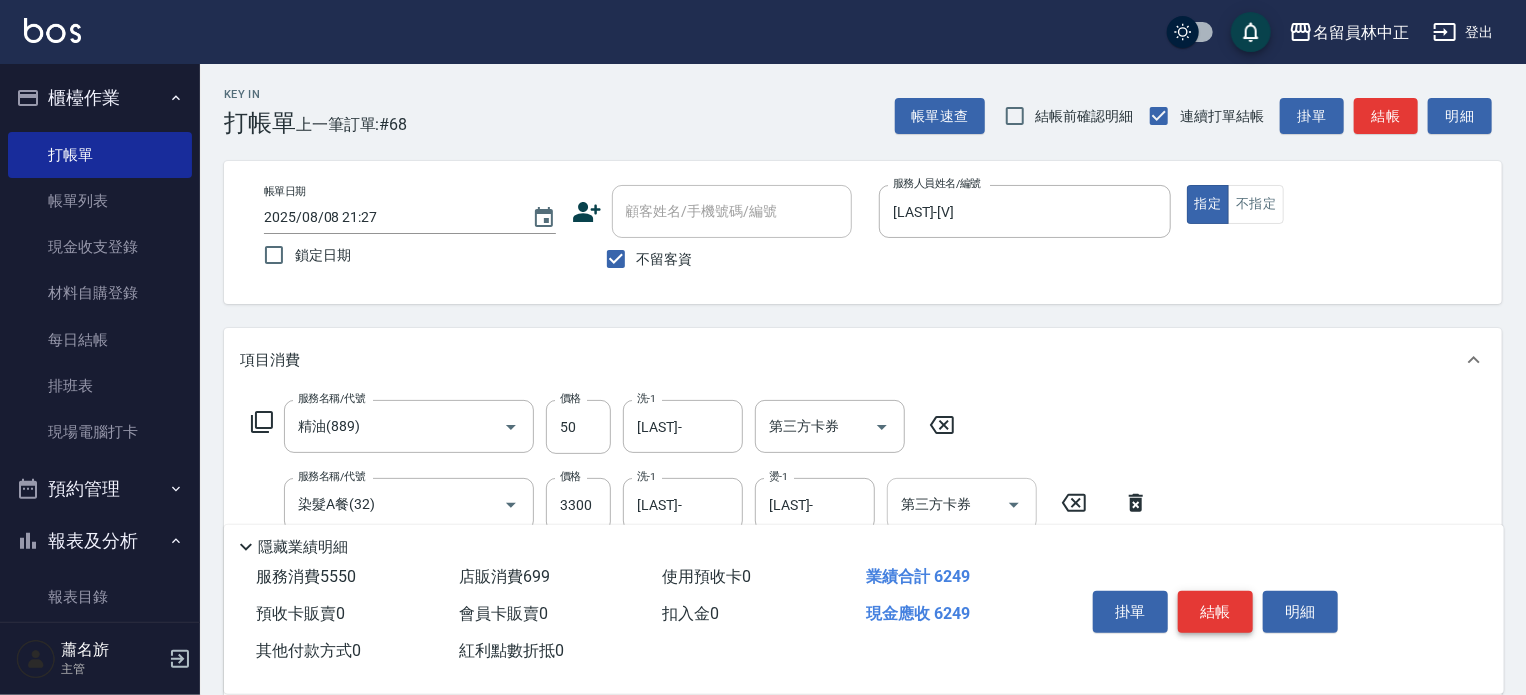 click on "結帳" at bounding box center (1215, 612) 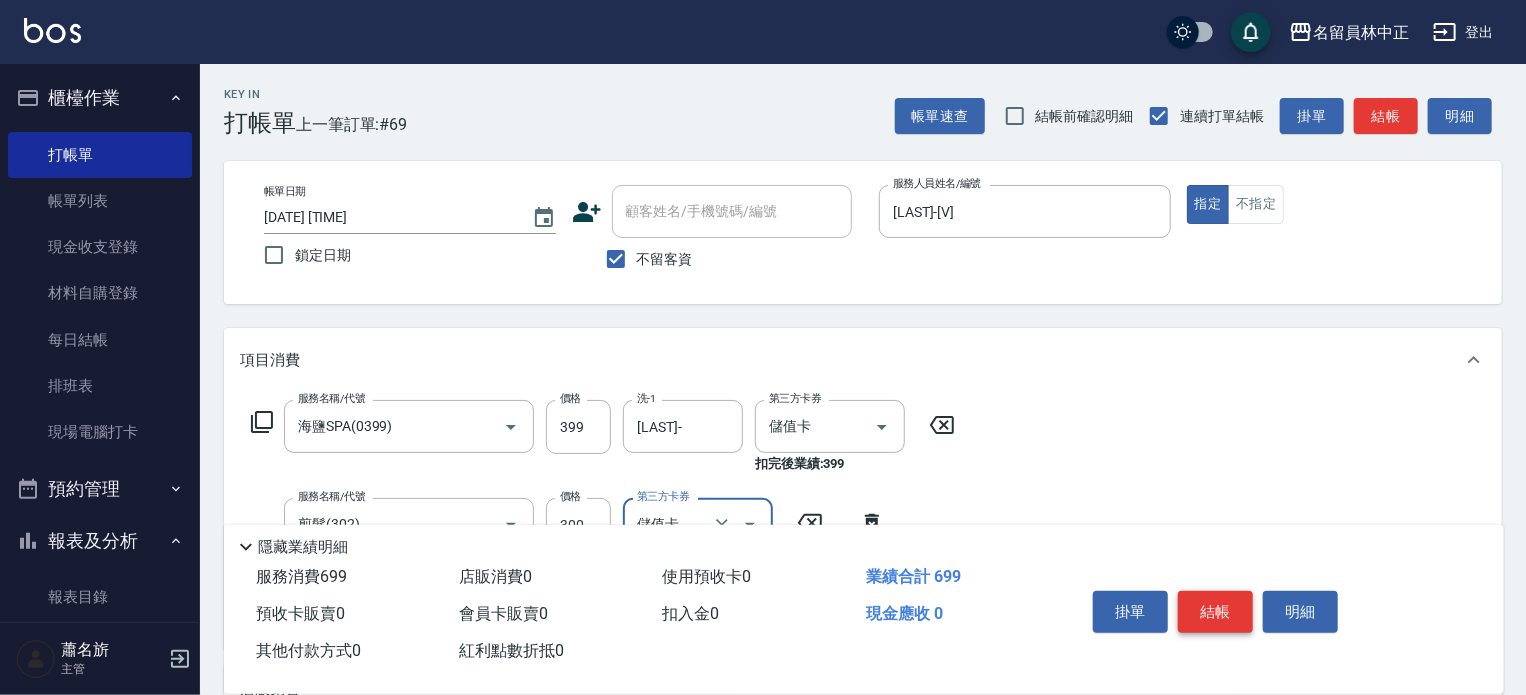 click on "結帳" at bounding box center (1215, 612) 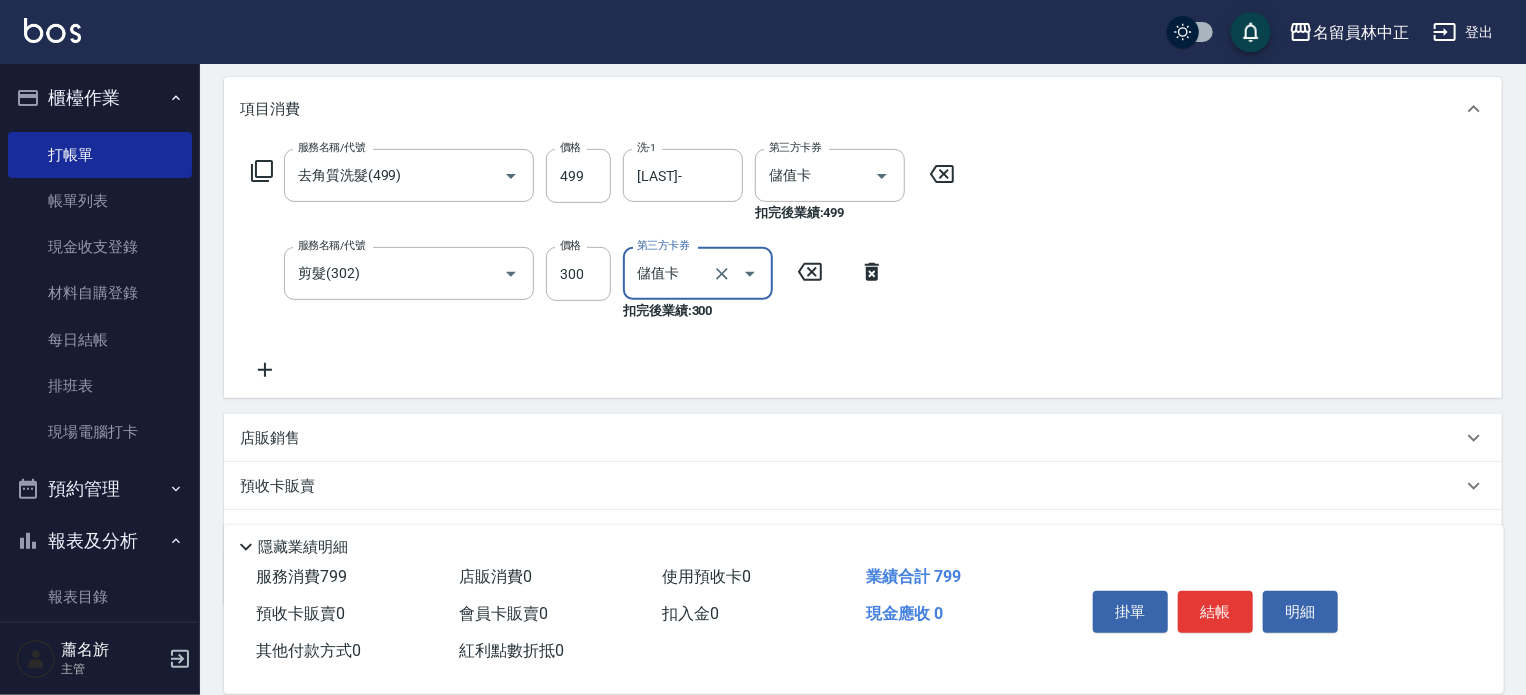 scroll, scrollTop: 252, scrollLeft: 0, axis: vertical 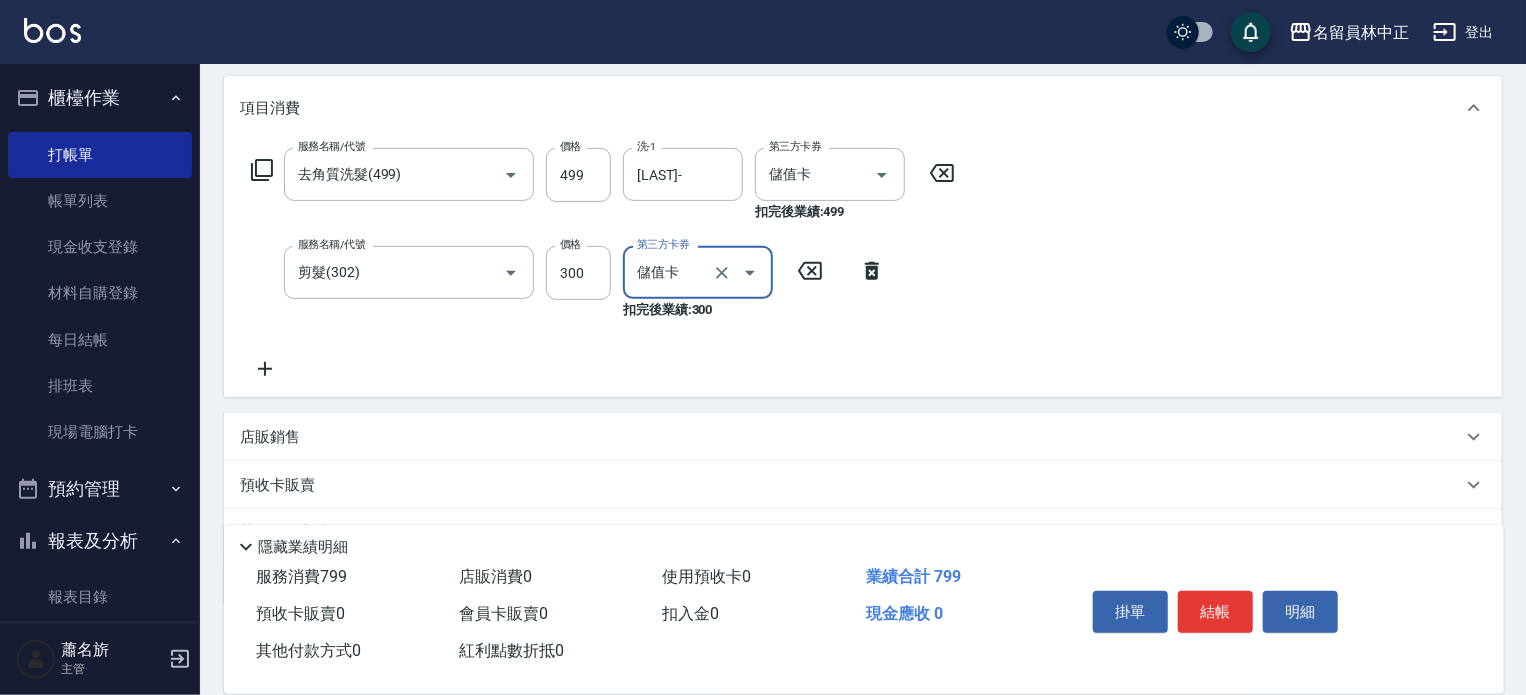 click on "店販銷售" at bounding box center (851, 437) 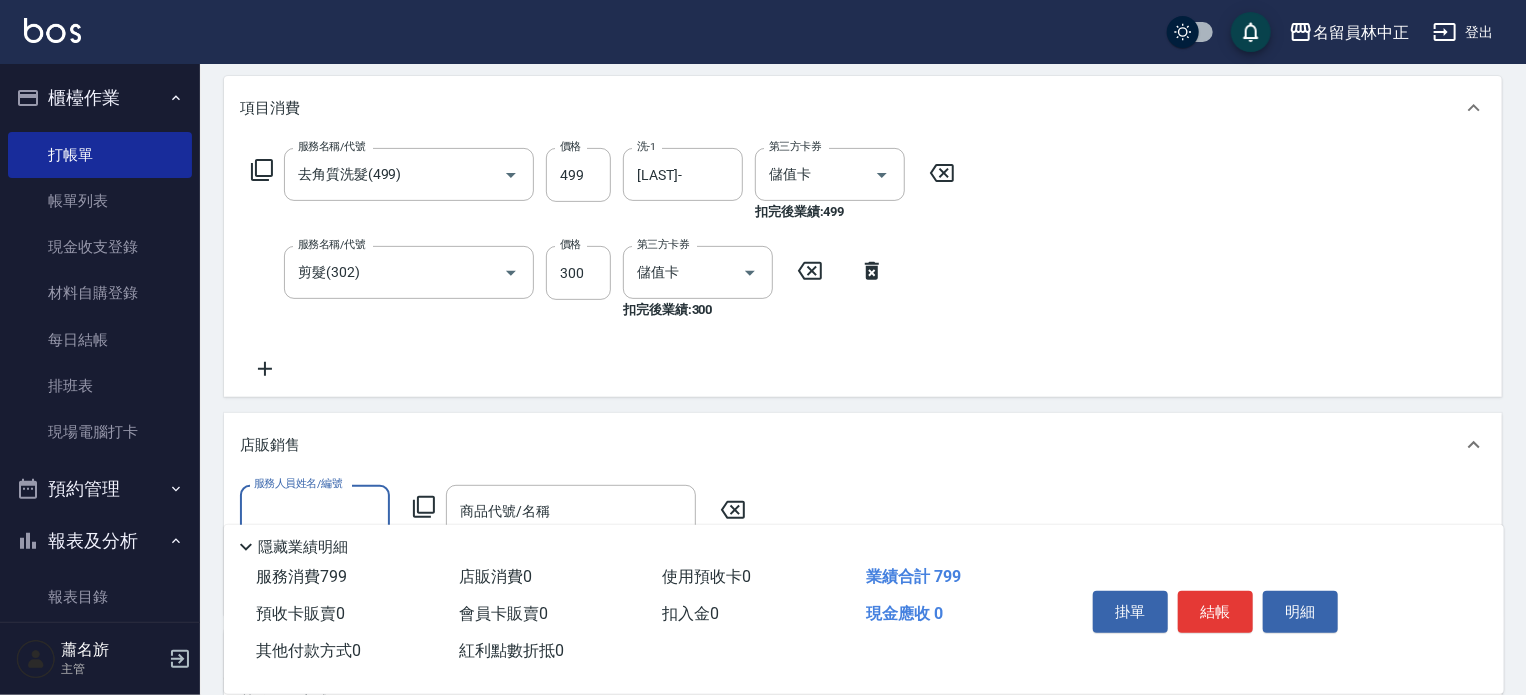 scroll, scrollTop: 0, scrollLeft: 0, axis: both 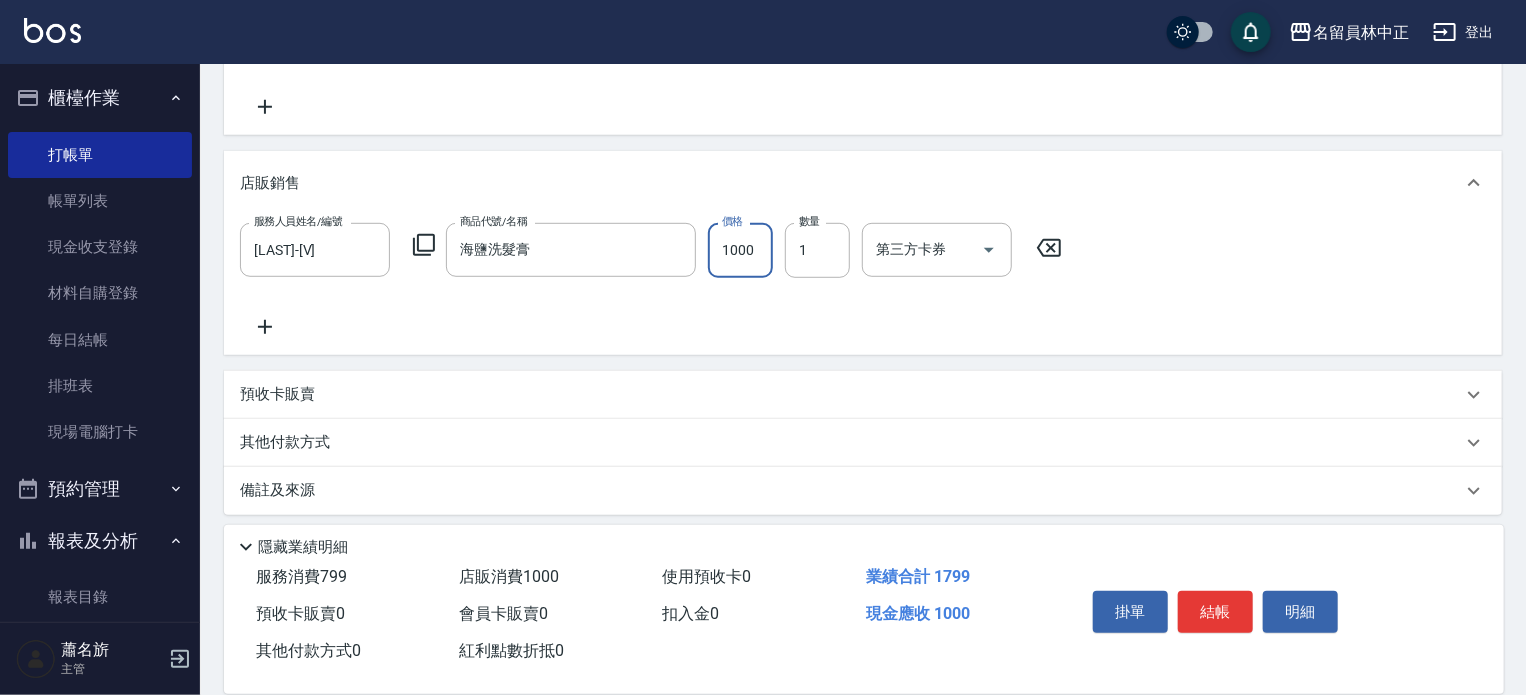 click on "服務人員姓名/編號 [LAST]-[V] 服務人員姓名/編號 商品代號/名稱 海鹽洗髮膏 商品代號/名稱 價格 1000 價格 數量 1 數量 第三方卡券 第三方卡券" at bounding box center [863, 280] 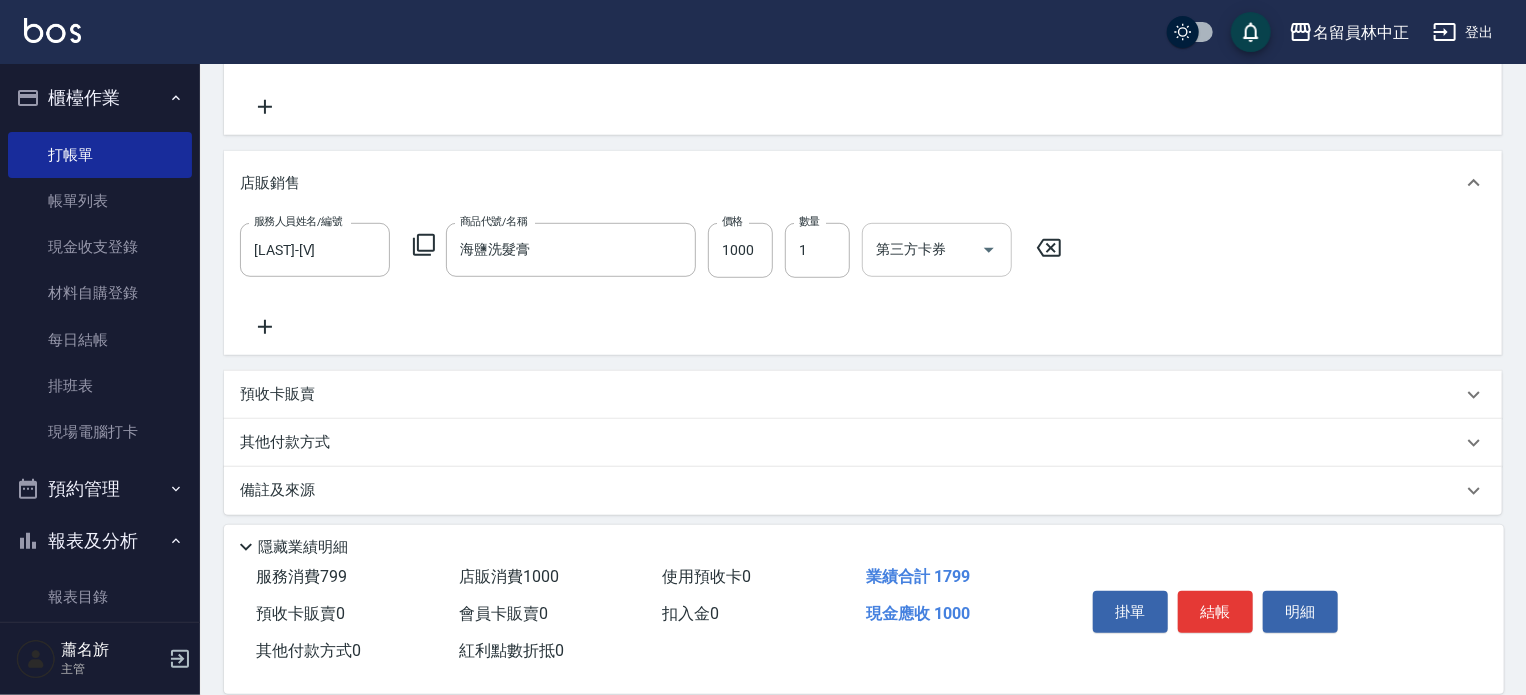 click on "第三方卡券" at bounding box center (922, 249) 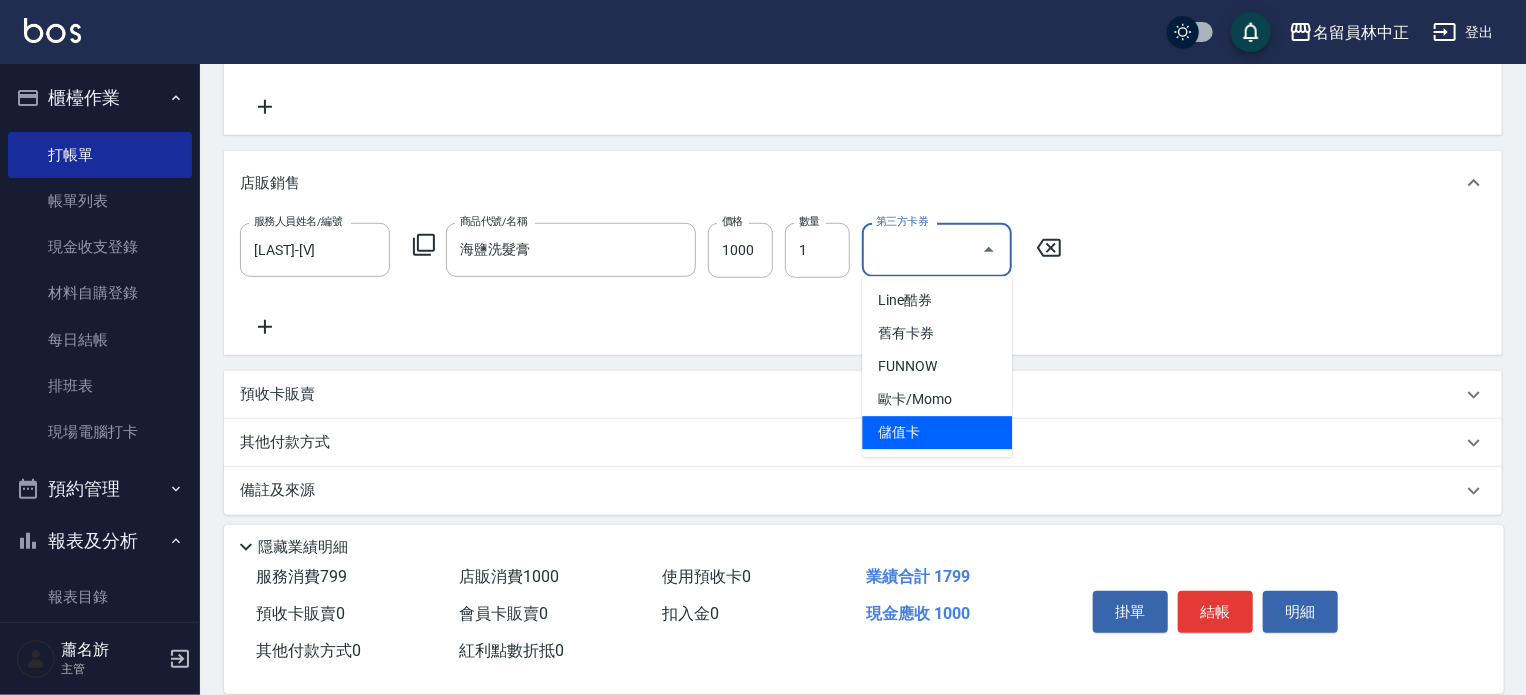 click on "儲值卡" at bounding box center (937, 432) 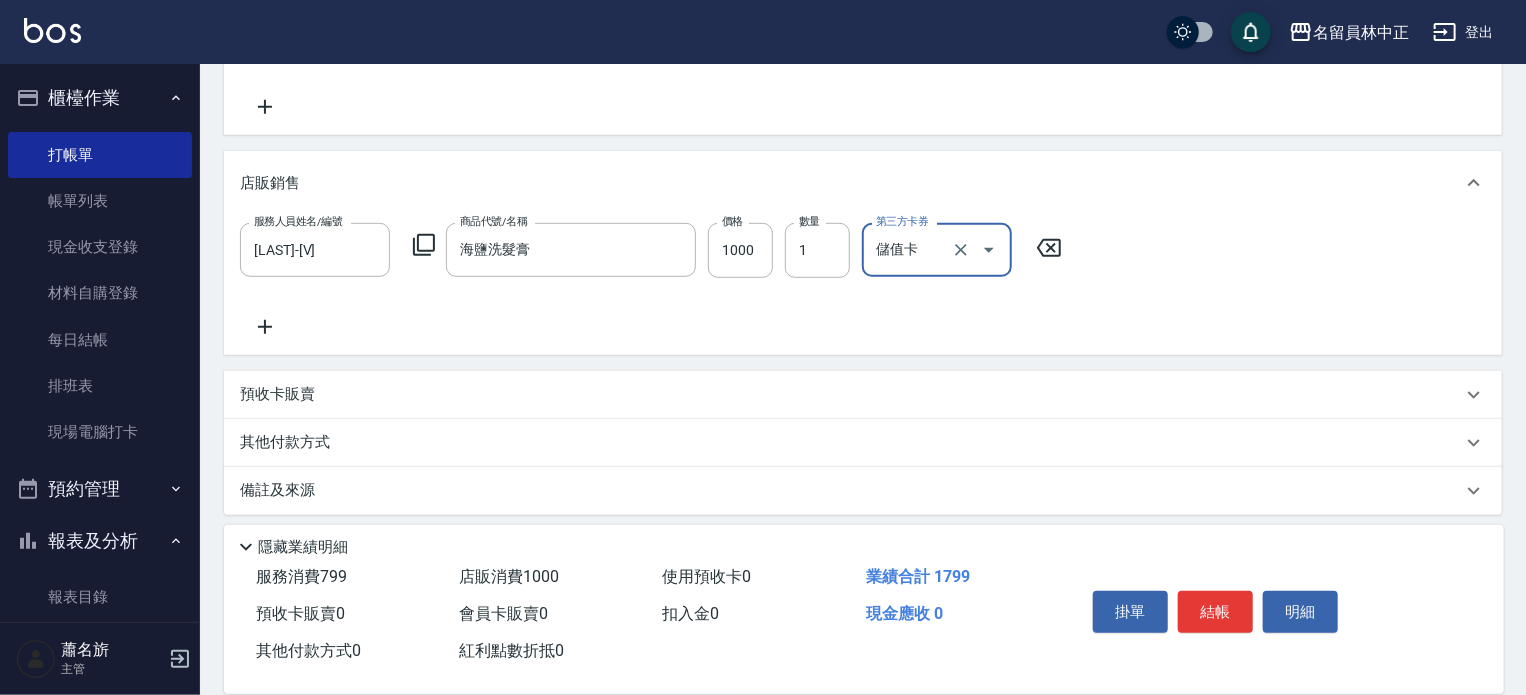 click on "結帳" at bounding box center [1215, 612] 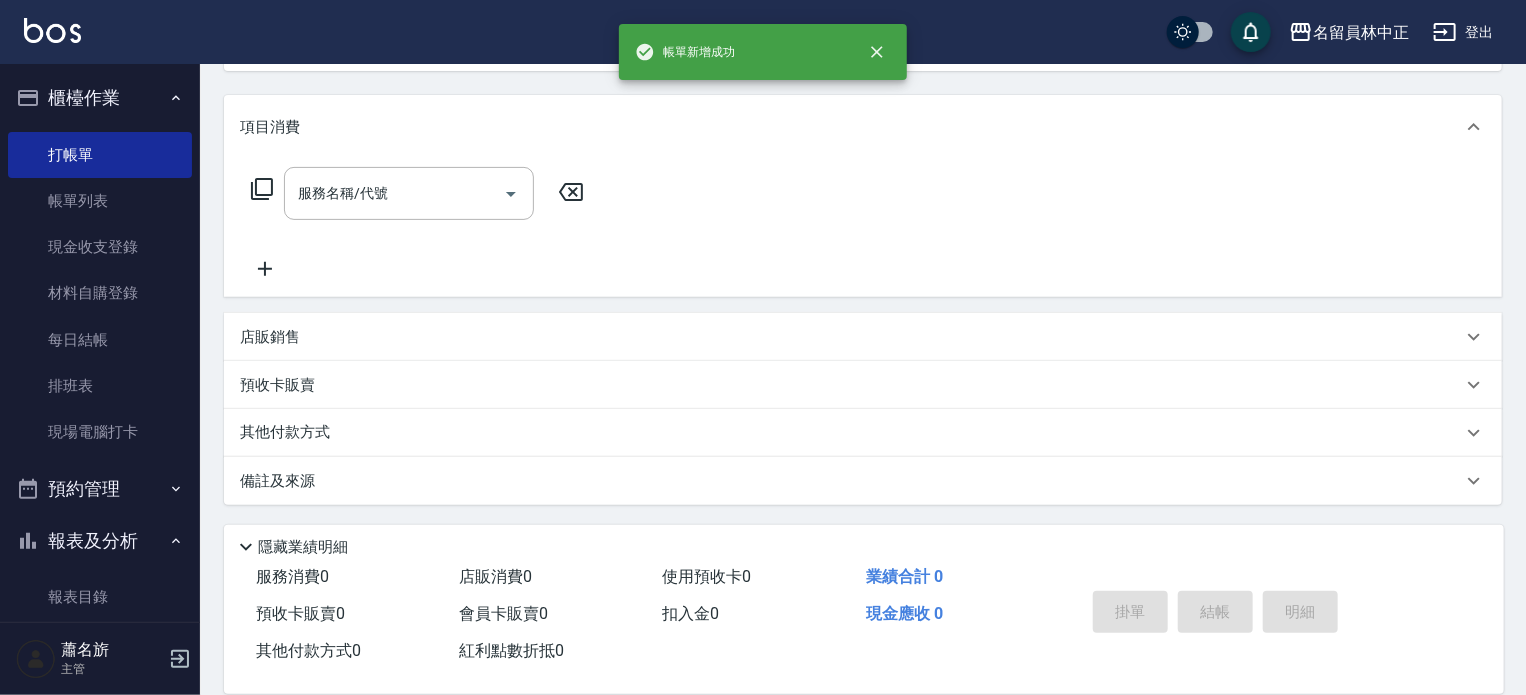 scroll, scrollTop: 0, scrollLeft: 0, axis: both 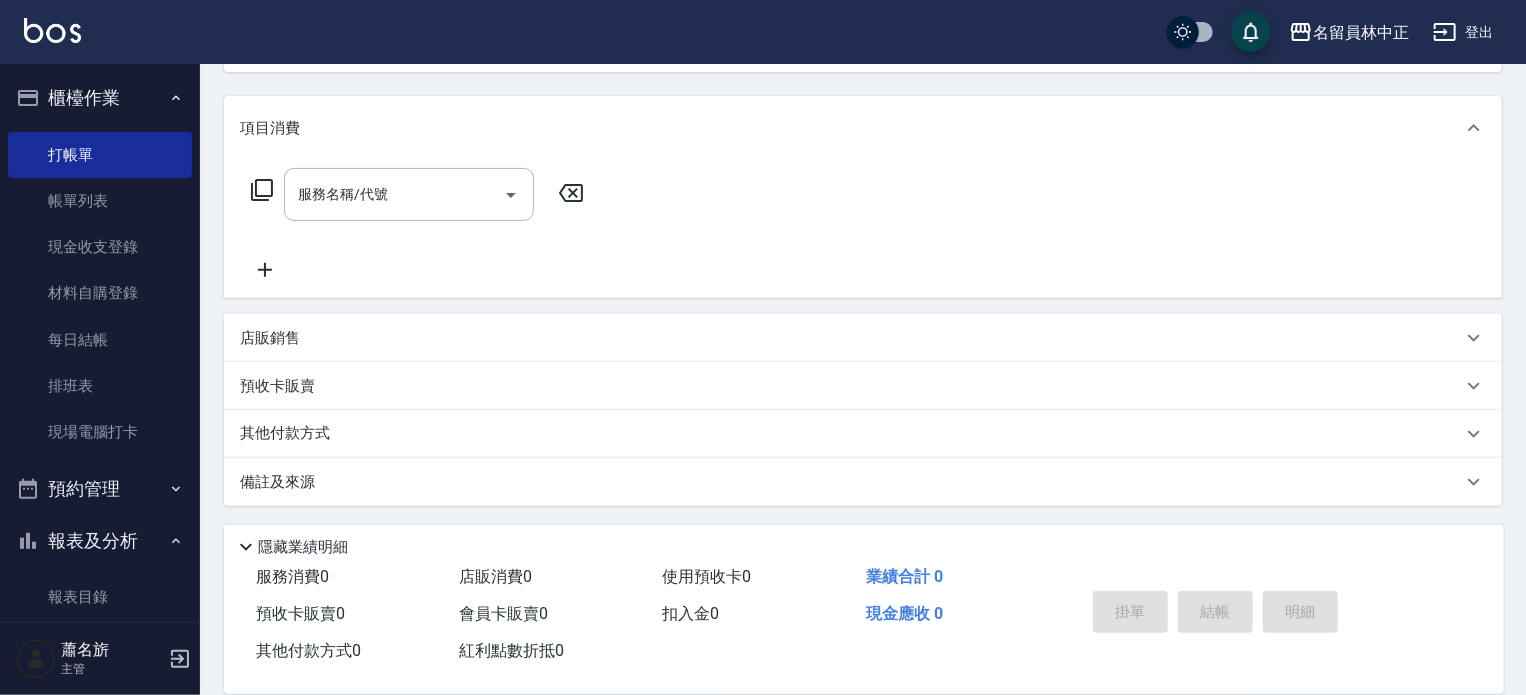 click on "店販銷售" at bounding box center (863, 338) 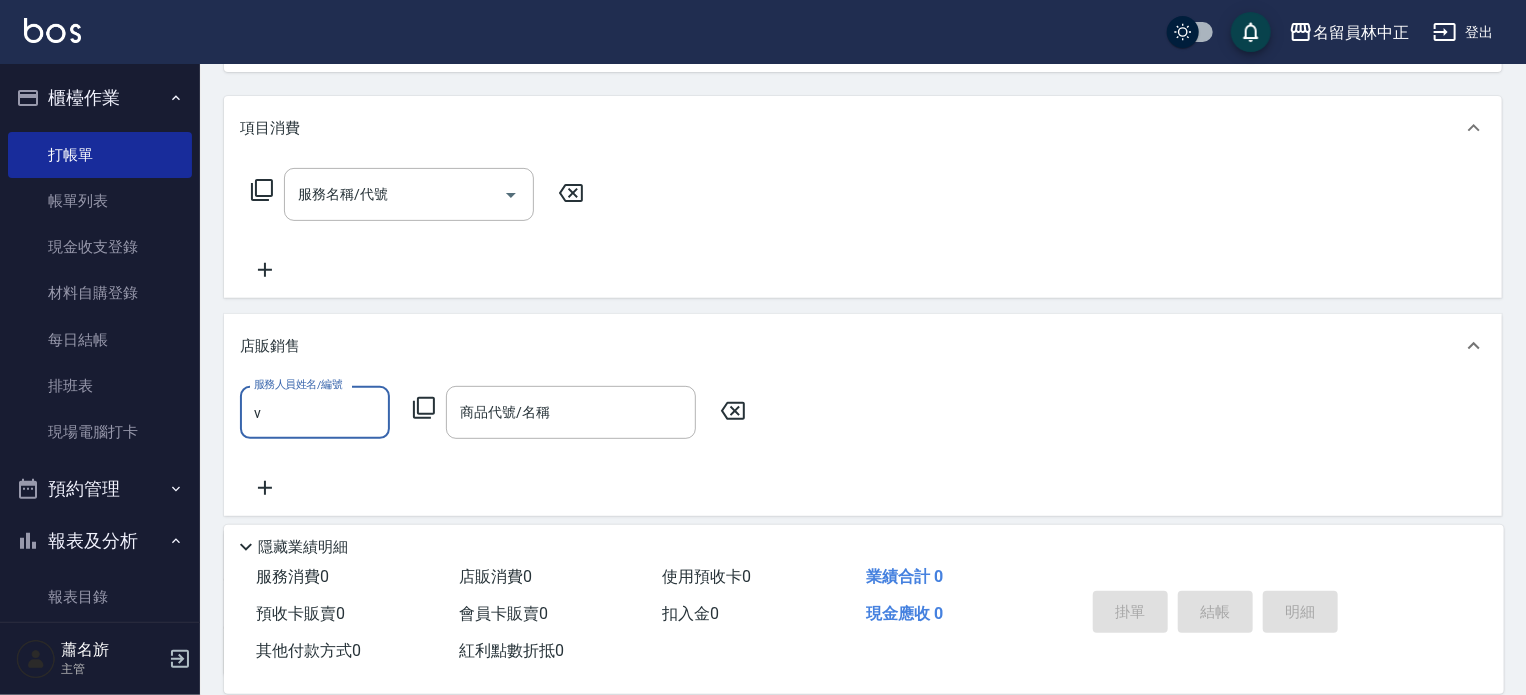 scroll, scrollTop: 0, scrollLeft: 0, axis: both 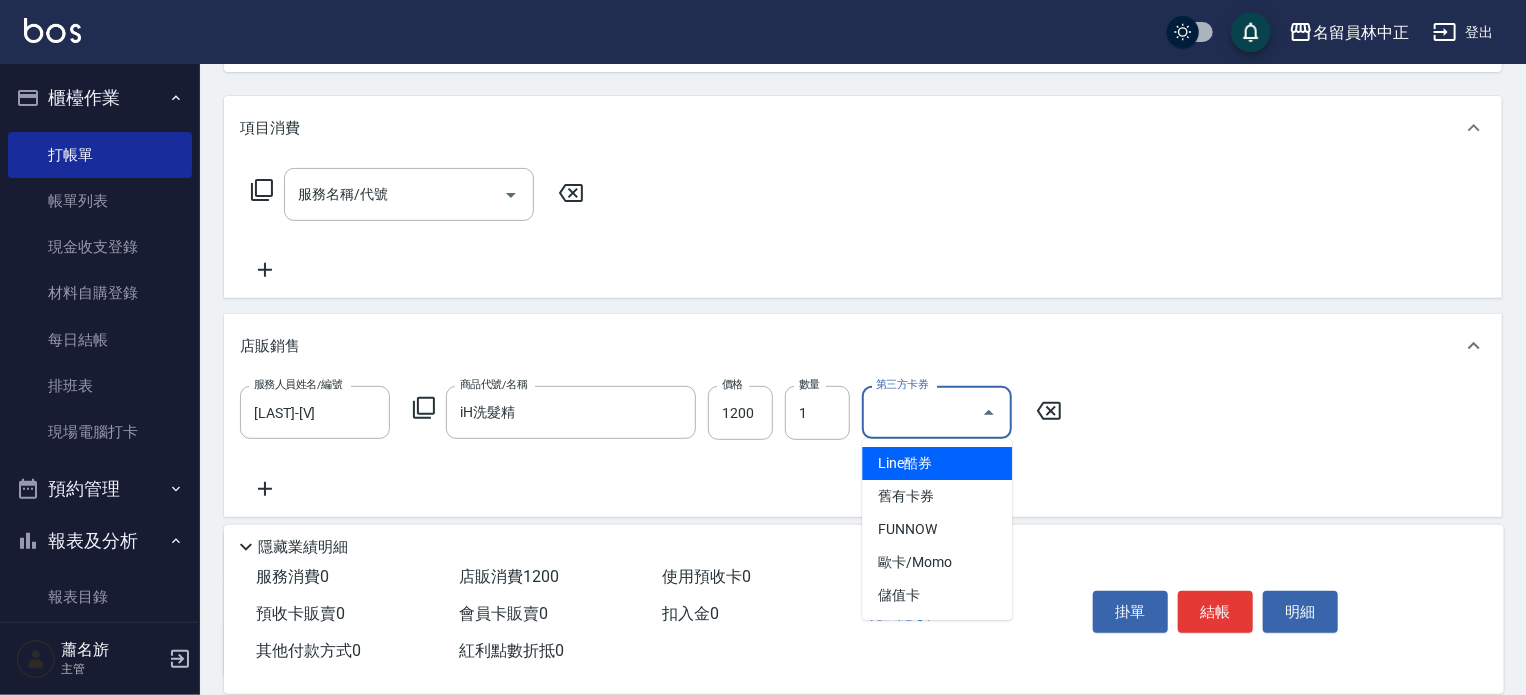 click on "第三方卡券" at bounding box center (922, 412) 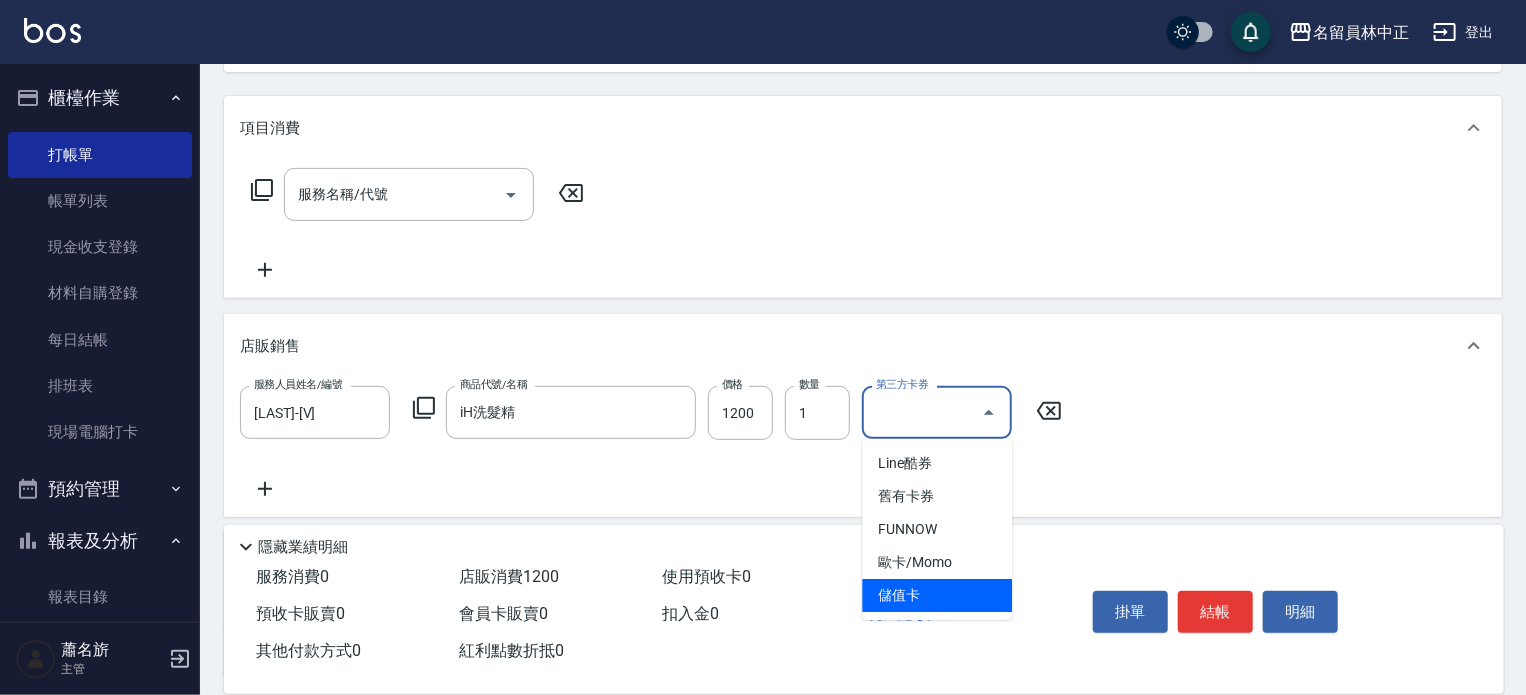 click on "儲值卡" at bounding box center [937, 595] 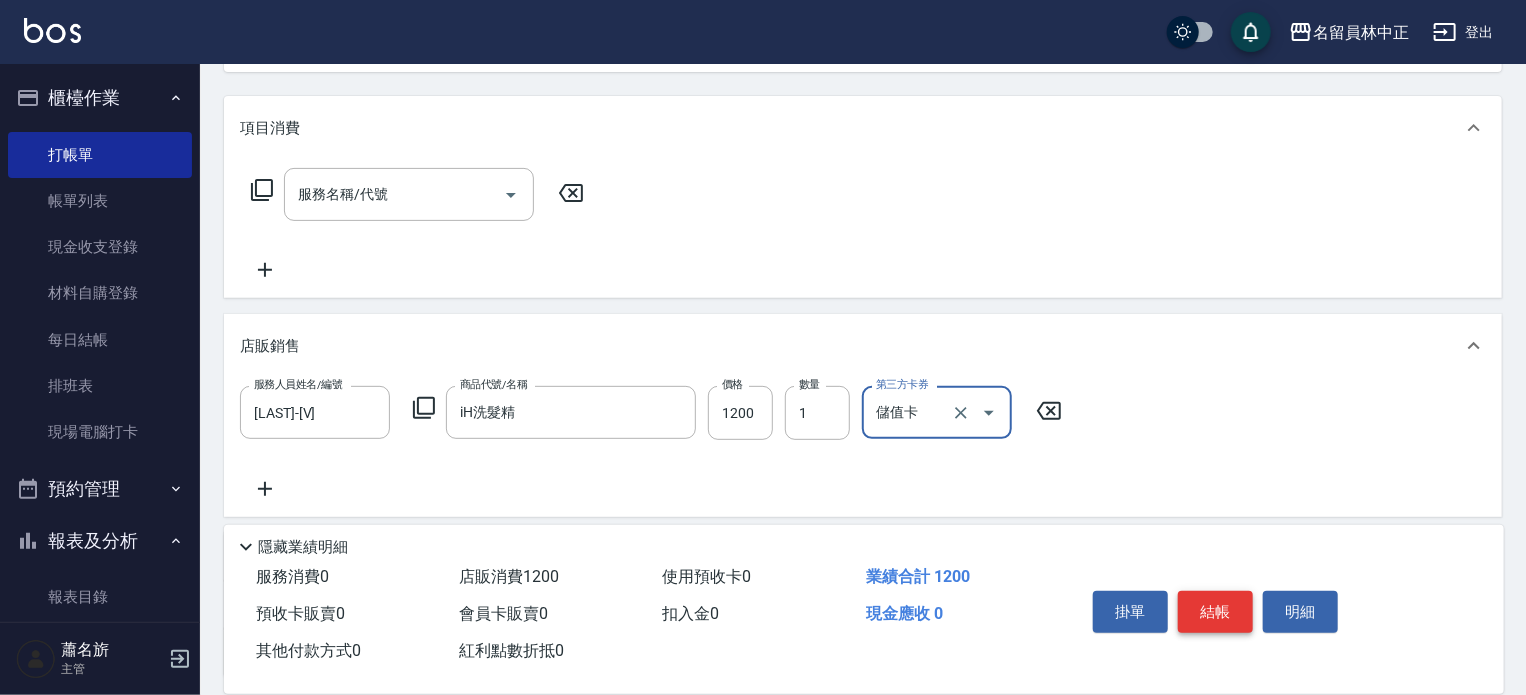 click on "結帳" at bounding box center [1215, 612] 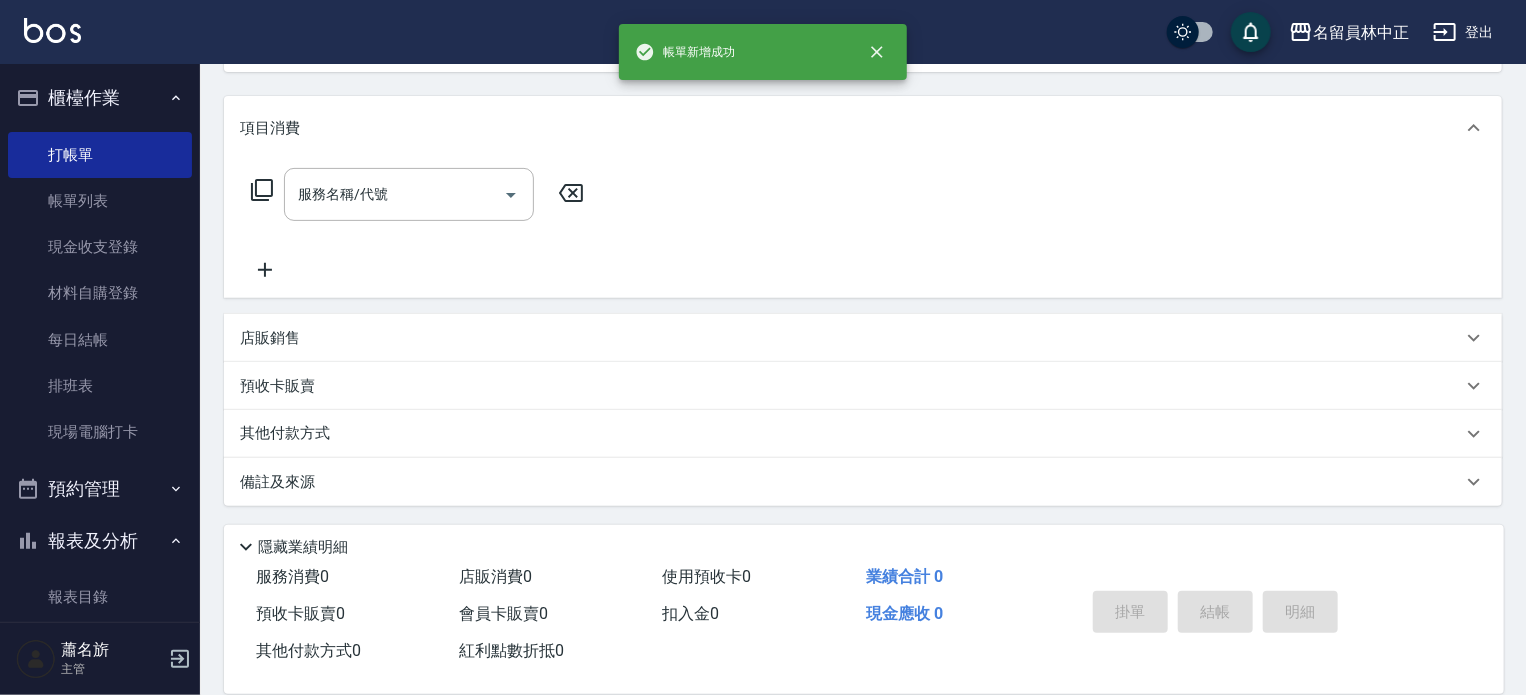 scroll, scrollTop: 0, scrollLeft: 0, axis: both 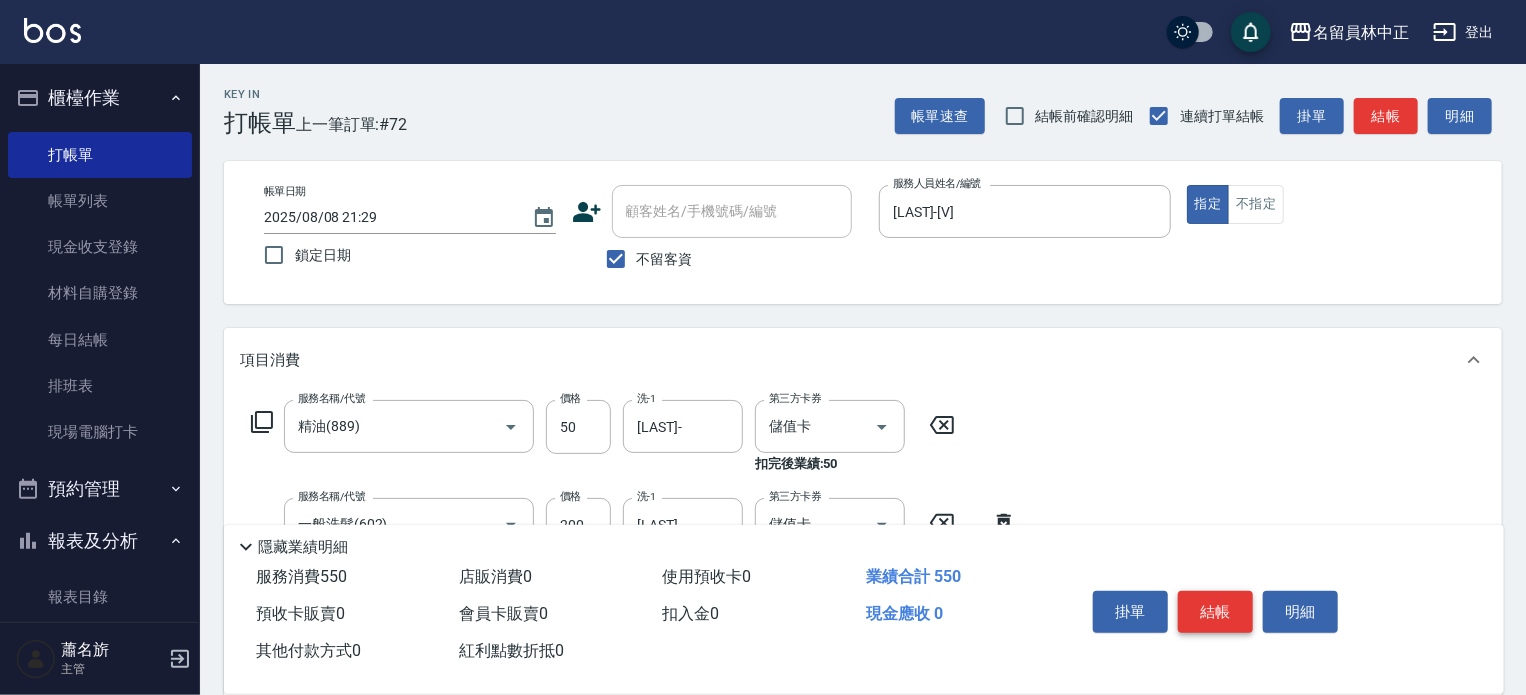 click on "結帳" at bounding box center (1215, 612) 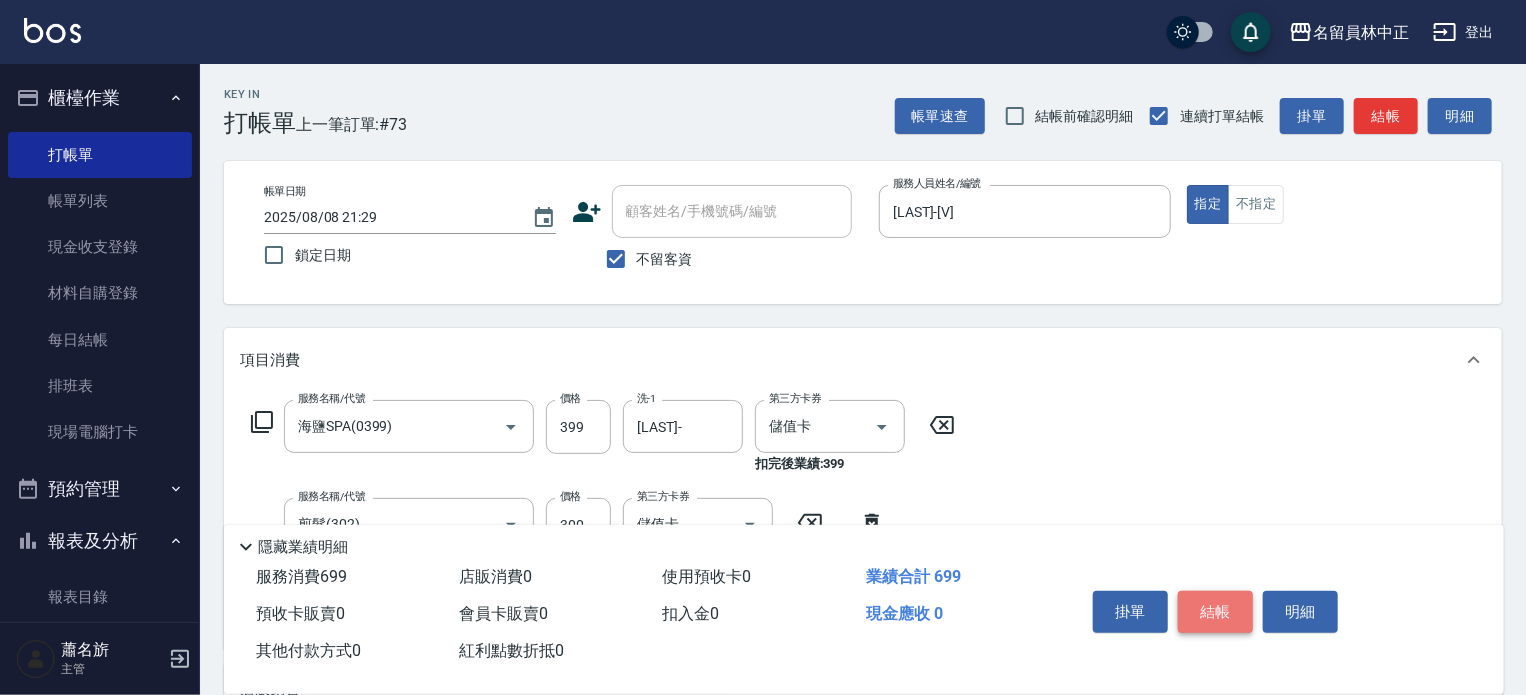 click on "結帳" at bounding box center [1215, 612] 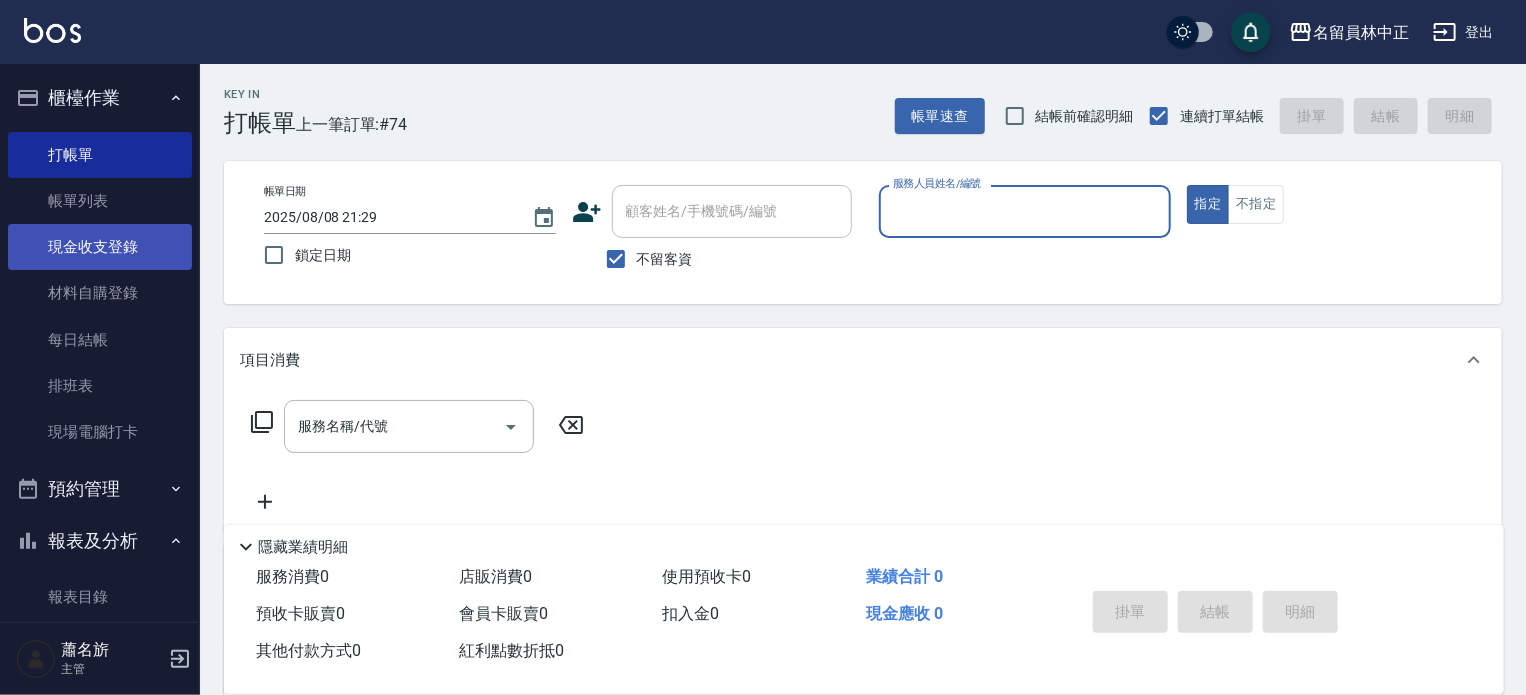 click on "現金收支登錄" at bounding box center [100, 247] 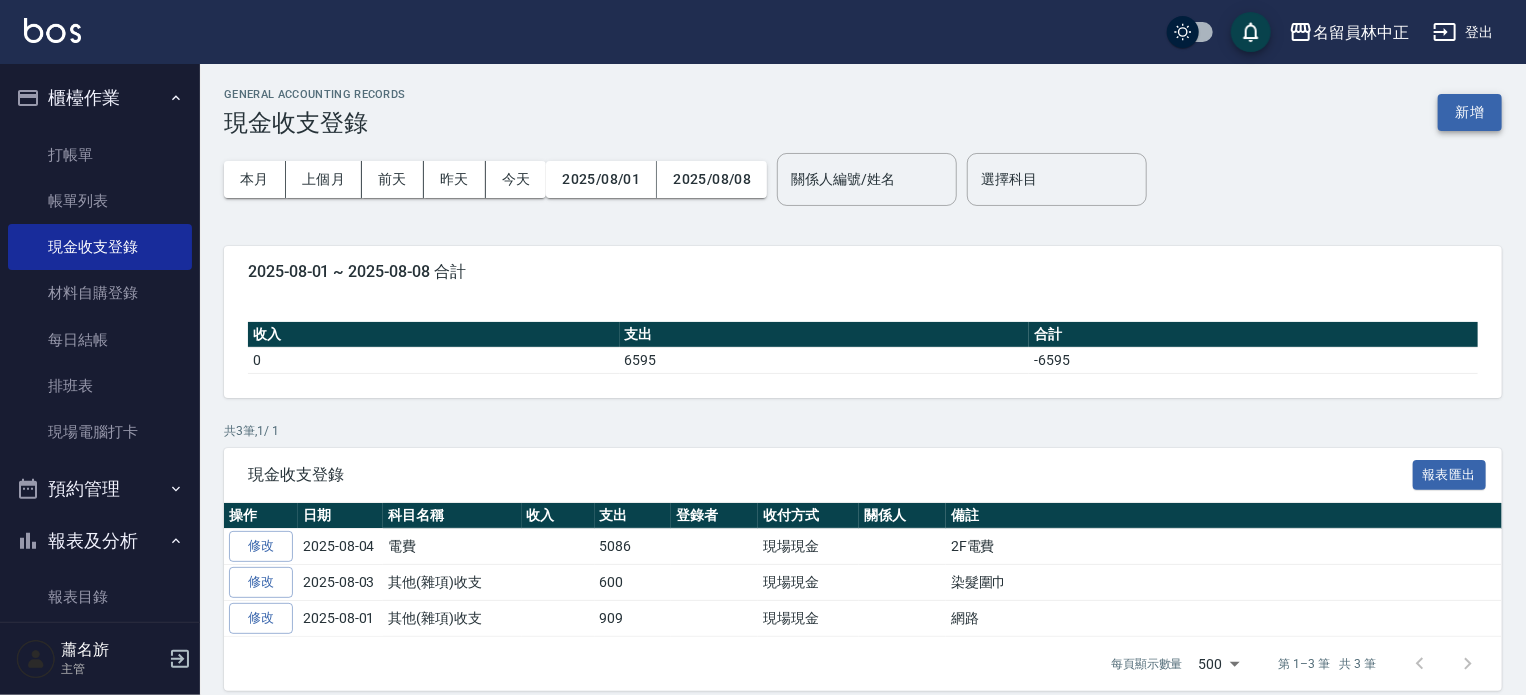 click on "新增" at bounding box center [1470, 112] 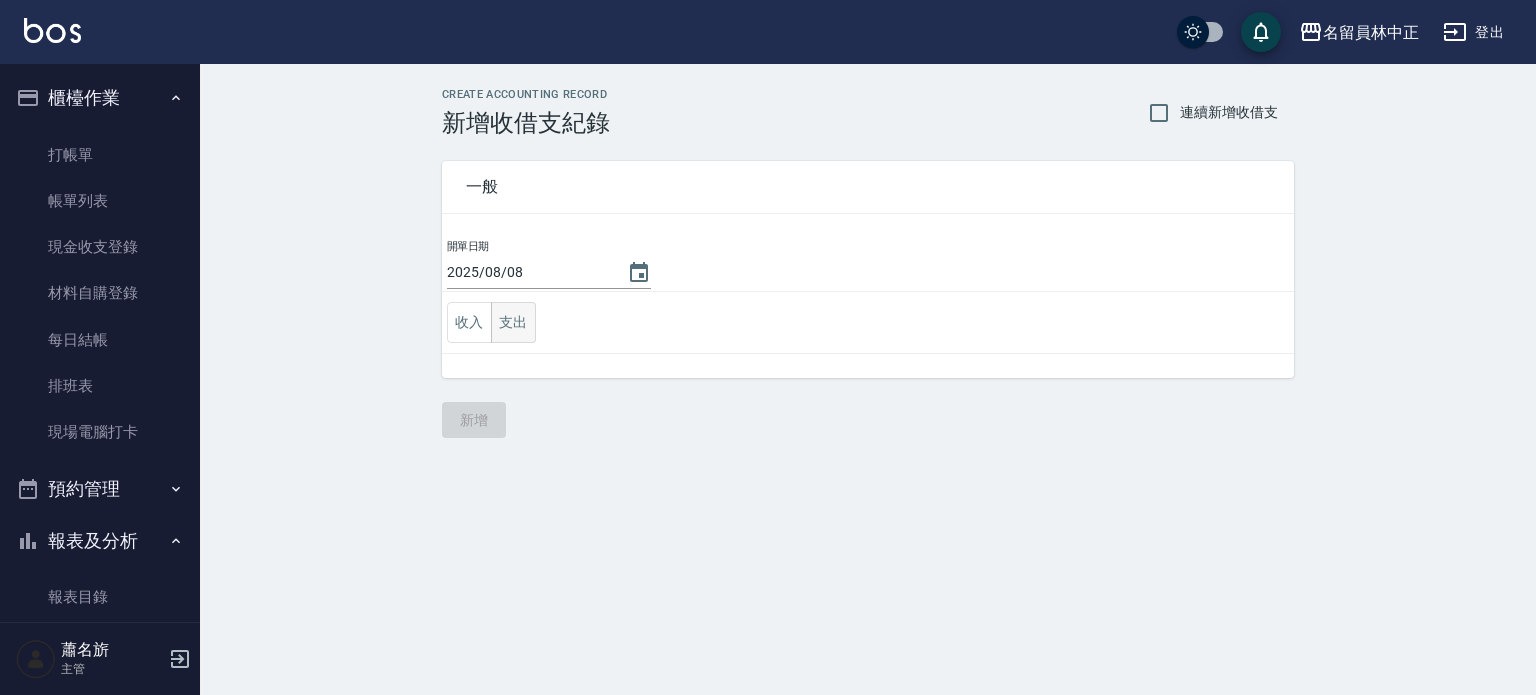 click on "支出" at bounding box center [513, 322] 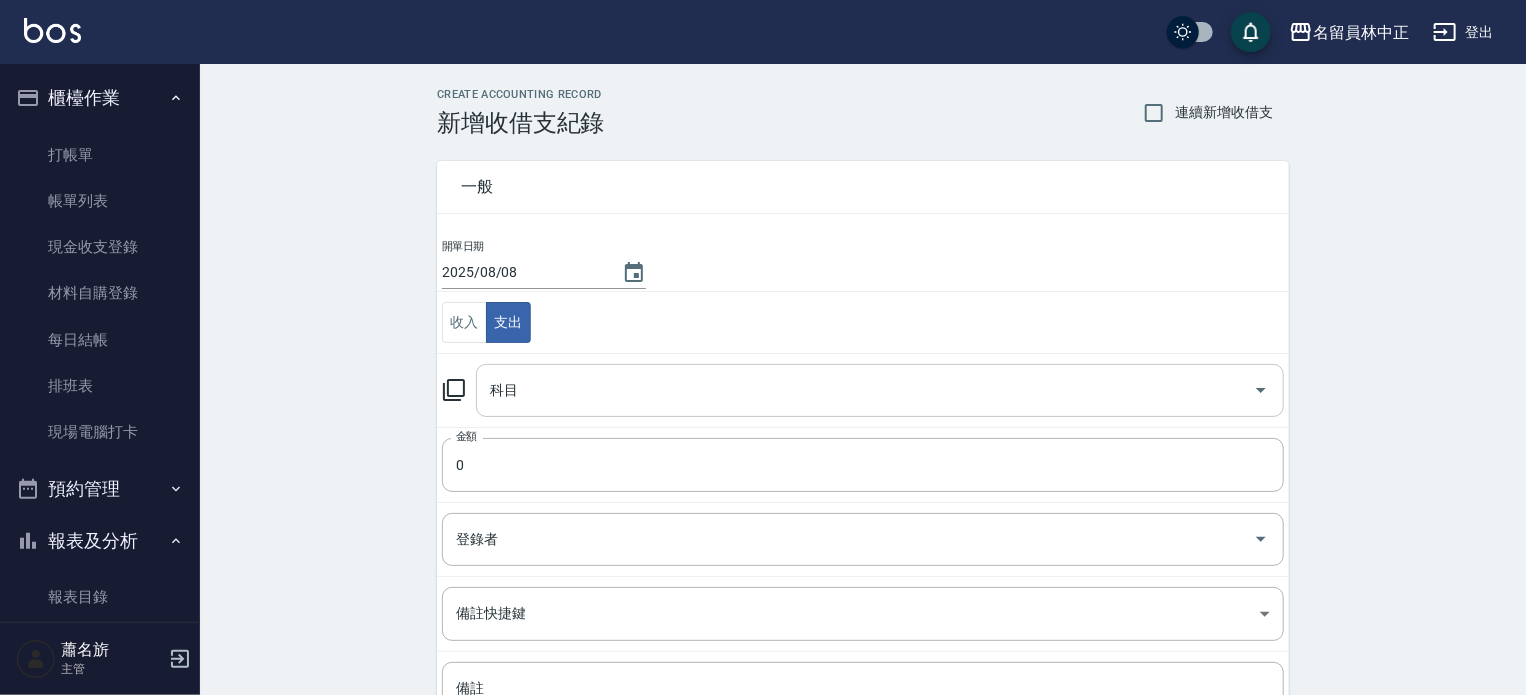 click on "科目" at bounding box center (865, 390) 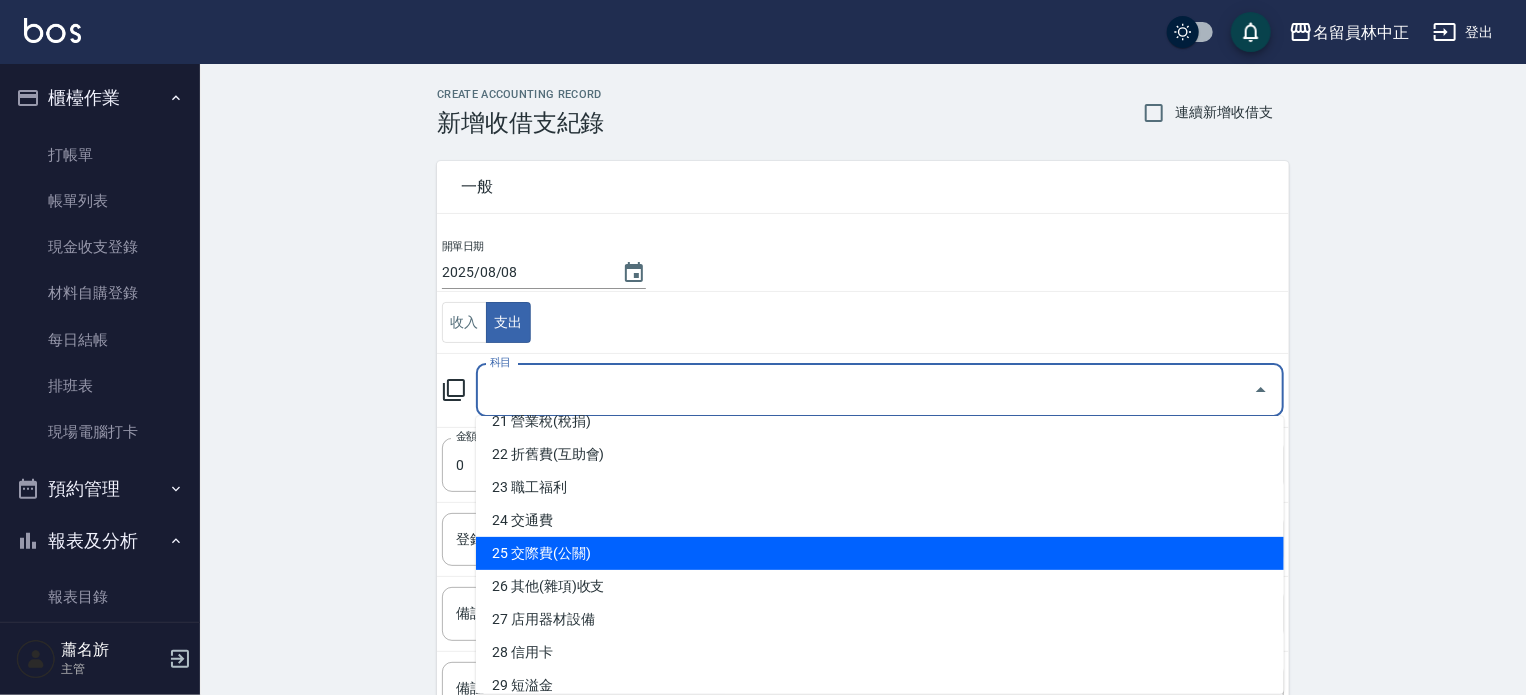 scroll, scrollTop: 700, scrollLeft: 0, axis: vertical 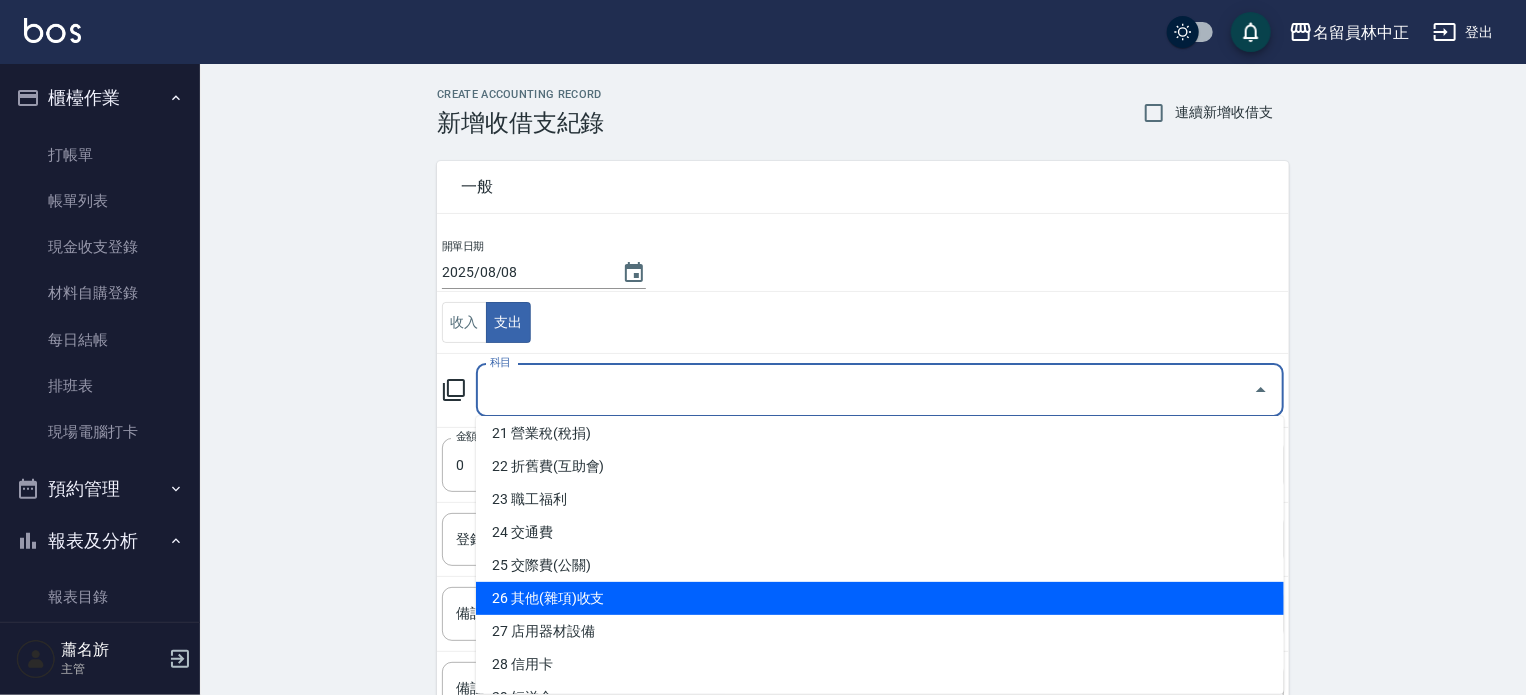 click on "26 其他(雜項)收支" at bounding box center (880, 598) 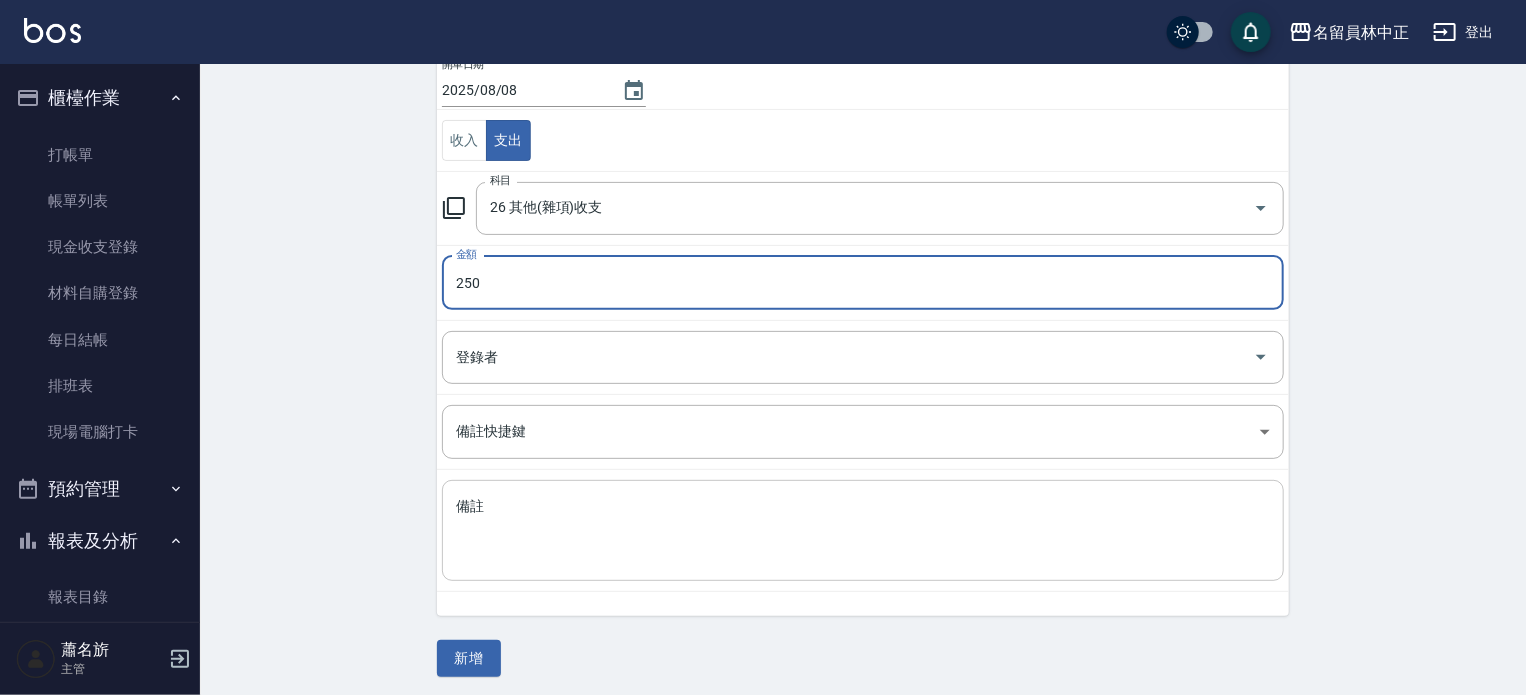 scroll, scrollTop: 185, scrollLeft: 0, axis: vertical 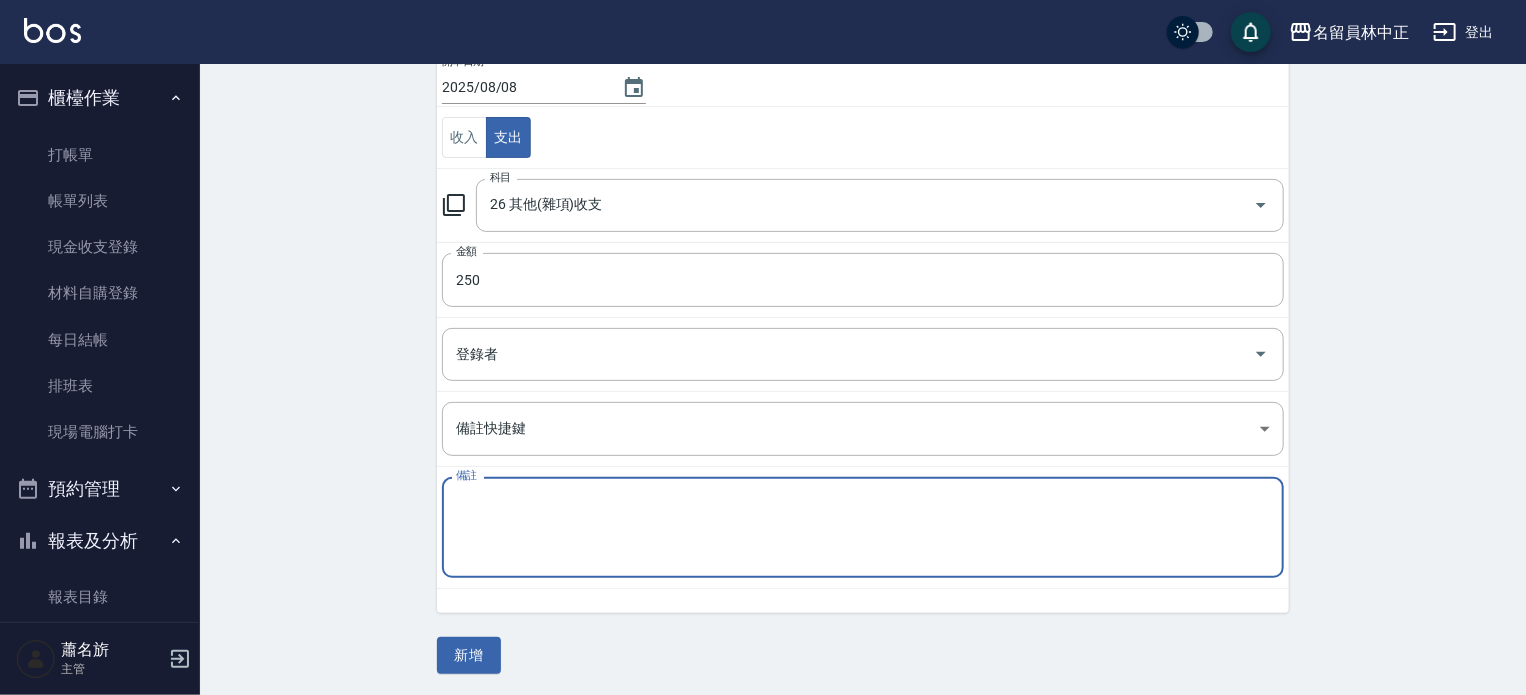 click on "備註" at bounding box center [863, 528] 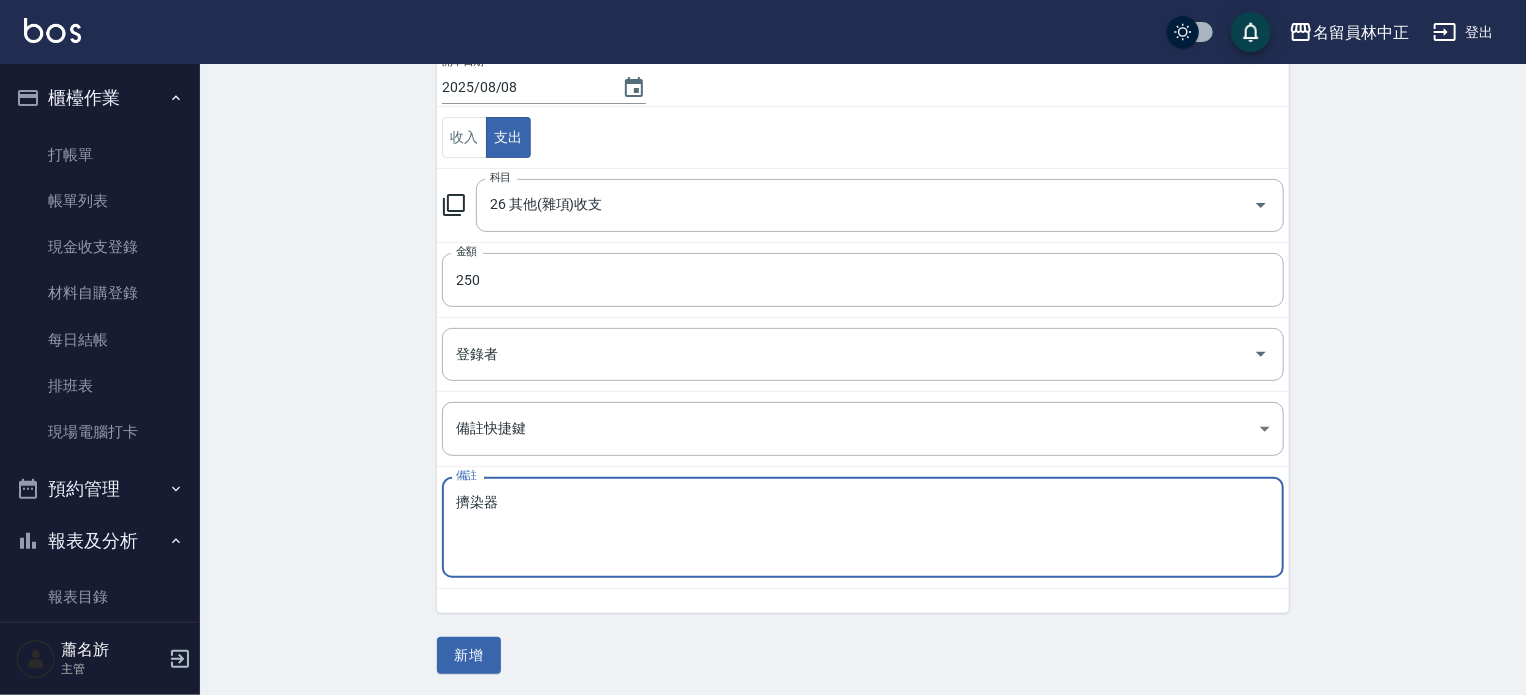 click on "一般 開單日期 [DATE] 收入 支出 科目 26 其他(雜項)收支 科目 金額 250 金額 登錄者 登錄者 備註快捷鍵 ​ 備註快捷鍵 備註 擠染器 x 備註 新增" at bounding box center (863, 313) 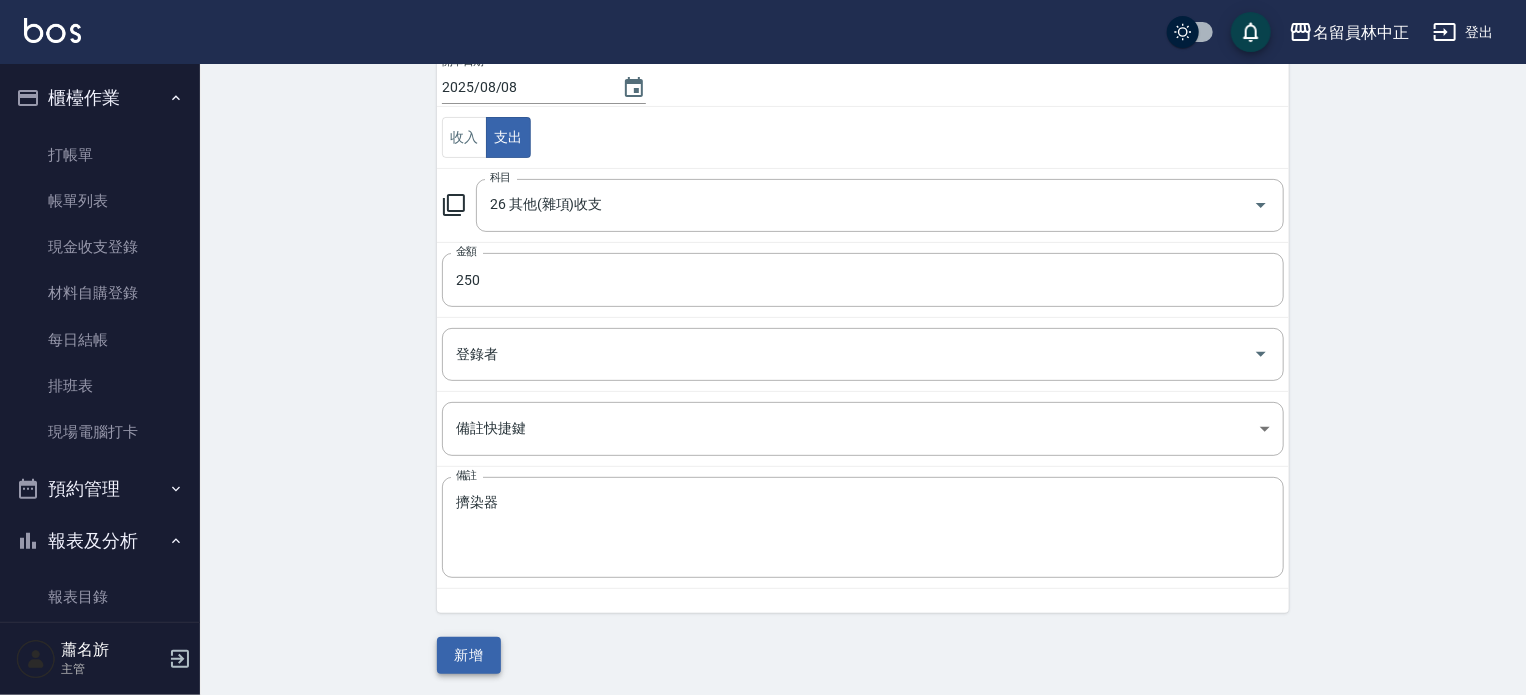 click on "新增" at bounding box center [469, 655] 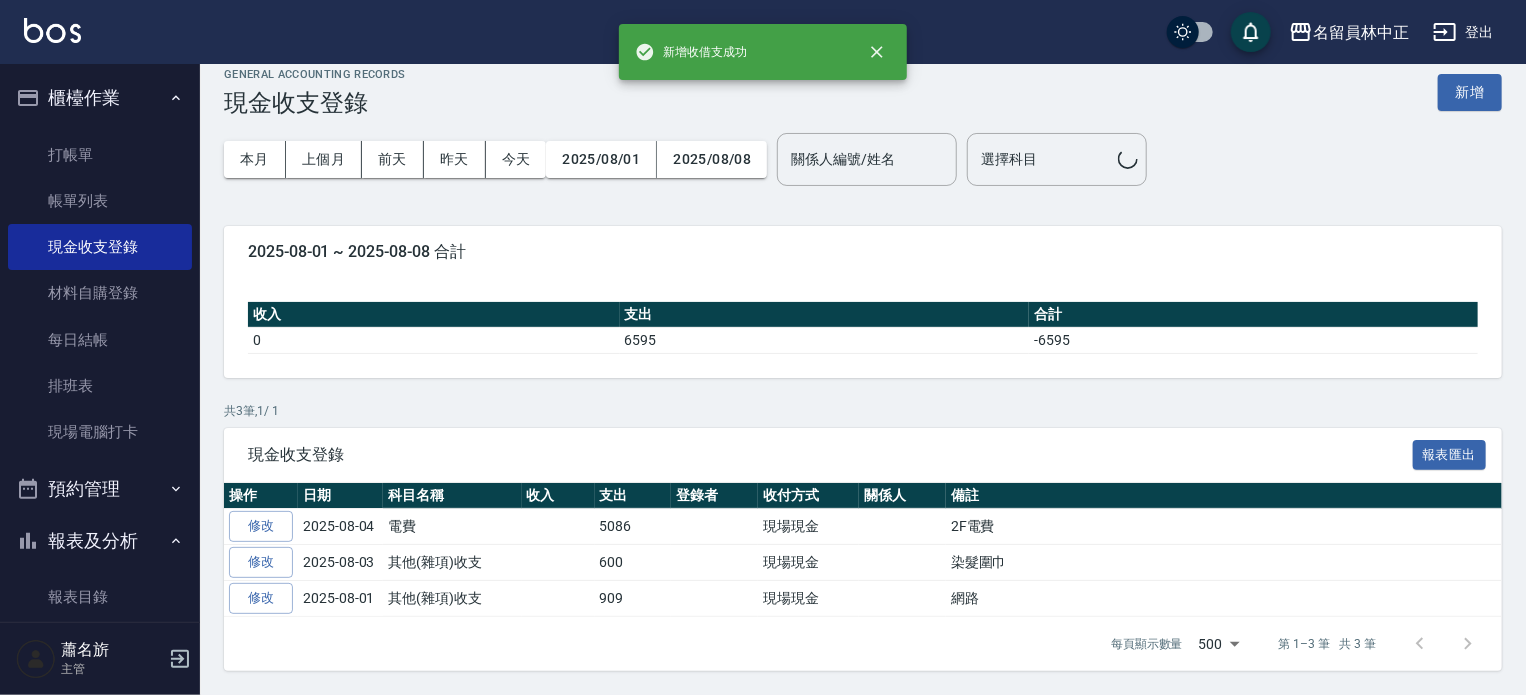 scroll, scrollTop: 0, scrollLeft: 0, axis: both 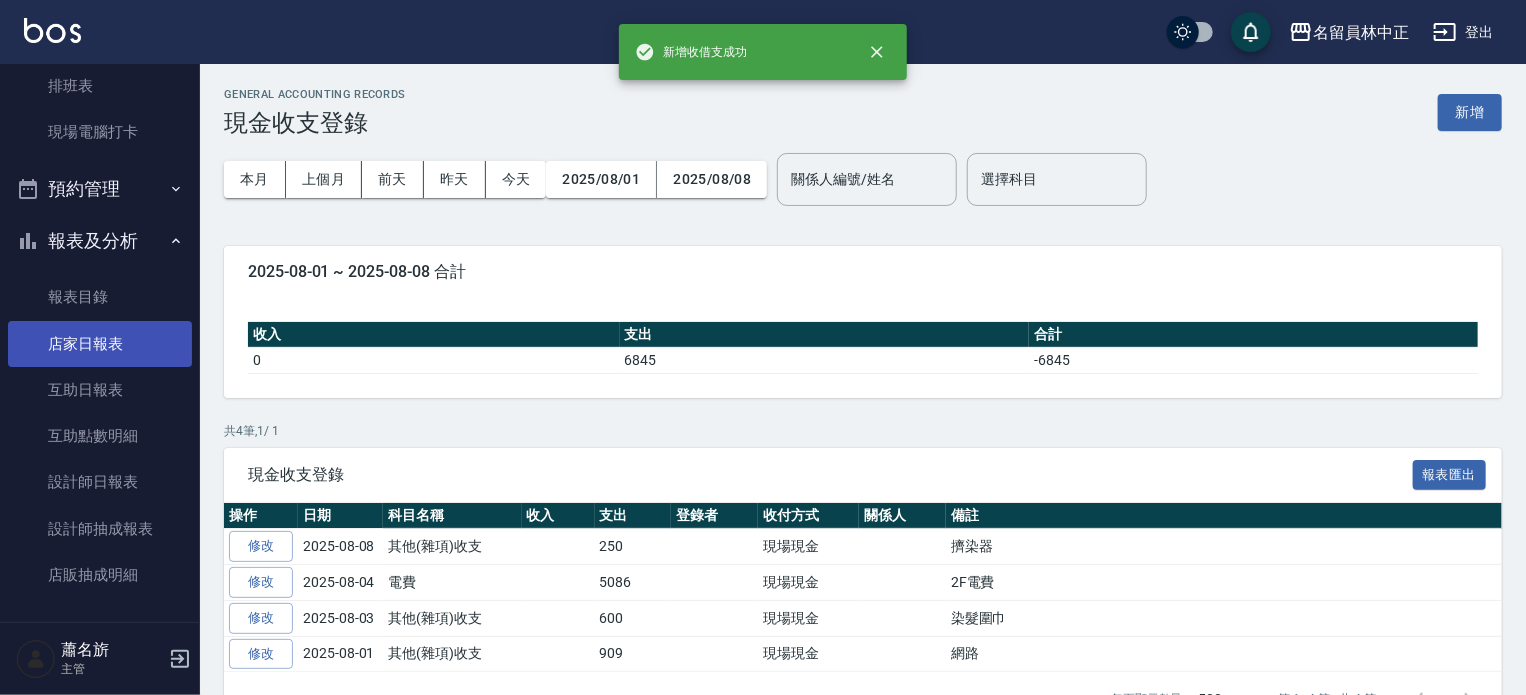 click on "店家日報表" at bounding box center (100, 344) 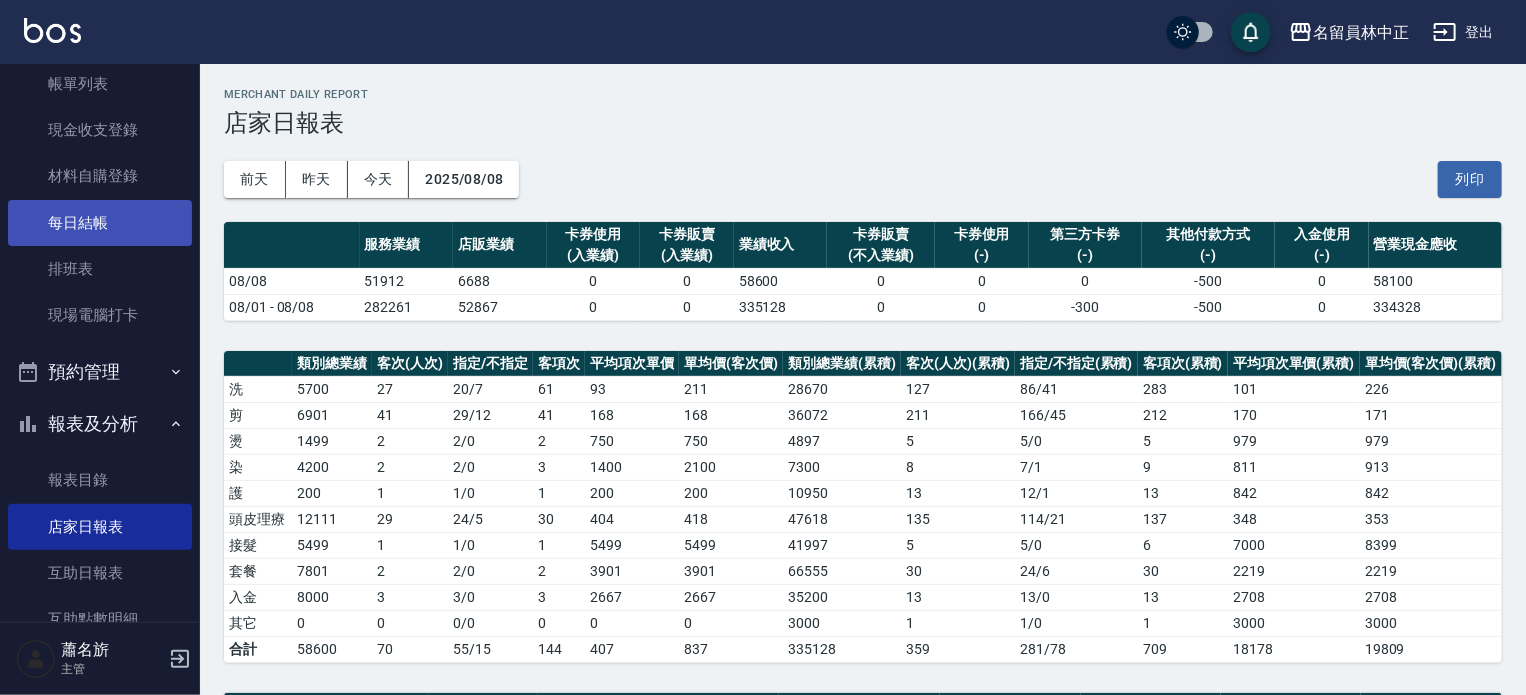 scroll, scrollTop: 100, scrollLeft: 0, axis: vertical 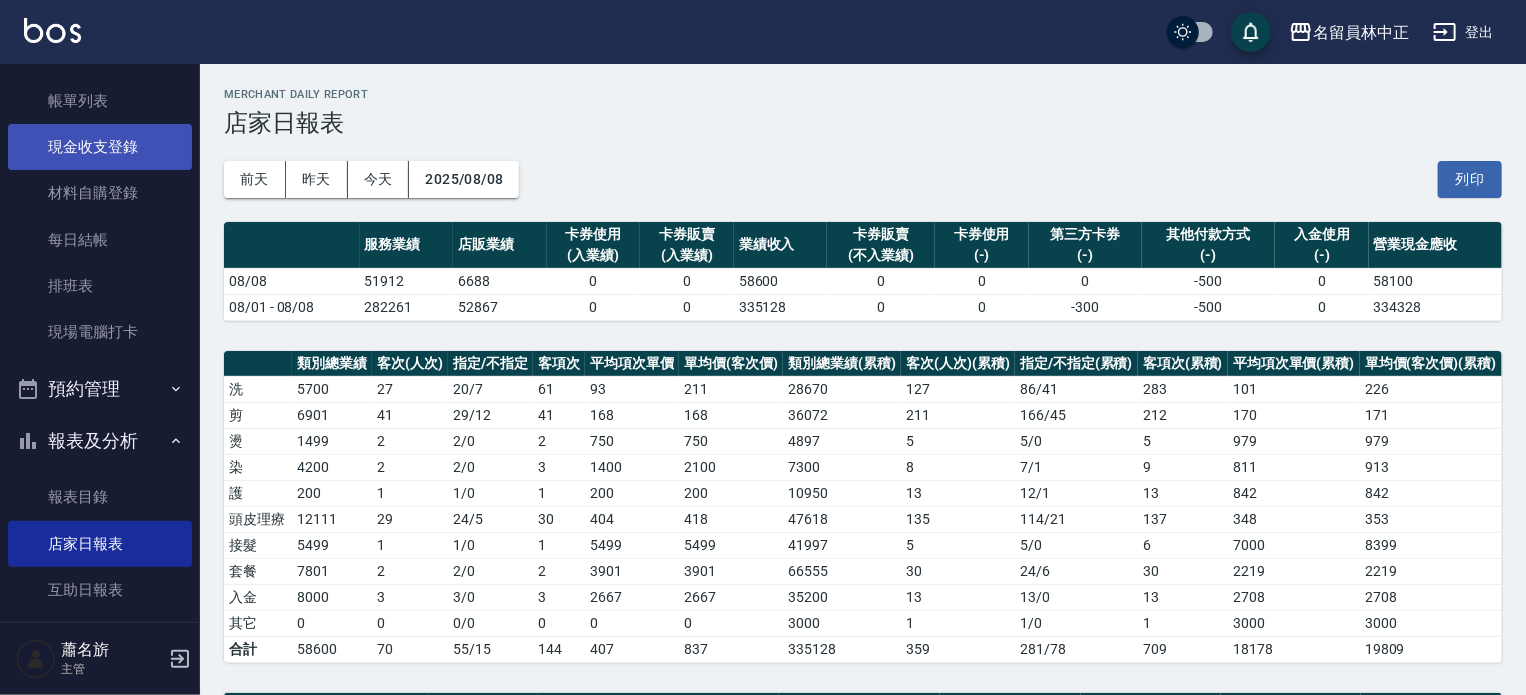 click on "現金收支登錄" at bounding box center (100, 147) 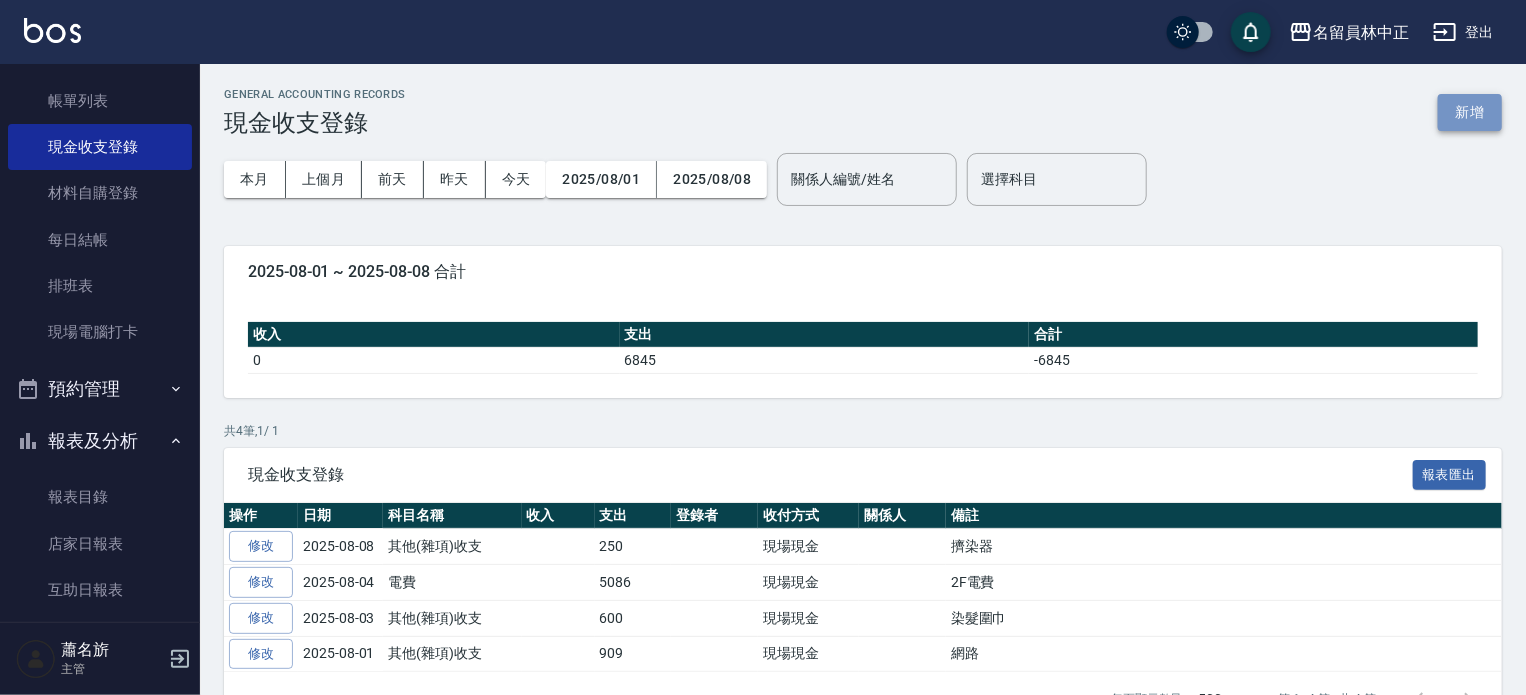 click on "新增" at bounding box center [1470, 112] 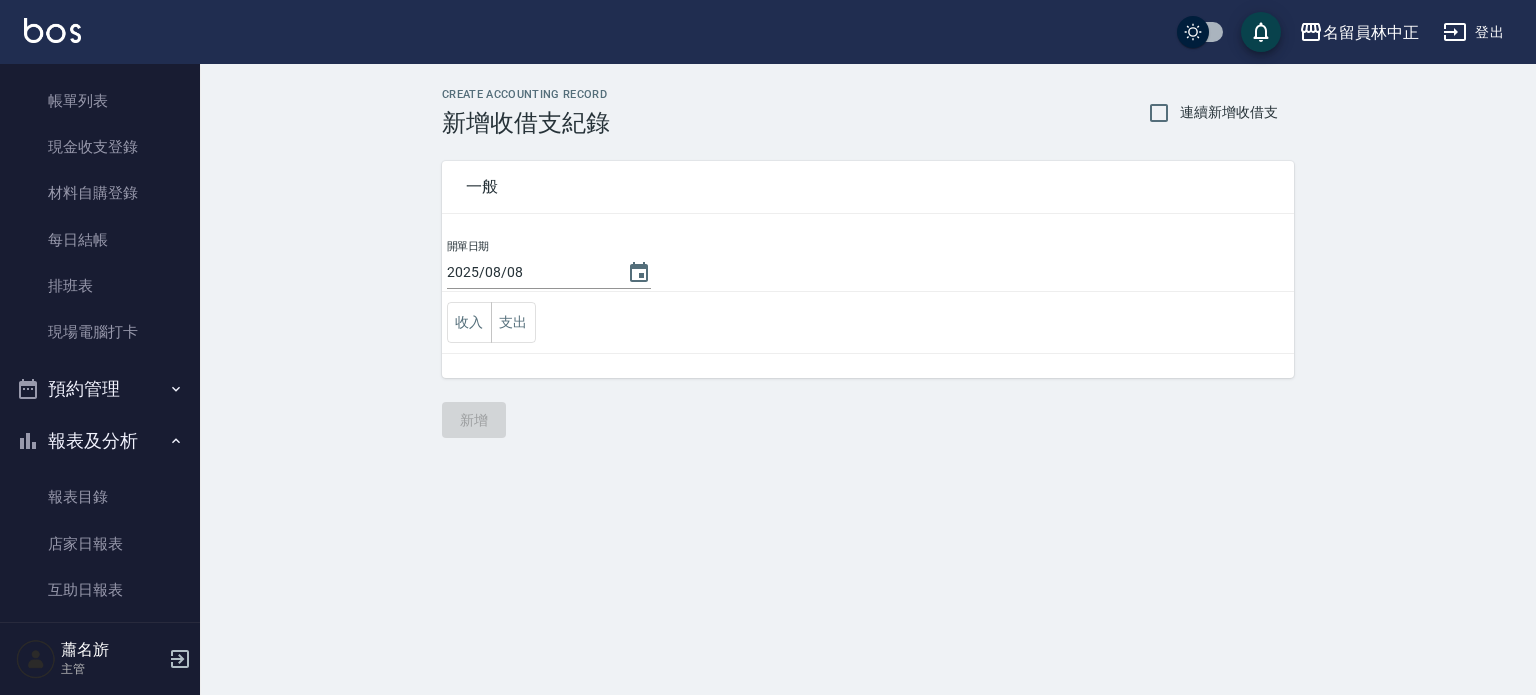 click on "收入 支出" at bounding box center (868, 323) 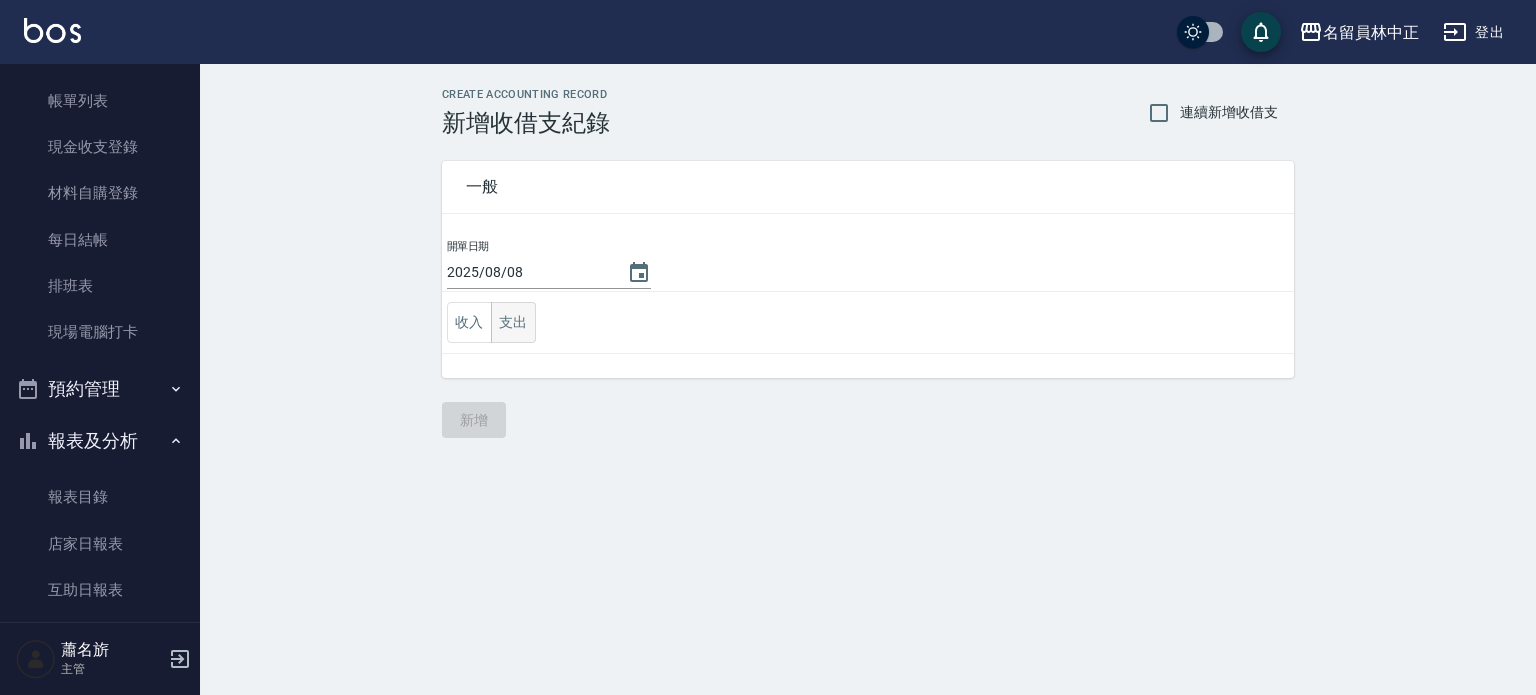 click on "支出" at bounding box center [513, 322] 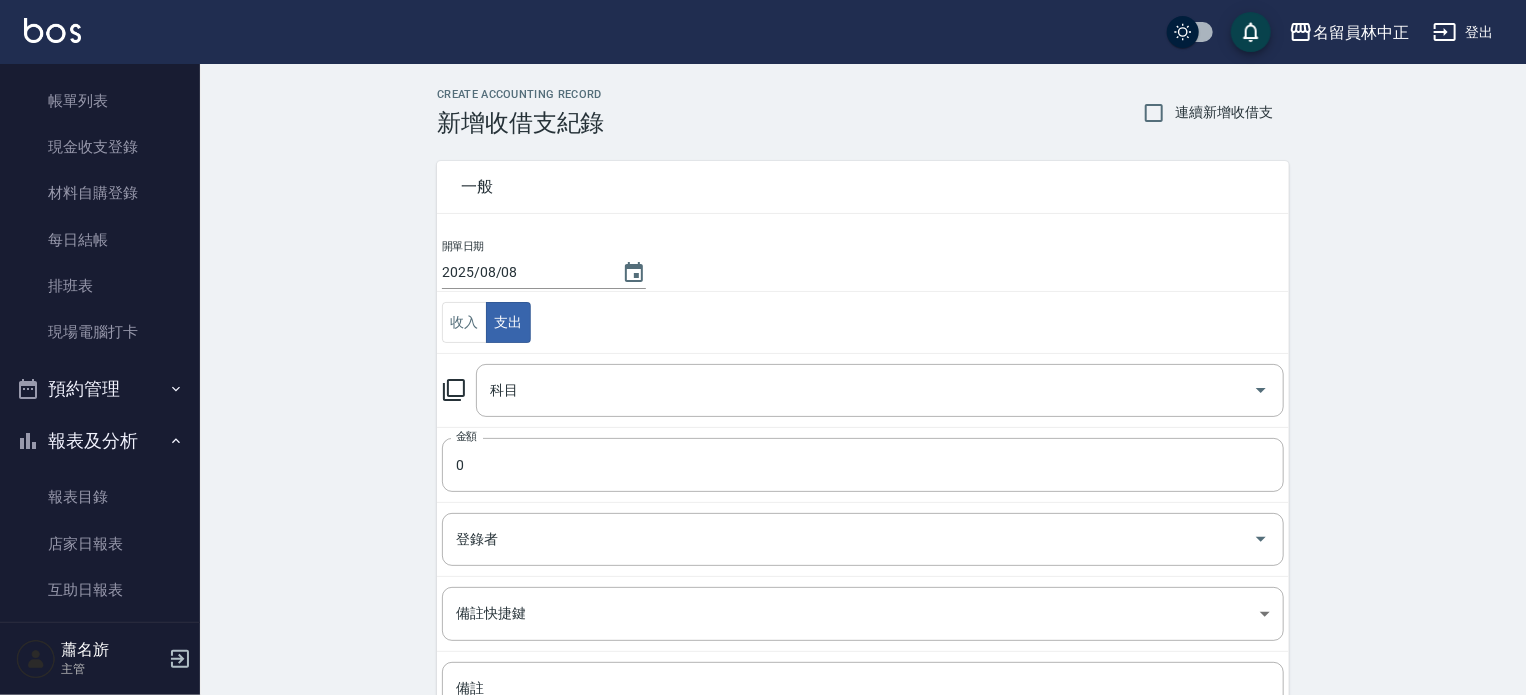 click on "科目 科目" at bounding box center (863, 390) 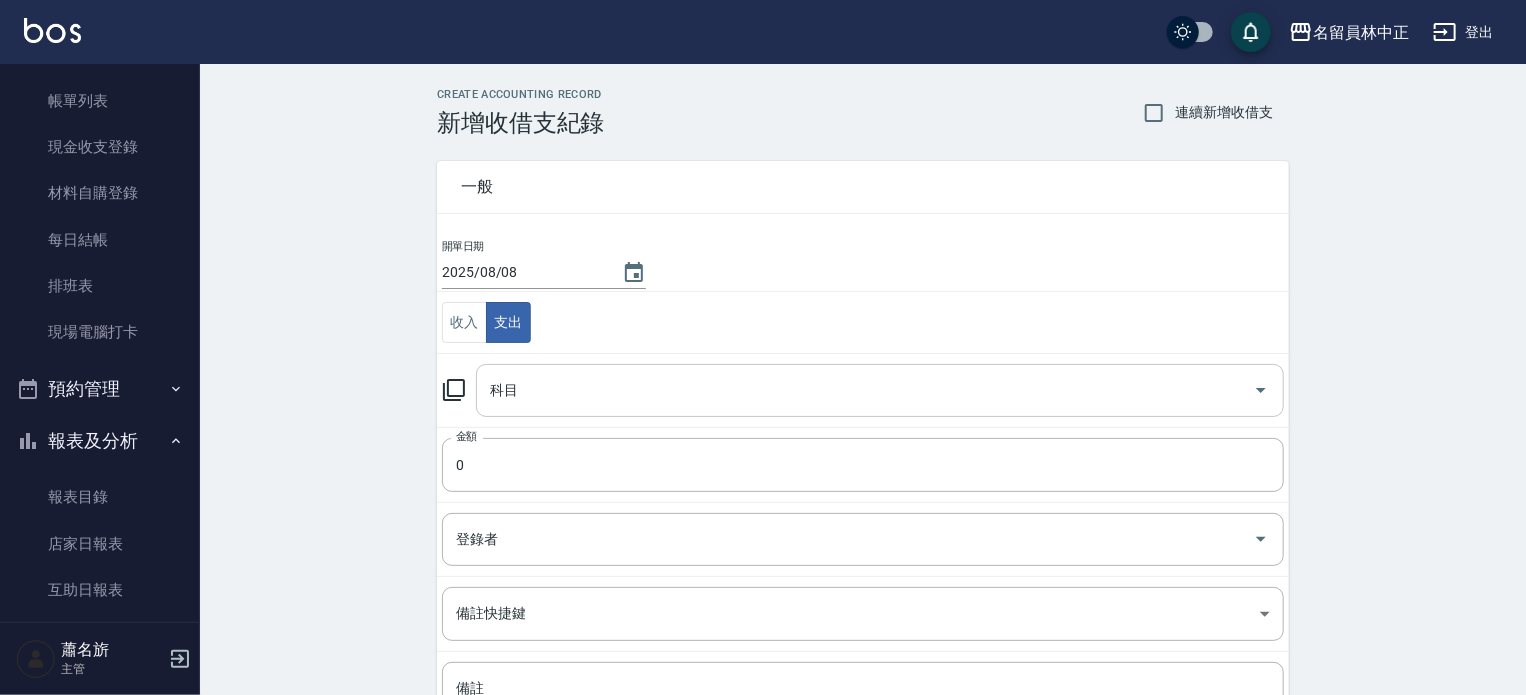 click on "科目" at bounding box center (865, 390) 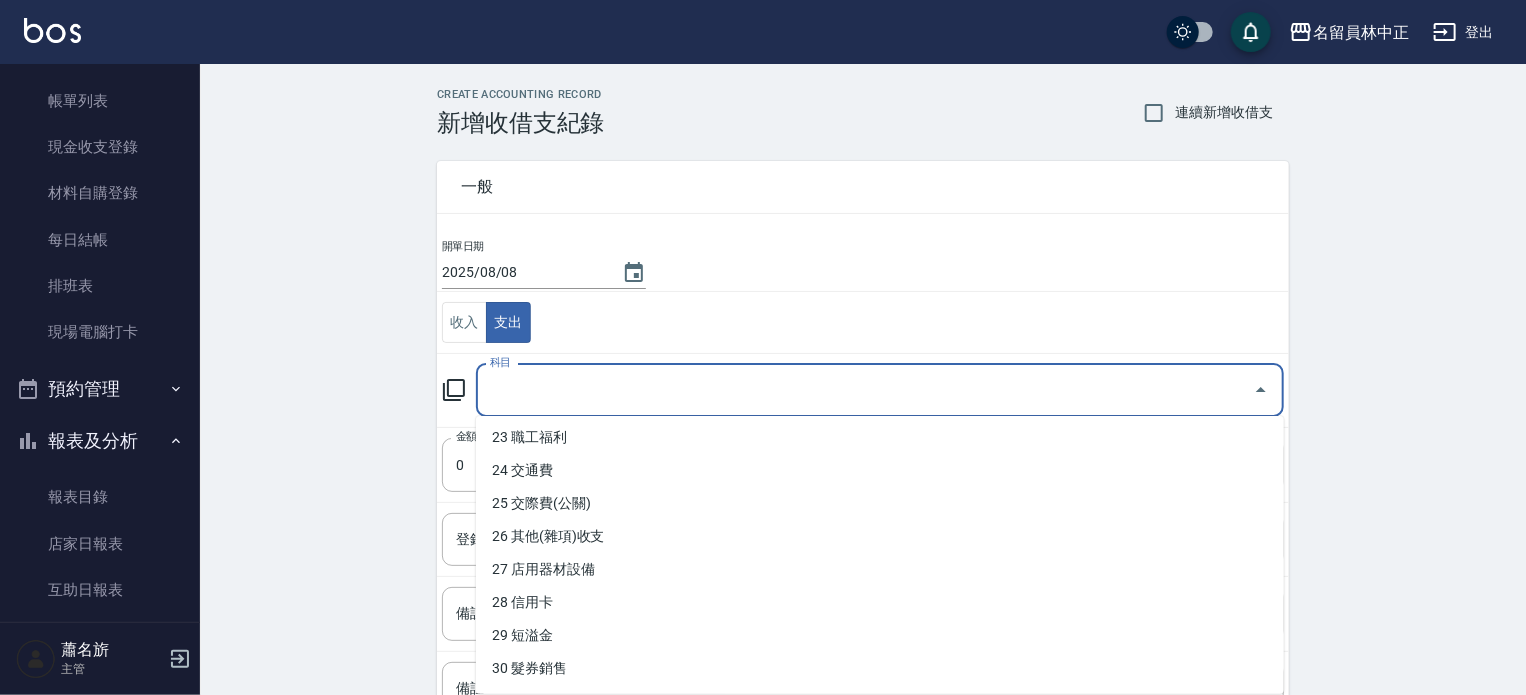 scroll, scrollTop: 692, scrollLeft: 0, axis: vertical 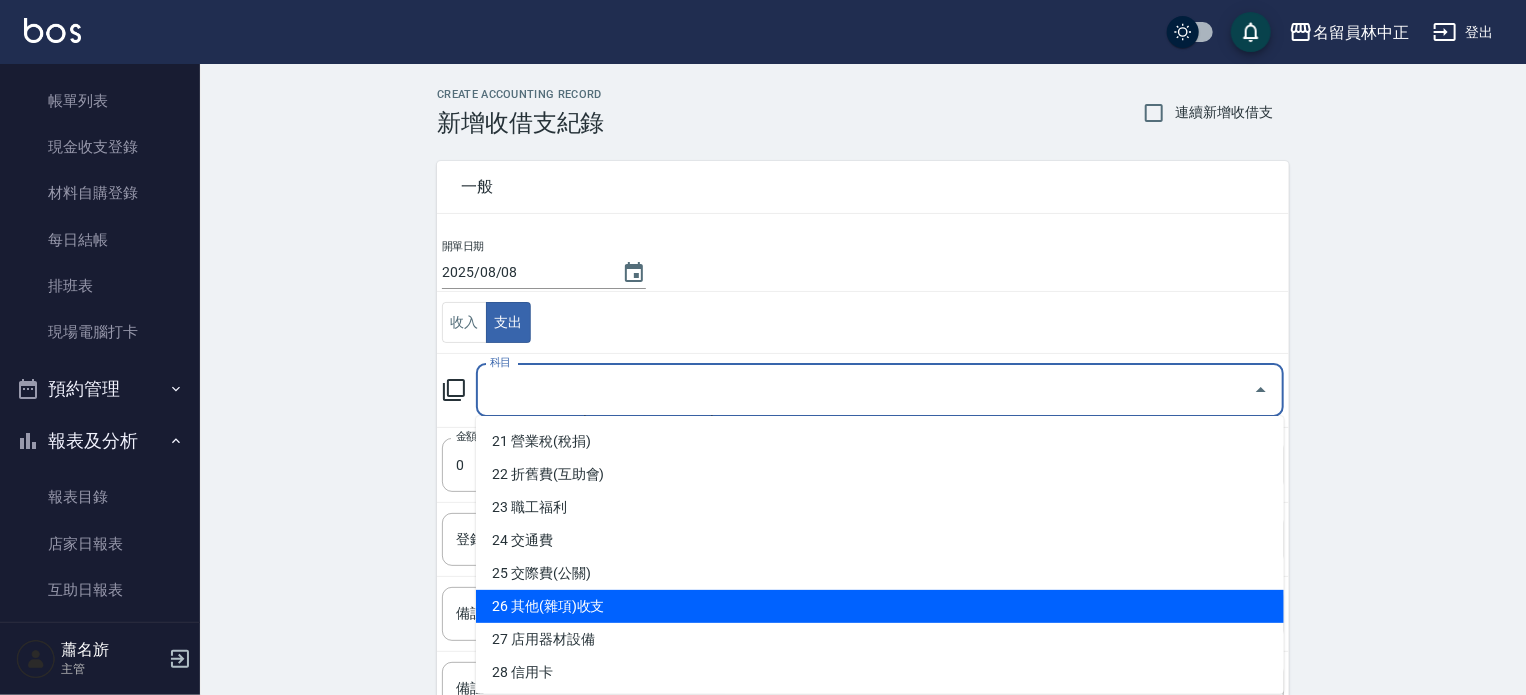 click on "26 其他(雜項)收支" at bounding box center (880, 606) 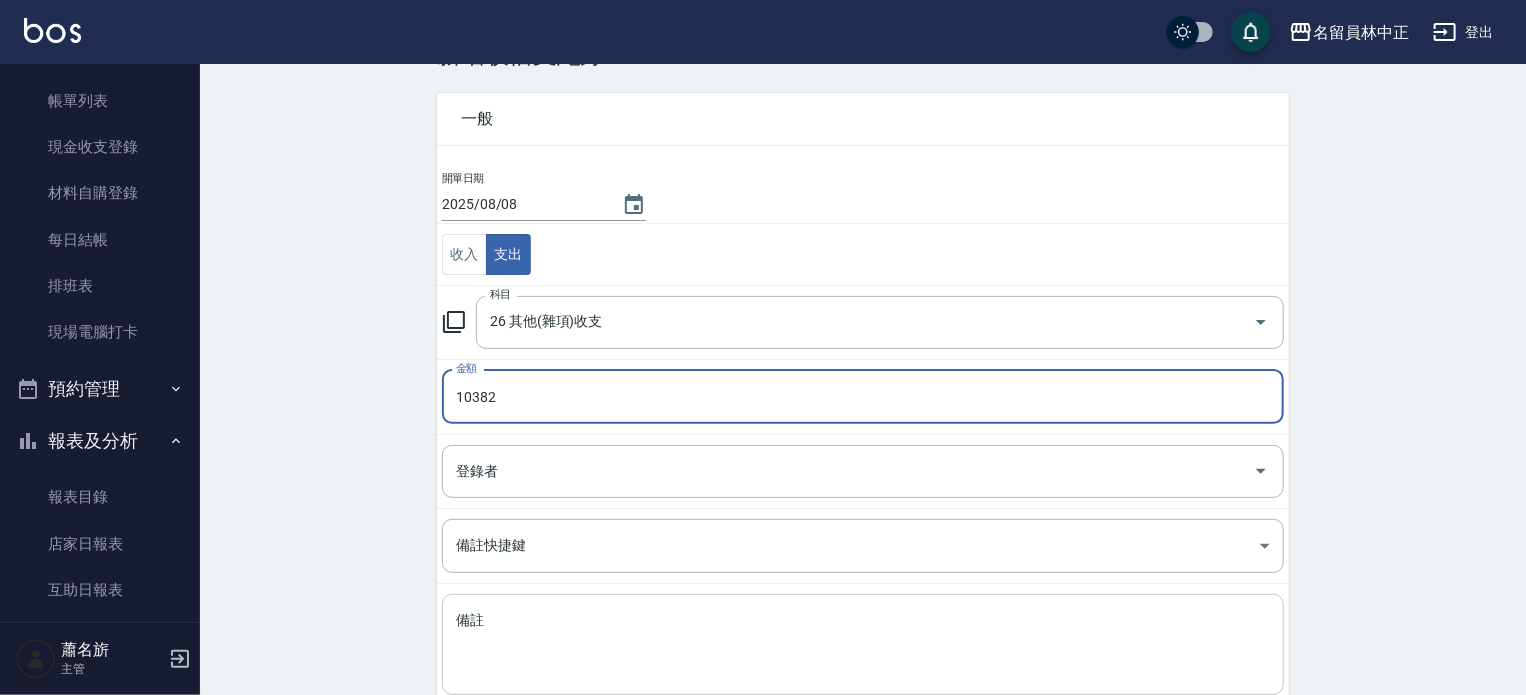 scroll, scrollTop: 100, scrollLeft: 0, axis: vertical 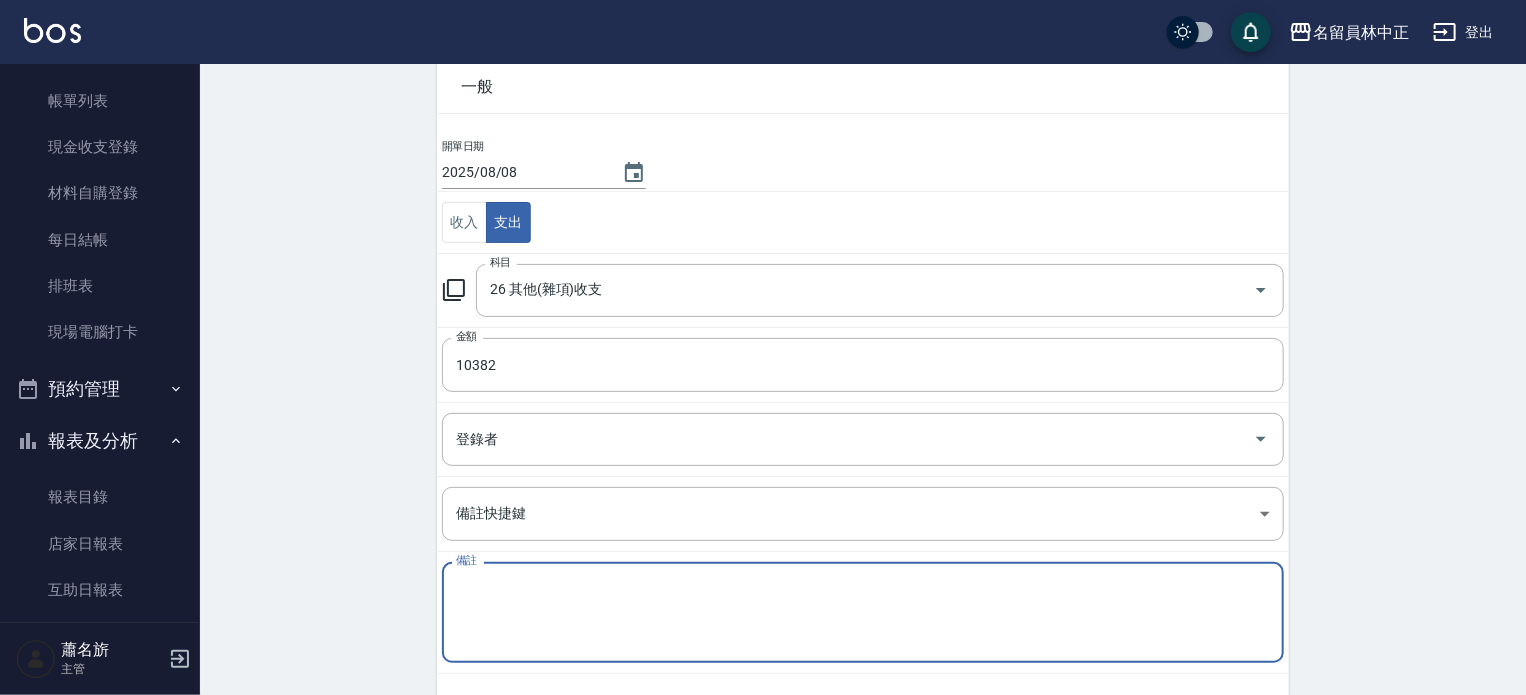 click on "備註" at bounding box center [863, 613] 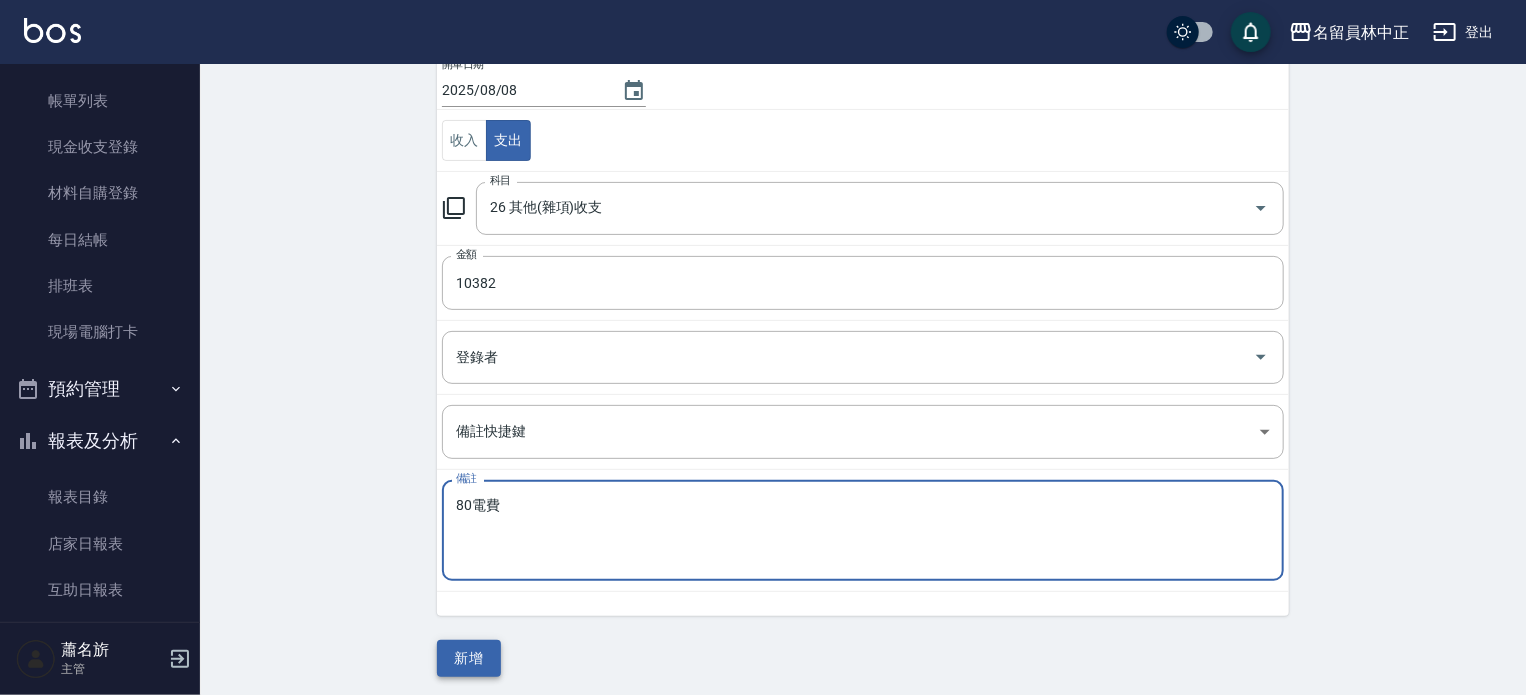scroll, scrollTop: 185, scrollLeft: 0, axis: vertical 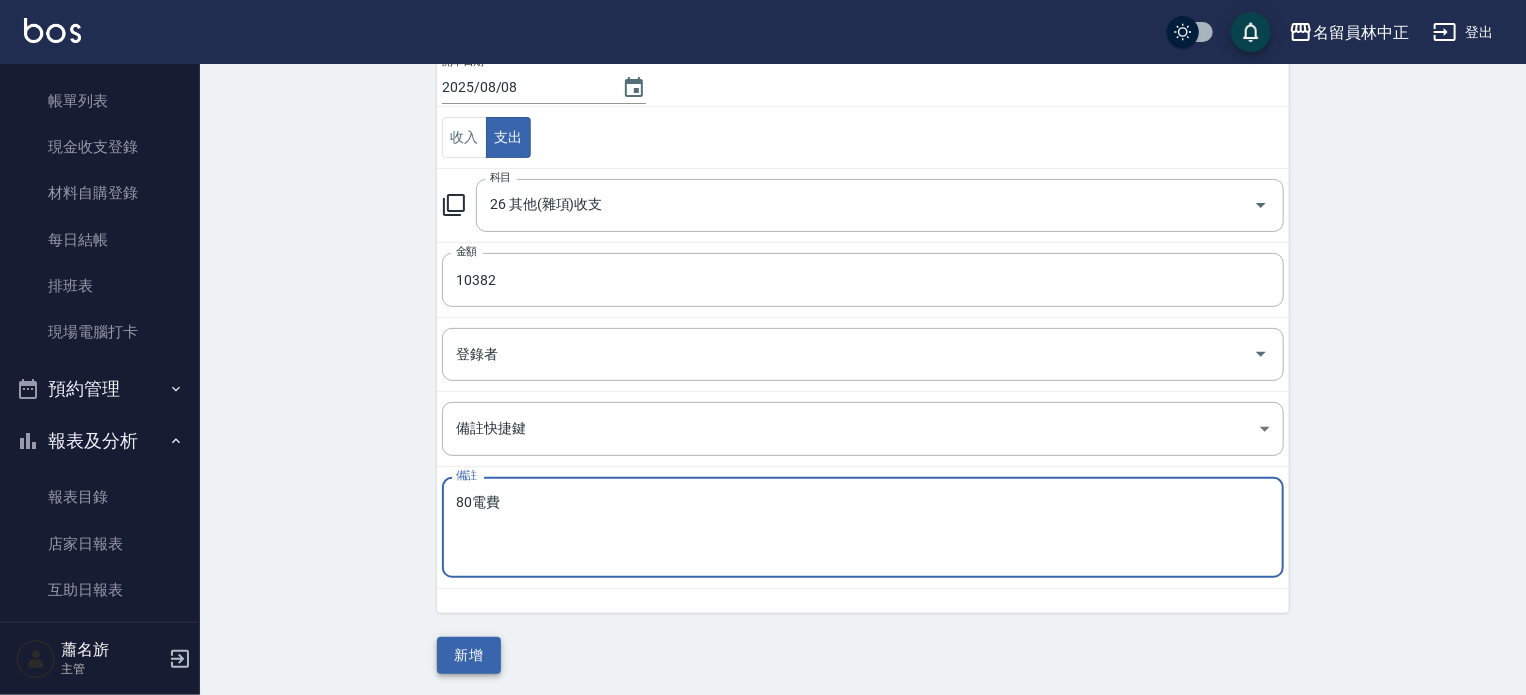 click on "新增" at bounding box center (469, 655) 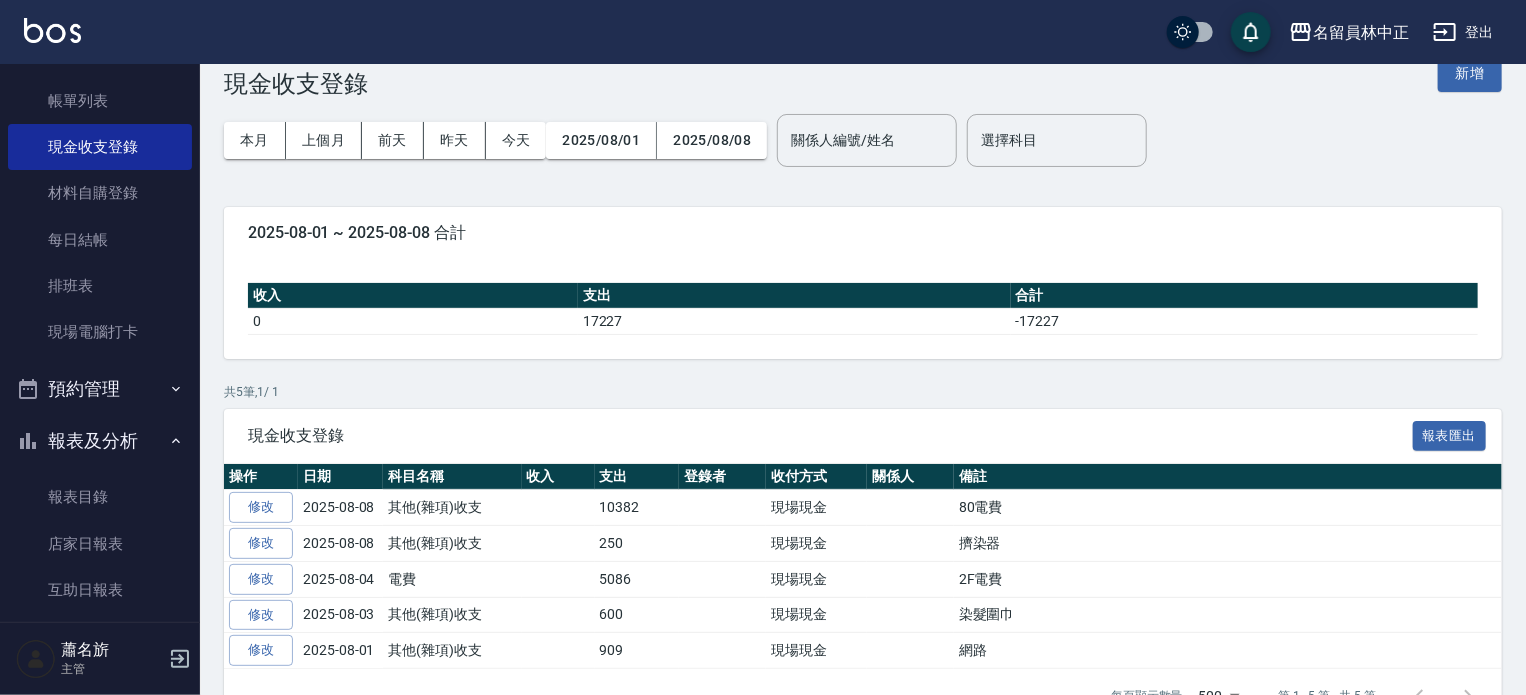 scroll, scrollTop: 0, scrollLeft: 0, axis: both 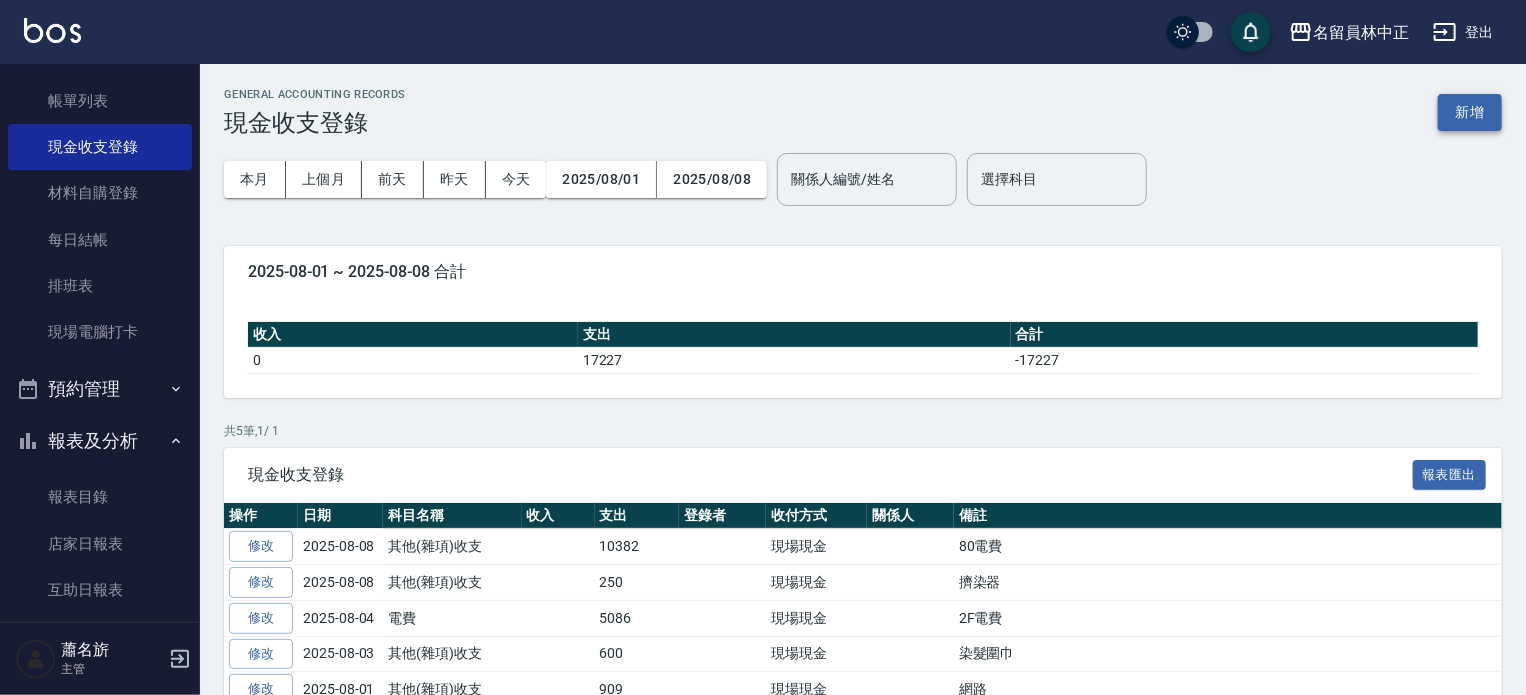 click on "新增" at bounding box center (1470, 112) 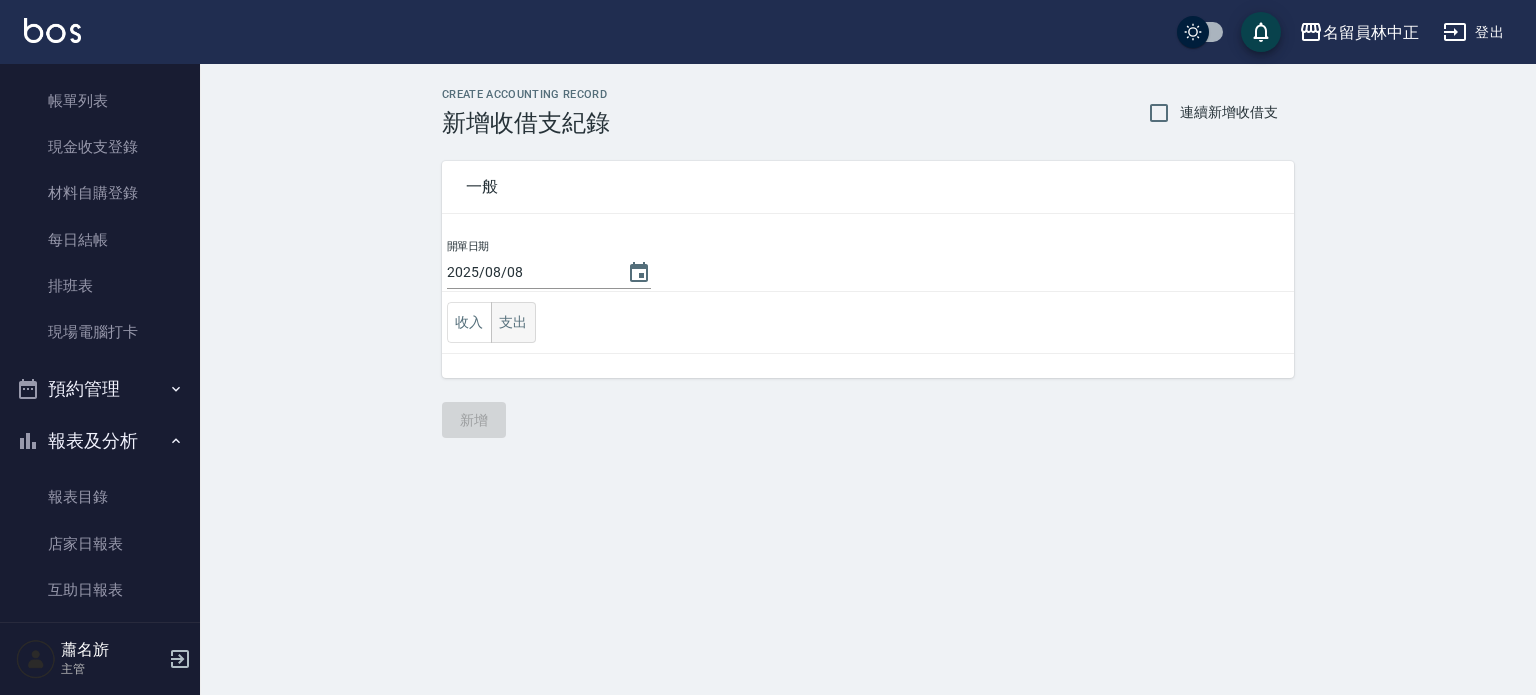 click on "支出" at bounding box center (513, 322) 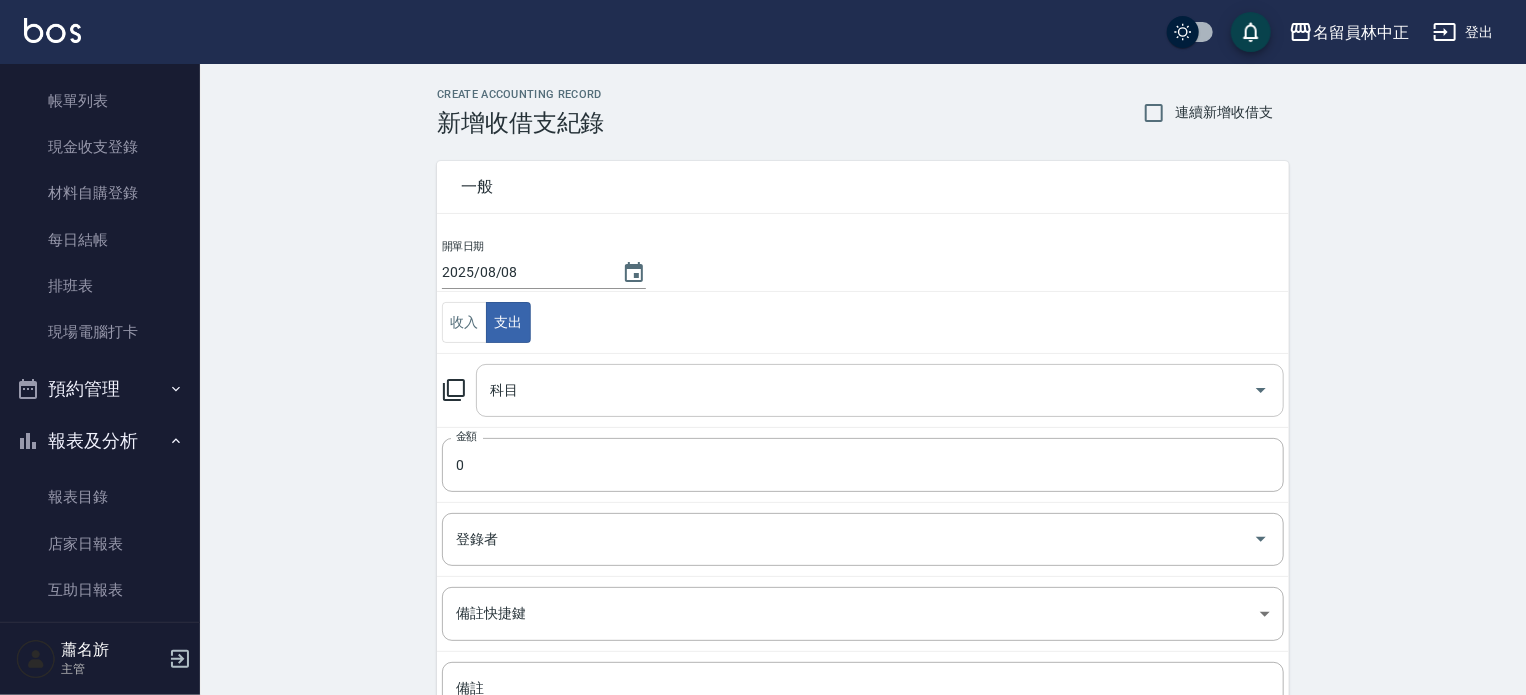 click on "科目" at bounding box center (880, 390) 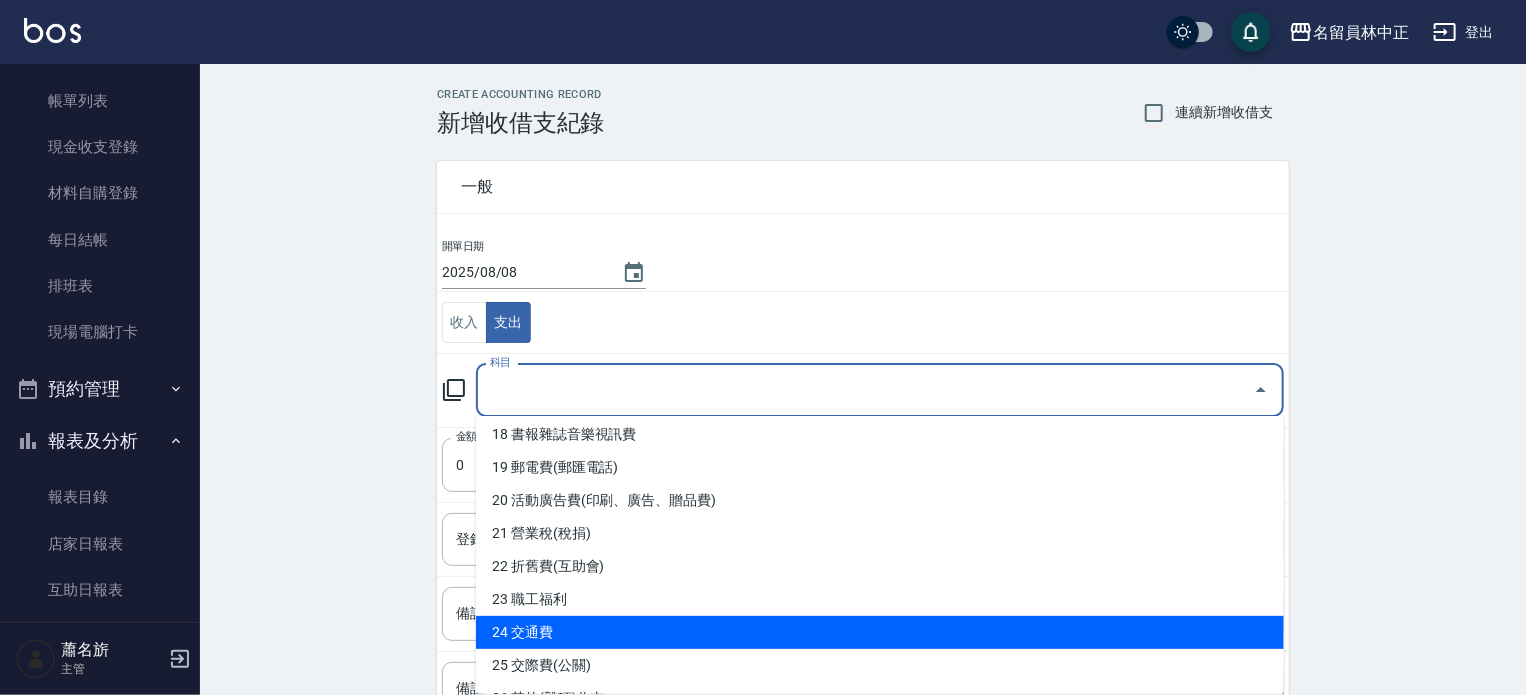 scroll, scrollTop: 800, scrollLeft: 0, axis: vertical 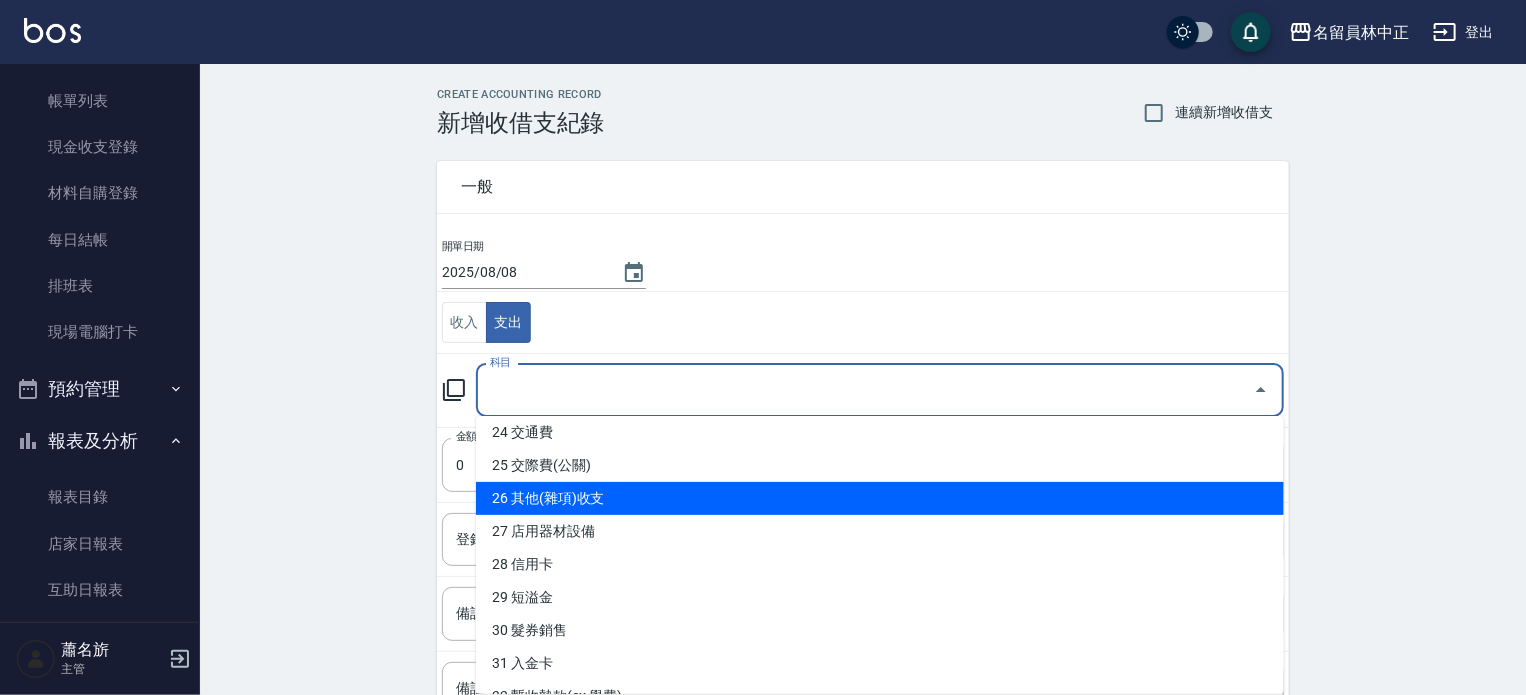 click on "26 其他(雜項)收支" at bounding box center (880, 498) 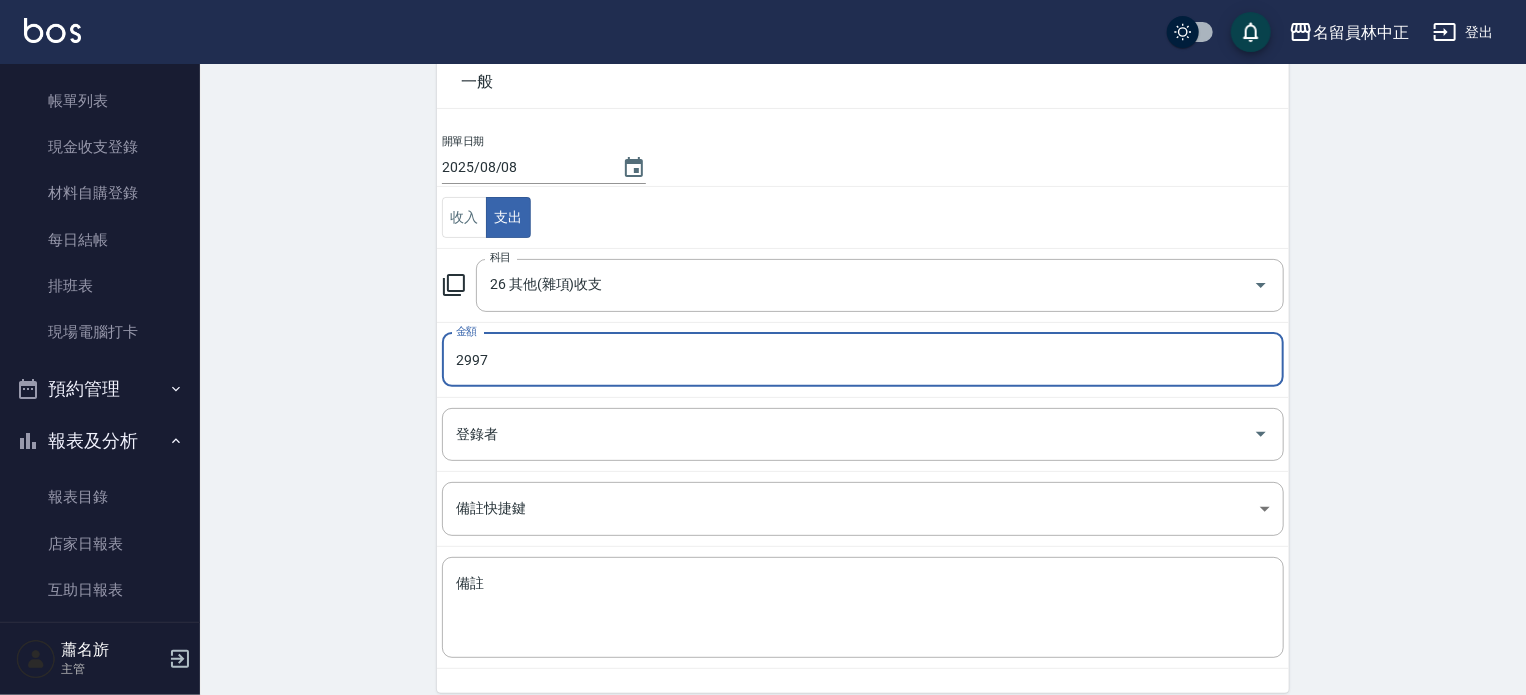 scroll, scrollTop: 185, scrollLeft: 0, axis: vertical 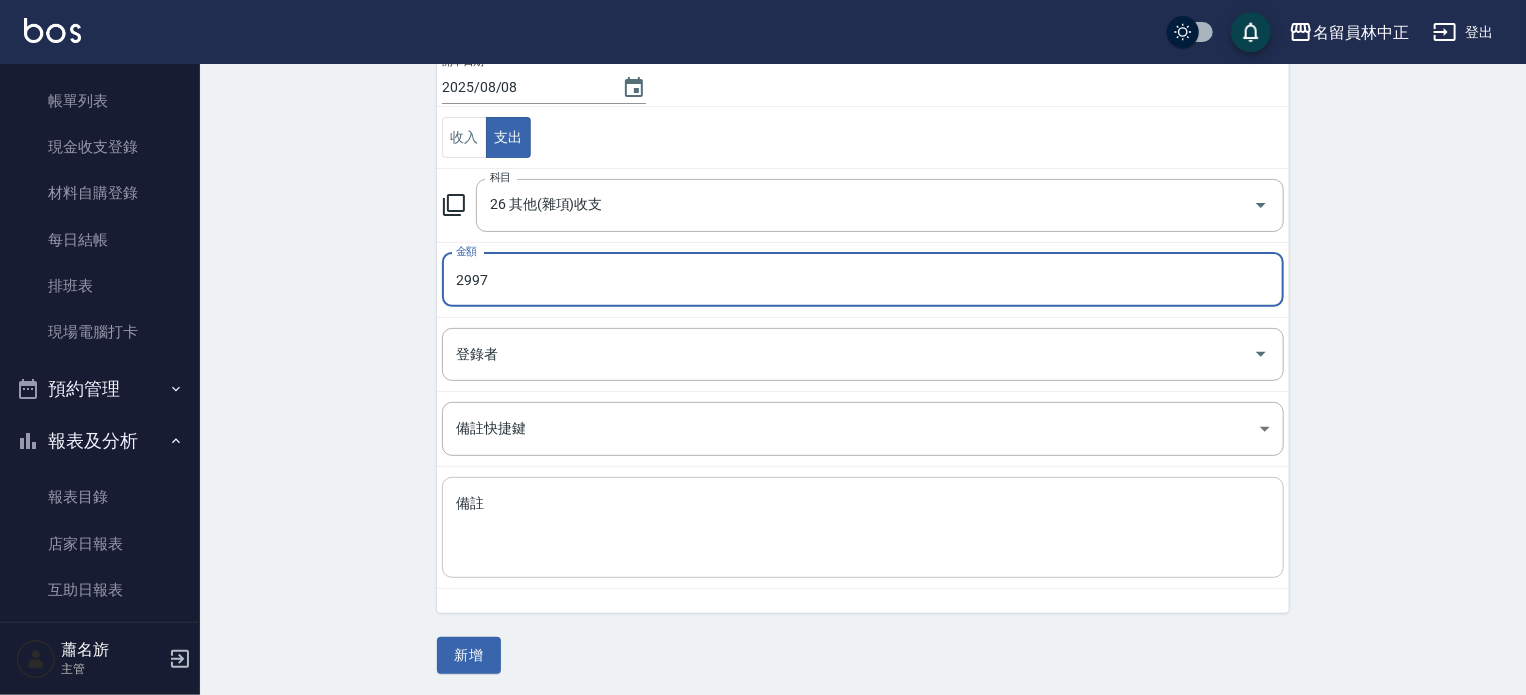 click on "備註" at bounding box center [863, 528] 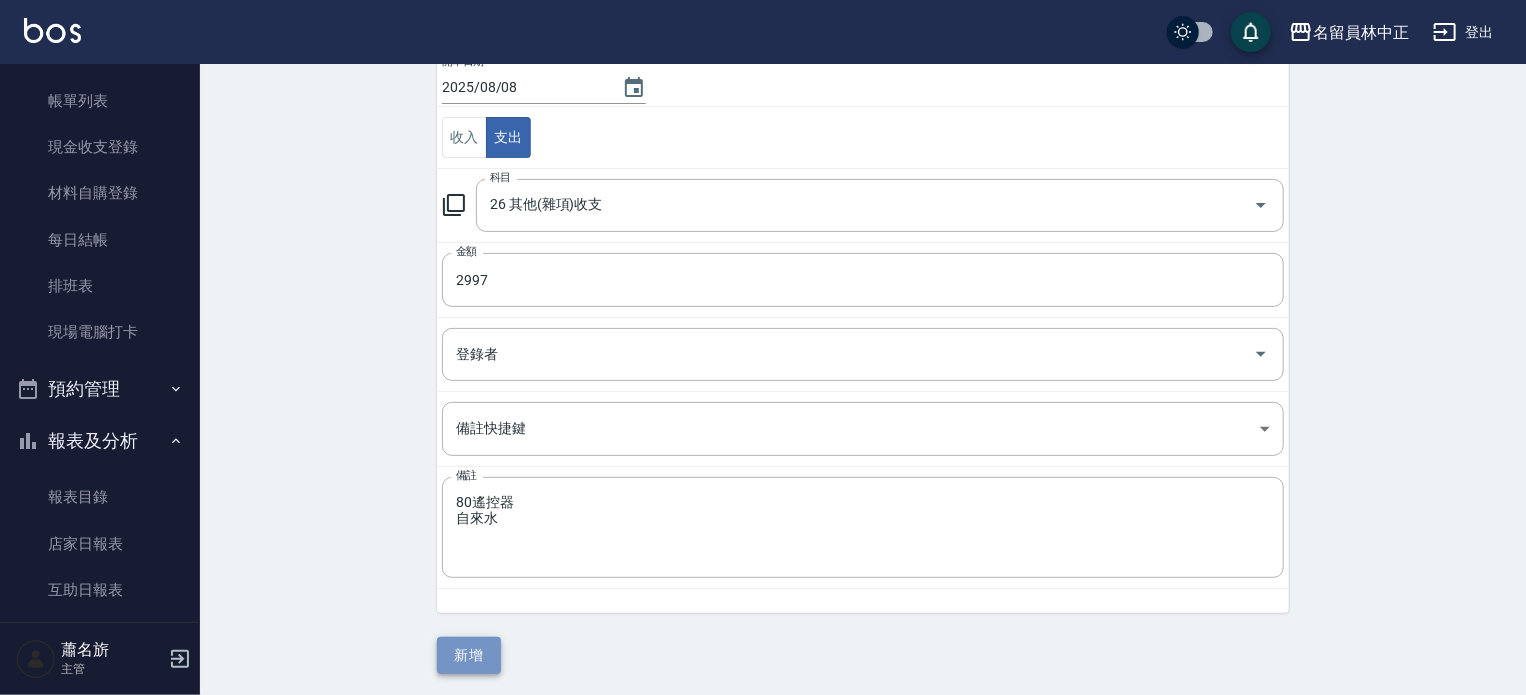 click on "新增" at bounding box center [469, 655] 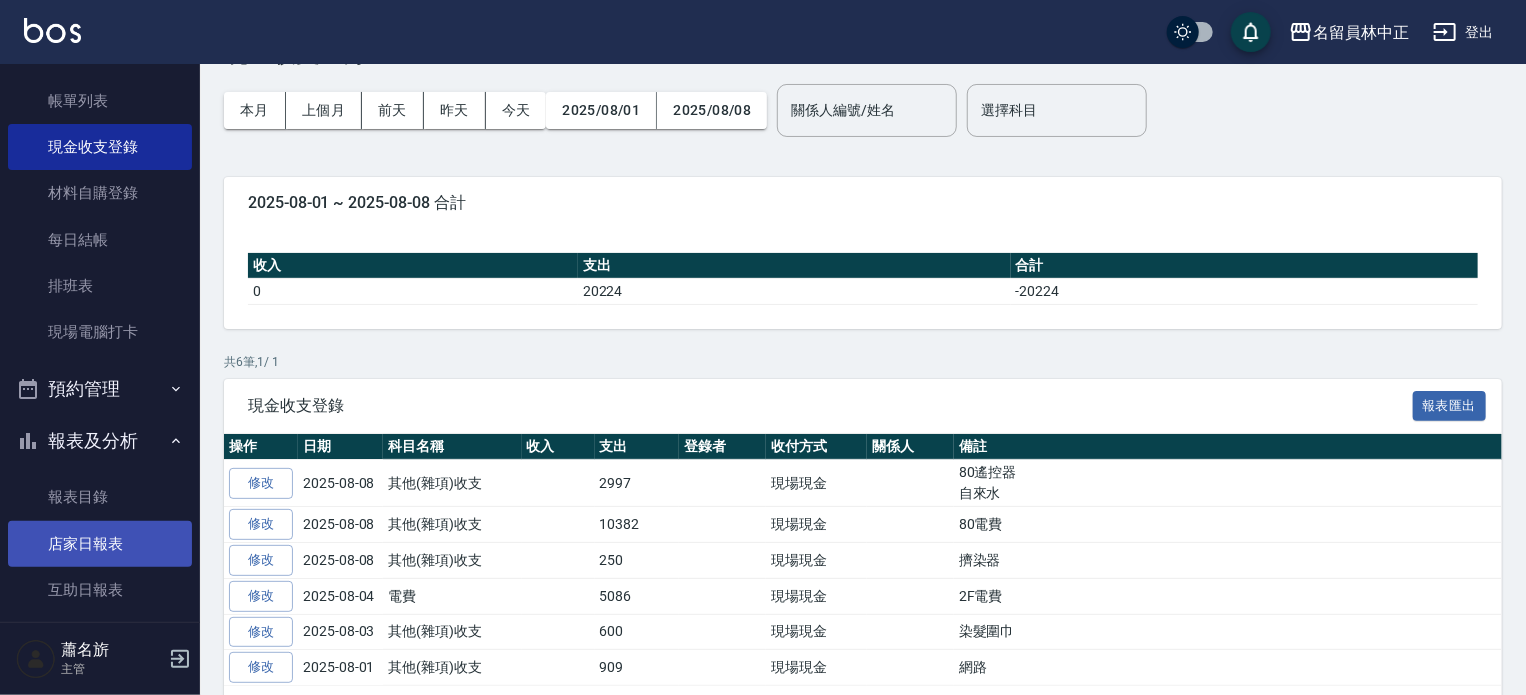 scroll, scrollTop: 100, scrollLeft: 0, axis: vertical 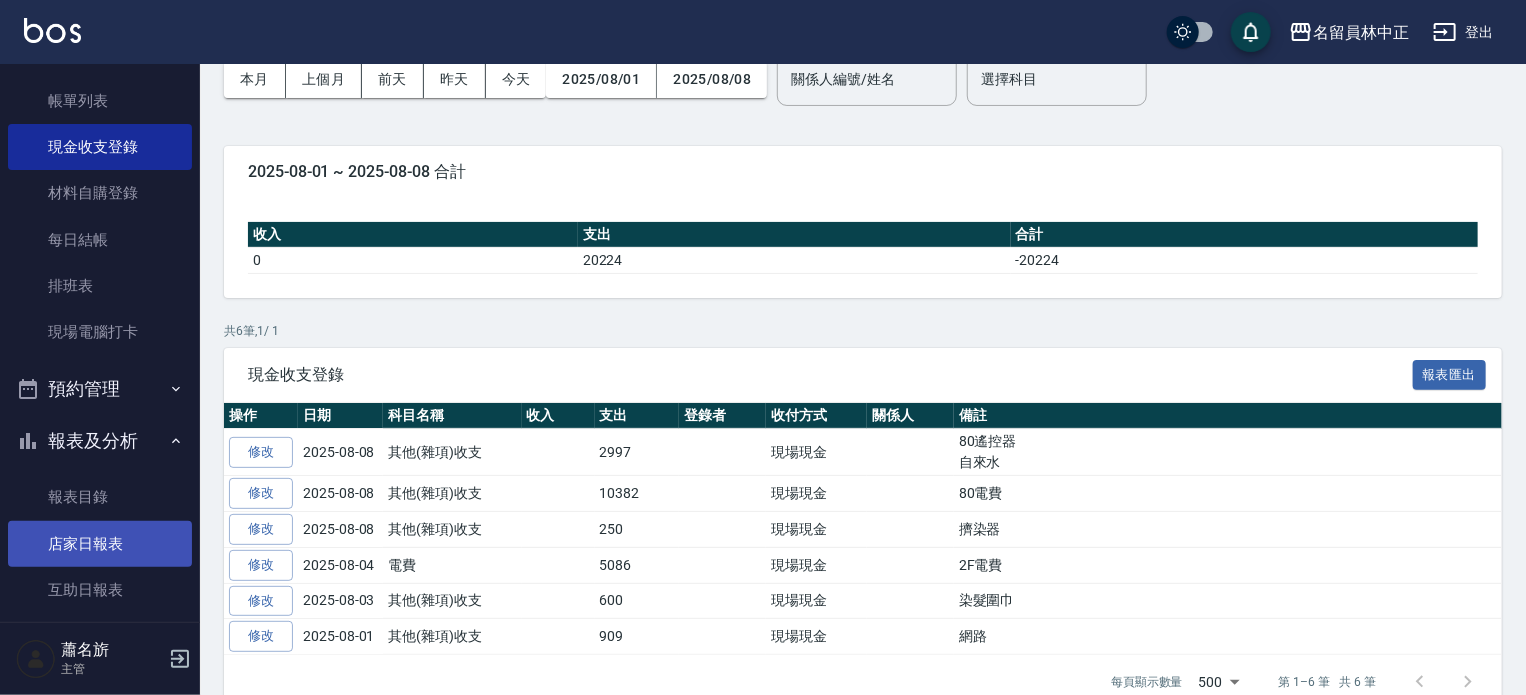 click on "店家日報表" at bounding box center (100, 544) 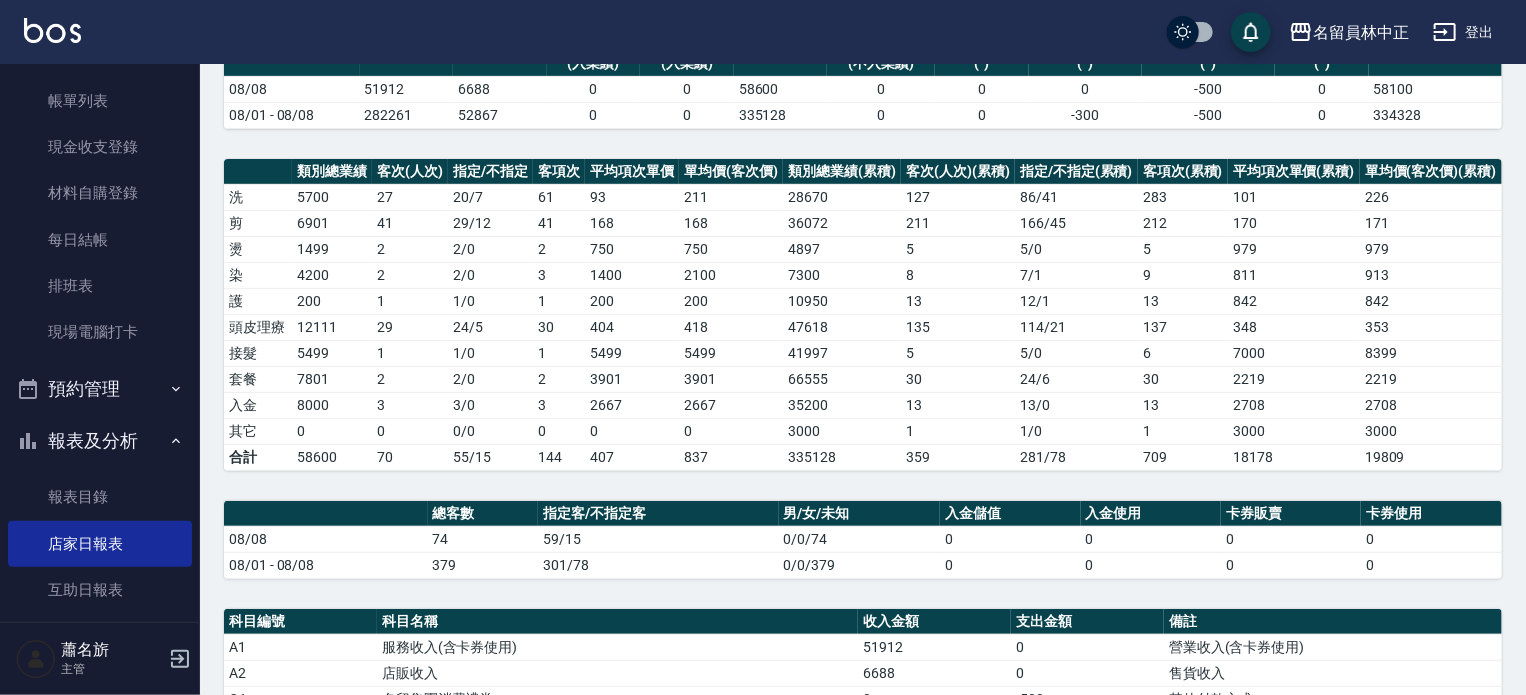 scroll, scrollTop: 192, scrollLeft: 0, axis: vertical 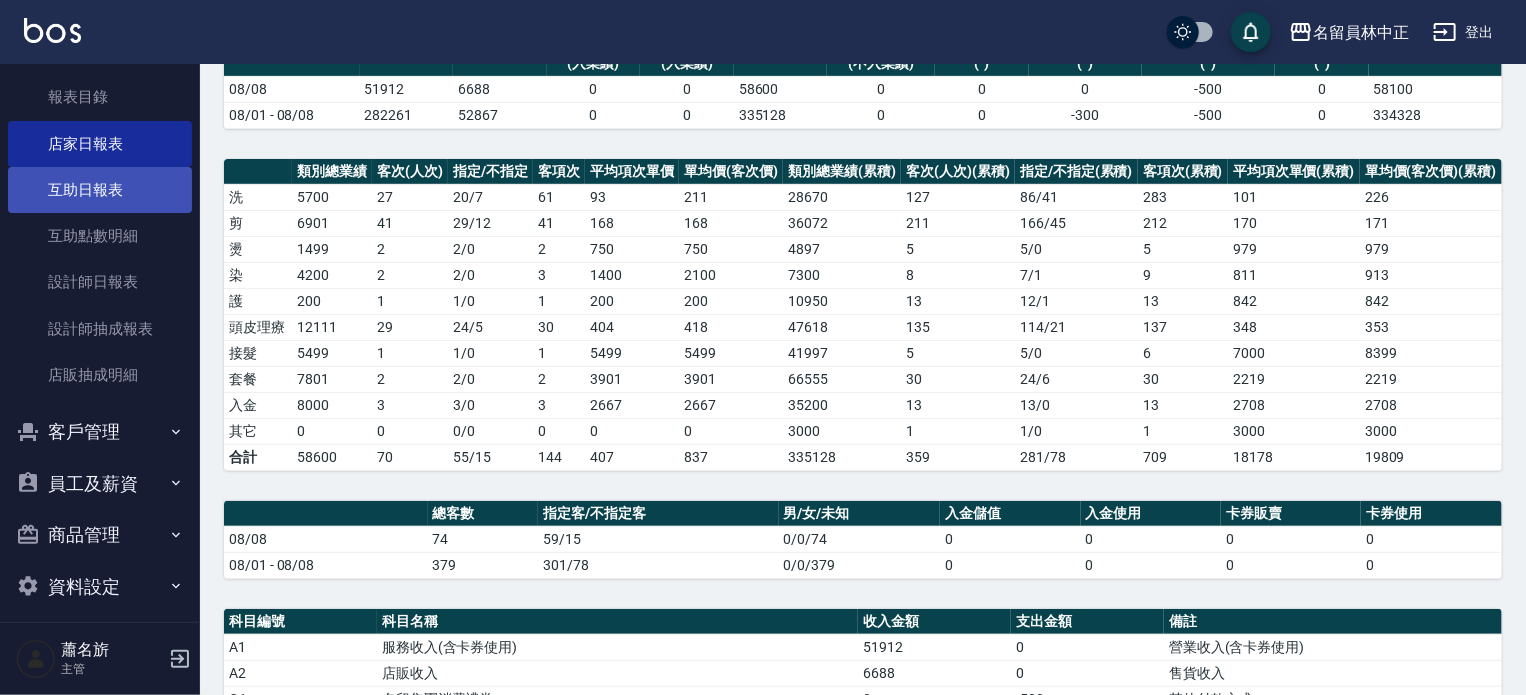 click on "互助日報表" at bounding box center [100, 190] 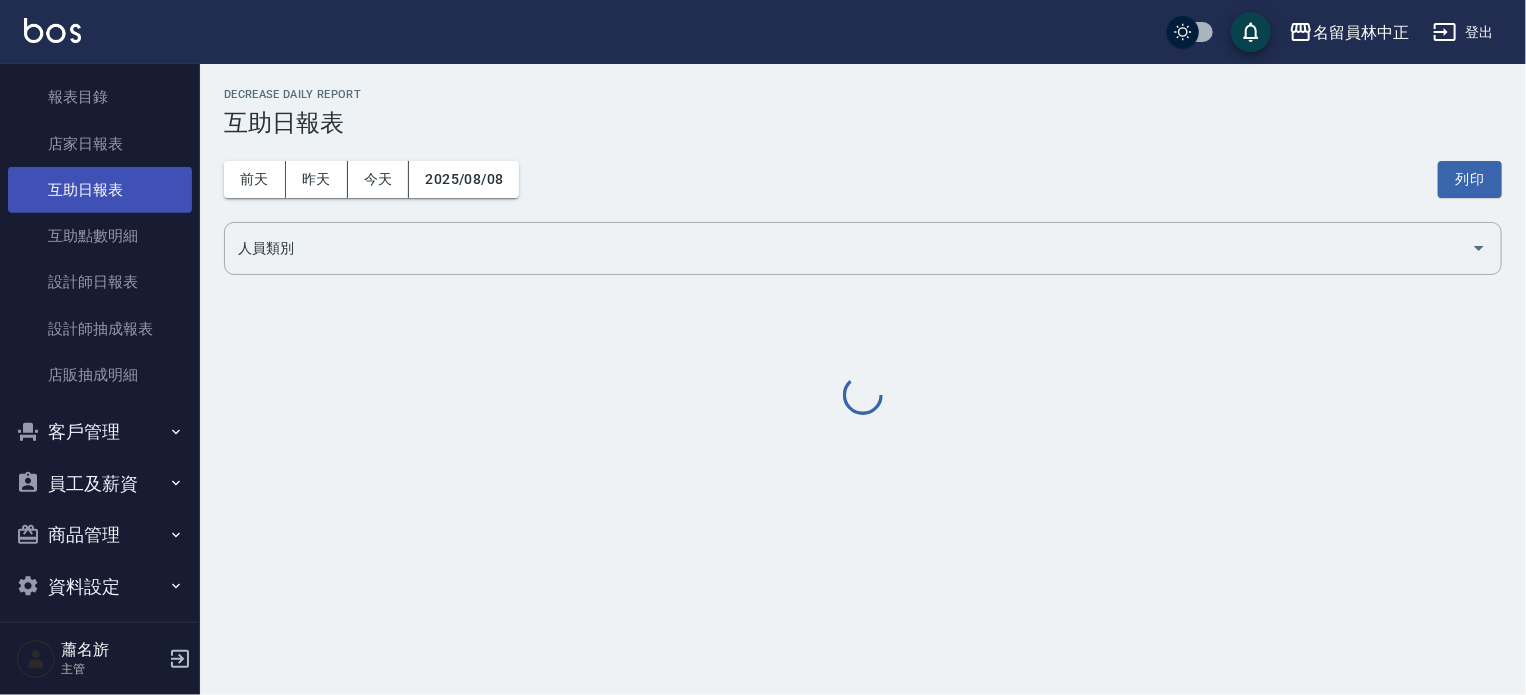 scroll, scrollTop: 0, scrollLeft: 0, axis: both 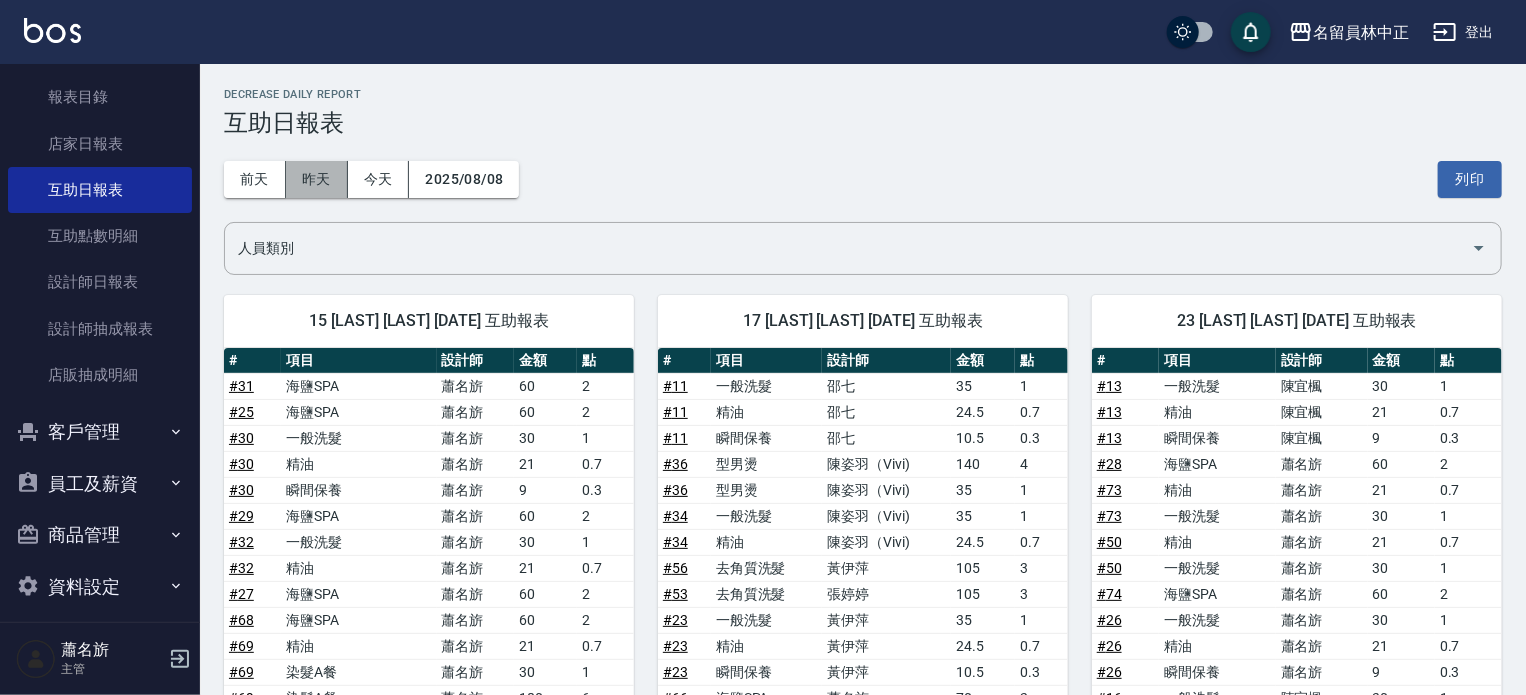 click on "昨天" at bounding box center [317, 179] 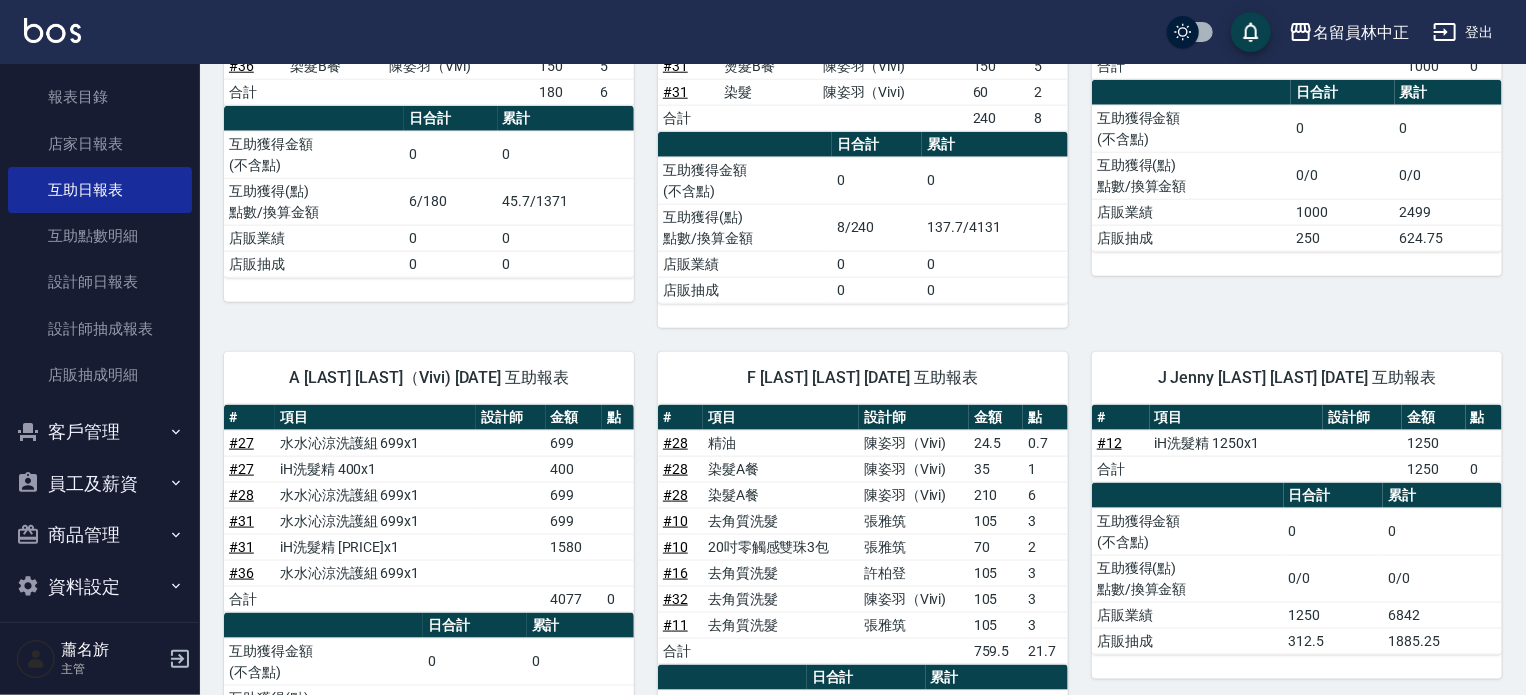 scroll, scrollTop: 1000, scrollLeft: 0, axis: vertical 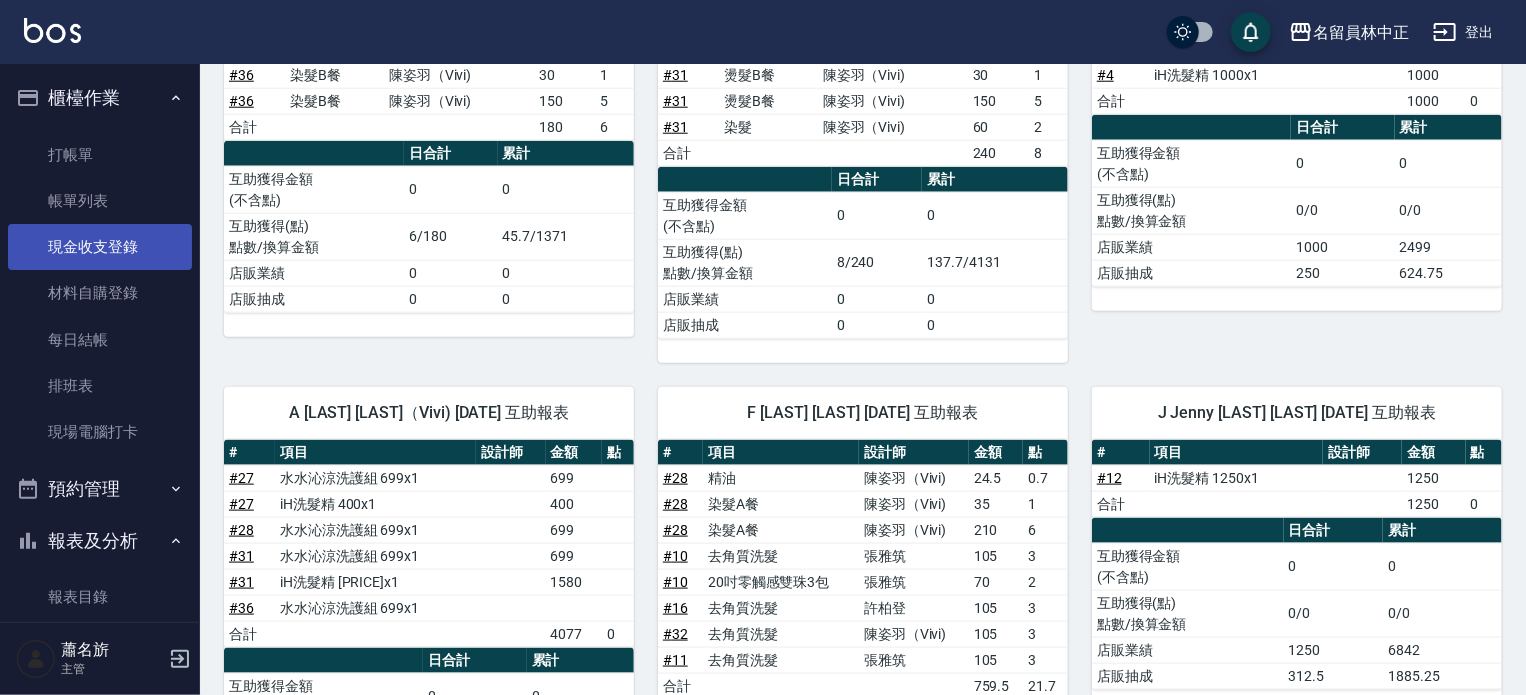 click on "現金收支登錄" at bounding box center (100, 247) 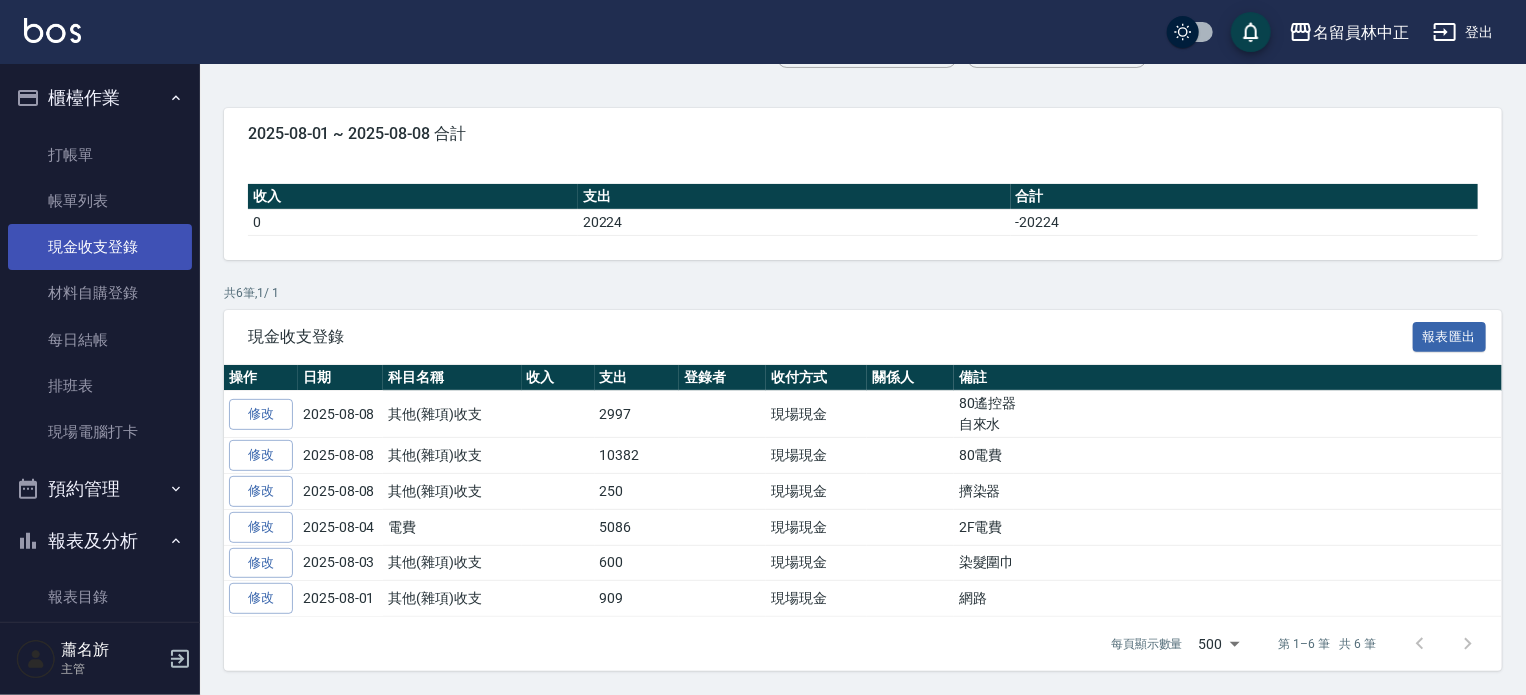 scroll, scrollTop: 0, scrollLeft: 0, axis: both 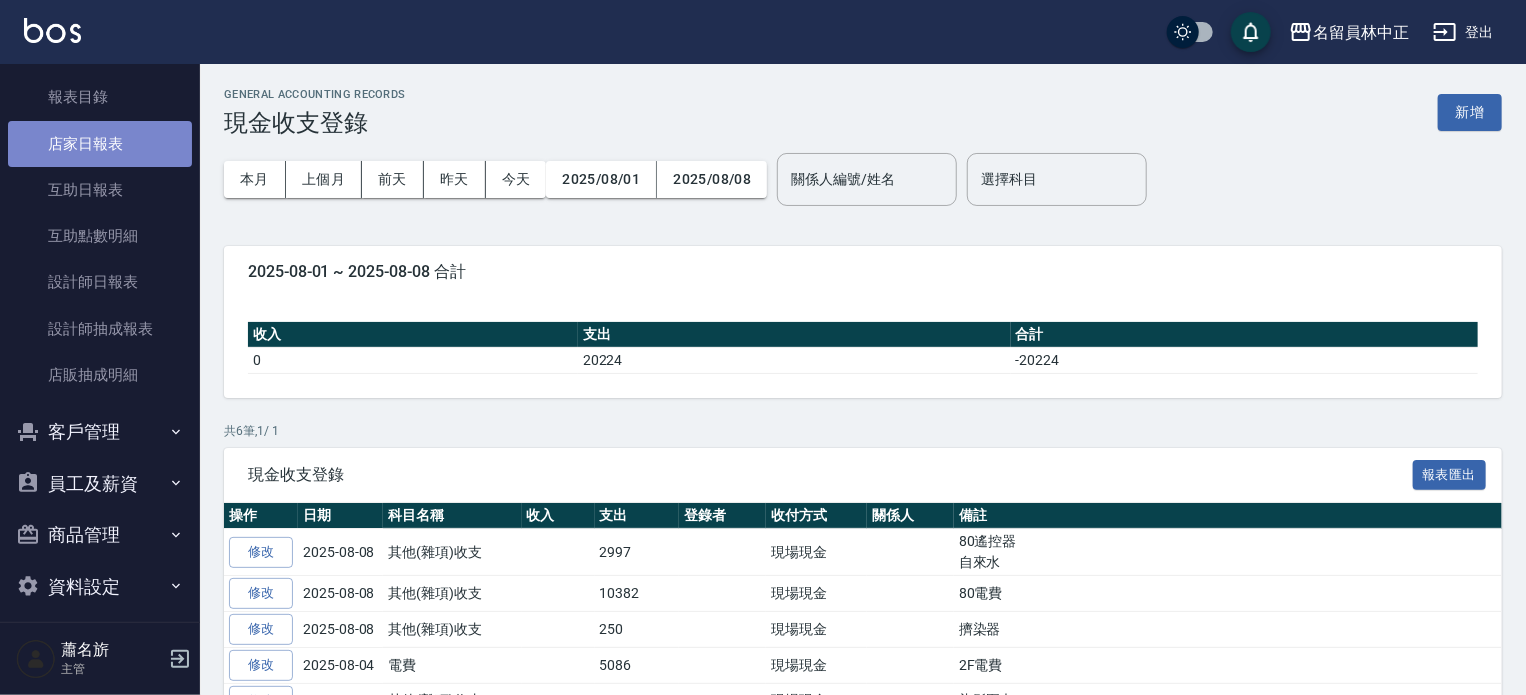 click on "店家日報表" at bounding box center (100, 144) 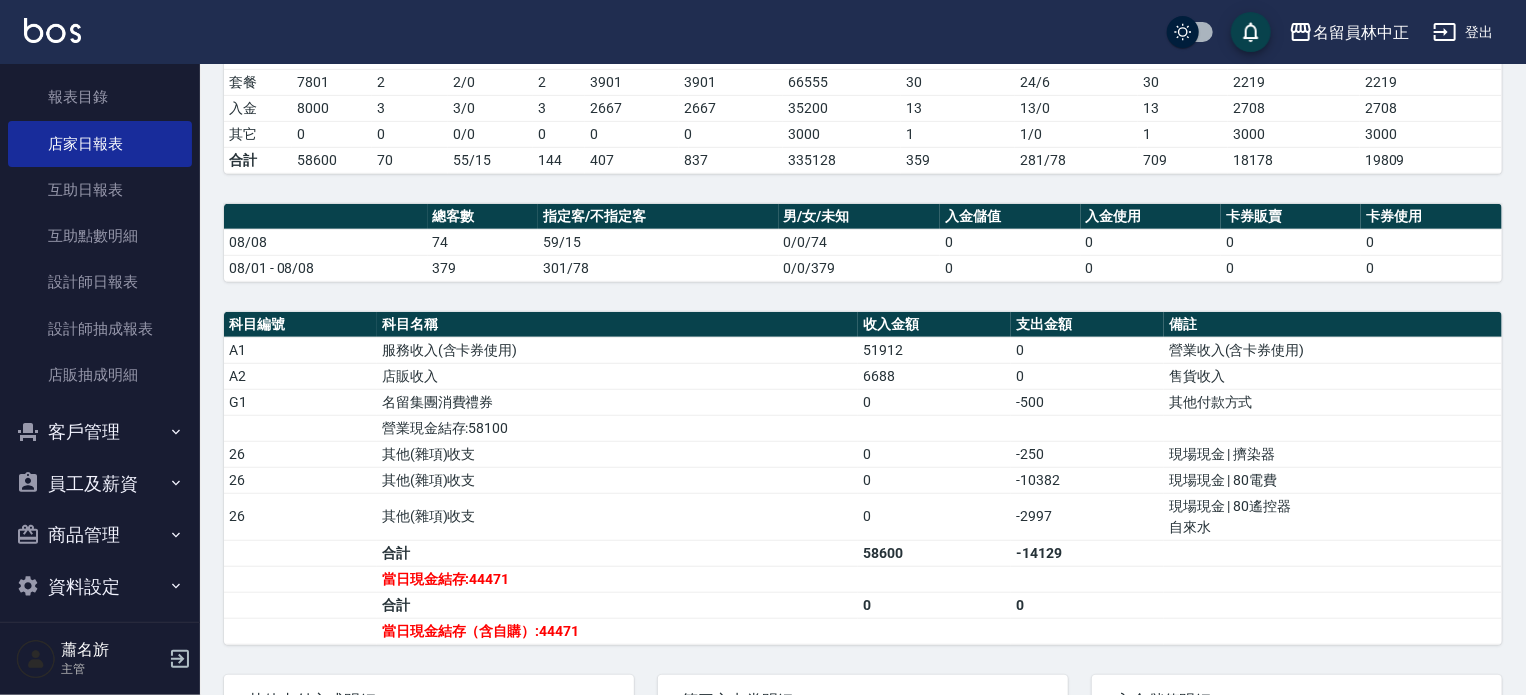 scroll, scrollTop: 500, scrollLeft: 0, axis: vertical 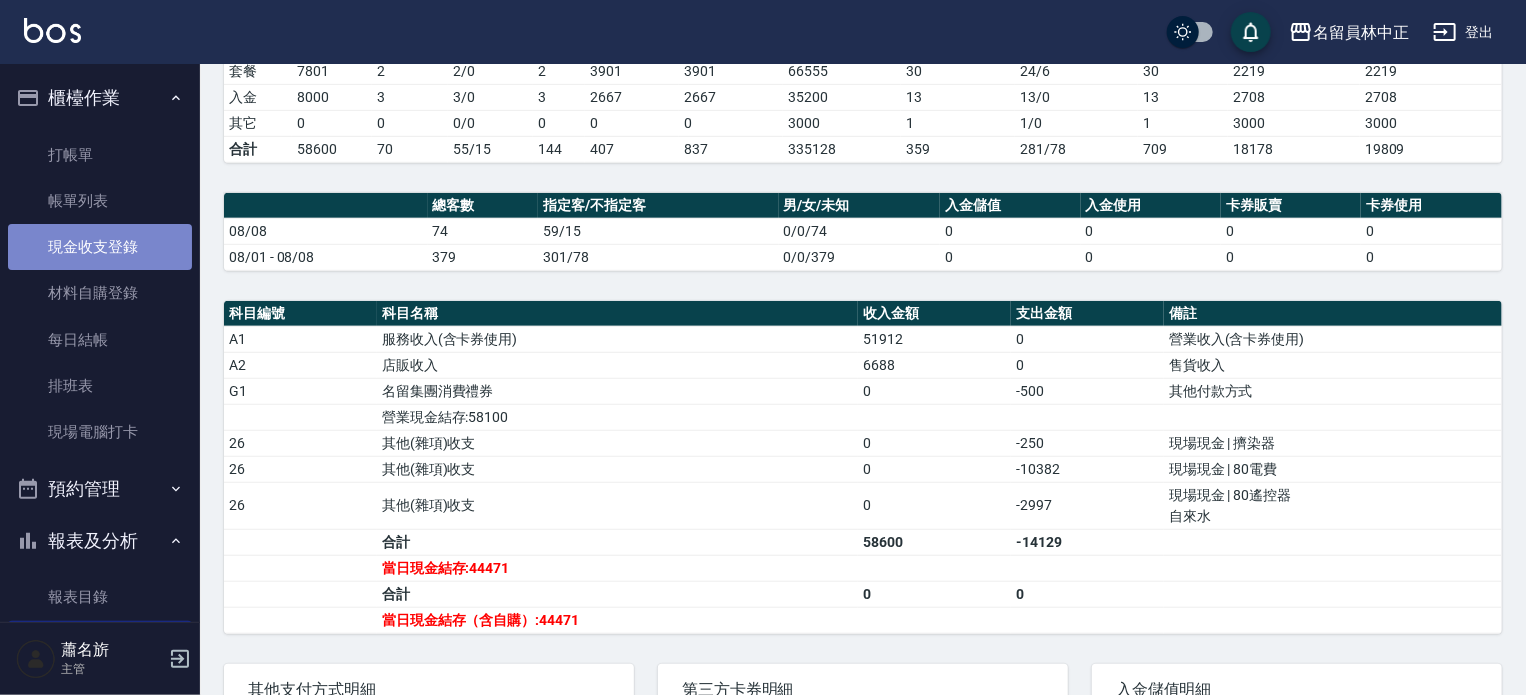 click on "現金收支登錄" at bounding box center (100, 247) 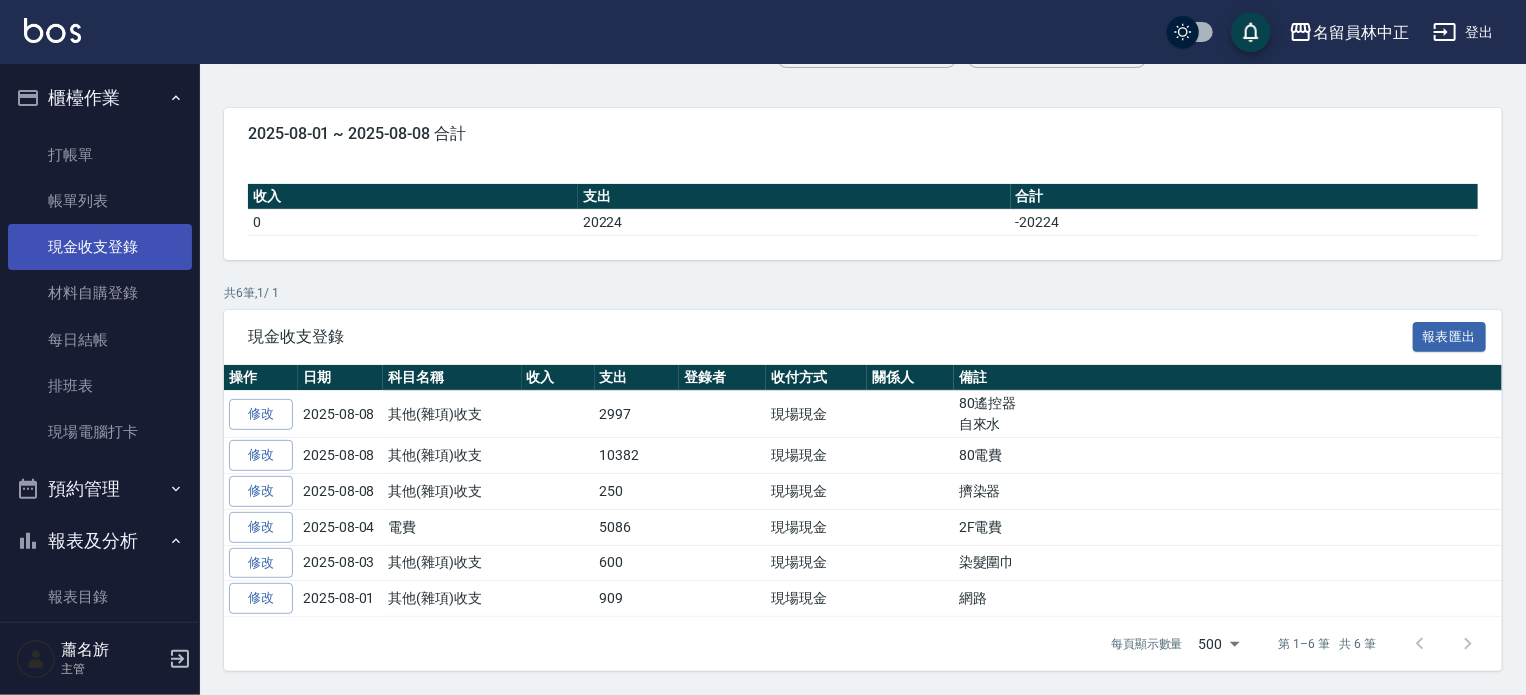 scroll, scrollTop: 0, scrollLeft: 0, axis: both 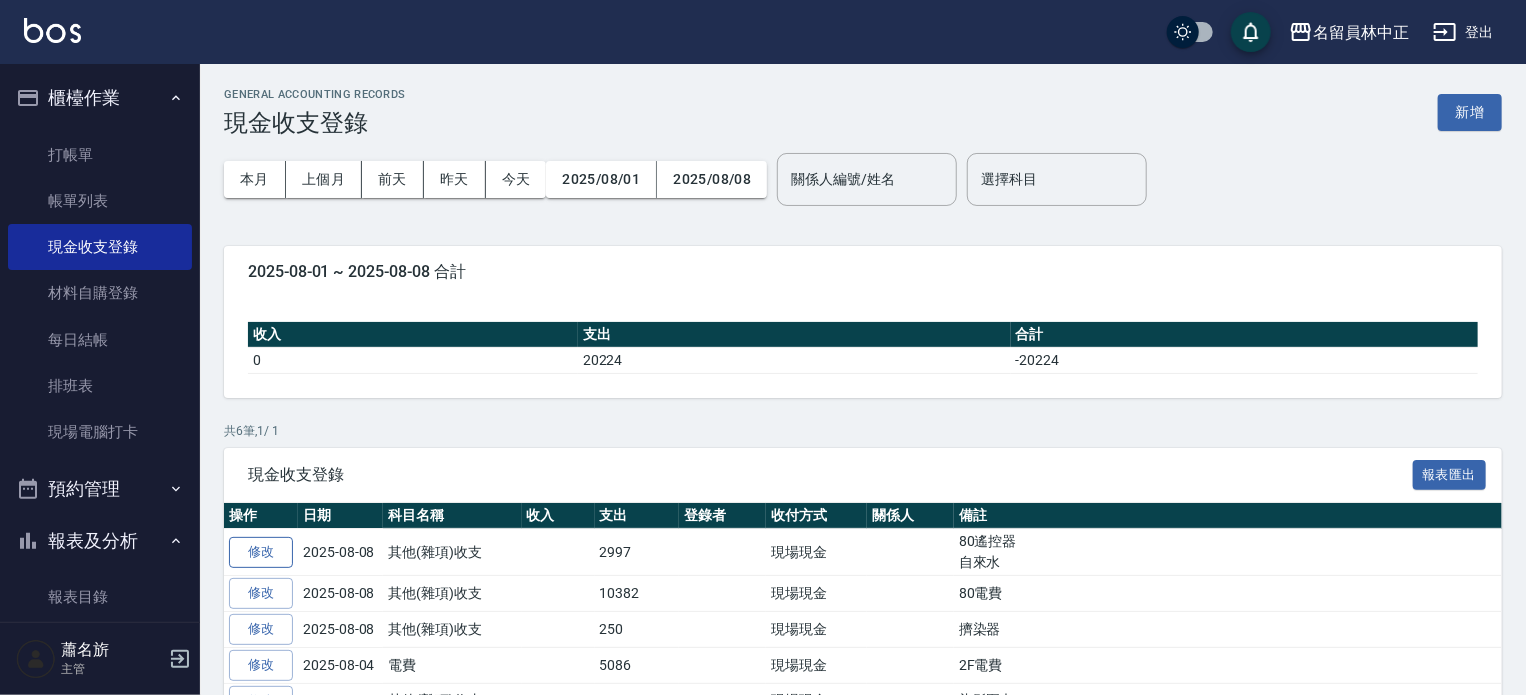 click on "修改" at bounding box center (261, 552) 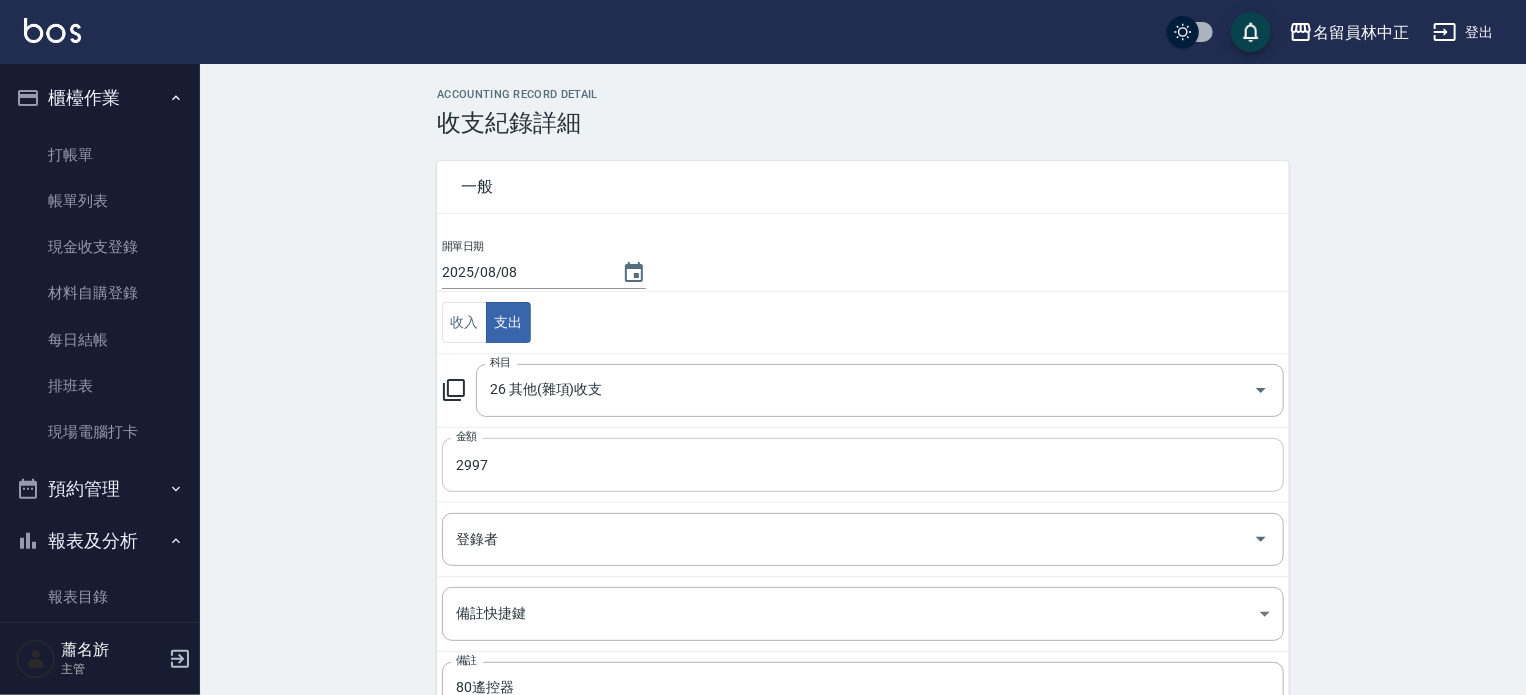 scroll, scrollTop: 161, scrollLeft: 0, axis: vertical 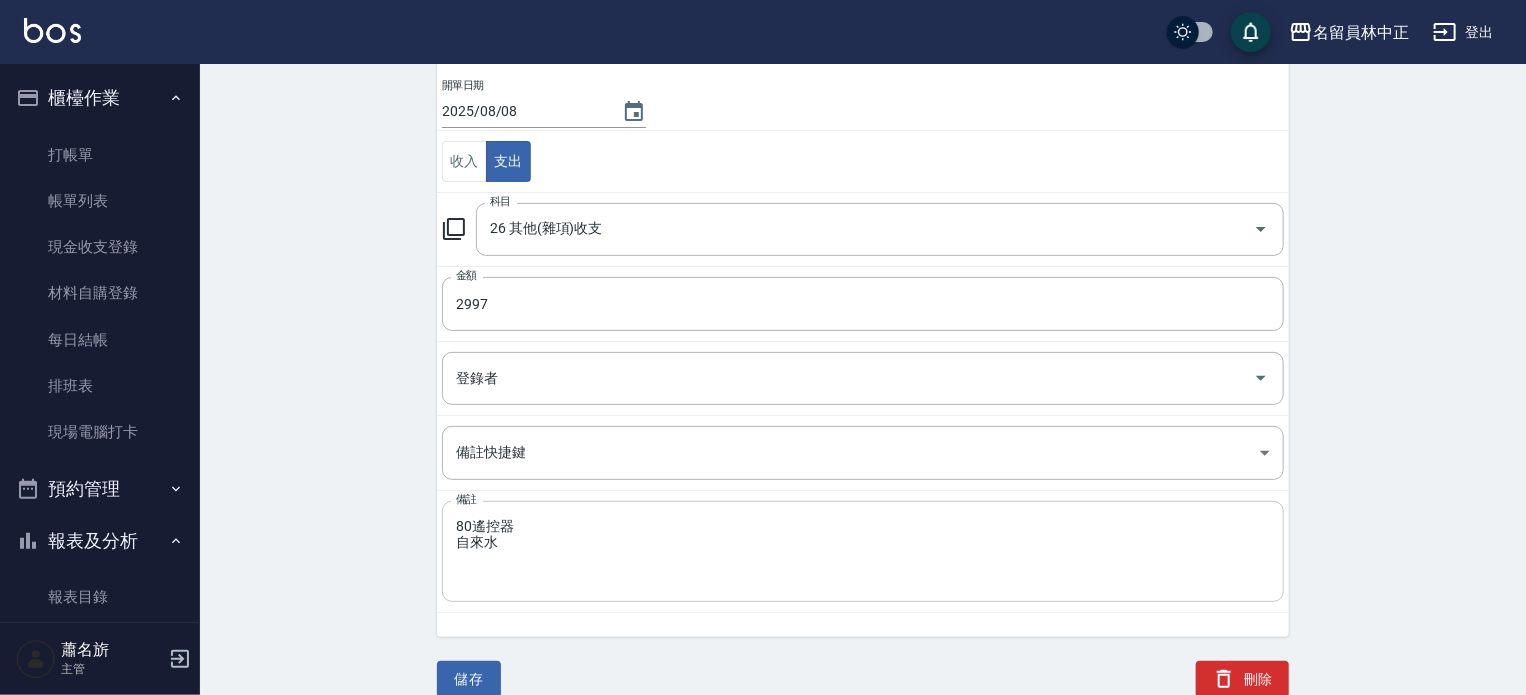 click on "80遙控器
自來水" at bounding box center [863, 552] 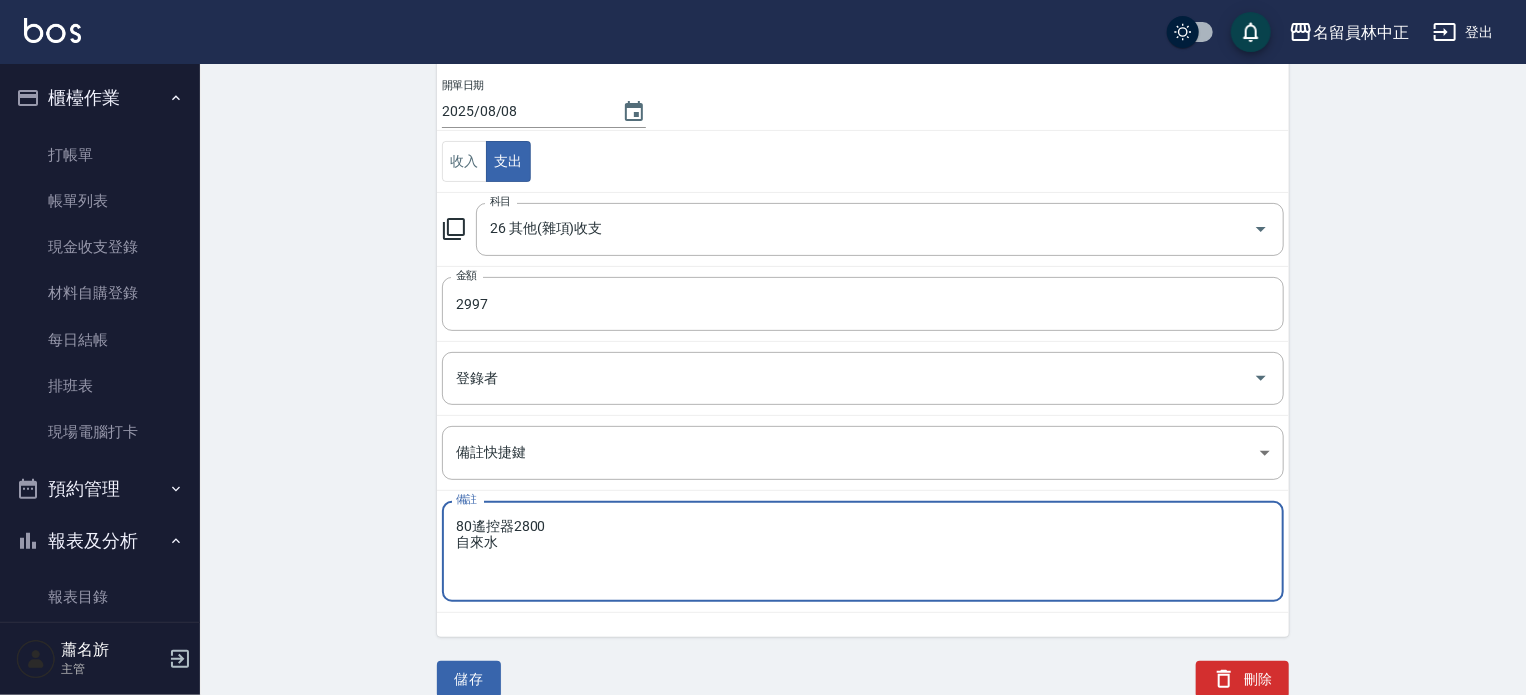 click on "80遙控器2800
自來水" at bounding box center [863, 552] 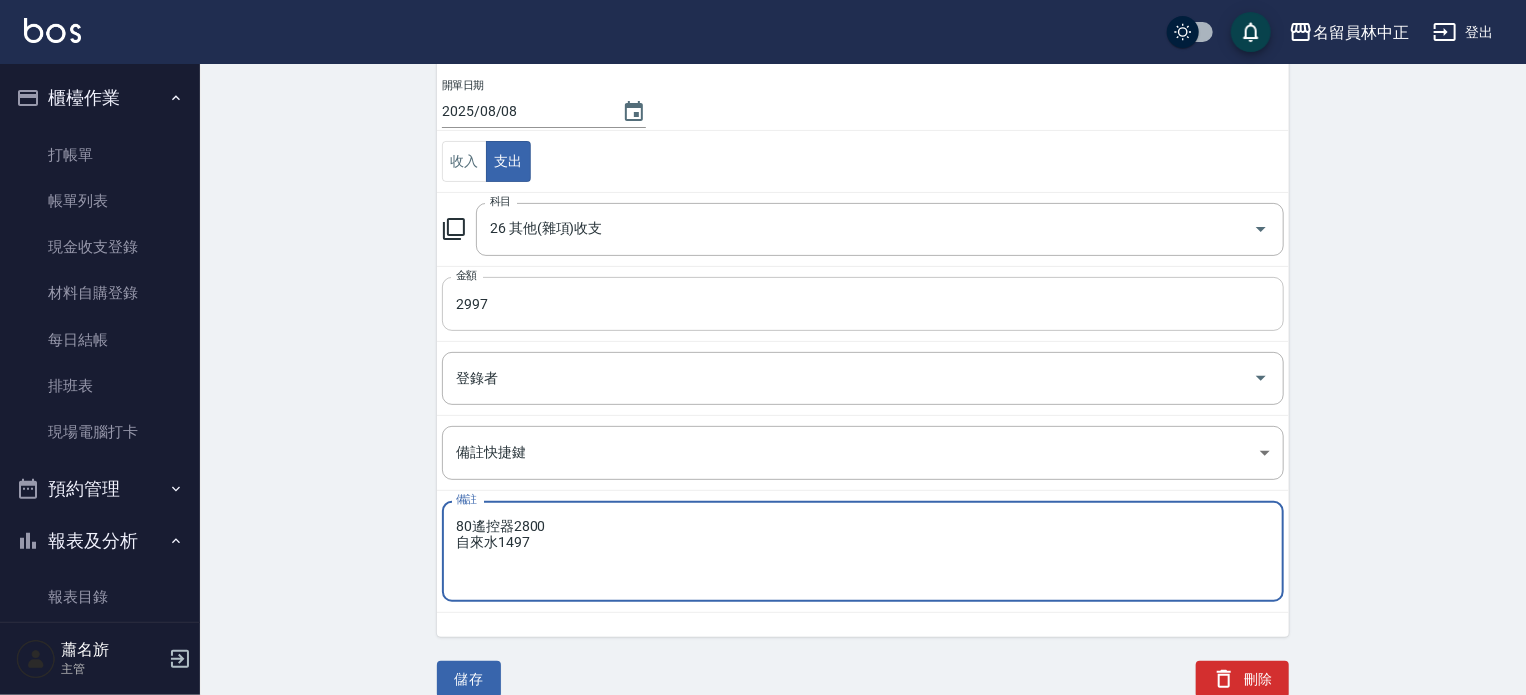 click on "2997" at bounding box center (863, 304) 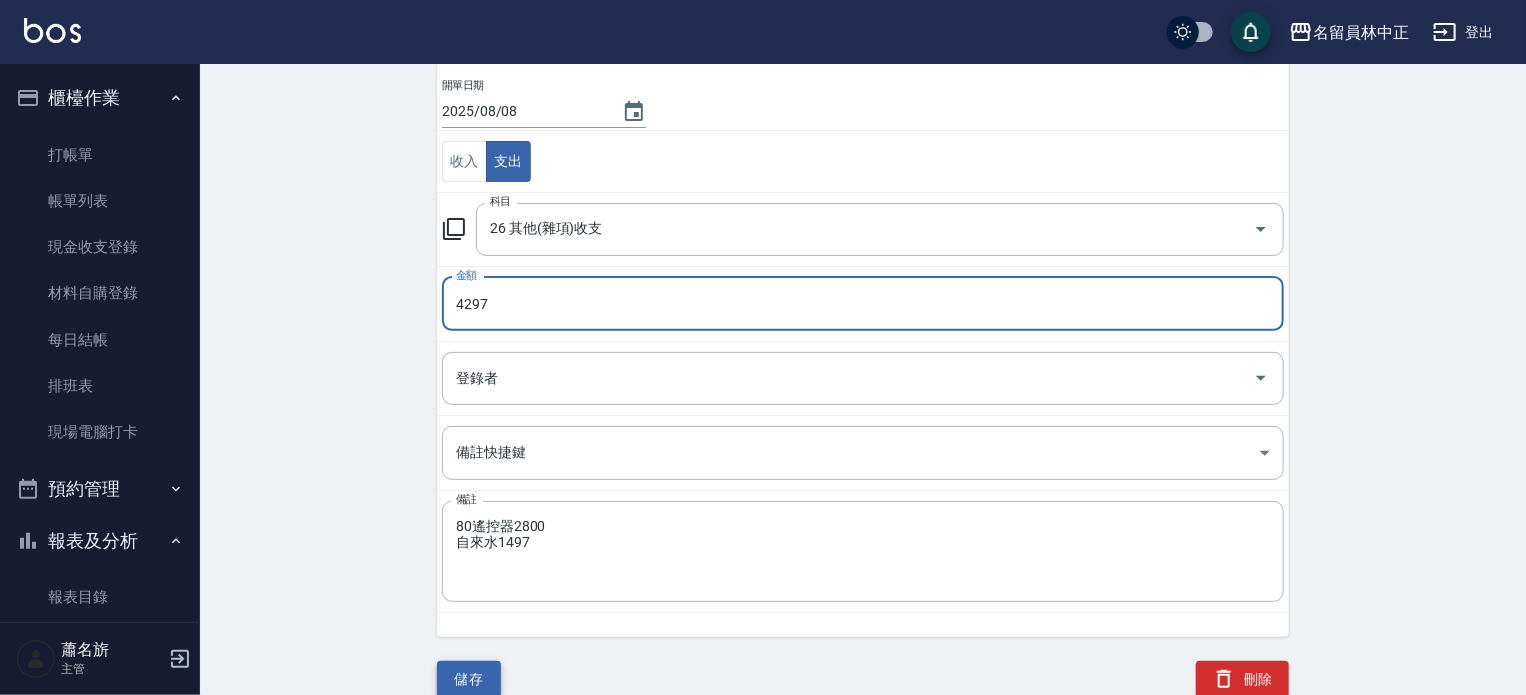 click on "儲存" at bounding box center [469, 679] 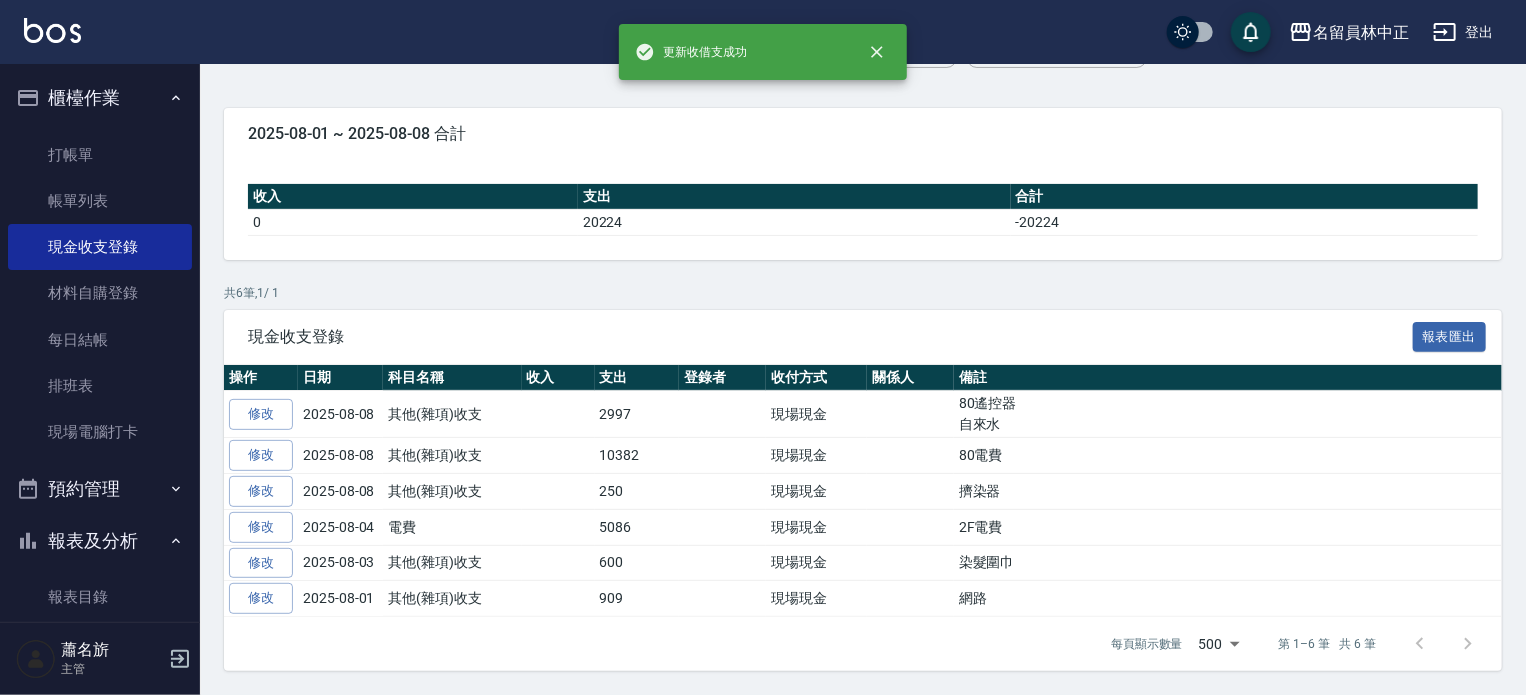 scroll, scrollTop: 0, scrollLeft: 0, axis: both 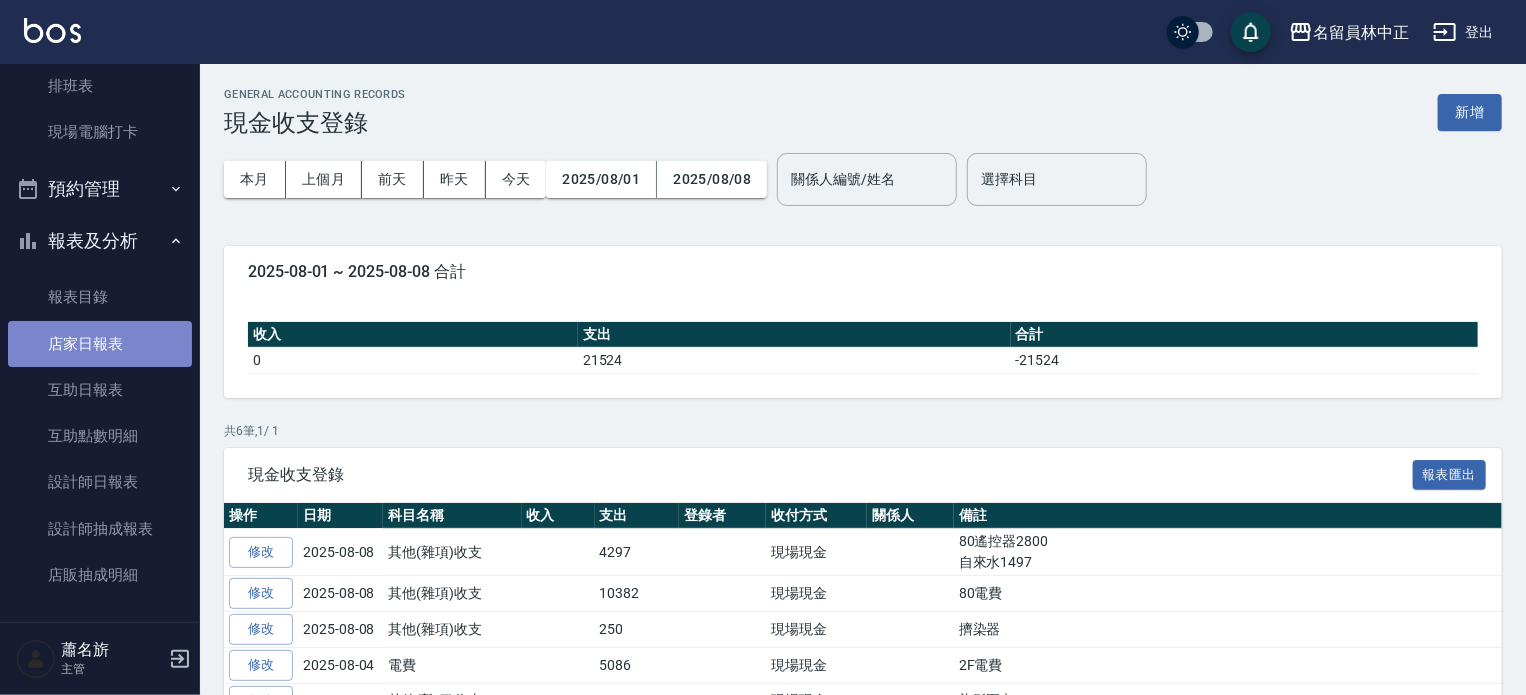 click on "店家日報表" at bounding box center [100, 344] 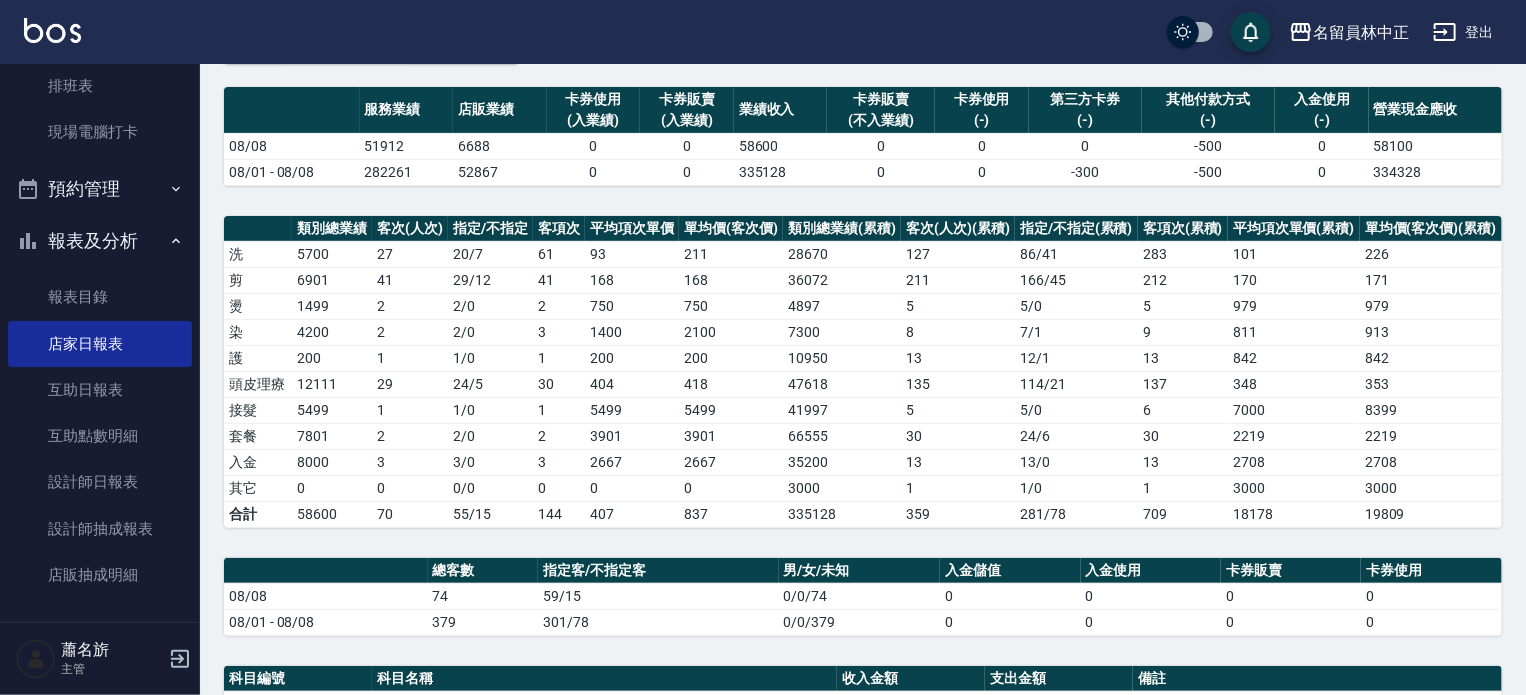 scroll, scrollTop: 692, scrollLeft: 0, axis: vertical 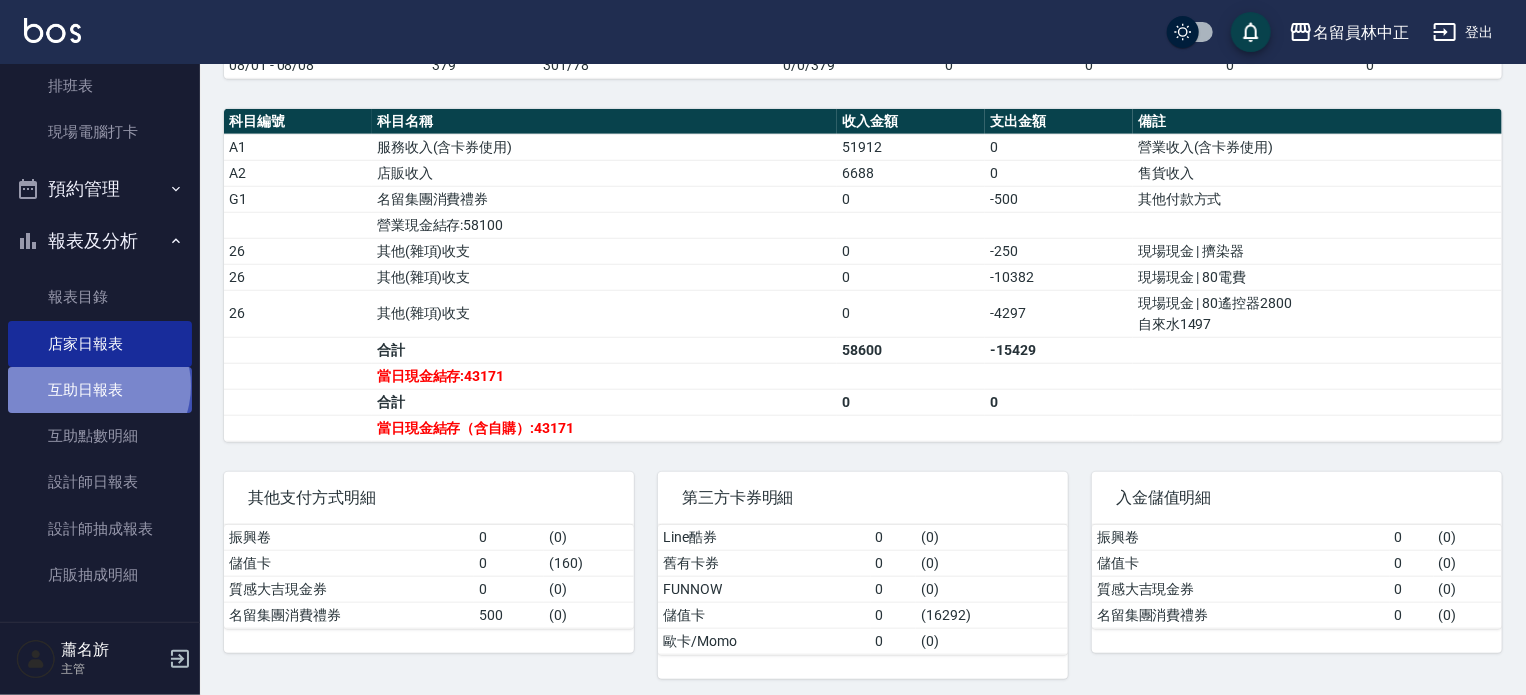 click on "互助日報表" at bounding box center [100, 390] 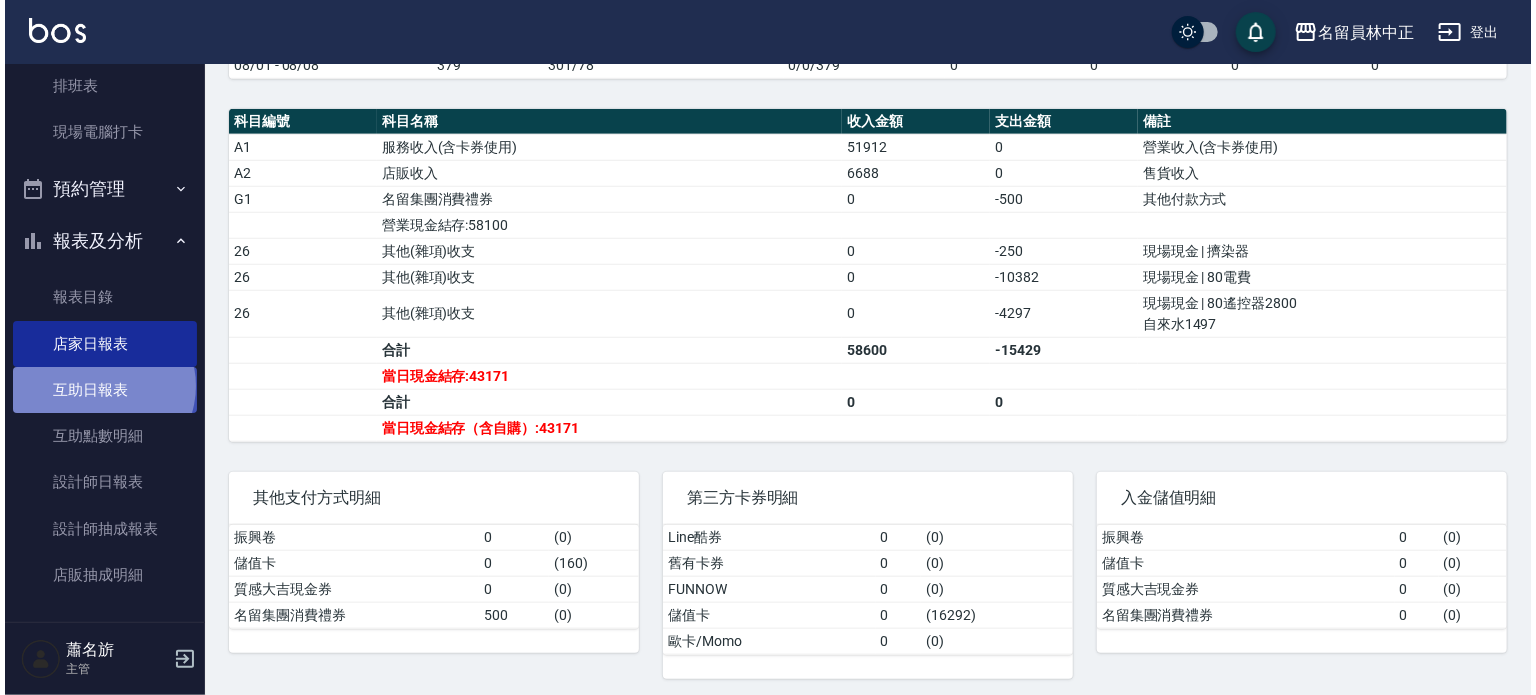 scroll, scrollTop: 0, scrollLeft: 0, axis: both 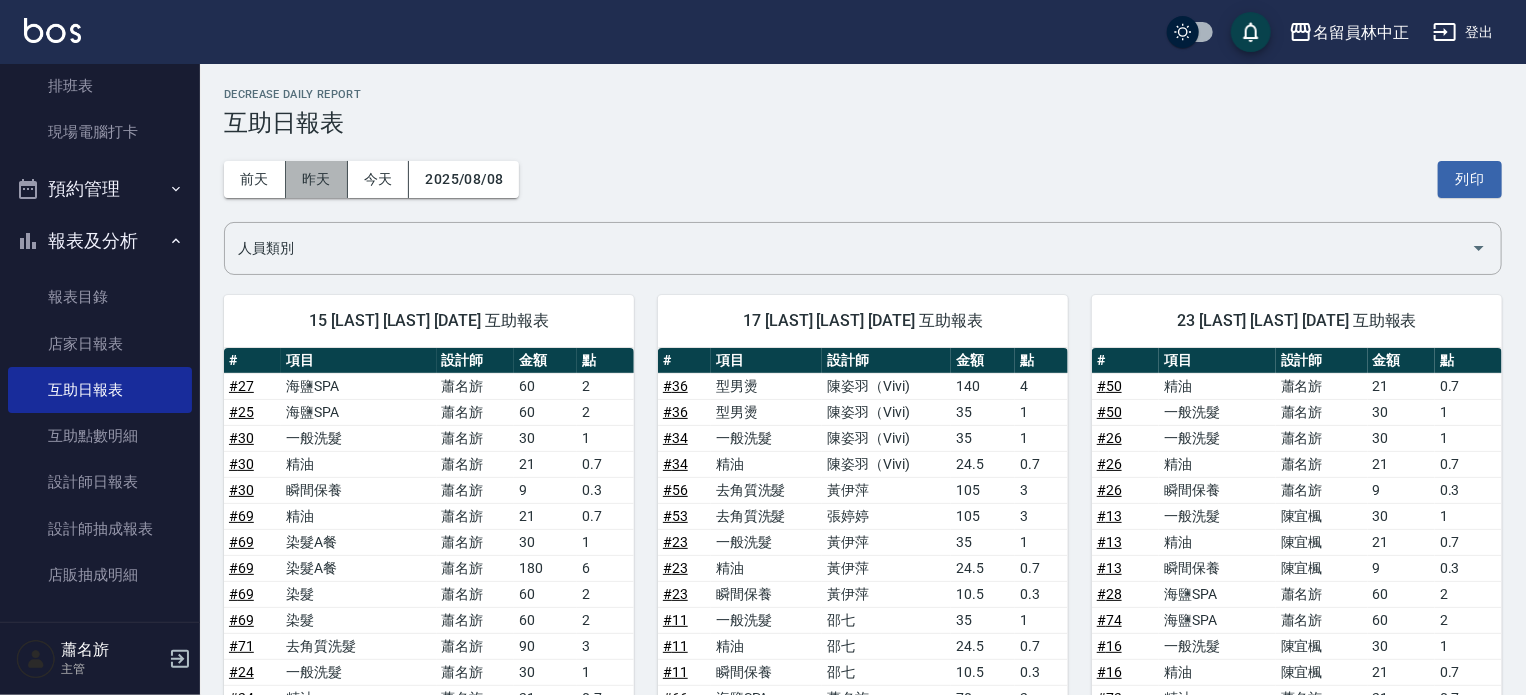 click on "昨天" at bounding box center (317, 179) 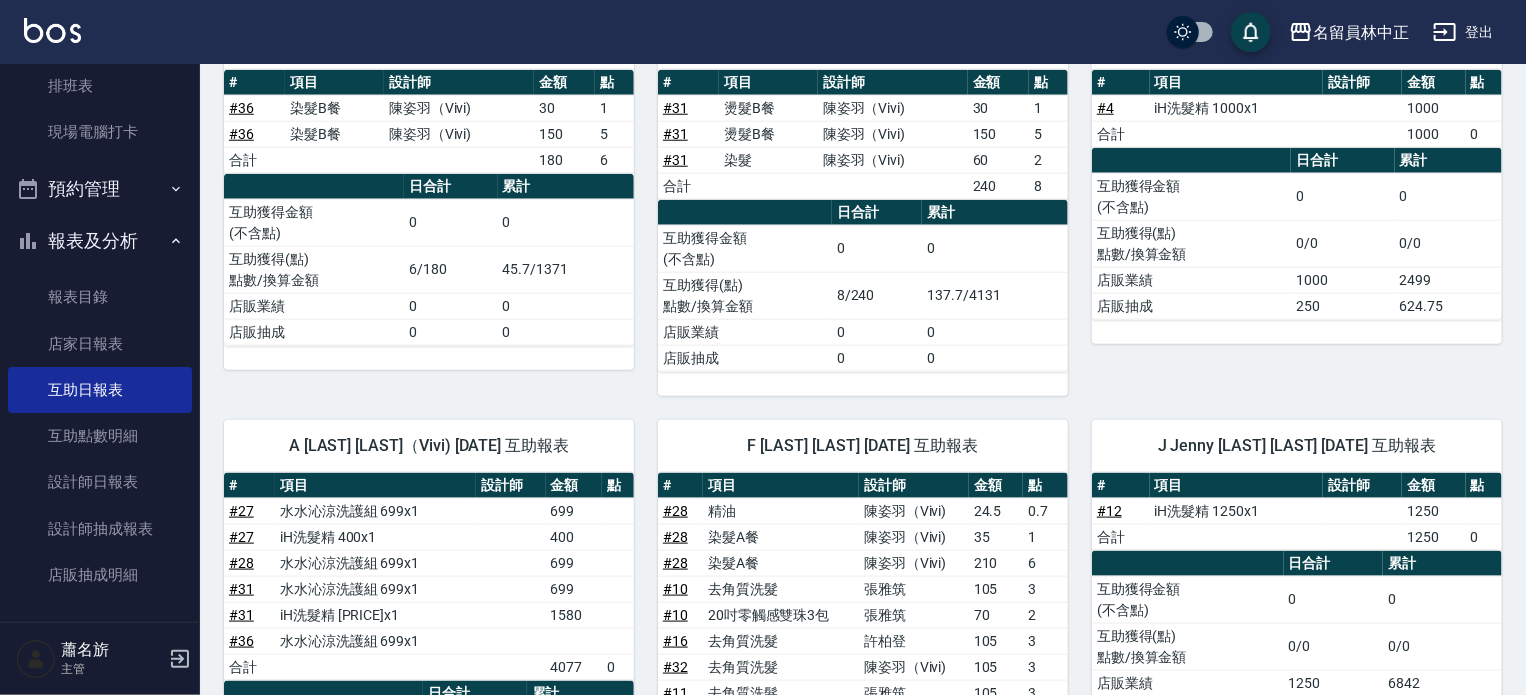 scroll, scrollTop: 1000, scrollLeft: 0, axis: vertical 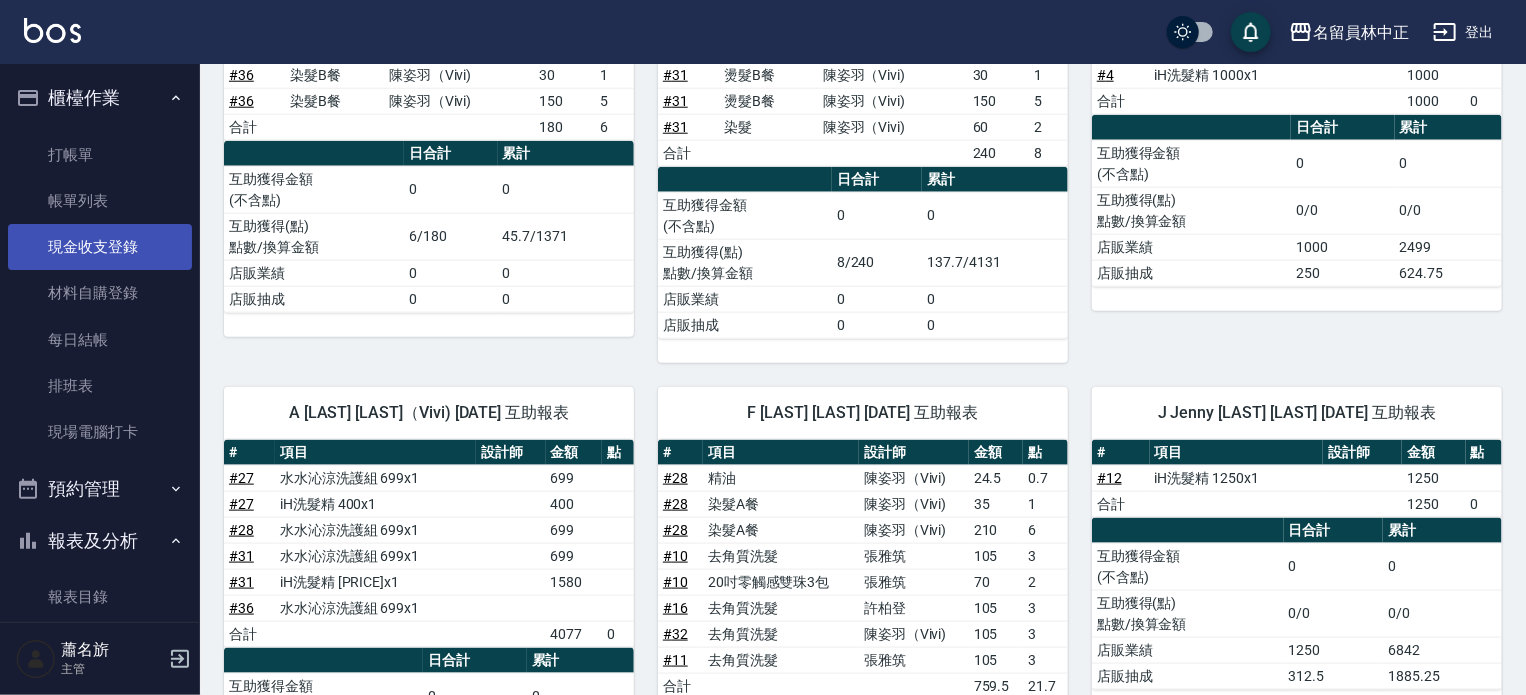 click on "現金收支登錄" at bounding box center (100, 247) 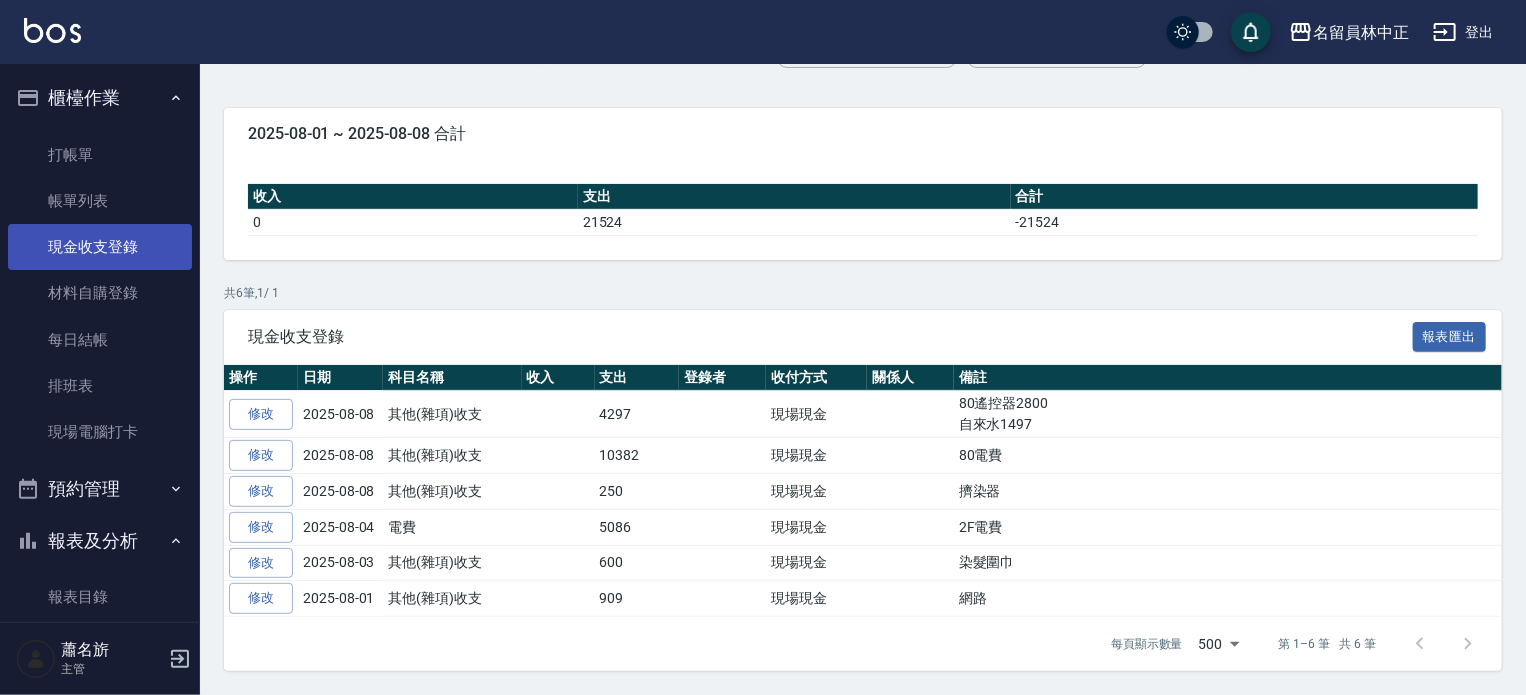 scroll, scrollTop: 0, scrollLeft: 0, axis: both 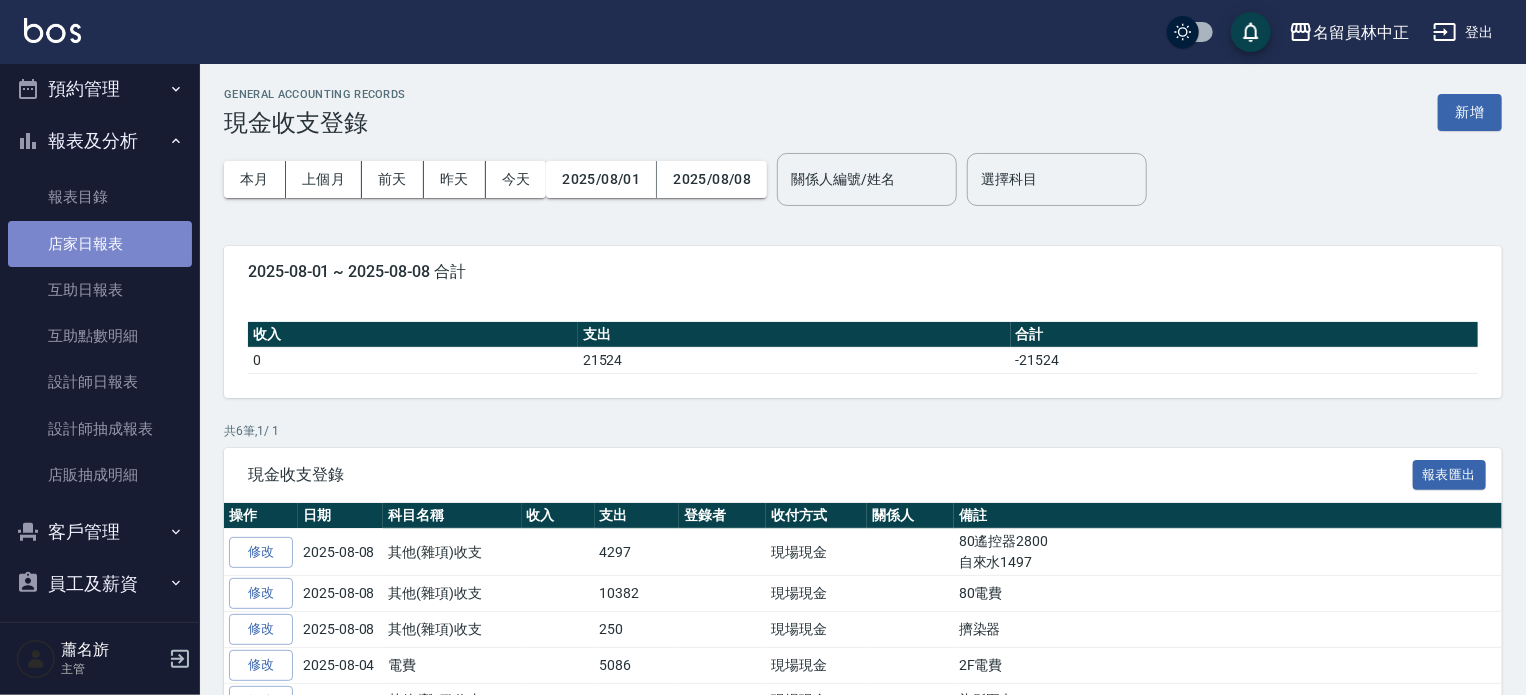 click on "店家日報表" at bounding box center [100, 244] 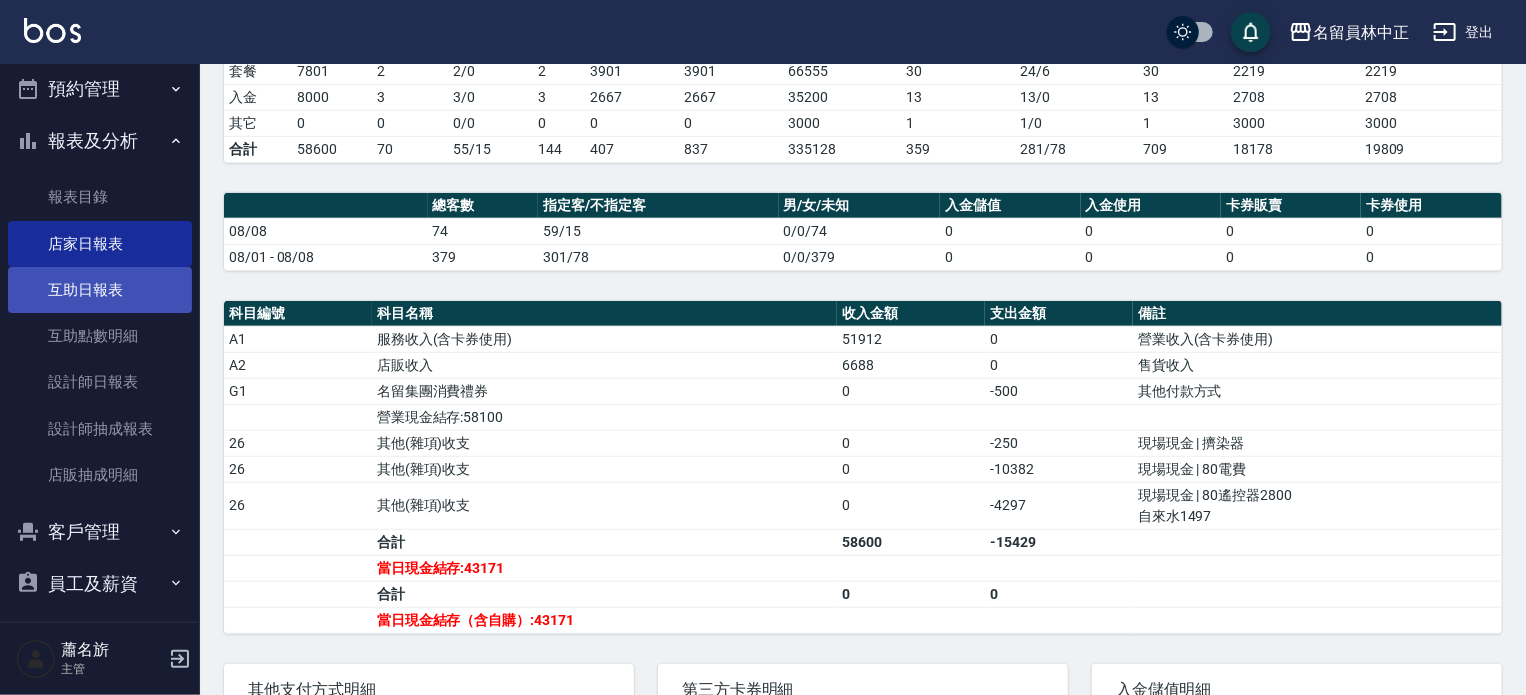 scroll, scrollTop: 100, scrollLeft: 0, axis: vertical 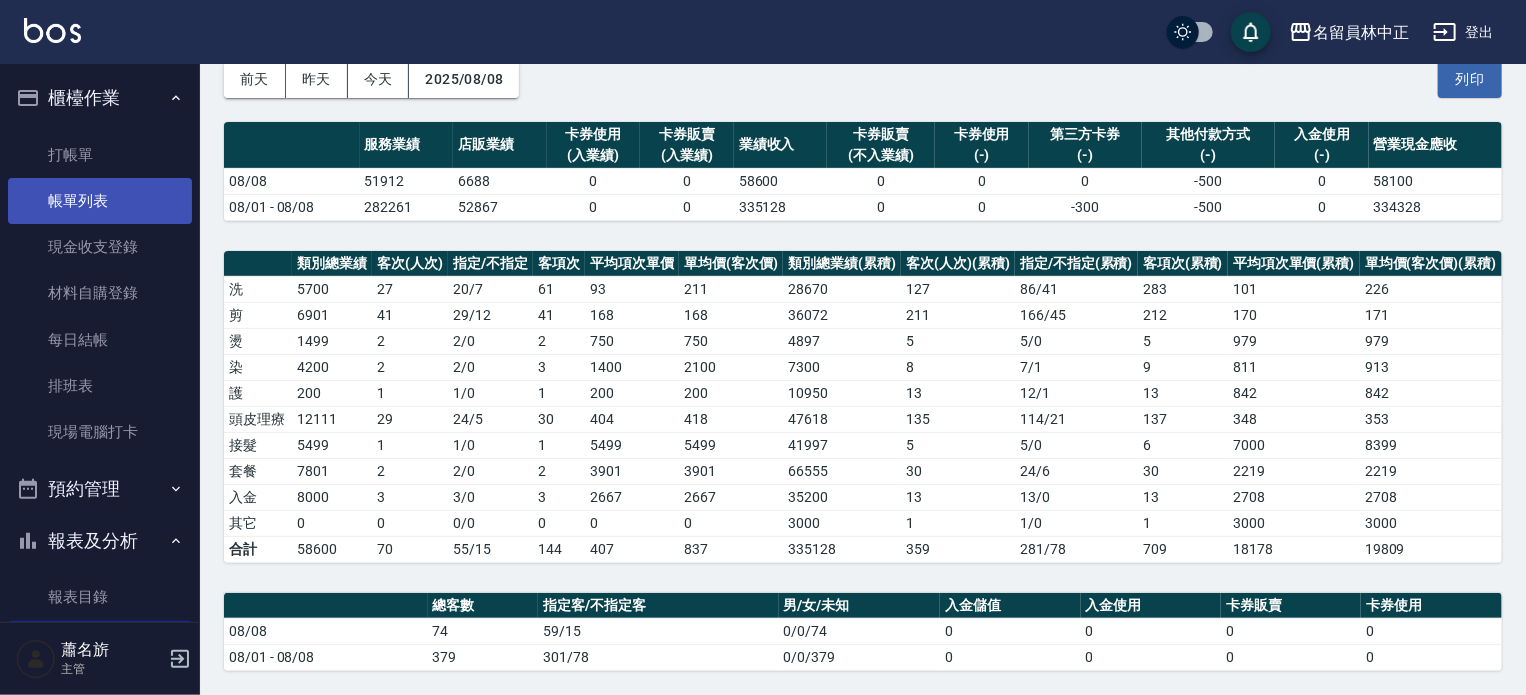 click on "帳單列表" at bounding box center (100, 201) 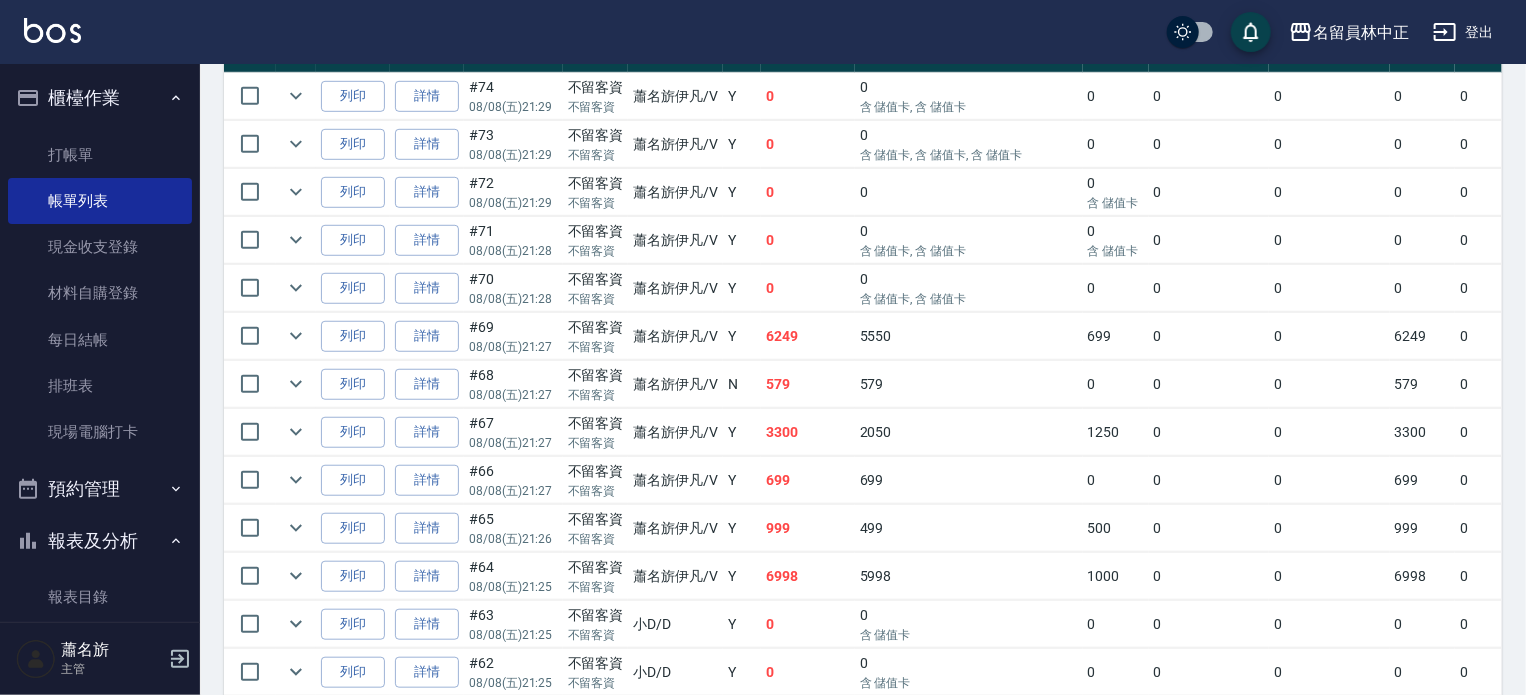 scroll, scrollTop: 485, scrollLeft: 0, axis: vertical 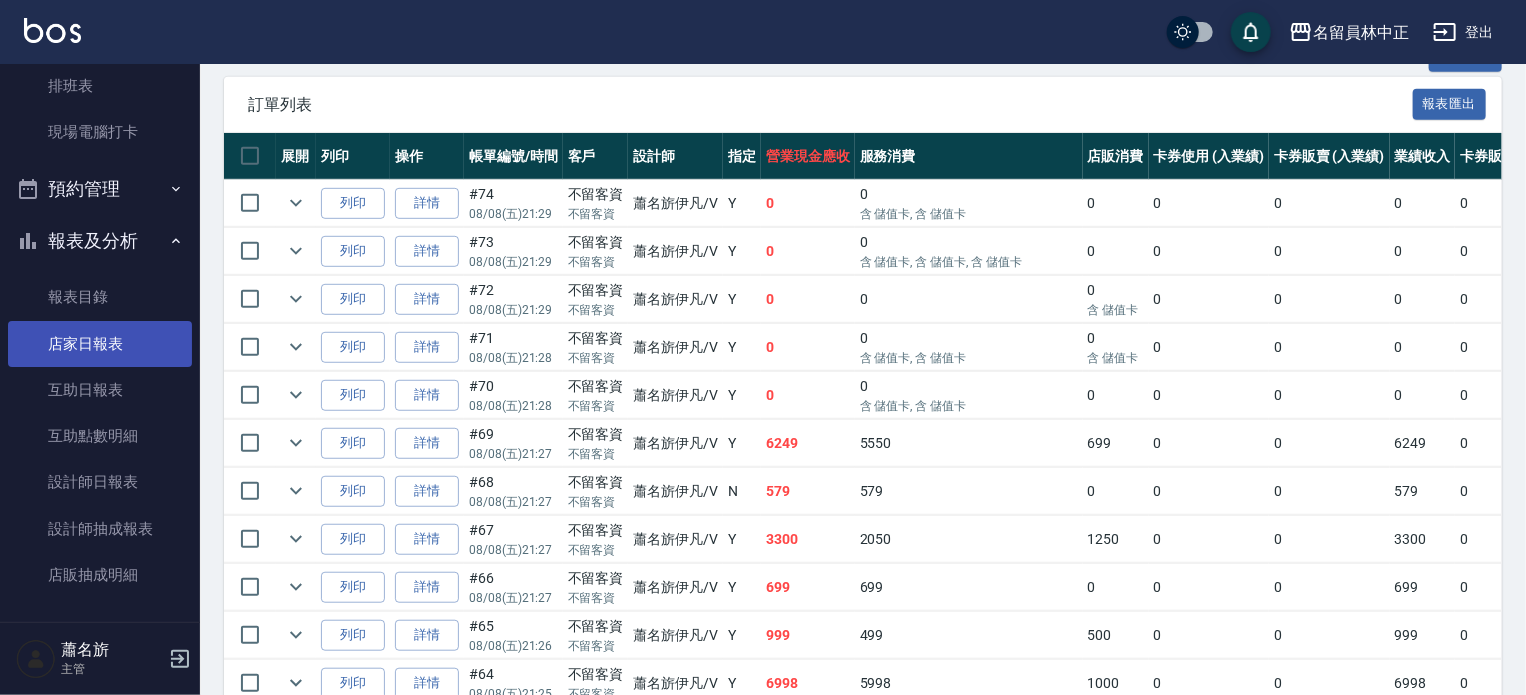 click on "店家日報表" at bounding box center [100, 344] 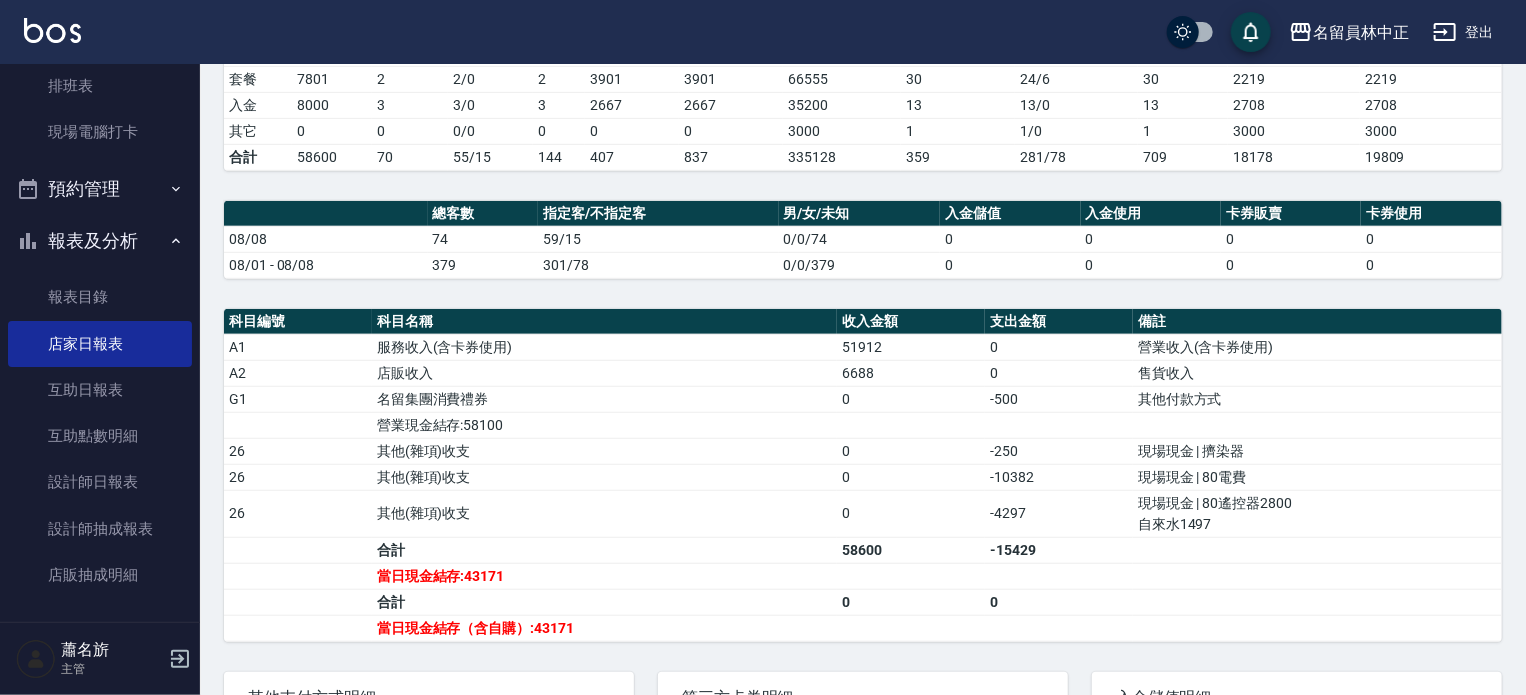 scroll, scrollTop: 492, scrollLeft: 0, axis: vertical 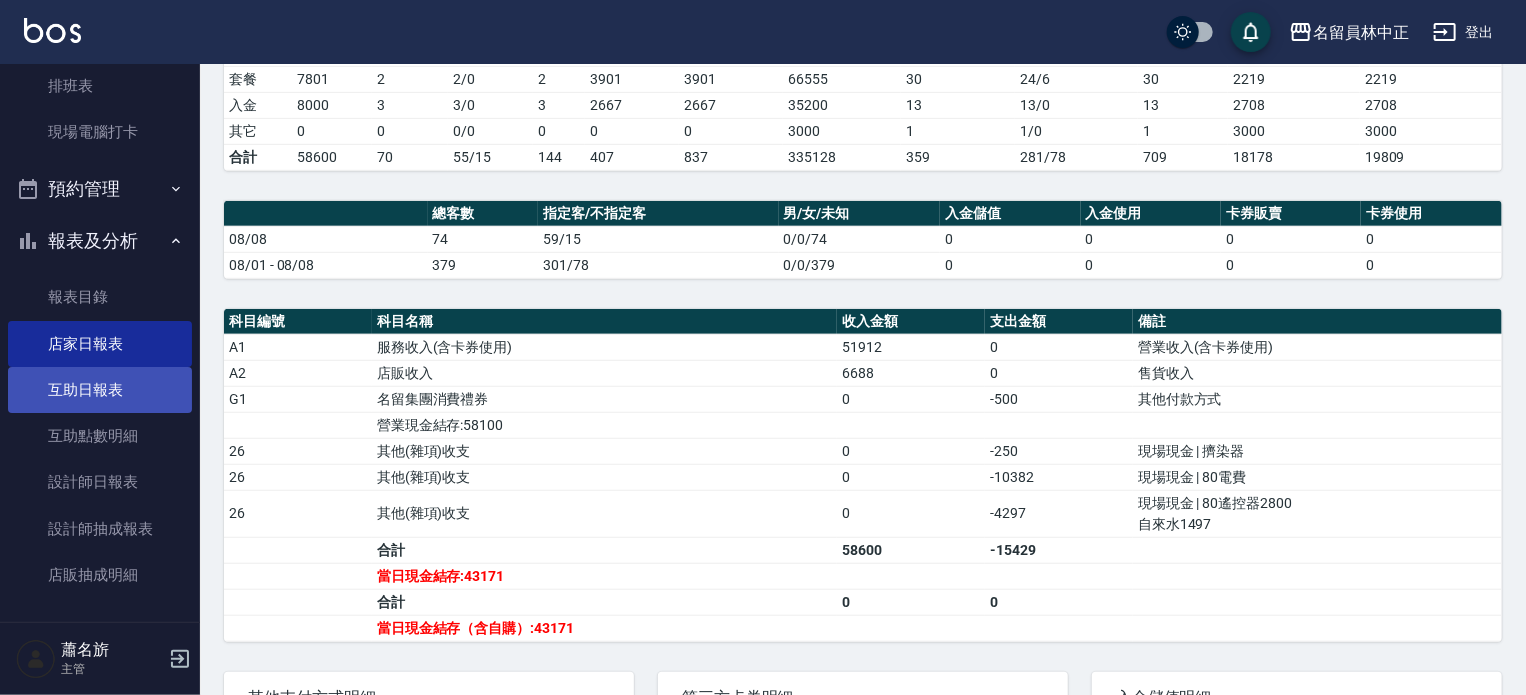 click on "互助日報表" at bounding box center [100, 390] 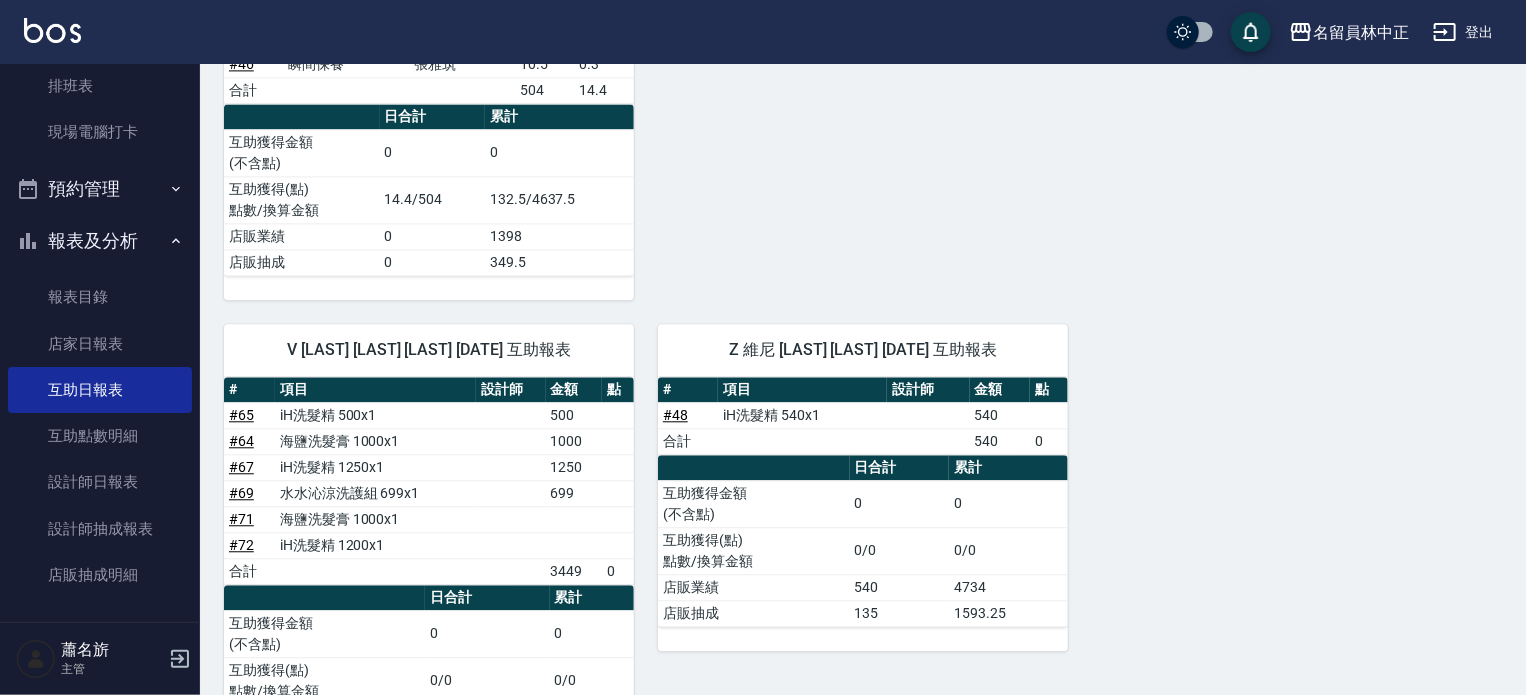 scroll, scrollTop: 2364, scrollLeft: 0, axis: vertical 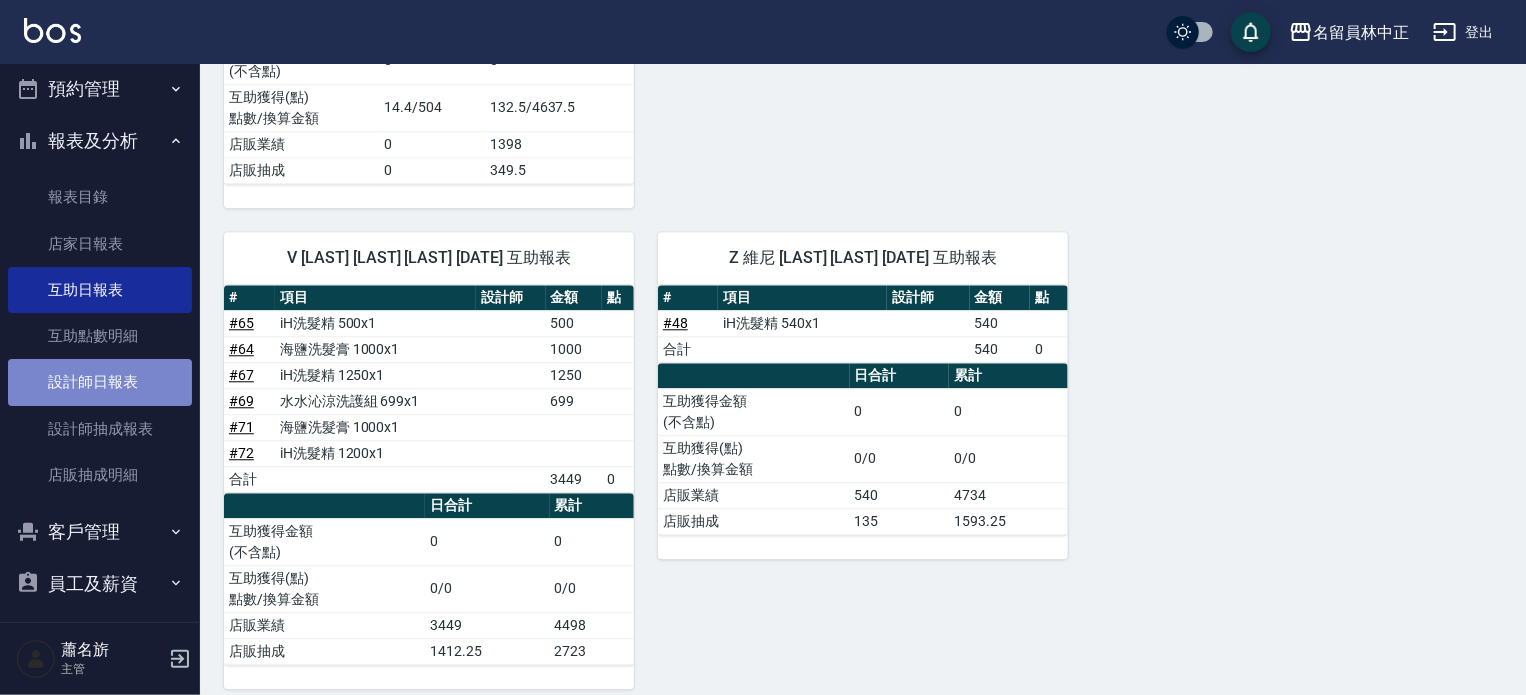 click on "設計師日報表" at bounding box center (100, 382) 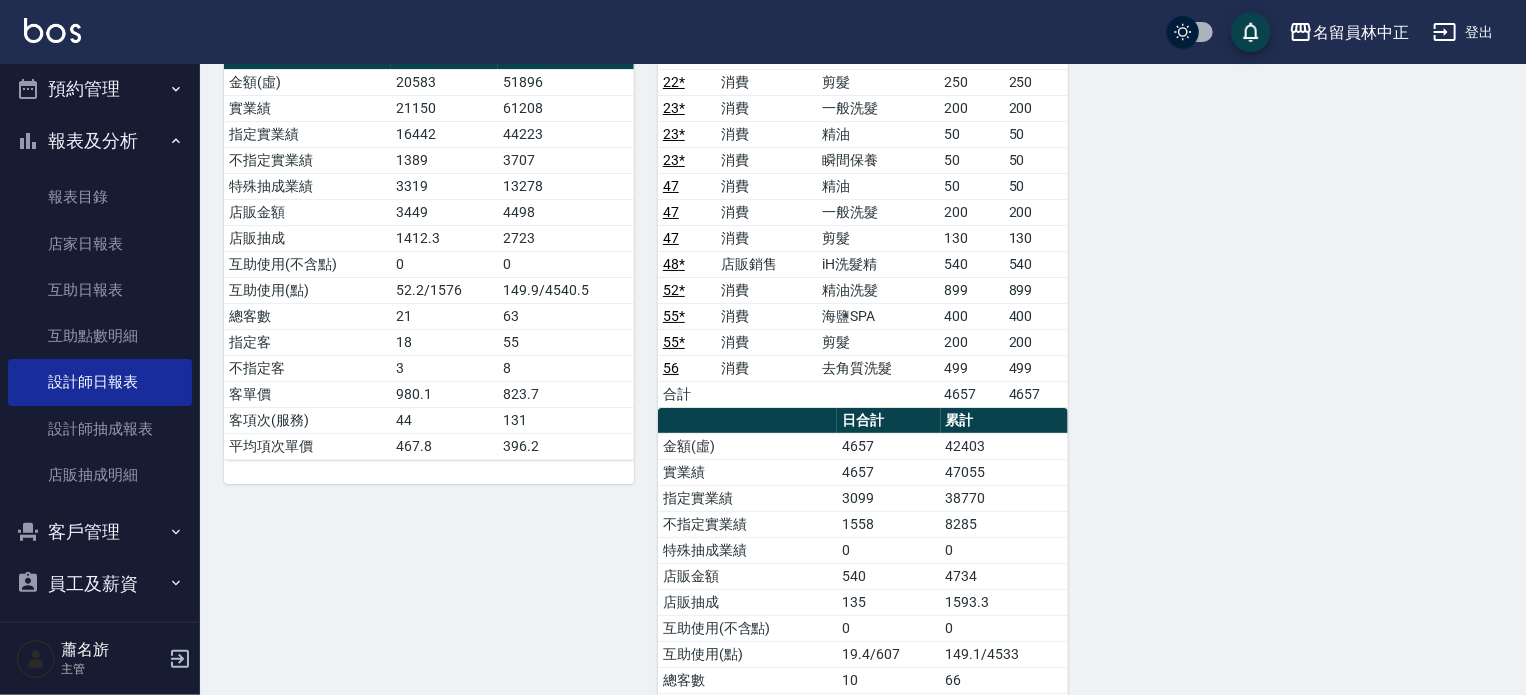 scroll, scrollTop: 3800, scrollLeft: 0, axis: vertical 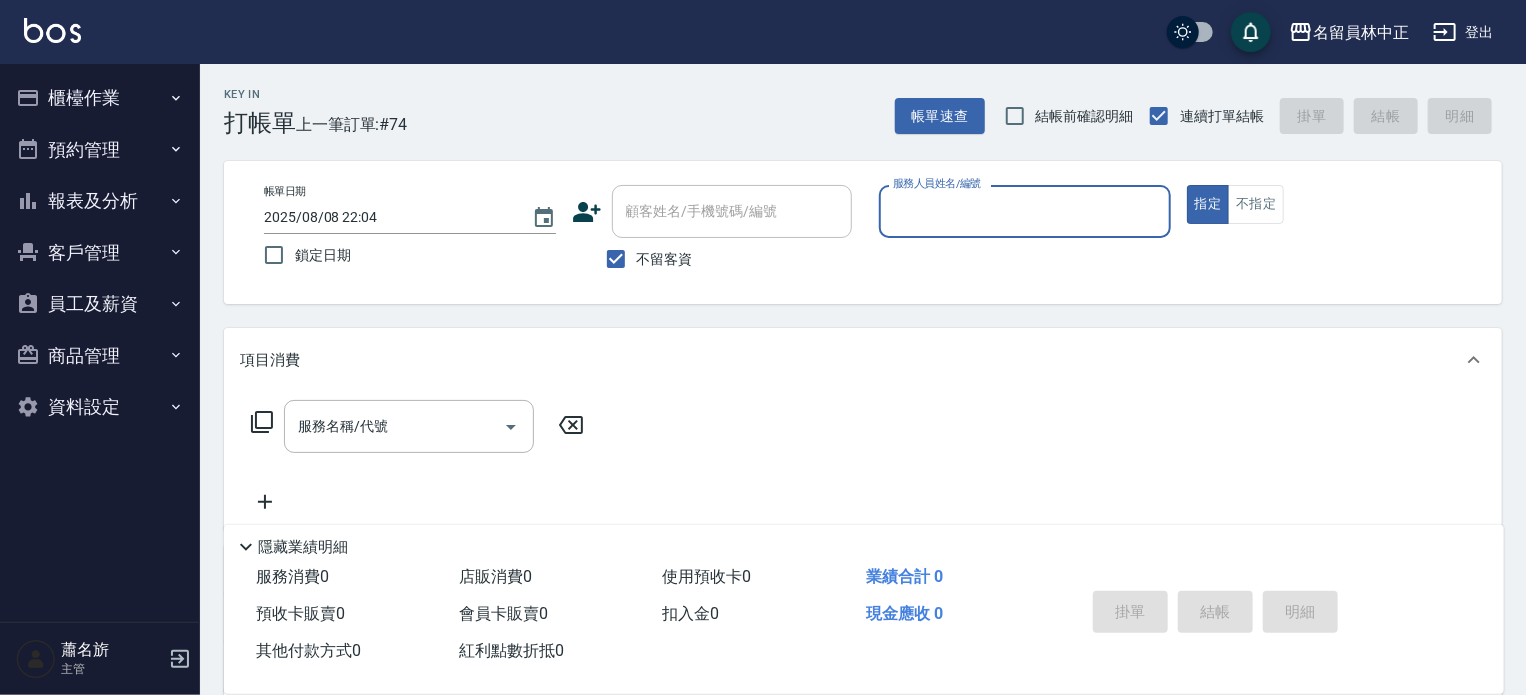 click on "報表及分析" at bounding box center [100, 201] 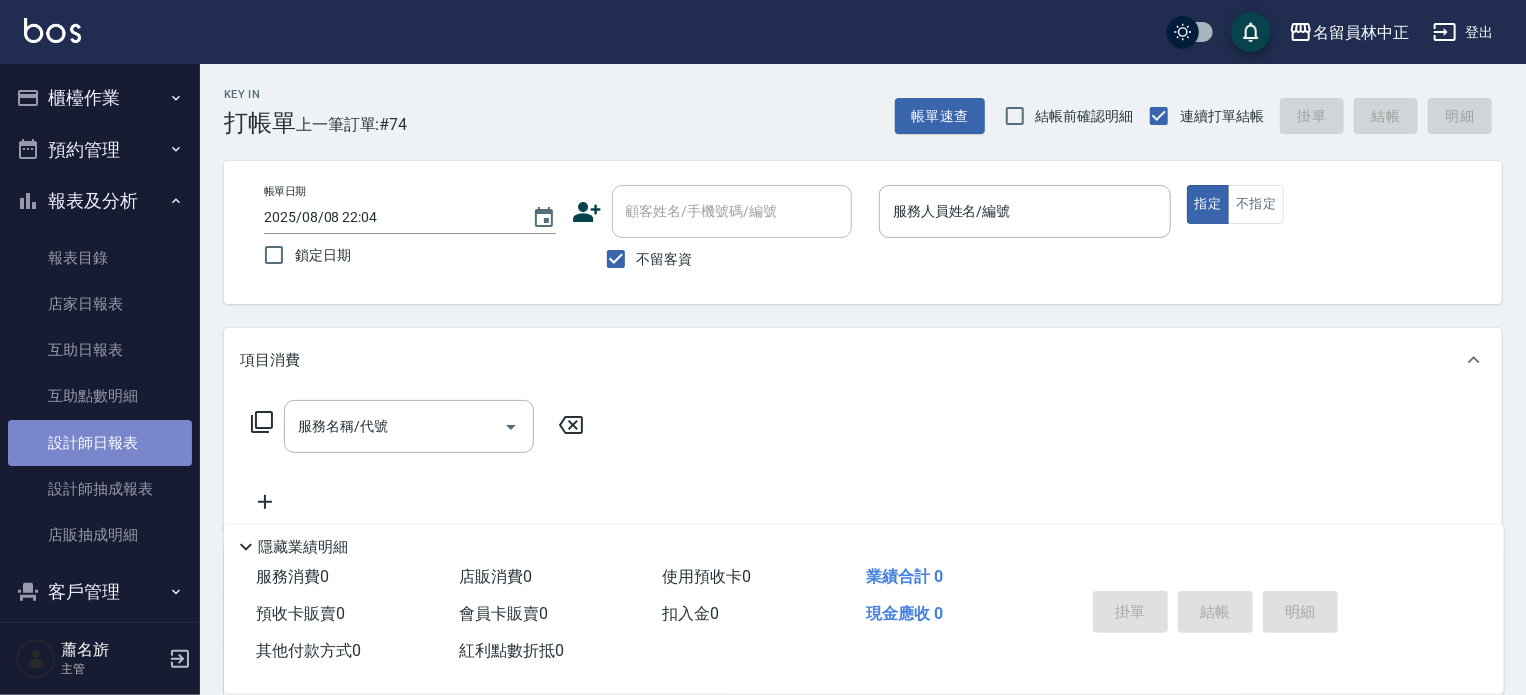 click on "設計師日報表" at bounding box center [100, 443] 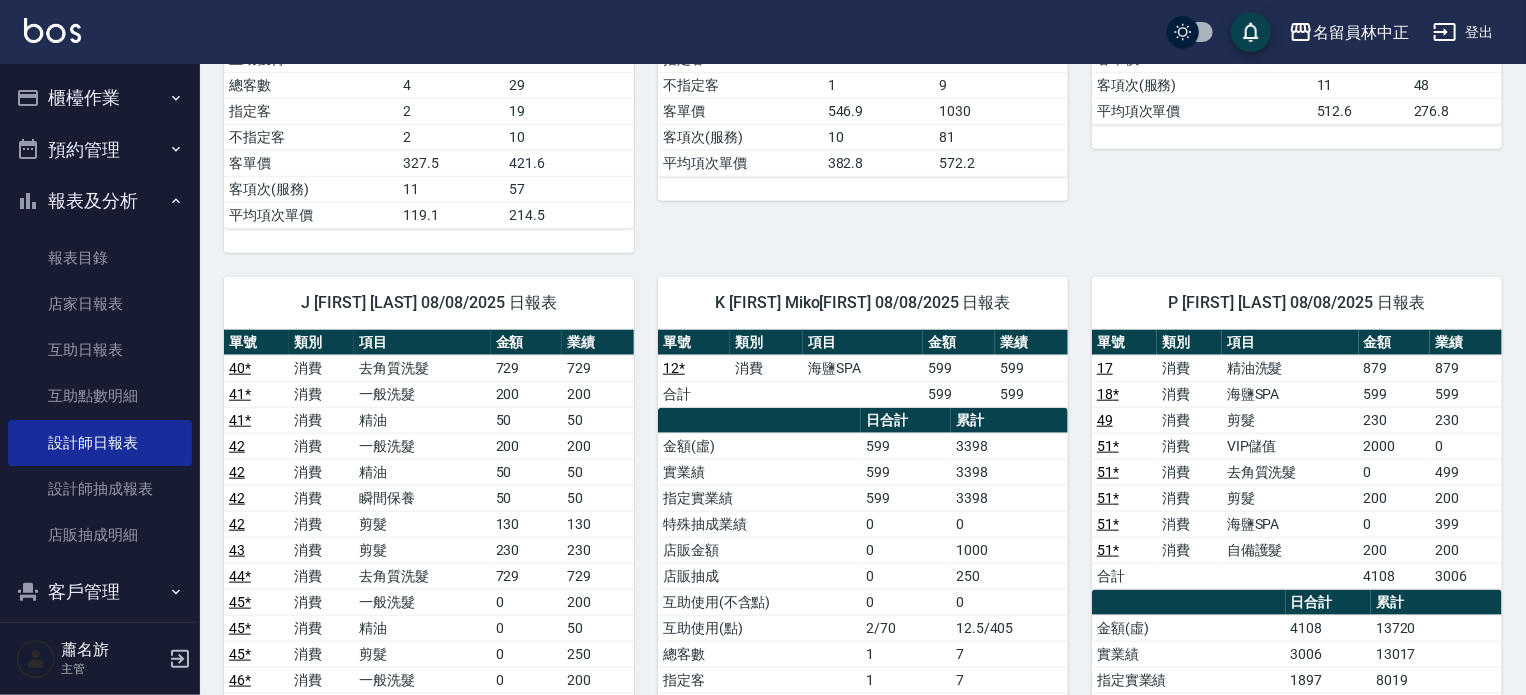 scroll, scrollTop: 900, scrollLeft: 0, axis: vertical 